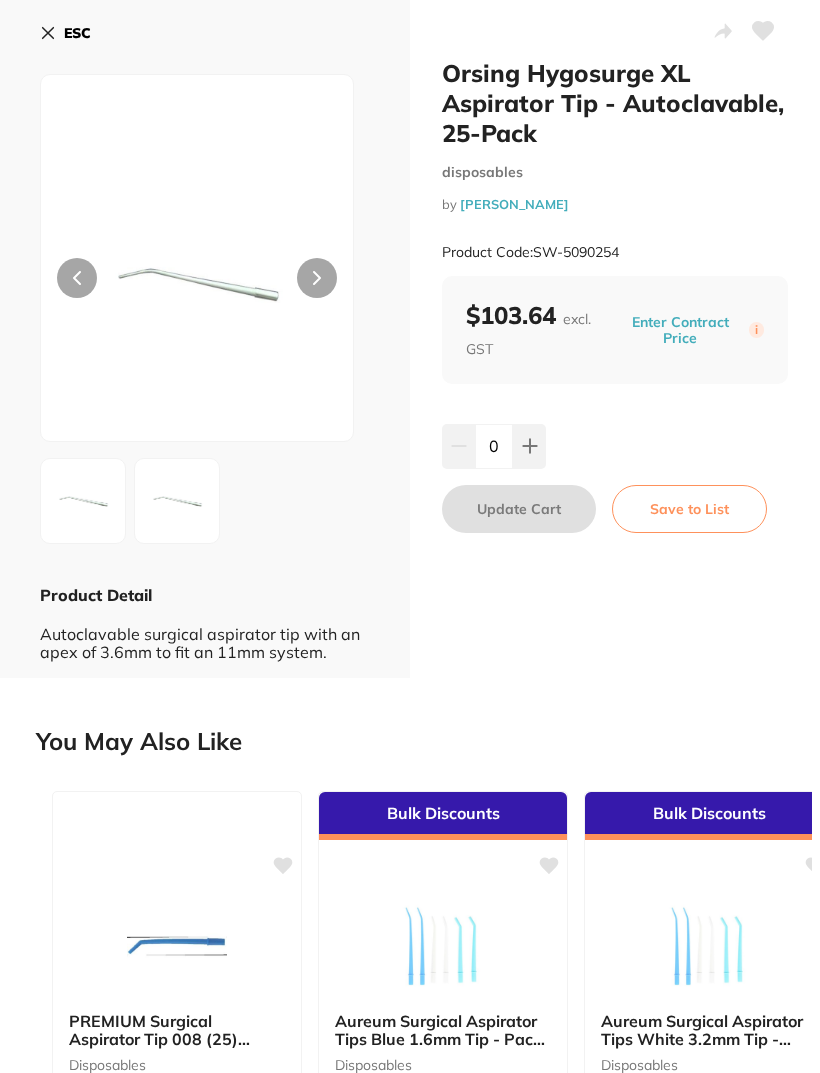 scroll, scrollTop: 0, scrollLeft: 0, axis: both 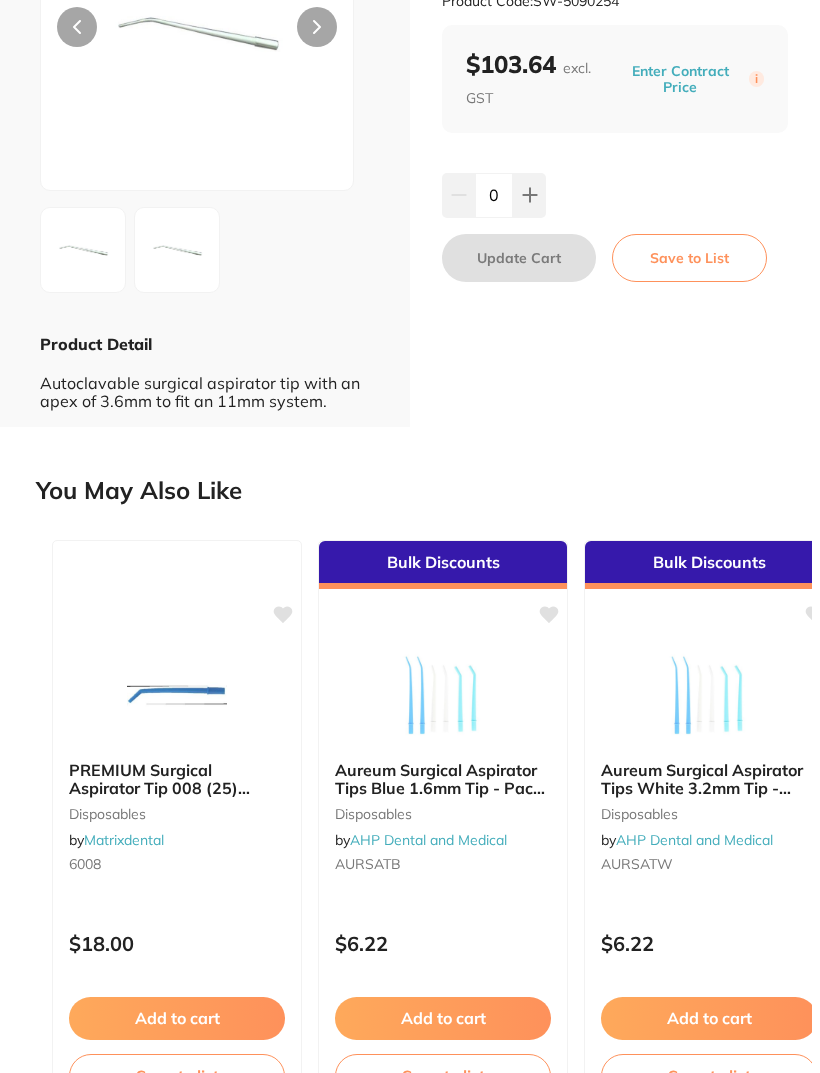 type on "3" 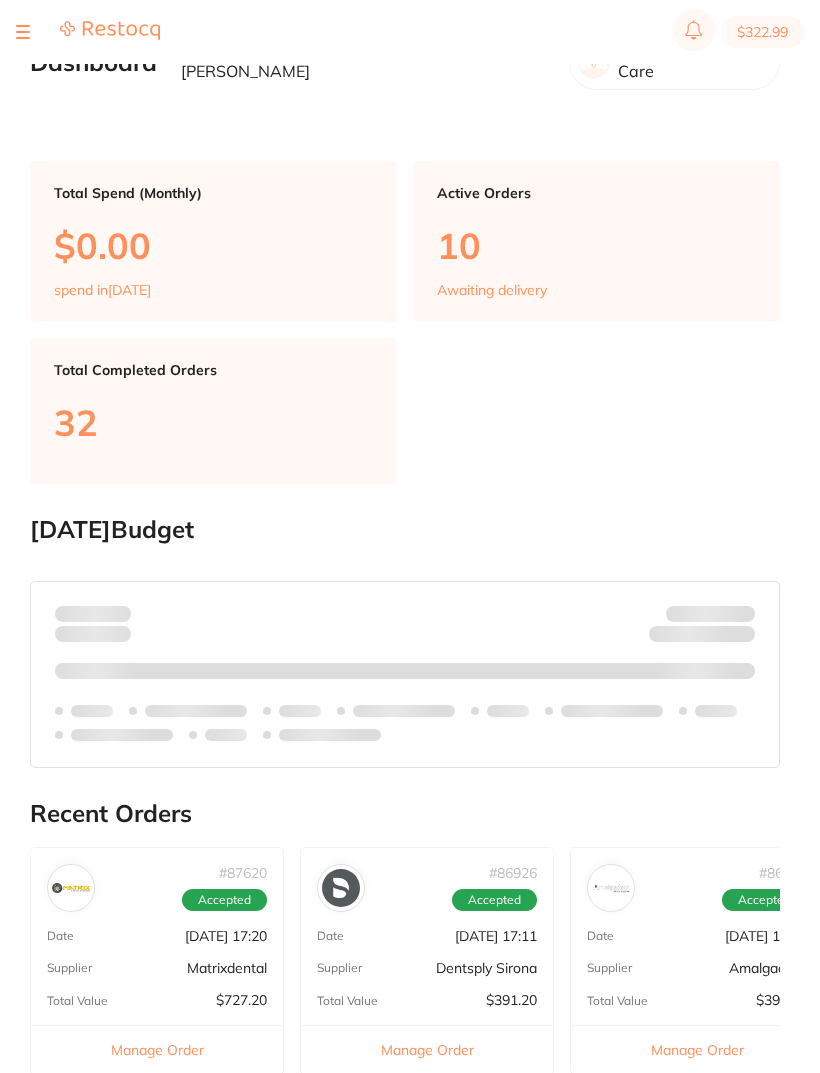 scroll, scrollTop: 0, scrollLeft: 0, axis: both 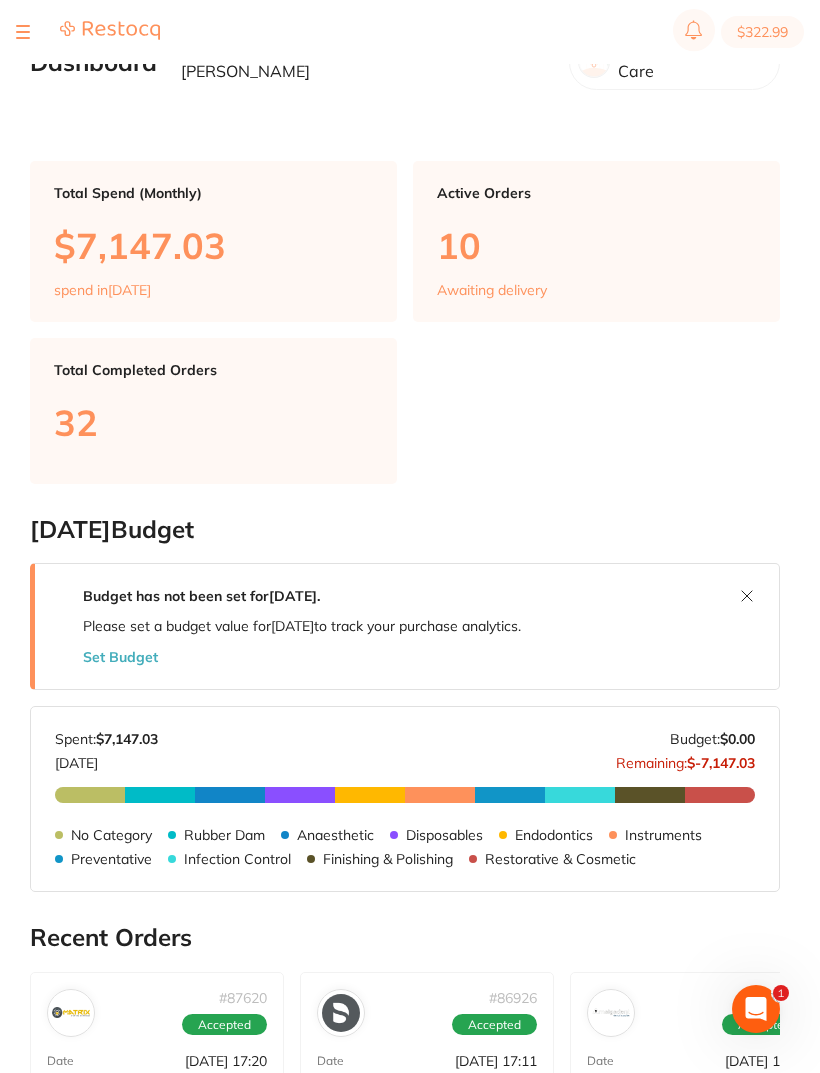 click on "$322.99 Riviera Dental Care Switch account Riviera Dental Care $322.99   in your order Dashboard Browse Products Favourites Inventory Lists View Orders Suppliers Budgets Team RestocqPay Rewards Subscriptions Account Support Log Out Dashboard Welcome back,  Katherine   Bailey Riviera Dental Care Total Spend (Monthly) $7,147.03 spend in  Jul Active Orders 10 Awaiting delivery Total Completed Orders  32 July 2025  Budget Budget has not been set for  July 2025 . Please set a budget value for  July 2025  to track your purchase analytics. Set Budget Jul 2025 Budget:  $0.00 Spent:  $7,147.03 Jul 2025 Budget:  $0.00 Remaining:  $-7,147.03 No Category $491.44 Rubber Dam $242.09 Anaesthetic $358.80 Disposables $1,755.34 Endodontics $360.68 Instruments $130.68 Preventative $815.44 Infection Control $540.06 Finishing & Polishing $422.51 Restorative & Cosmetic $2,030.01 No Category Rubber Dam Anaesthetic Disposables Endodontics Instruments Preventative Infection Control Finishing & Polishing Restorative & Cosmetic # 87620" at bounding box center (410, 504) 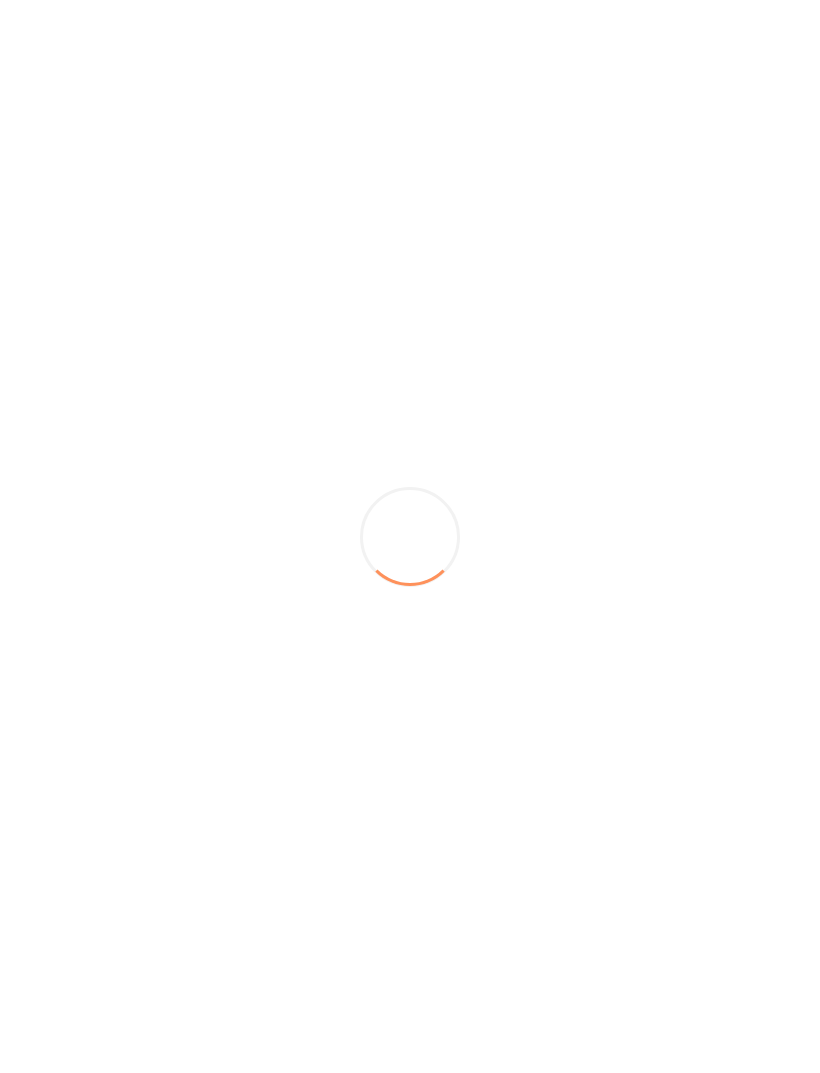 scroll, scrollTop: 0, scrollLeft: 0, axis: both 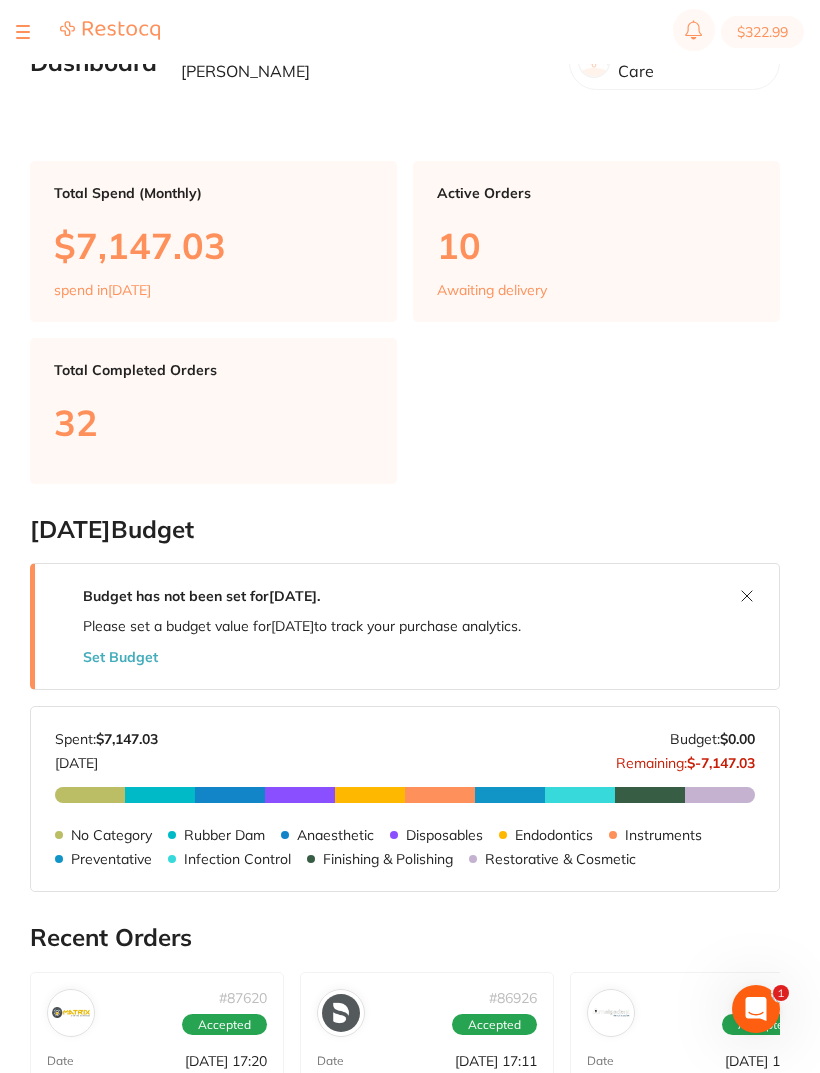 click at bounding box center [23, 32] 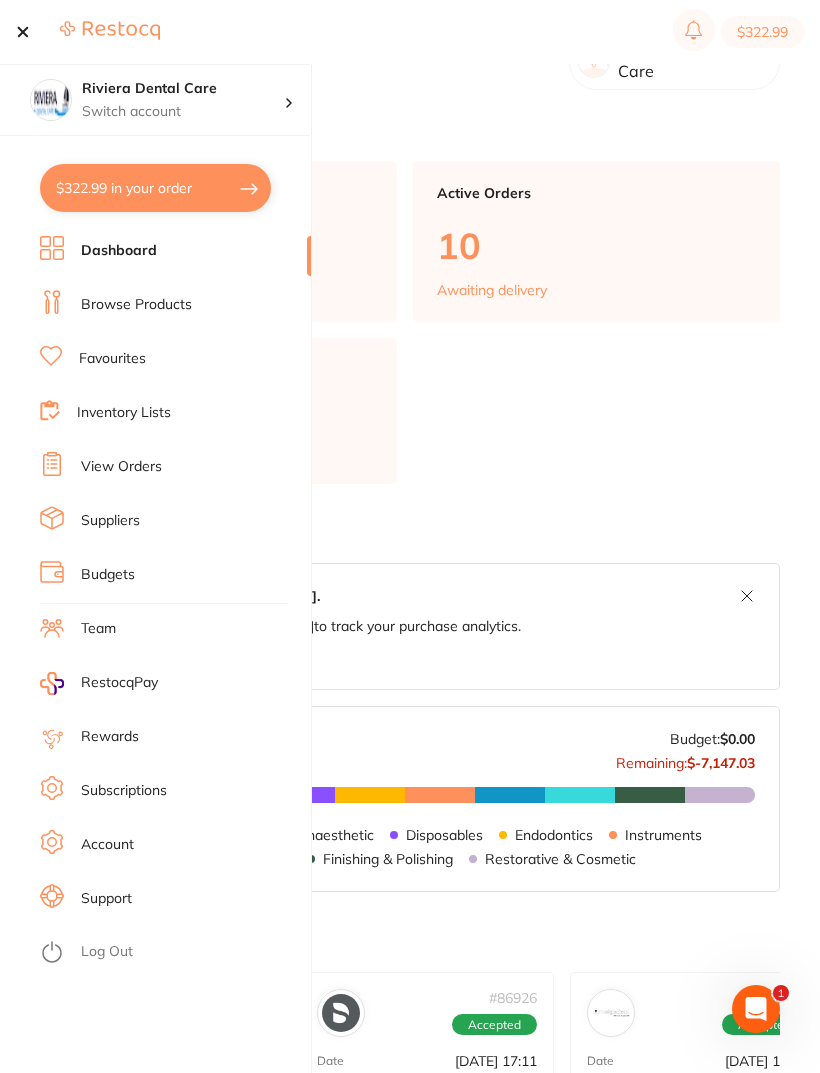 click on "Browse Products" at bounding box center (136, 305) 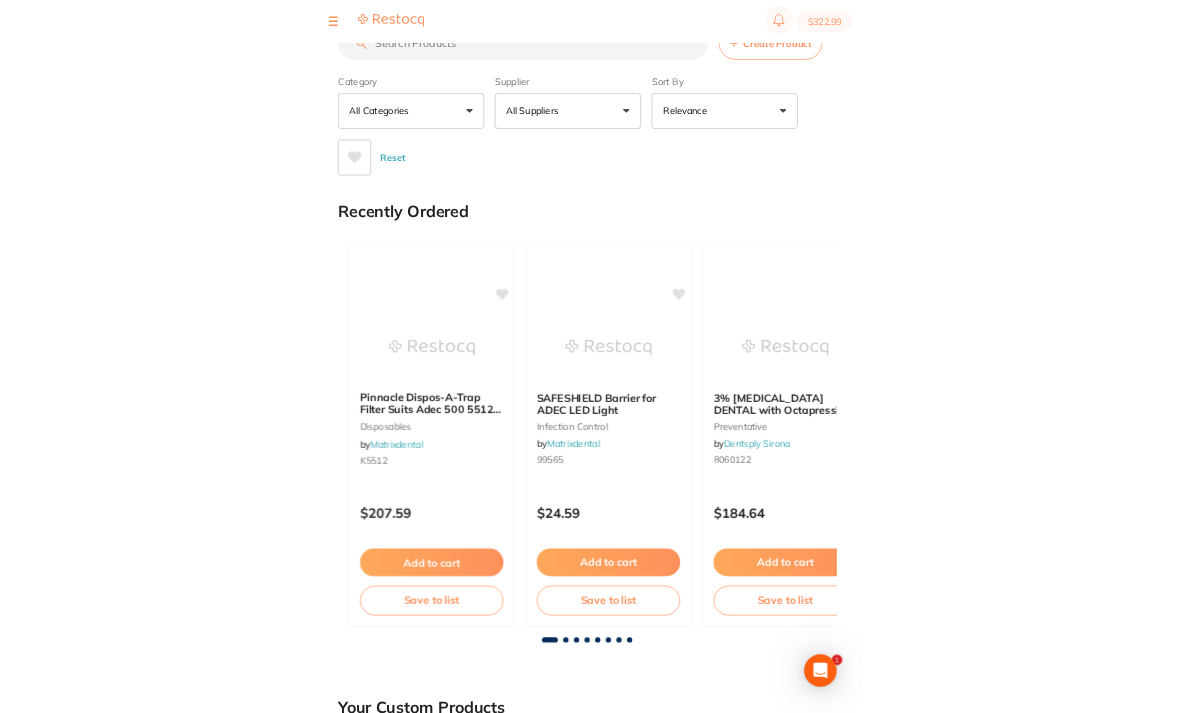 scroll, scrollTop: 0, scrollLeft: 0, axis: both 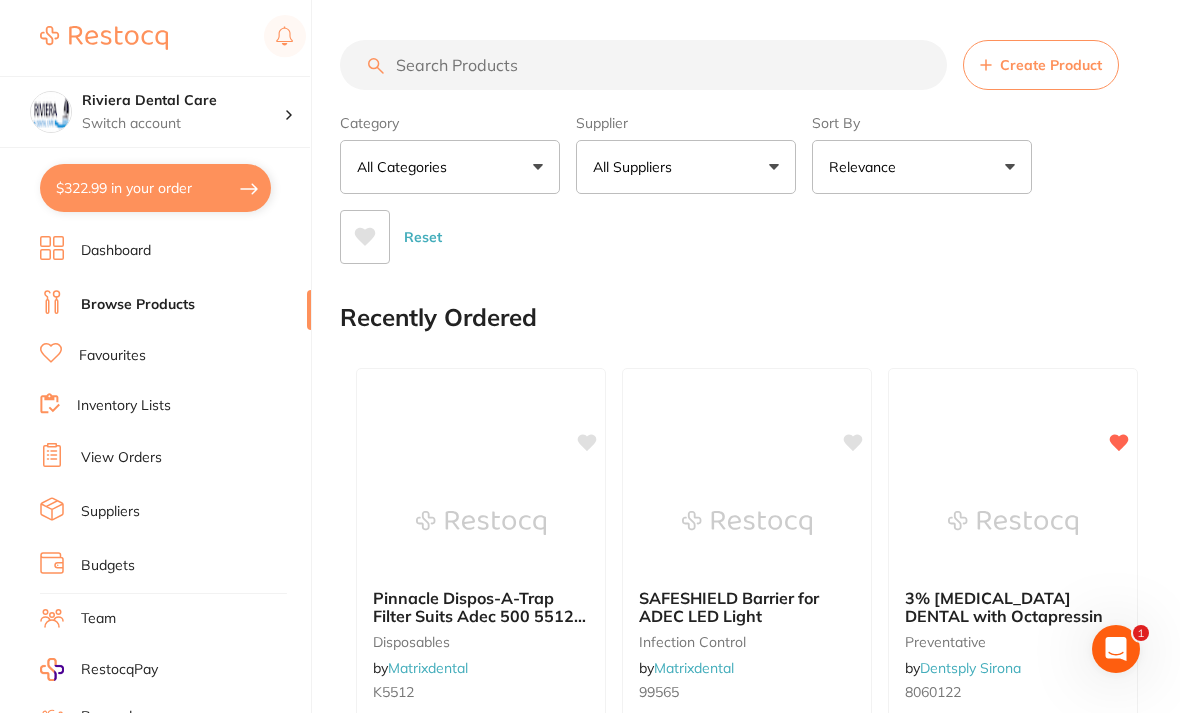 click at bounding box center [643, 65] 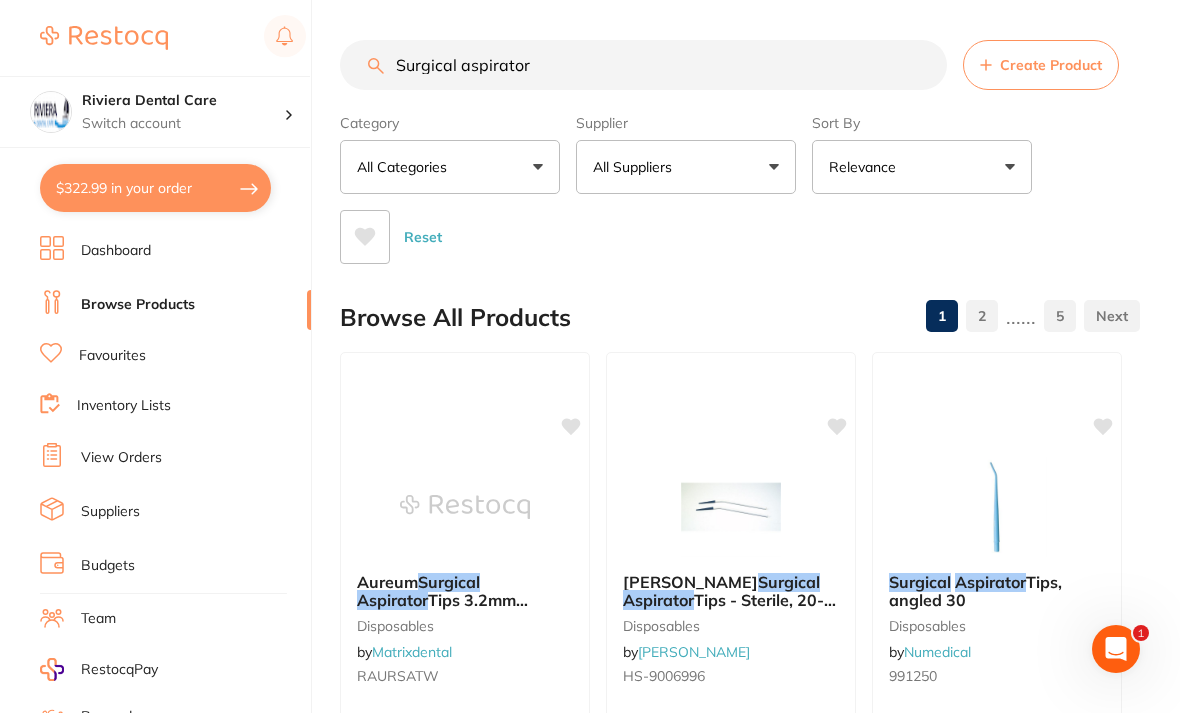 scroll, scrollTop: 0, scrollLeft: 0, axis: both 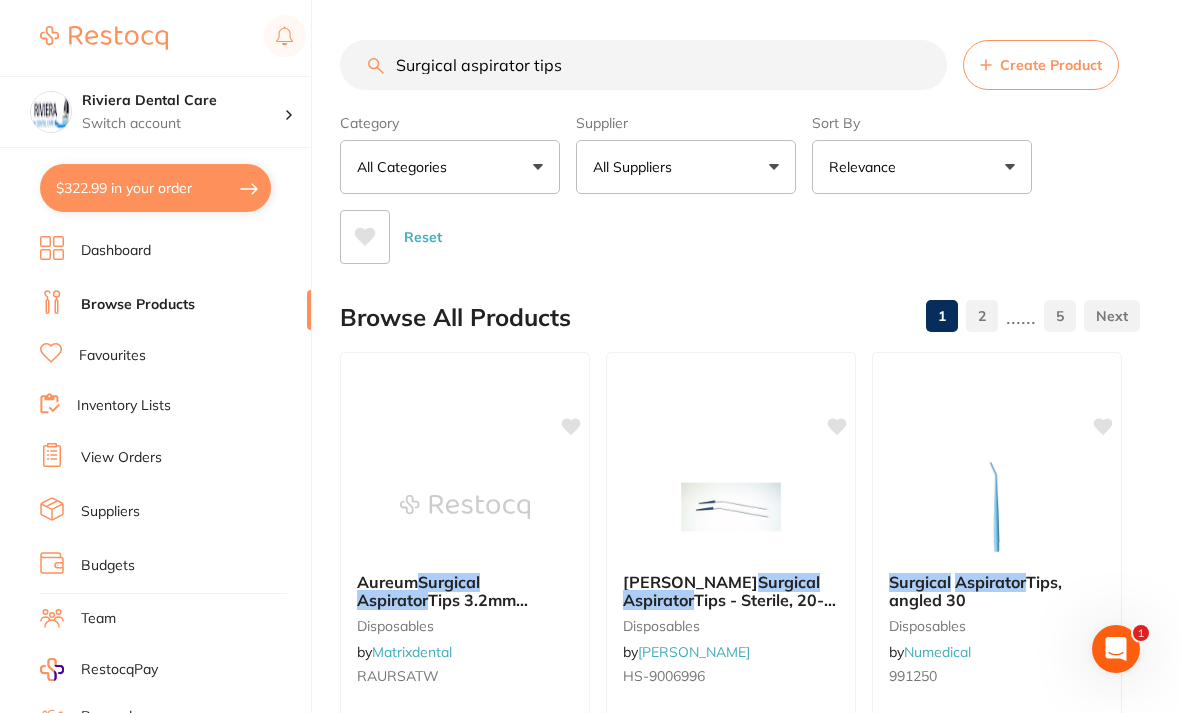 type on "Surgical aspirator tips" 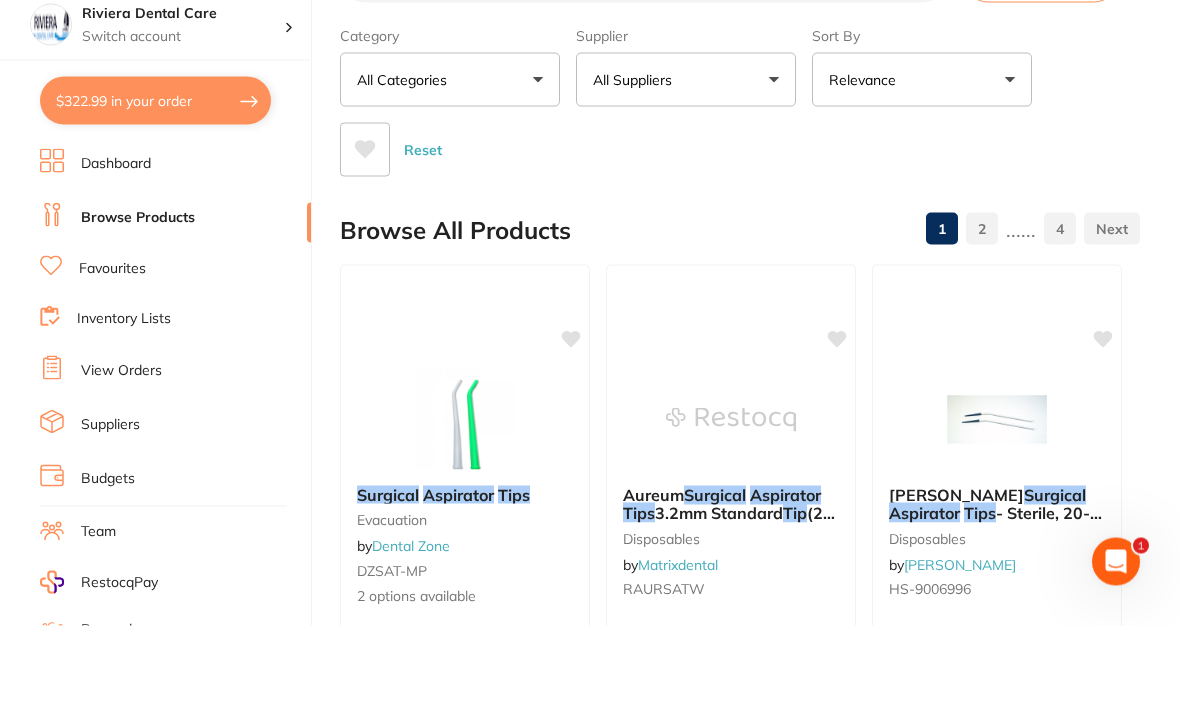 scroll, scrollTop: 0, scrollLeft: 0, axis: both 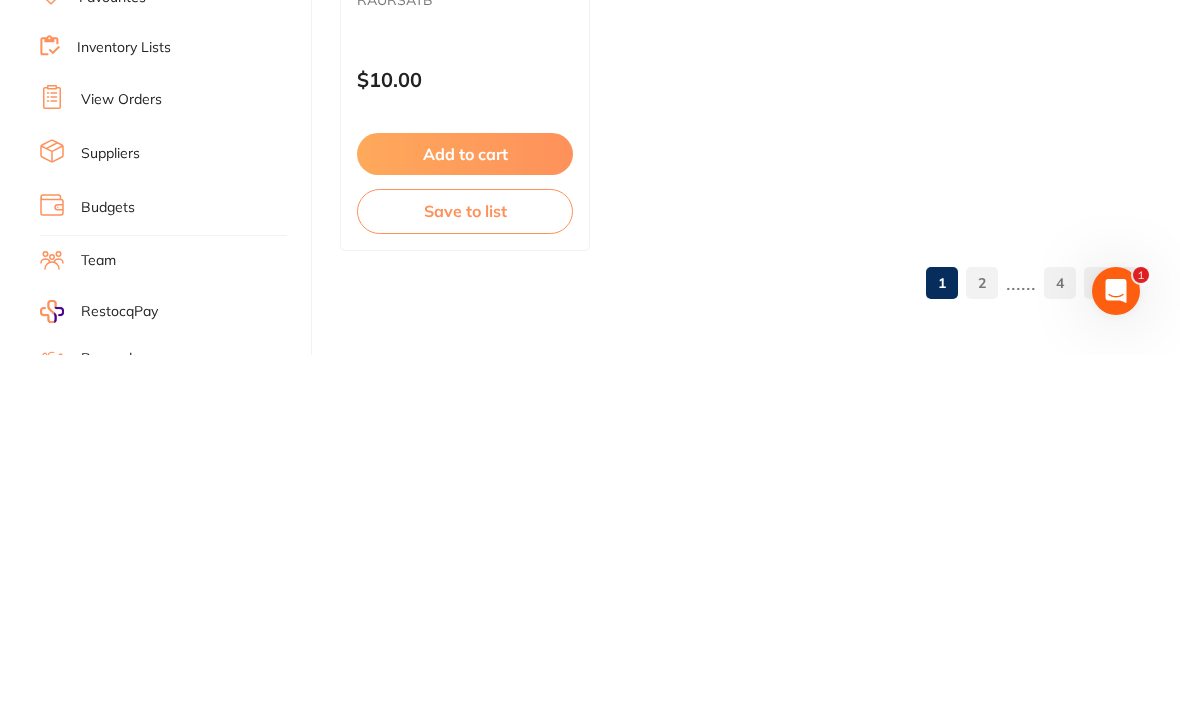 click on "2" at bounding box center (982, 641) 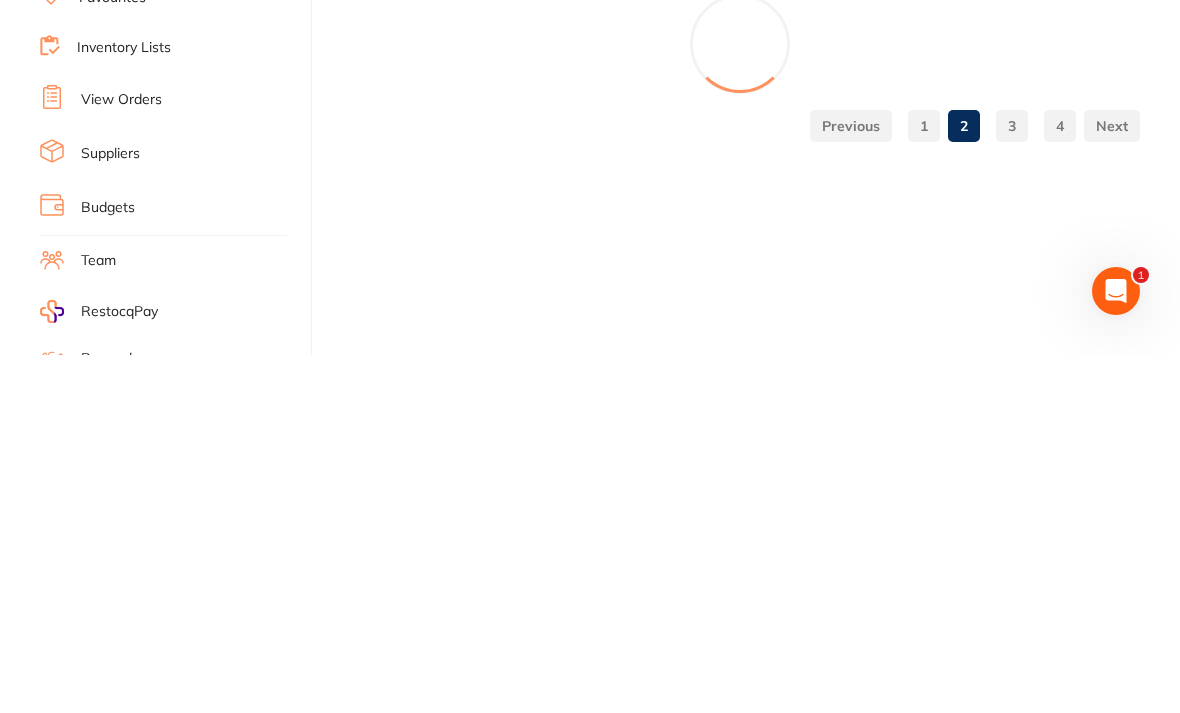 scroll, scrollTop: 0, scrollLeft: 0, axis: both 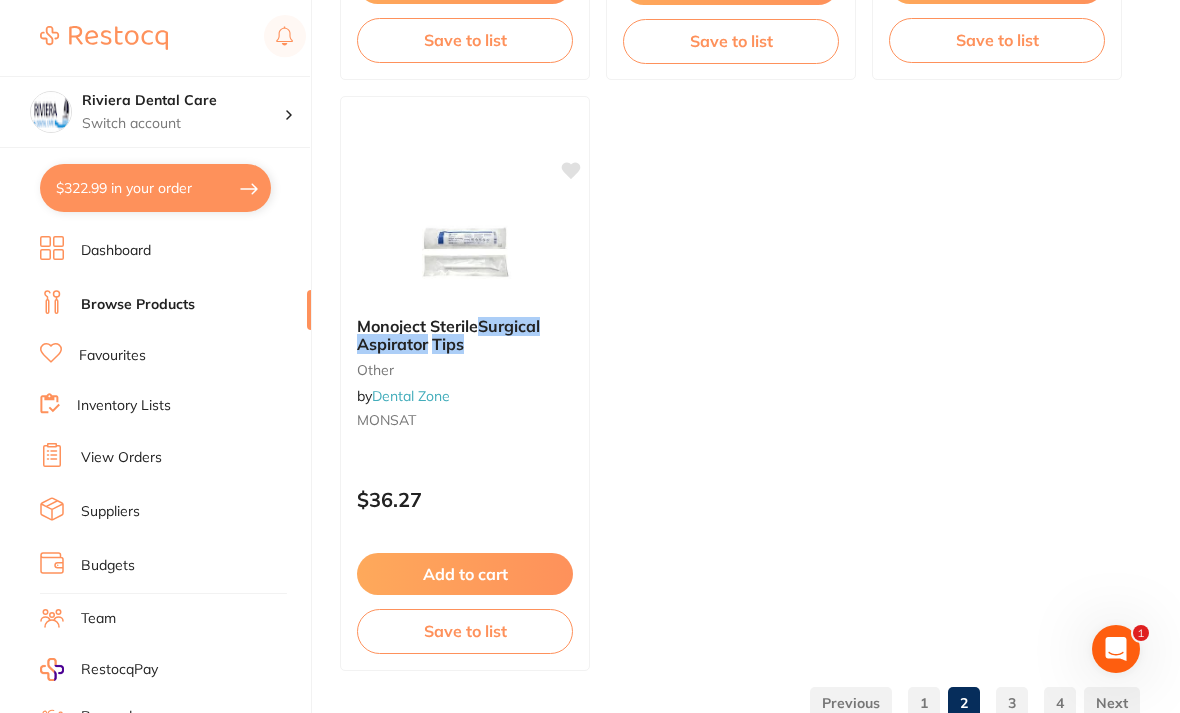 click on "3" at bounding box center [1012, 703] 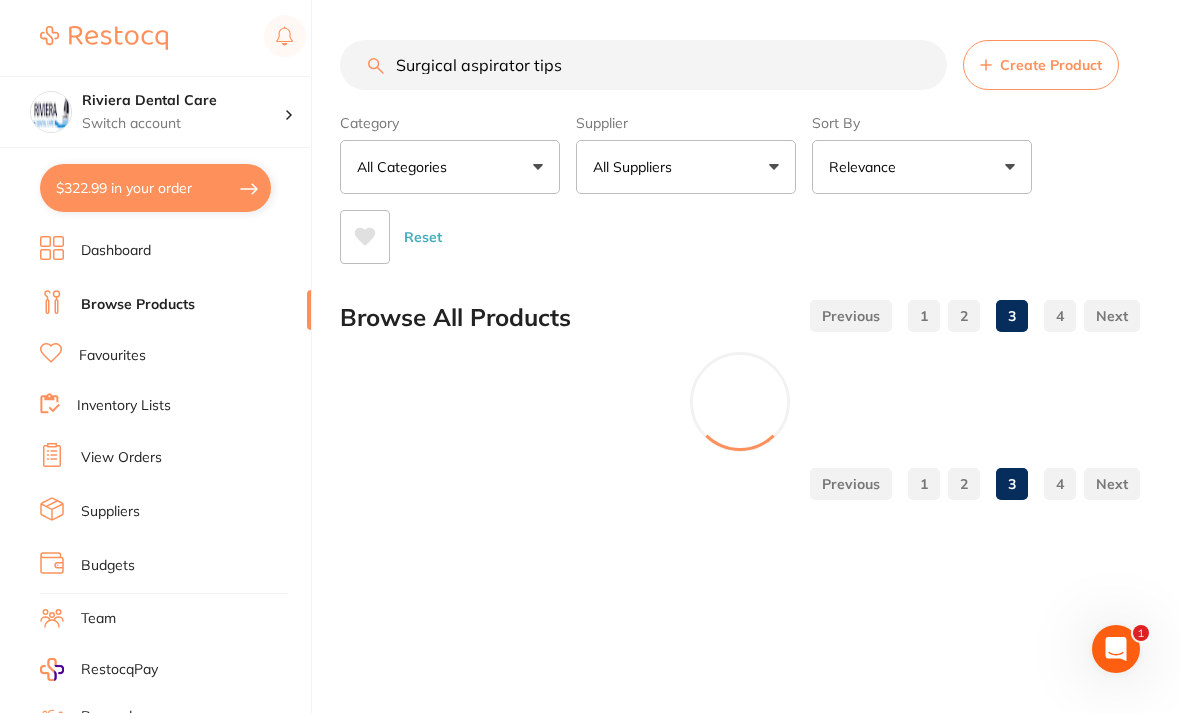 scroll, scrollTop: 0, scrollLeft: 0, axis: both 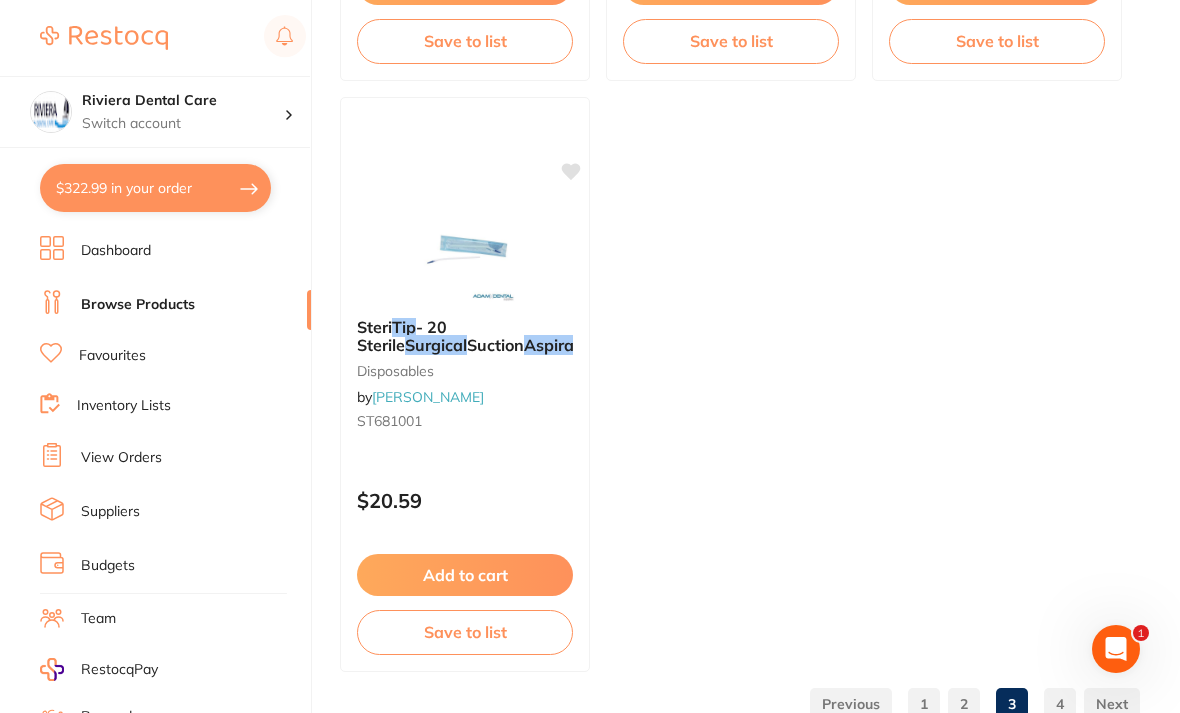 click at bounding box center (465, 252) 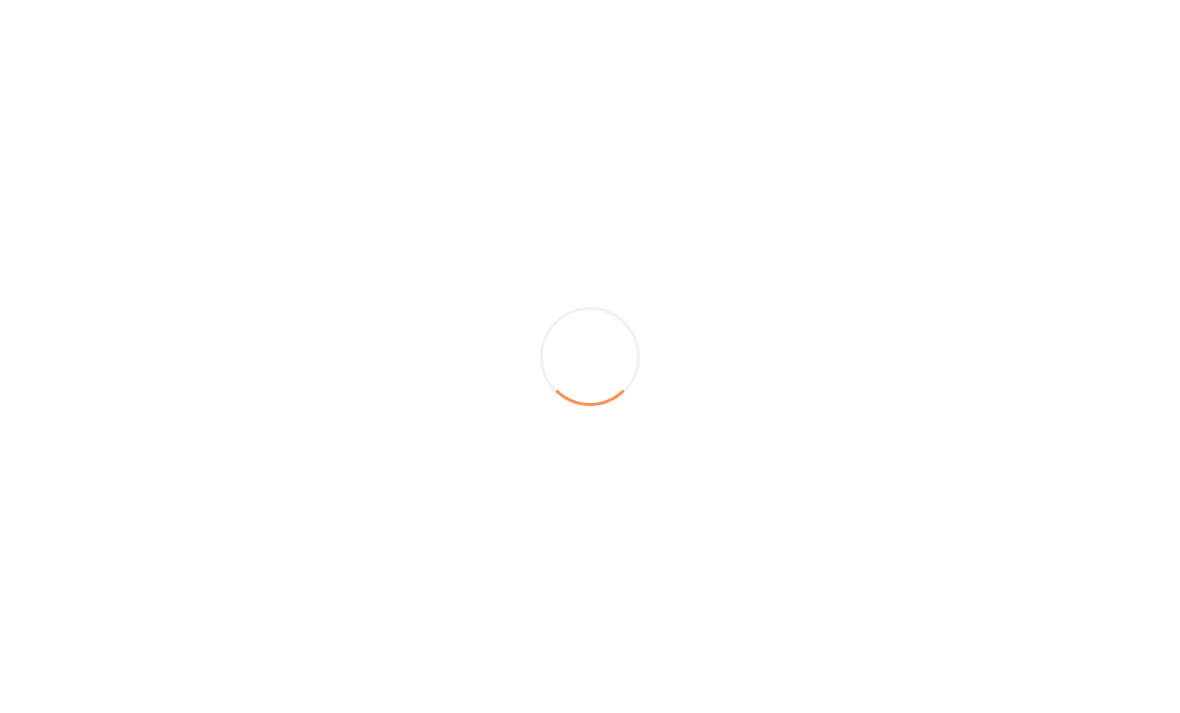 scroll, scrollTop: 0, scrollLeft: 0, axis: both 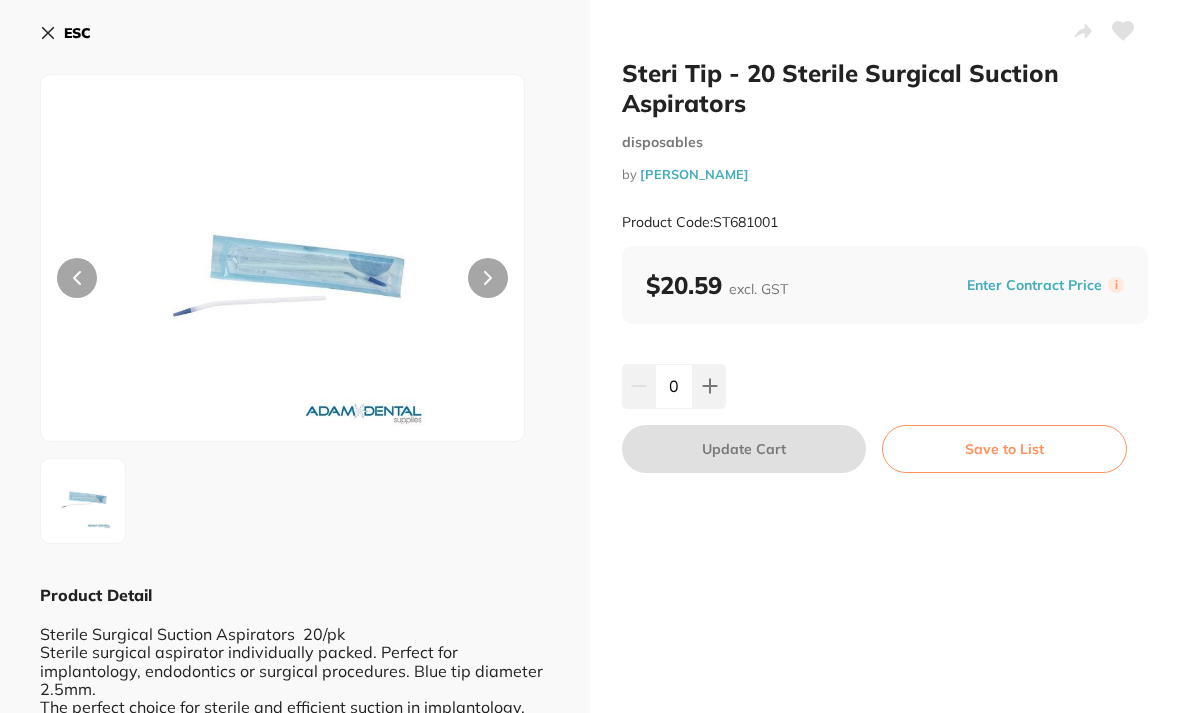 click on "ESC" at bounding box center (65, 33) 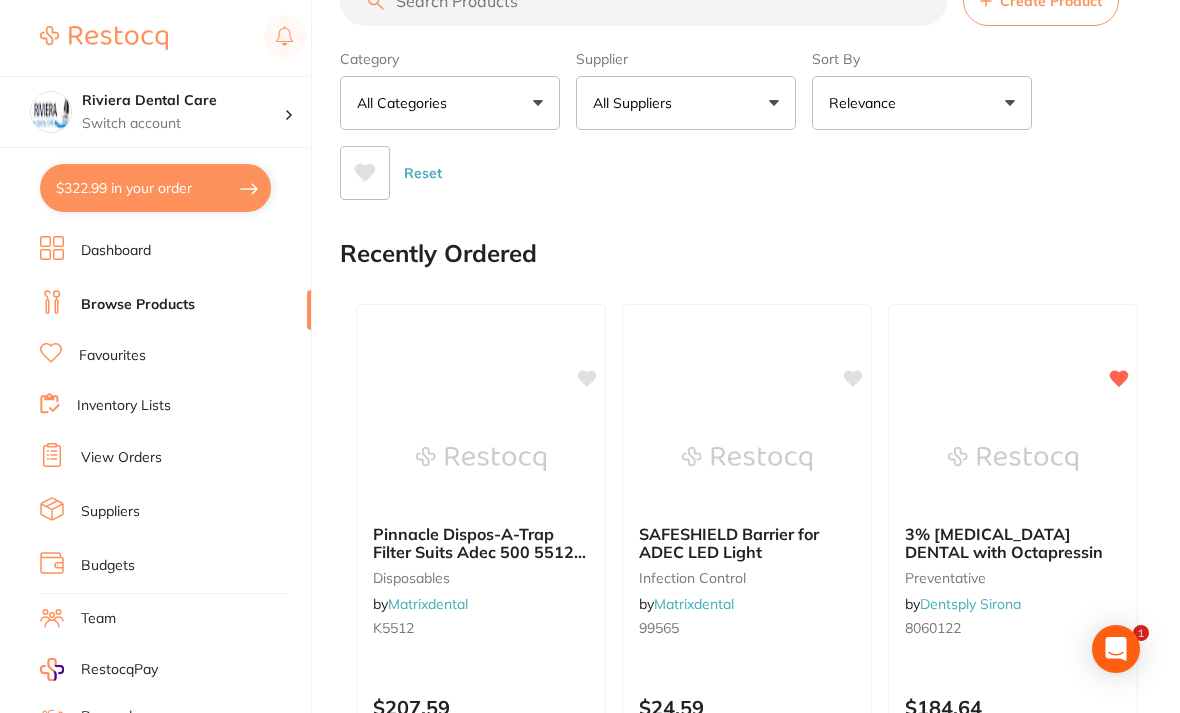 click on "All Suppliers" at bounding box center (686, 103) 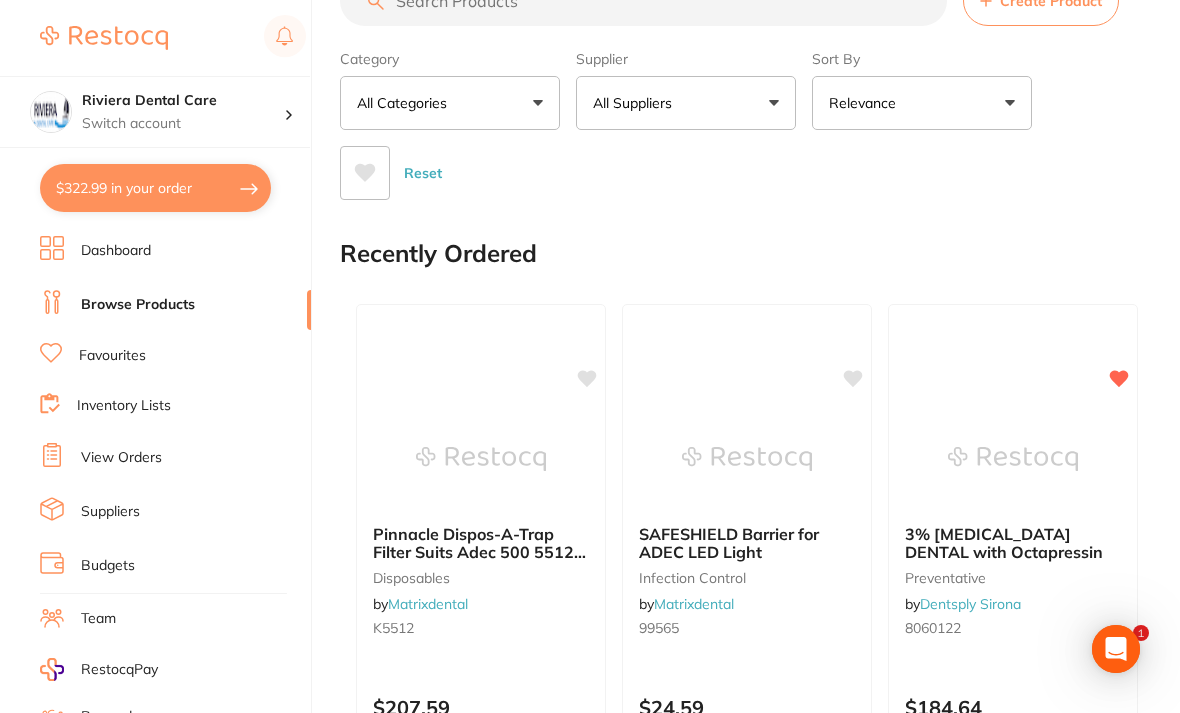 scroll, scrollTop: 0, scrollLeft: 0, axis: both 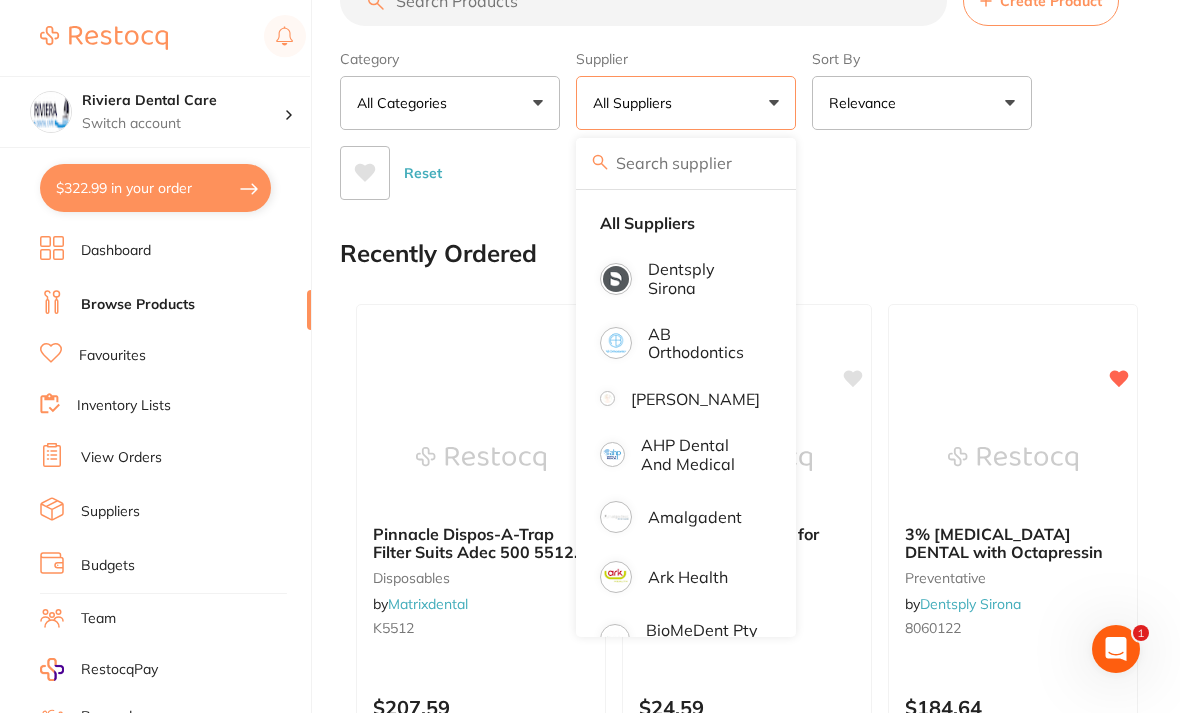 click on "Suppliers" at bounding box center [110, 512] 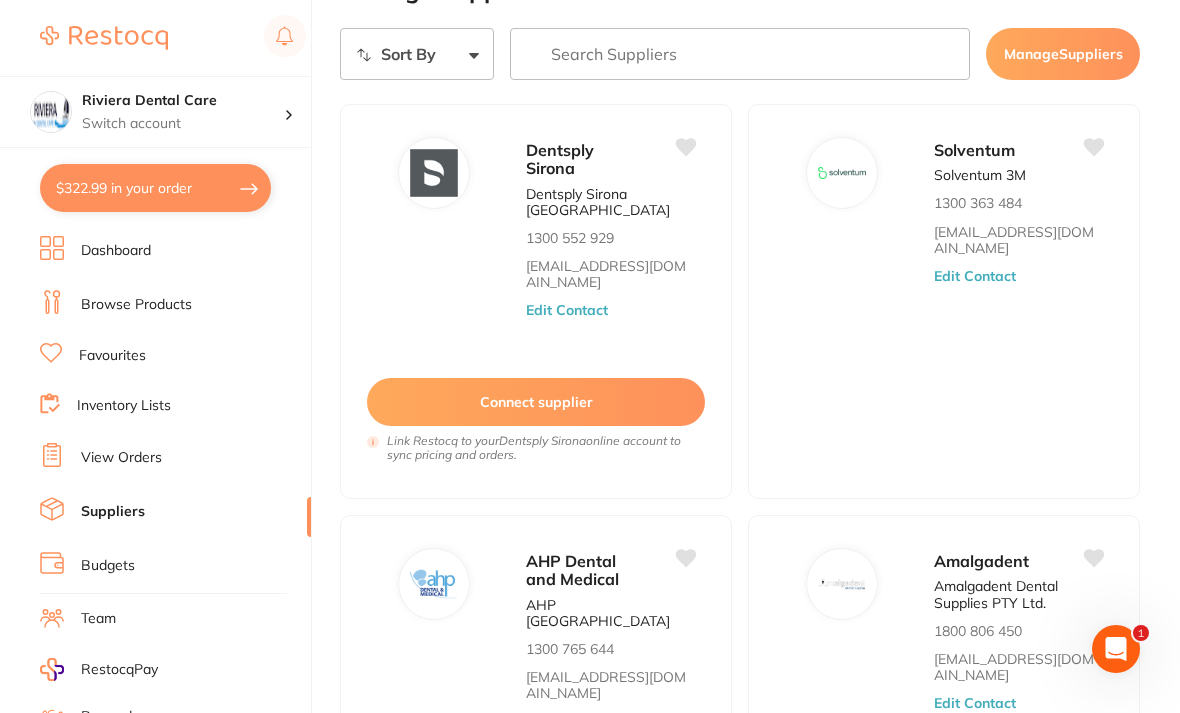 scroll, scrollTop: 0, scrollLeft: 0, axis: both 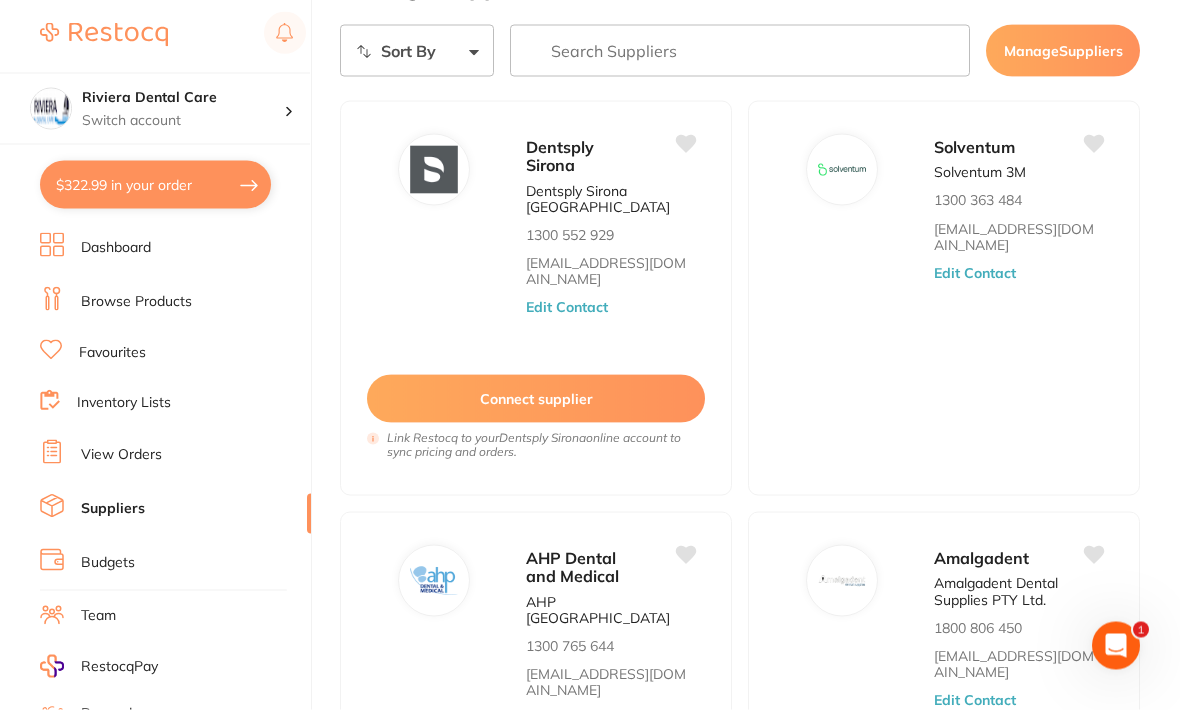 click on "Manage Suppliers Sort By A-Z Z-A Manage  Suppliers Dentsply Sirona Dentsply Sirona  Australia 1300 552 929 clientservices@dentsplysirona.com Edit Contact Connect supplier     Link Restocq to your  Dentsply Sirona  online account to sync pricing and orders. Solventum Solventum 3M 1300 363 484 orthoanz1@solventum.com Edit Contact AHP Dental and Medical AHP Australia 1300 765 644 orders@ahpdentalmedical.com.au Edit Contact Amalgadent Amalgadent Dental Supplies PTY Ltd. 1800 806 450 info@amalgadent.com.au Edit Contact APAC Dental APAC Dental 0401792781 admin@apacdental.com.au Edit Contact Ark Health Katherine  Bailey 0351524636 sales@arkhealth.com.au Edit Contact CDS Dental CDS Orders 0423 388 828 info@clinicaldentalsupplies.com.au Edit Contact Critical Dental Critical Orders 02 8883 0674 info@criticaldental.com.au Edit Contact Dental Zone dental zone 0413 137 939 hello@dentalzone.com.au Edit Contact Erkodent Erkodent Australia 08 9388 8144 support@erkodent.com.au Edit Contact Independent Dental 1800 044 998 1 2" at bounding box center [760, 938] 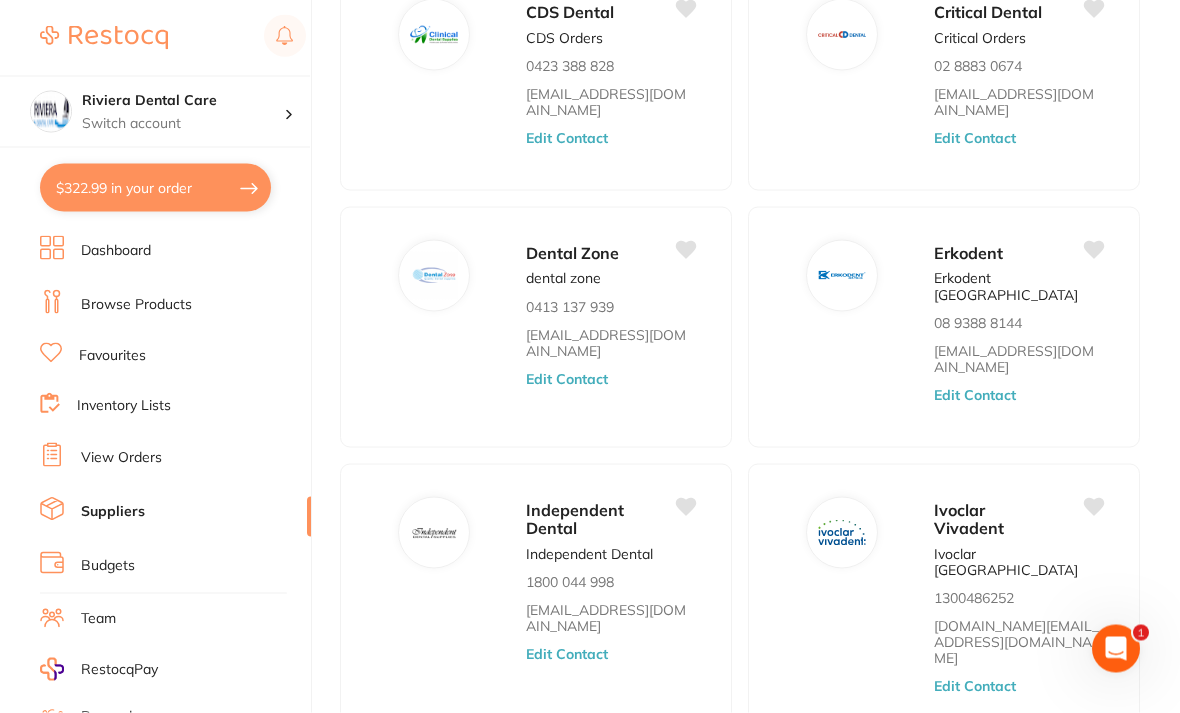 scroll, scrollTop: 1141, scrollLeft: 0, axis: vertical 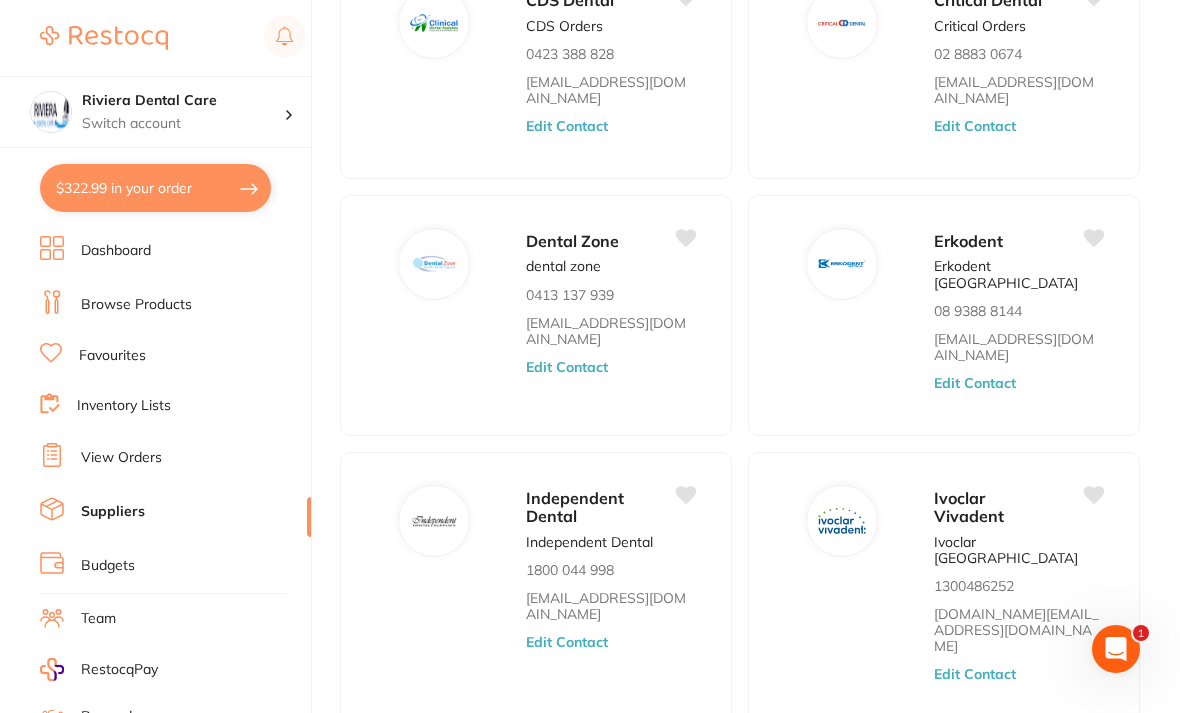 click on "2" at bounding box center (693, 759) 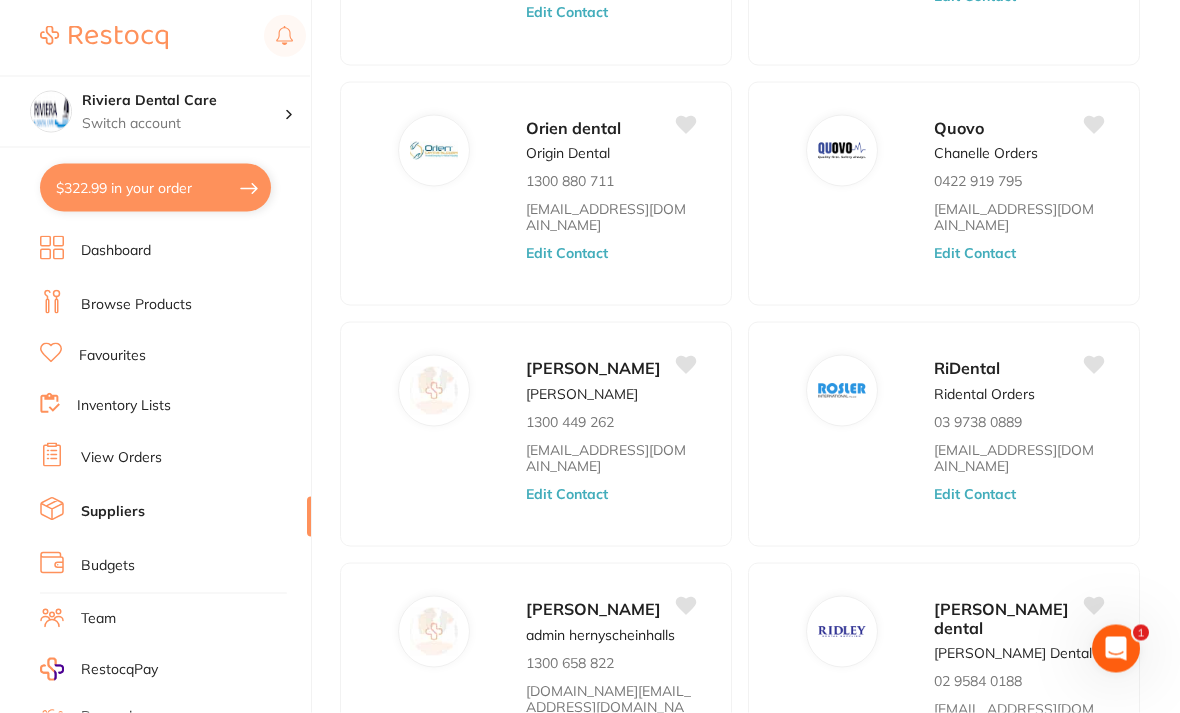 scroll, scrollTop: 1027, scrollLeft: 0, axis: vertical 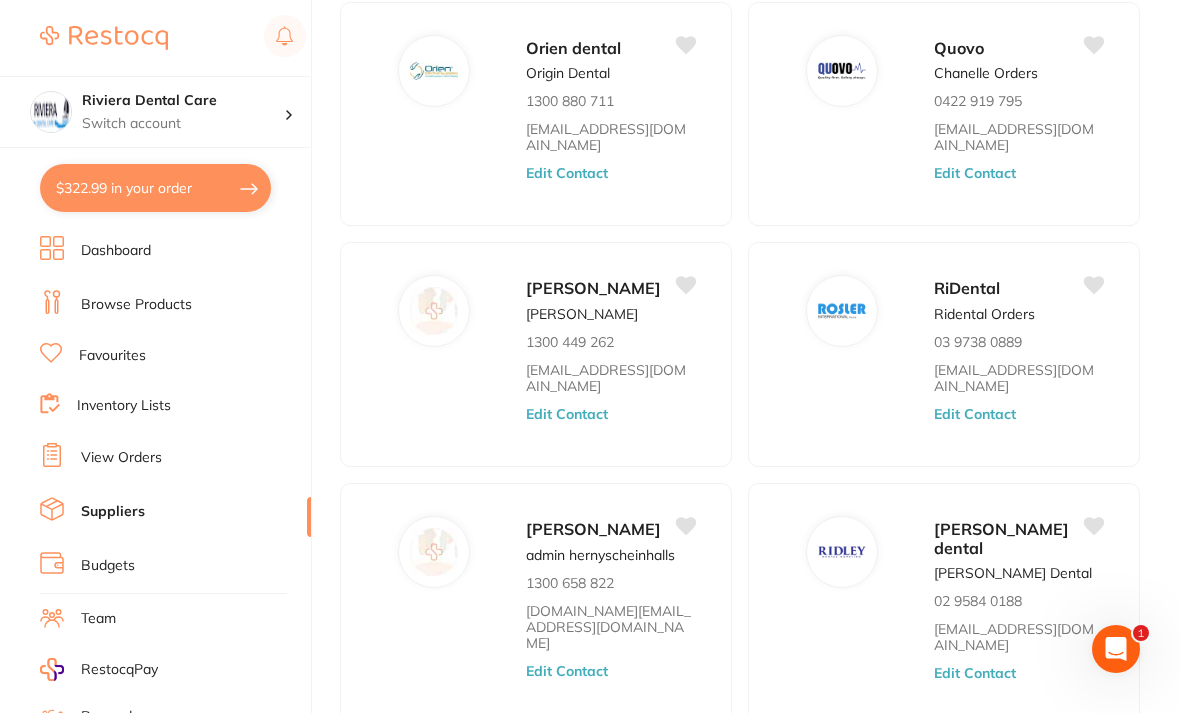 click on "3" at bounding box center (781, 758) 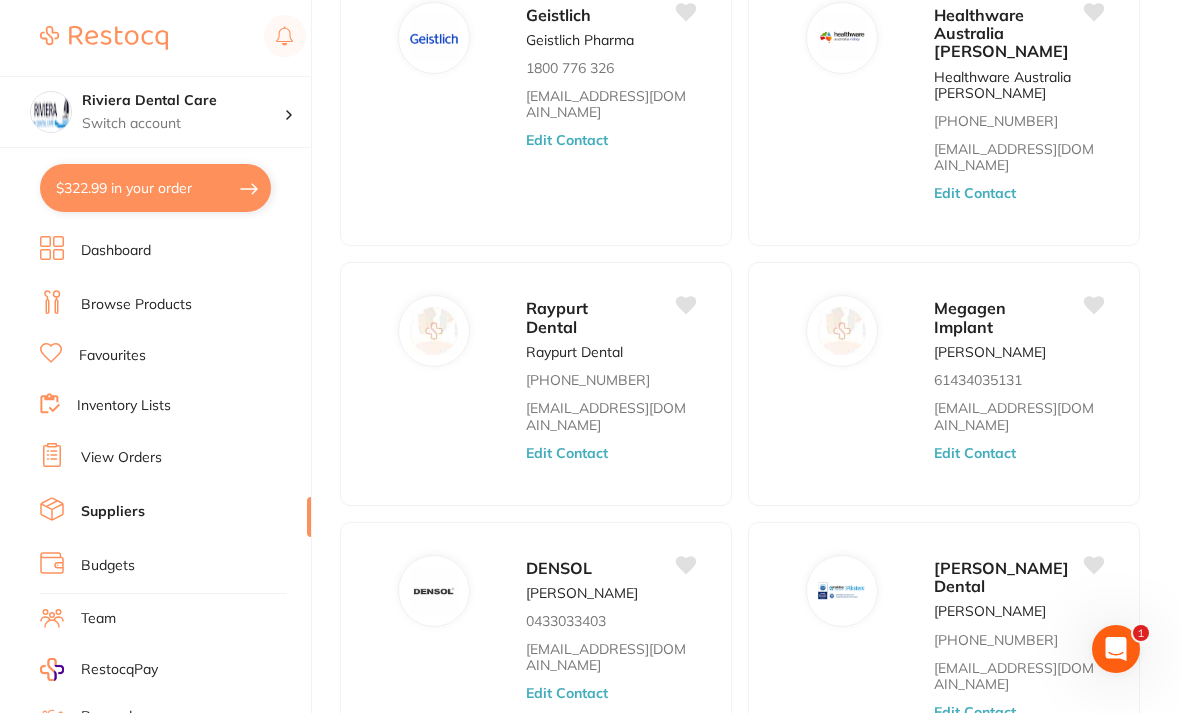 scroll, scrollTop: 1097, scrollLeft: 0, axis: vertical 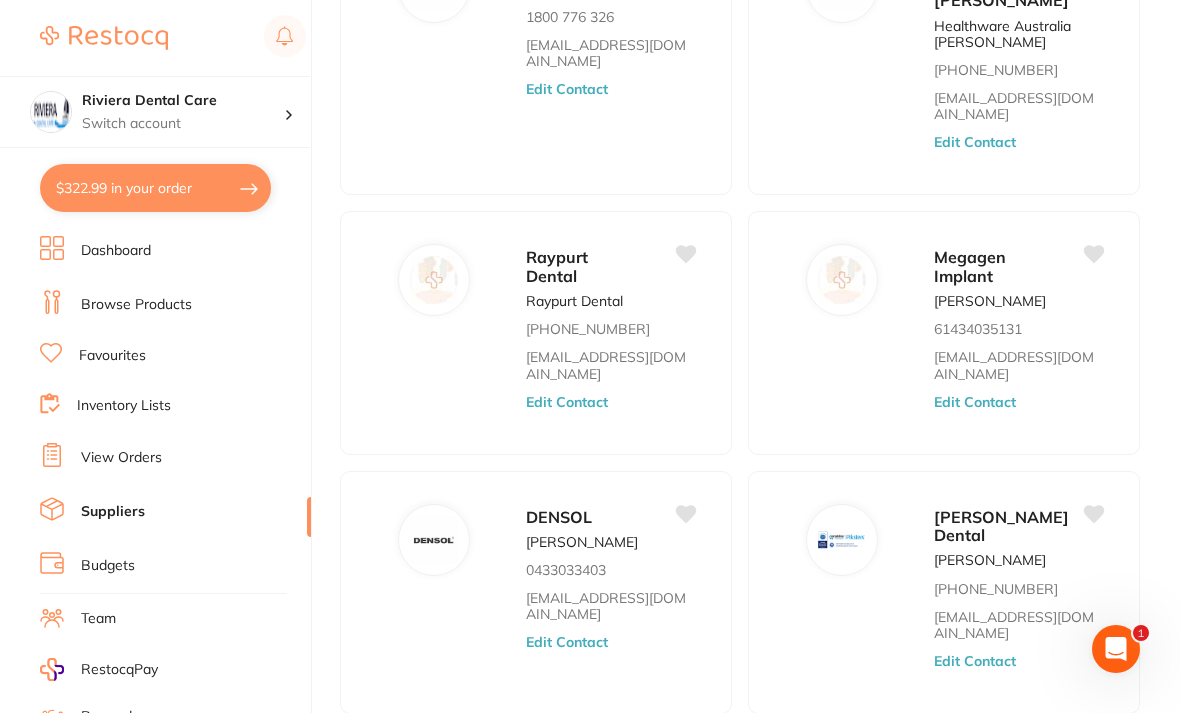 click on "4" at bounding box center [829, 746] 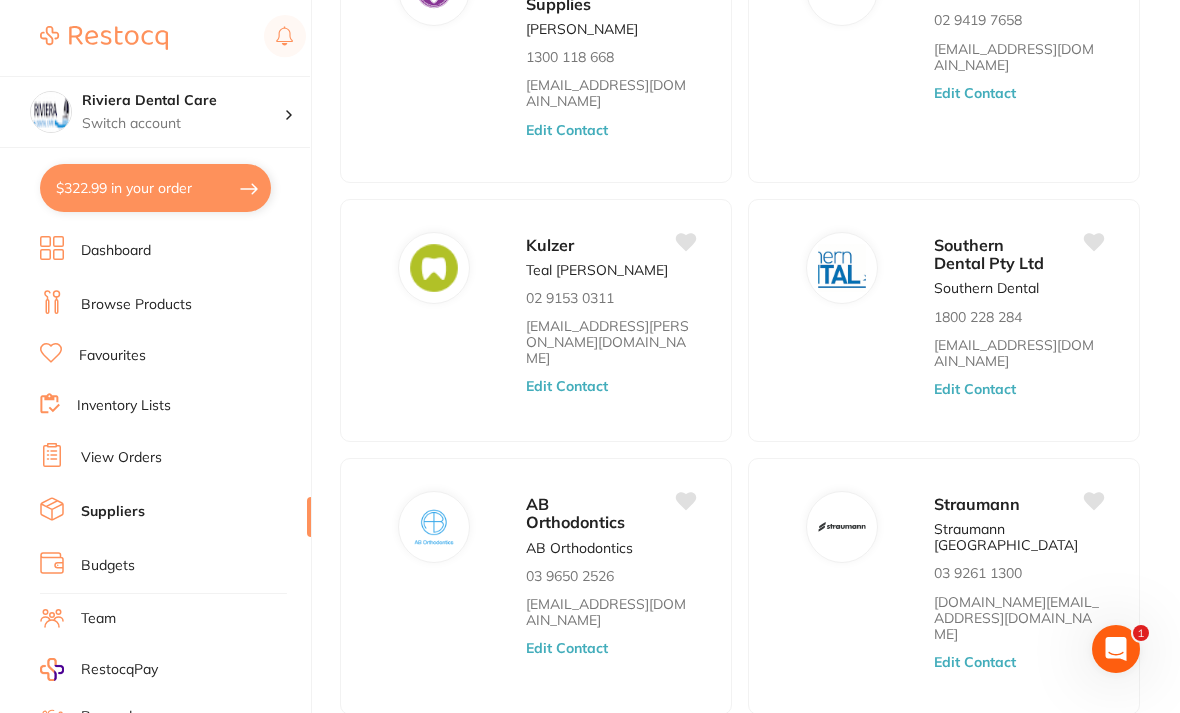 scroll, scrollTop: 289, scrollLeft: 0, axis: vertical 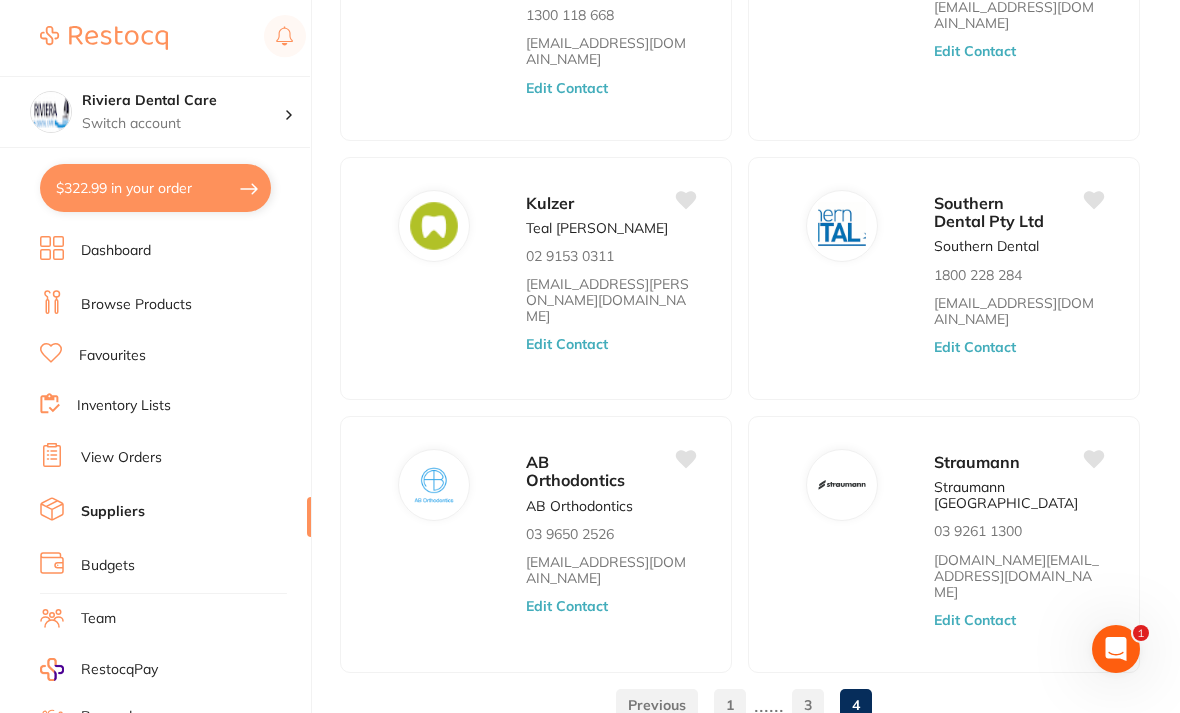 click on "1" at bounding box center (730, 705) 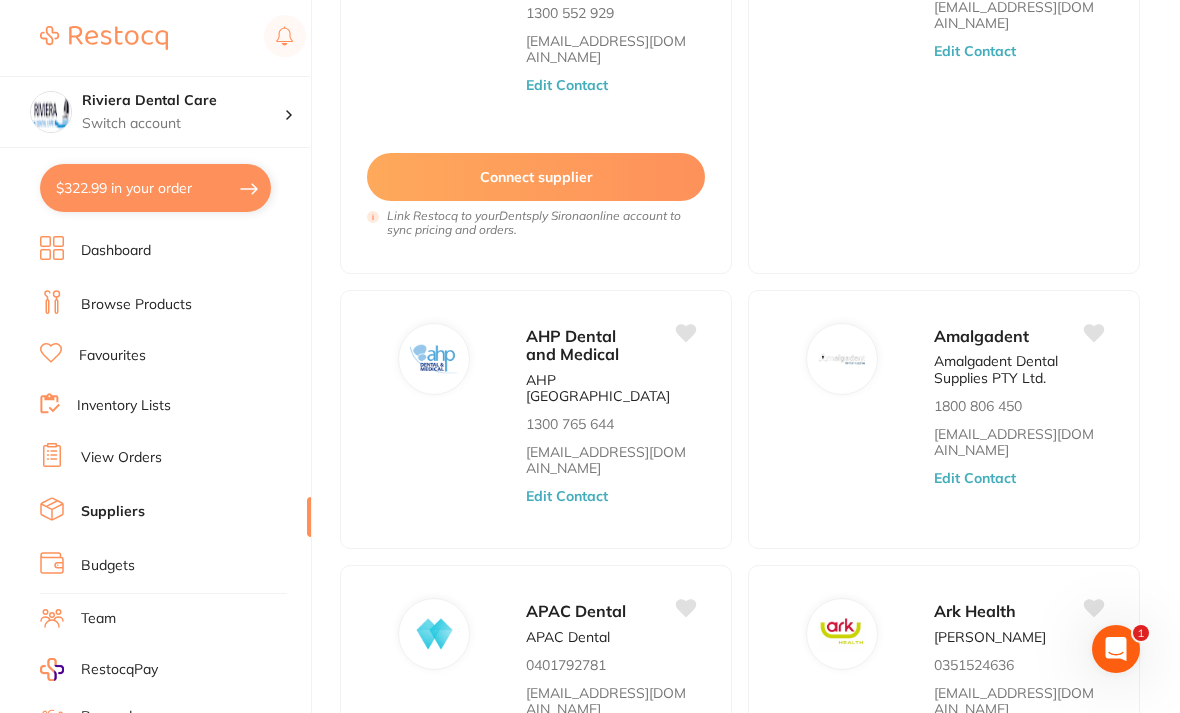 scroll, scrollTop: 170, scrollLeft: 0, axis: vertical 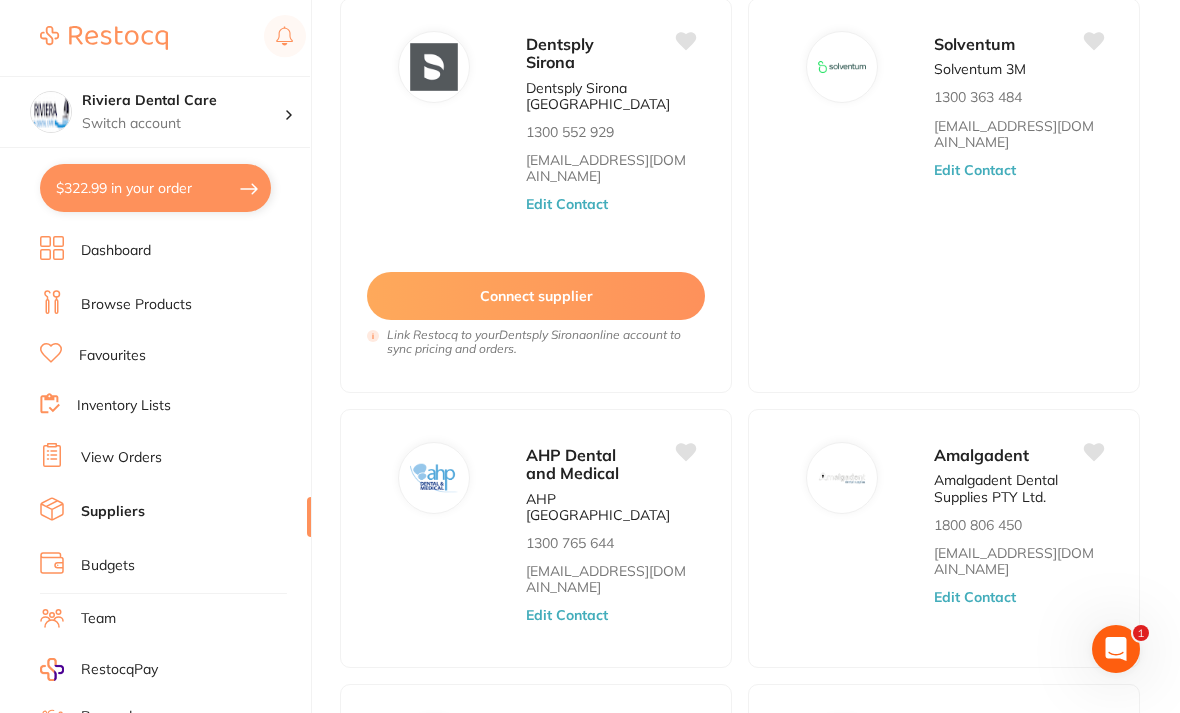 click on "View Orders" at bounding box center (121, 458) 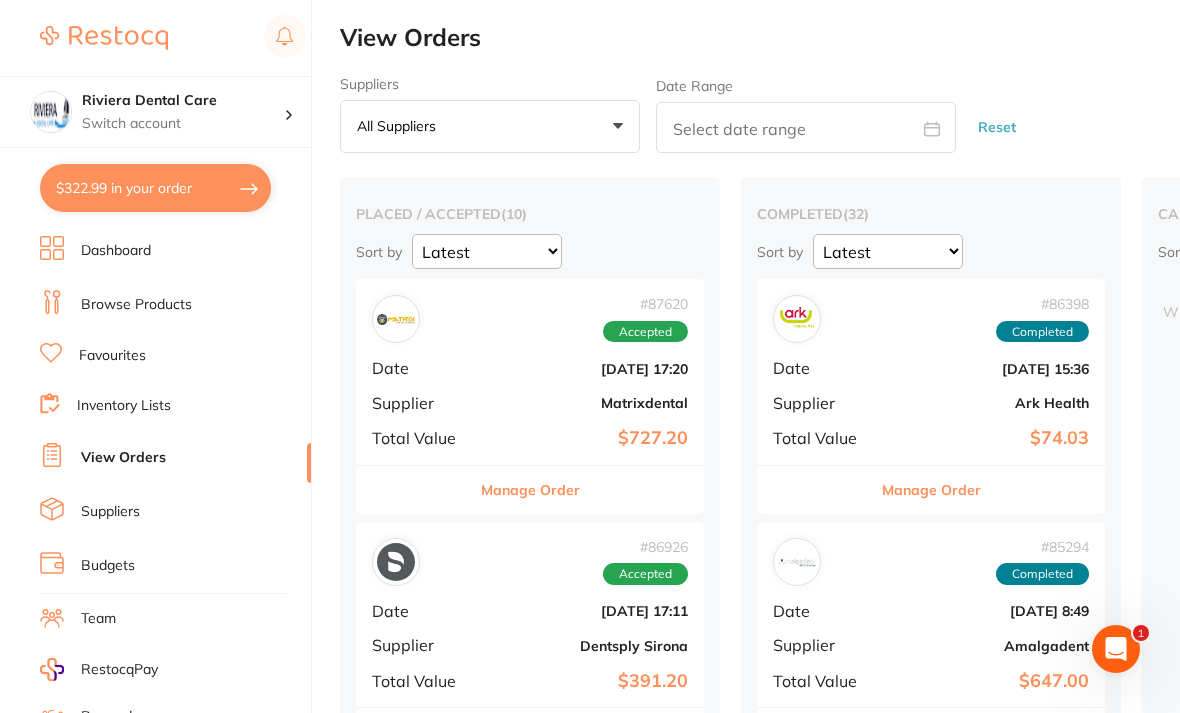 scroll, scrollTop: 0, scrollLeft: 0, axis: both 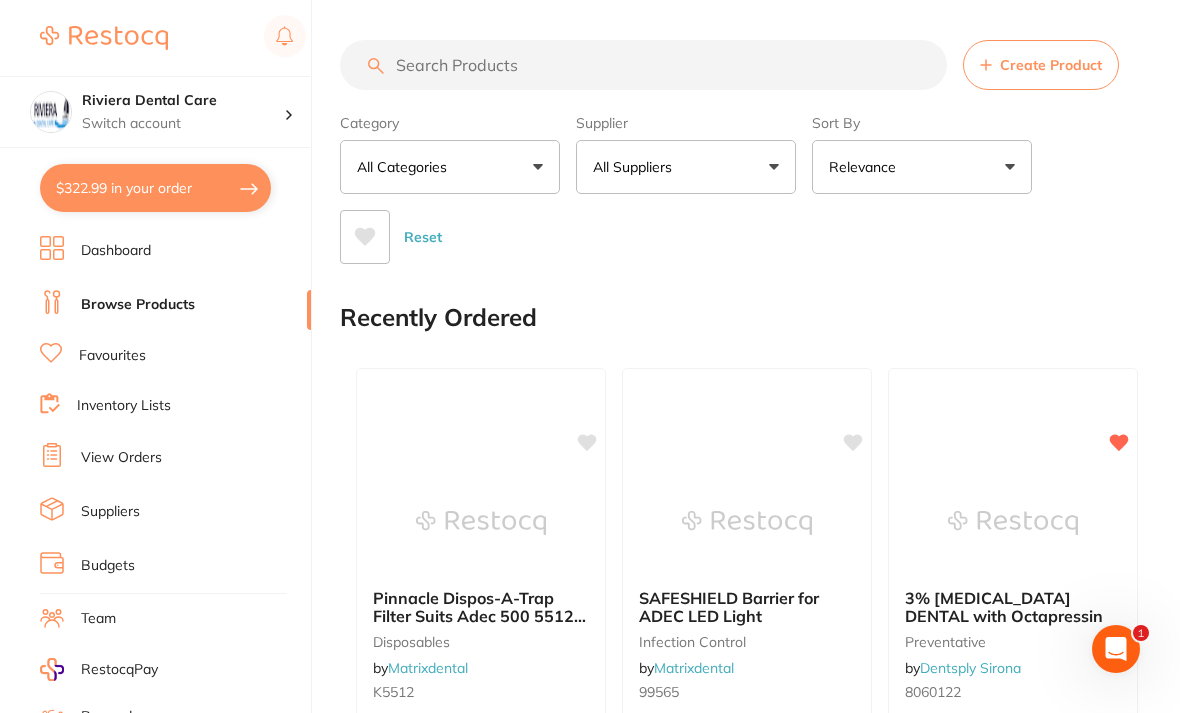 click at bounding box center [643, 65] 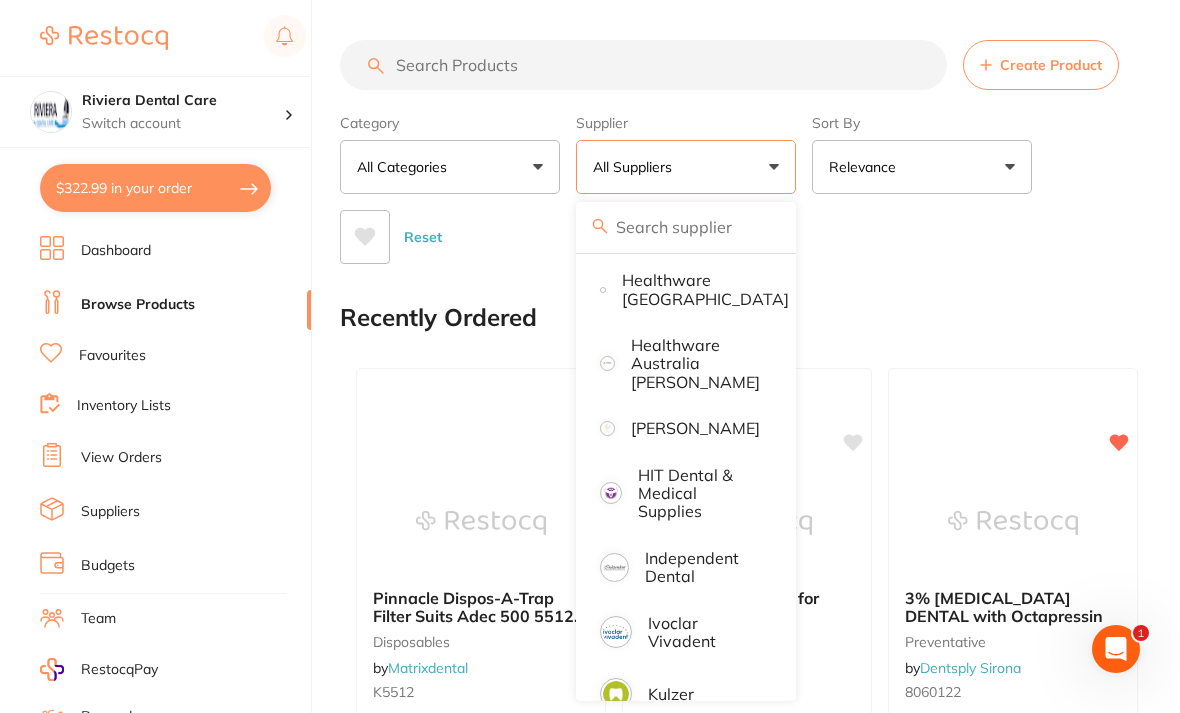 scroll, scrollTop: 908, scrollLeft: 0, axis: vertical 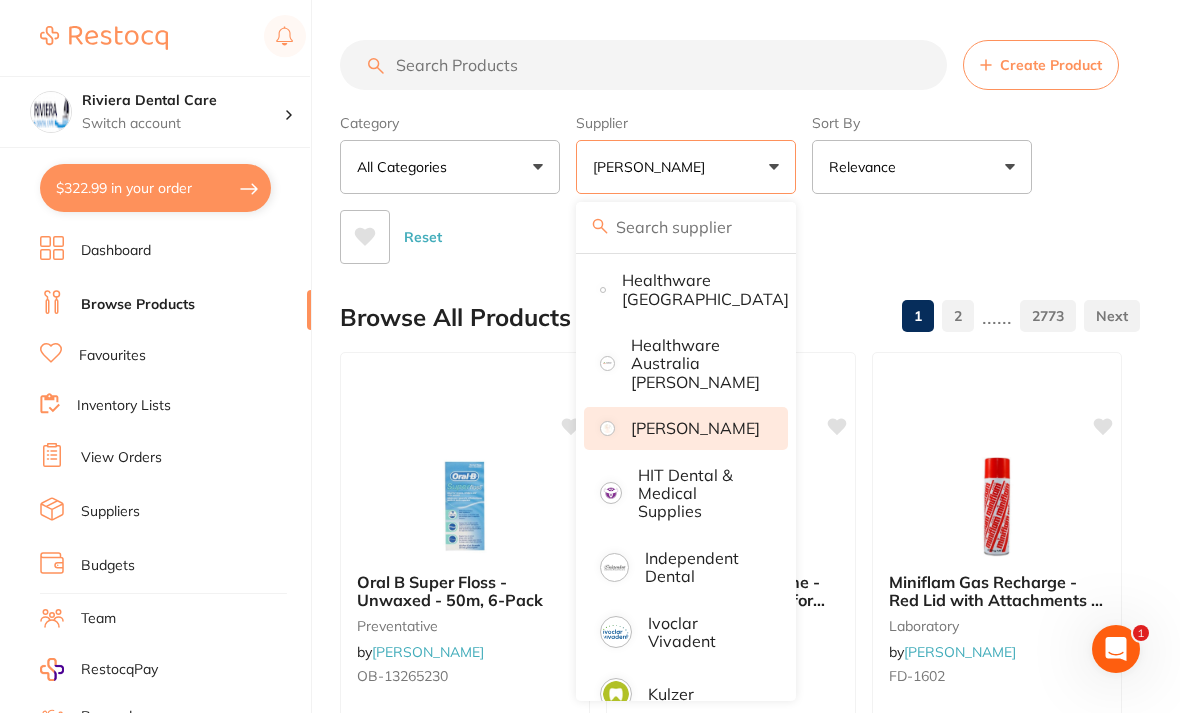 click at bounding box center [643, 65] 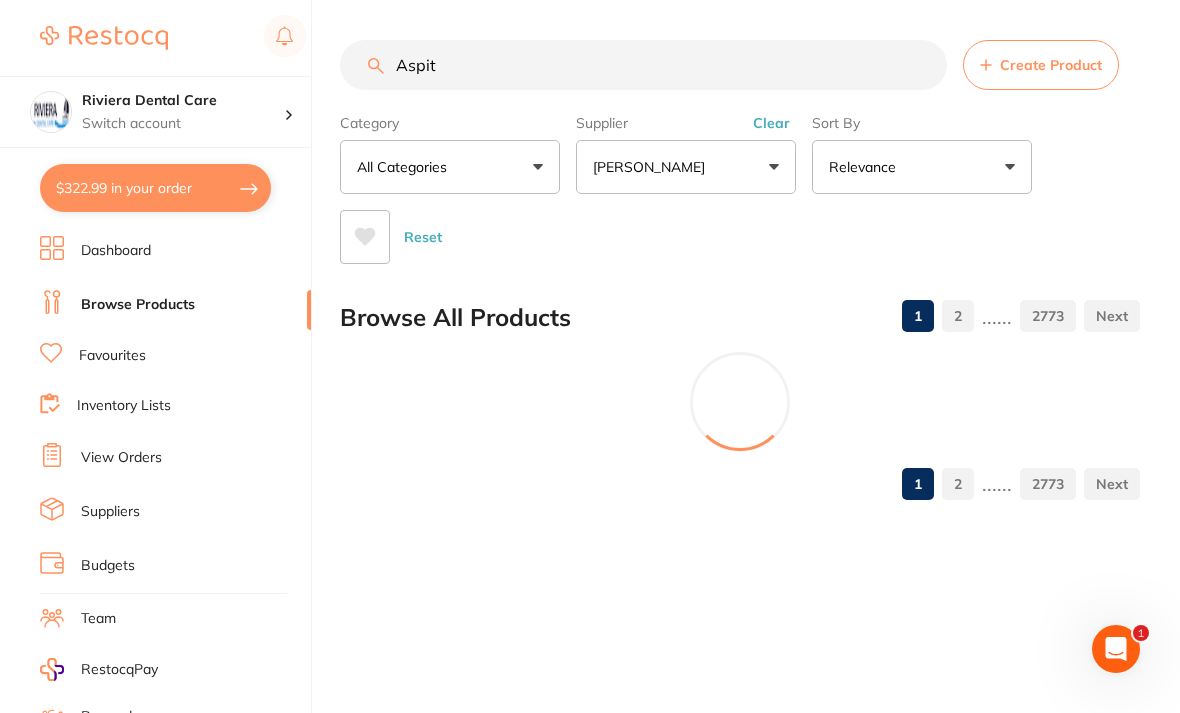 scroll, scrollTop: 838, scrollLeft: 0, axis: vertical 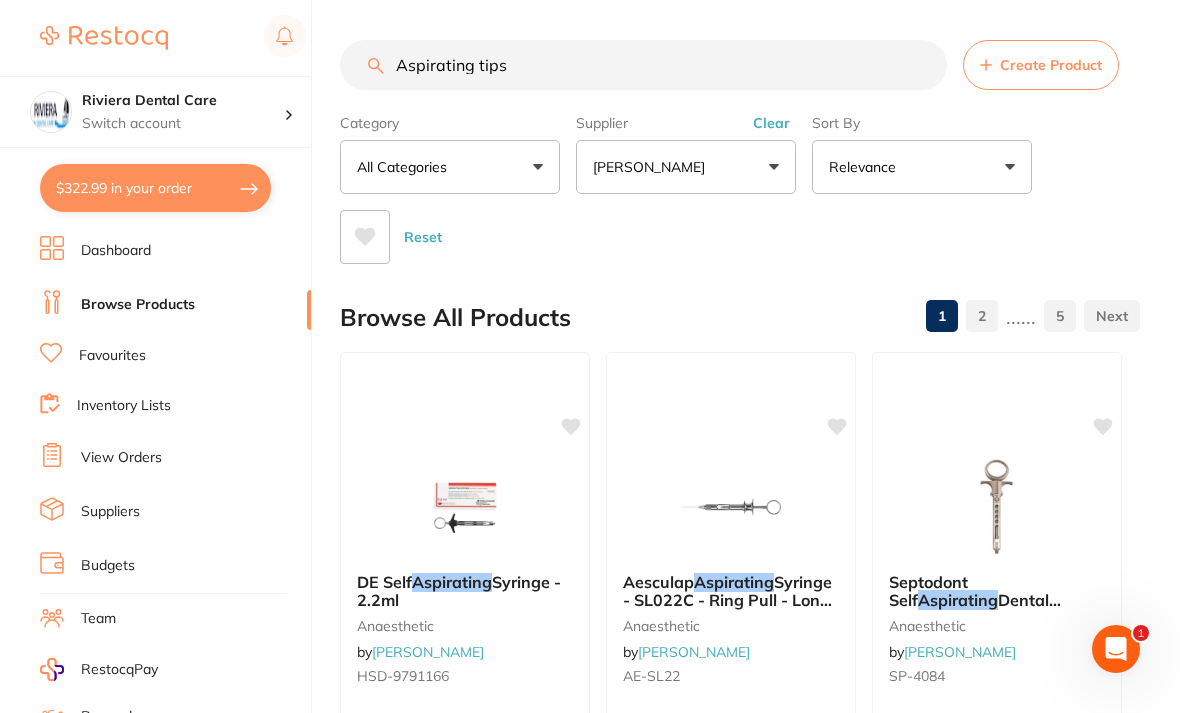 type on "Aspirating tips" 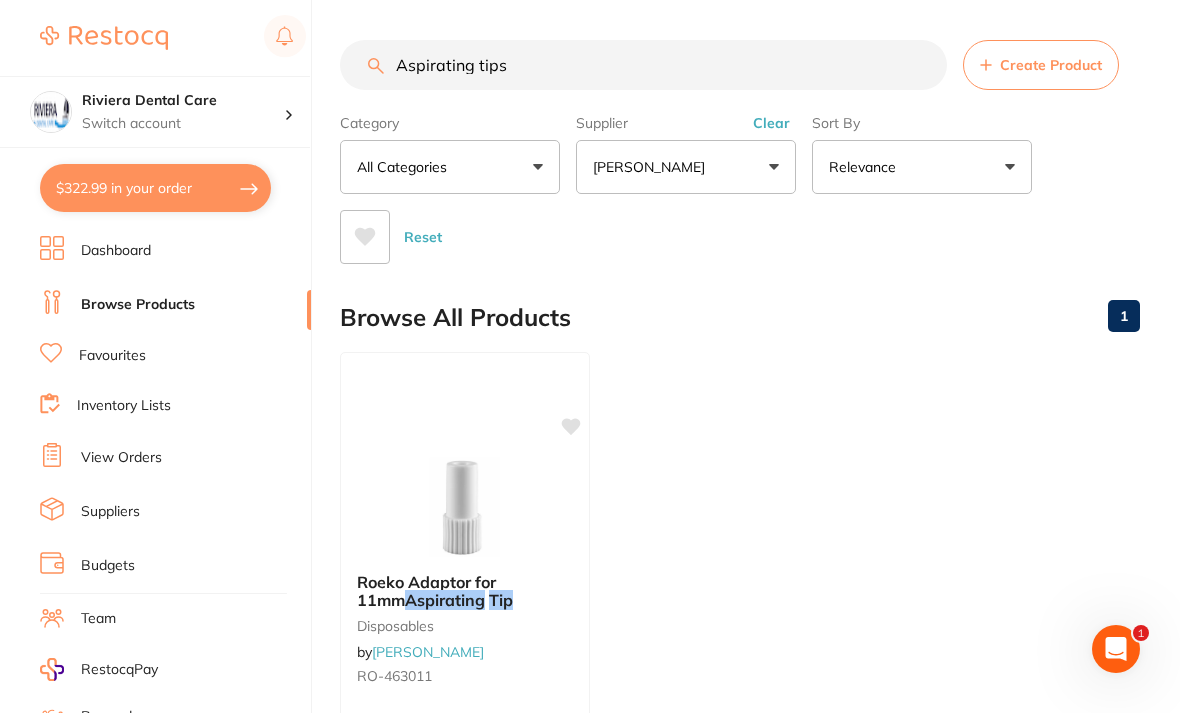 scroll, scrollTop: 0, scrollLeft: 0, axis: both 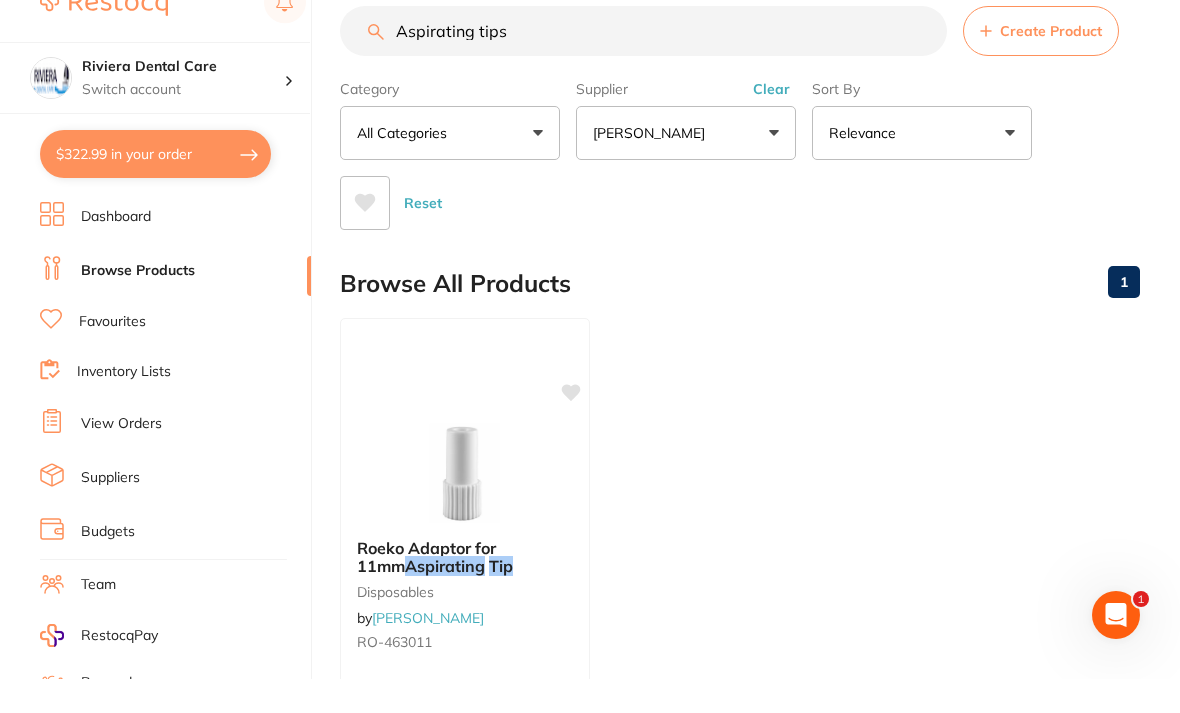 click on "Reset" at bounding box center (732, 229) 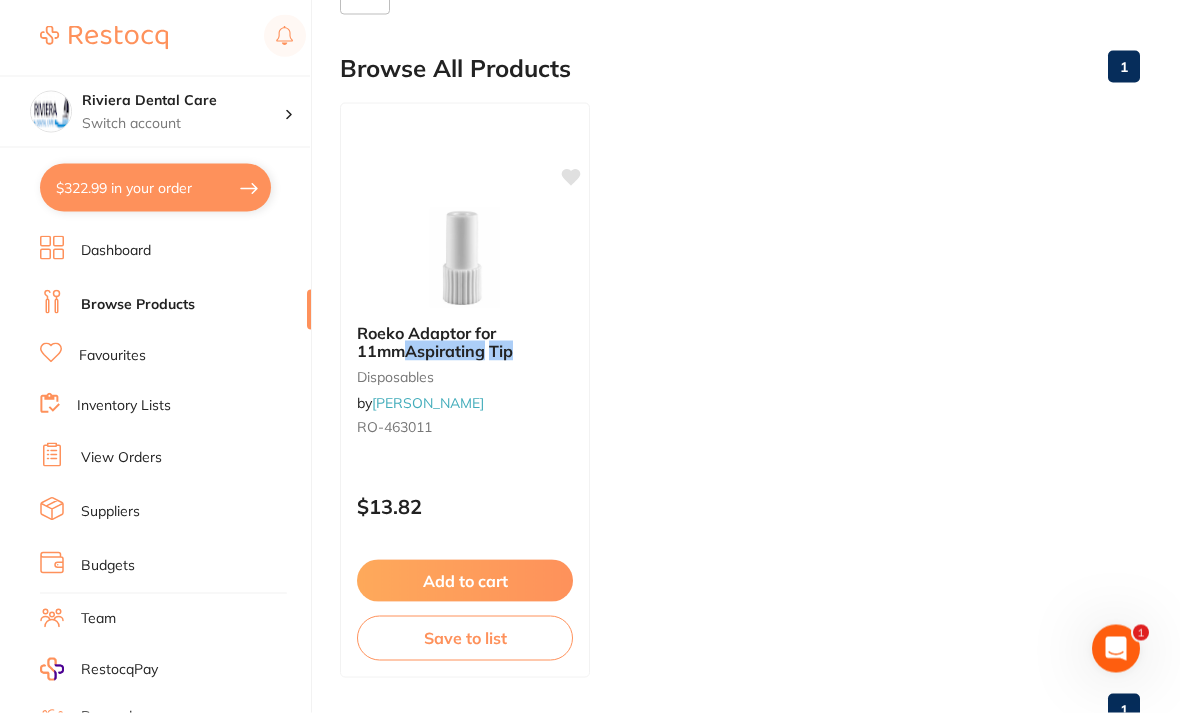 scroll, scrollTop: 256, scrollLeft: 0, axis: vertical 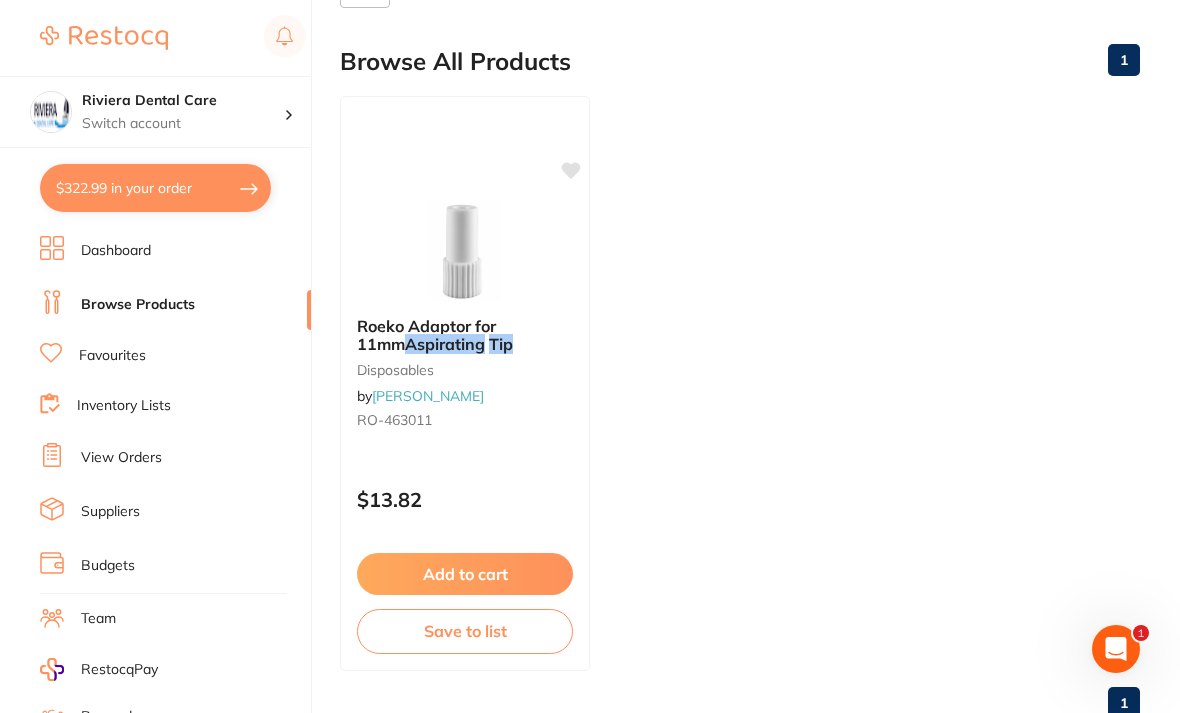 click at bounding box center (465, 251) 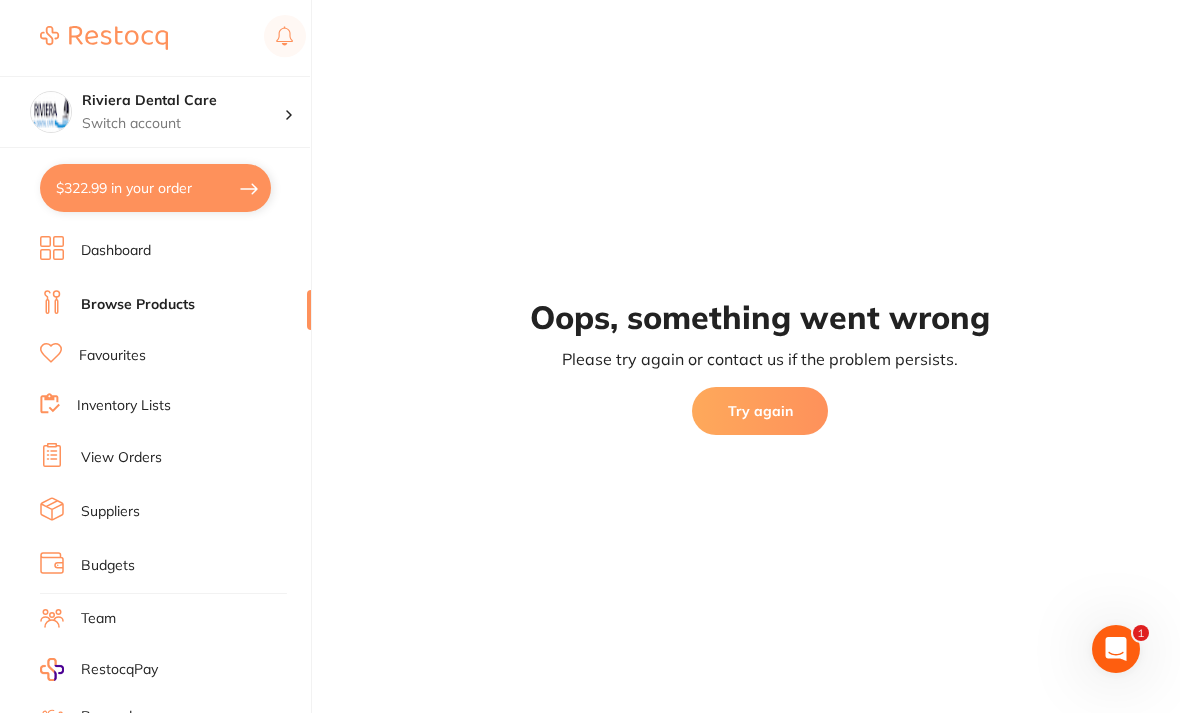 scroll, scrollTop: 0, scrollLeft: 0, axis: both 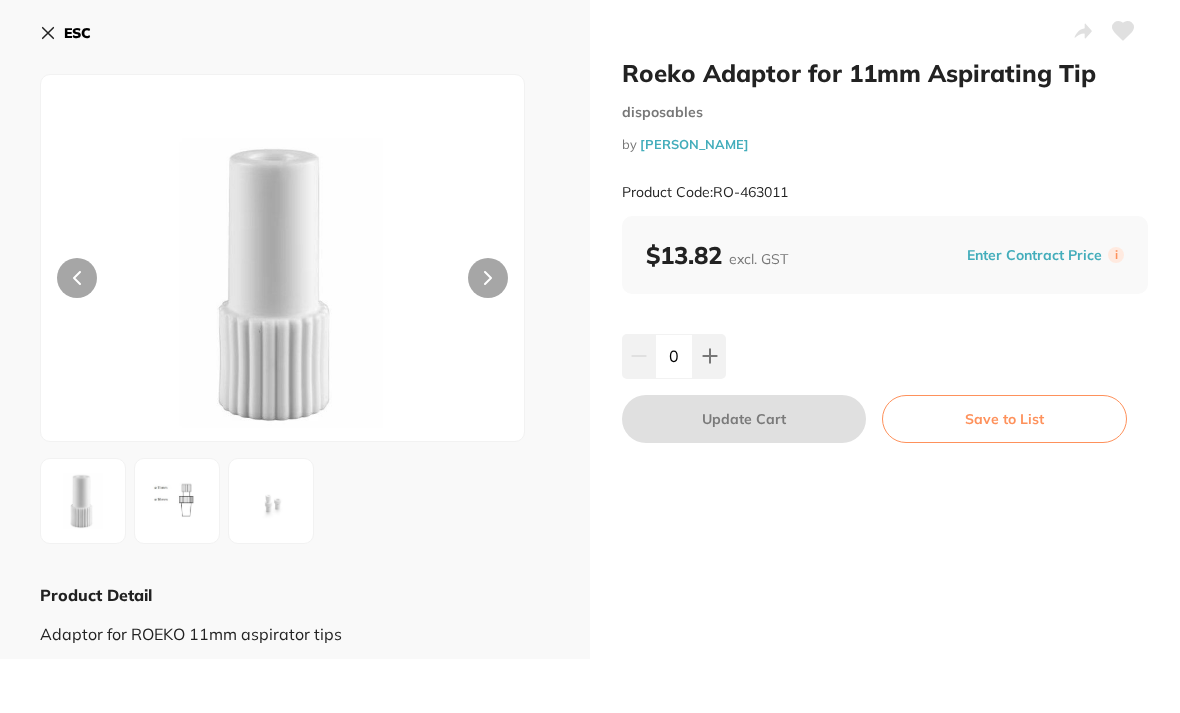 click 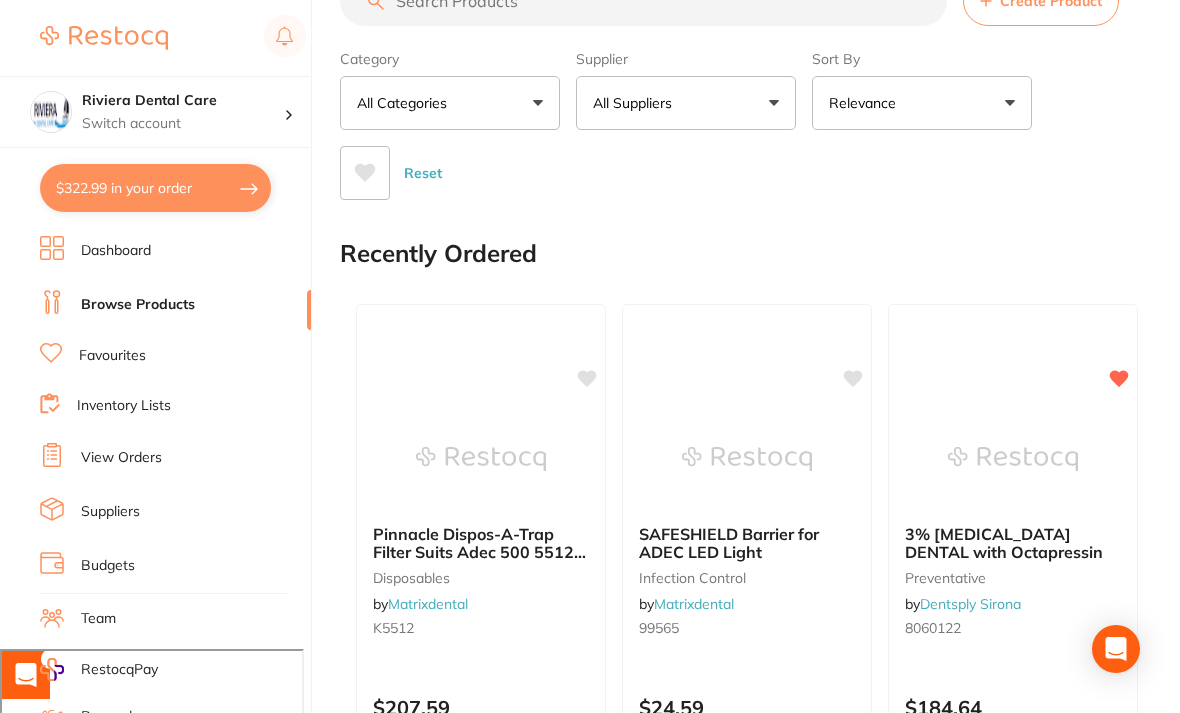 scroll, scrollTop: 0, scrollLeft: 0, axis: both 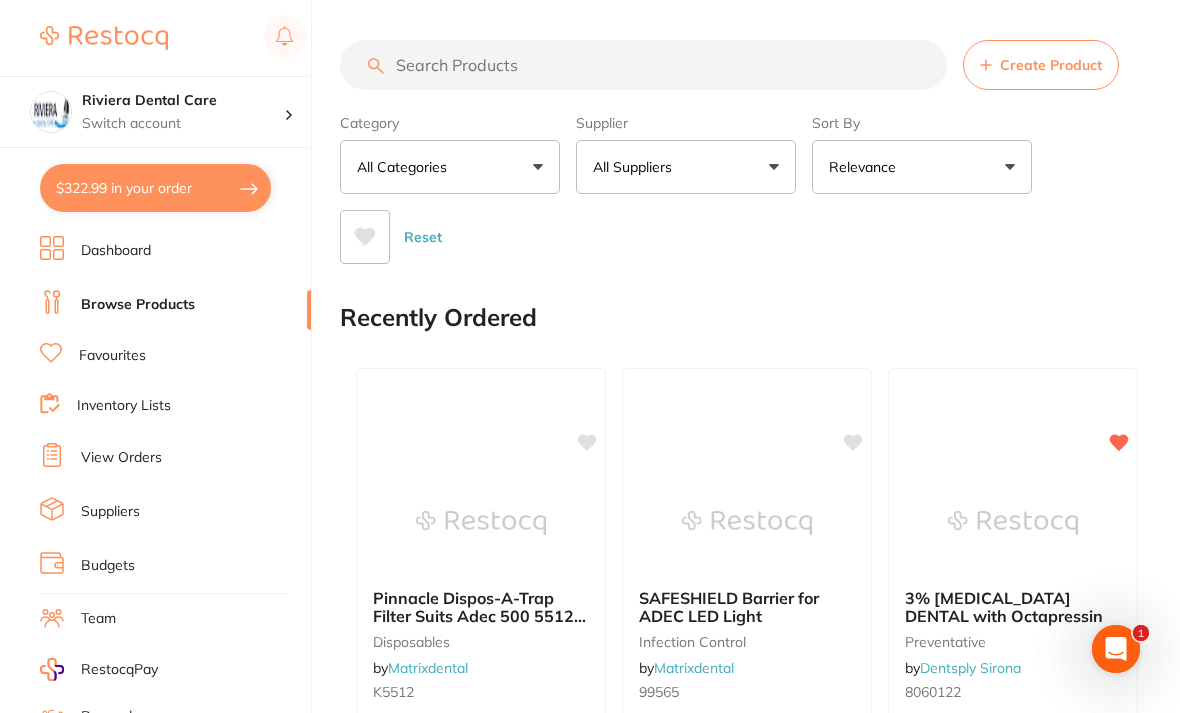 click at bounding box center [643, 65] 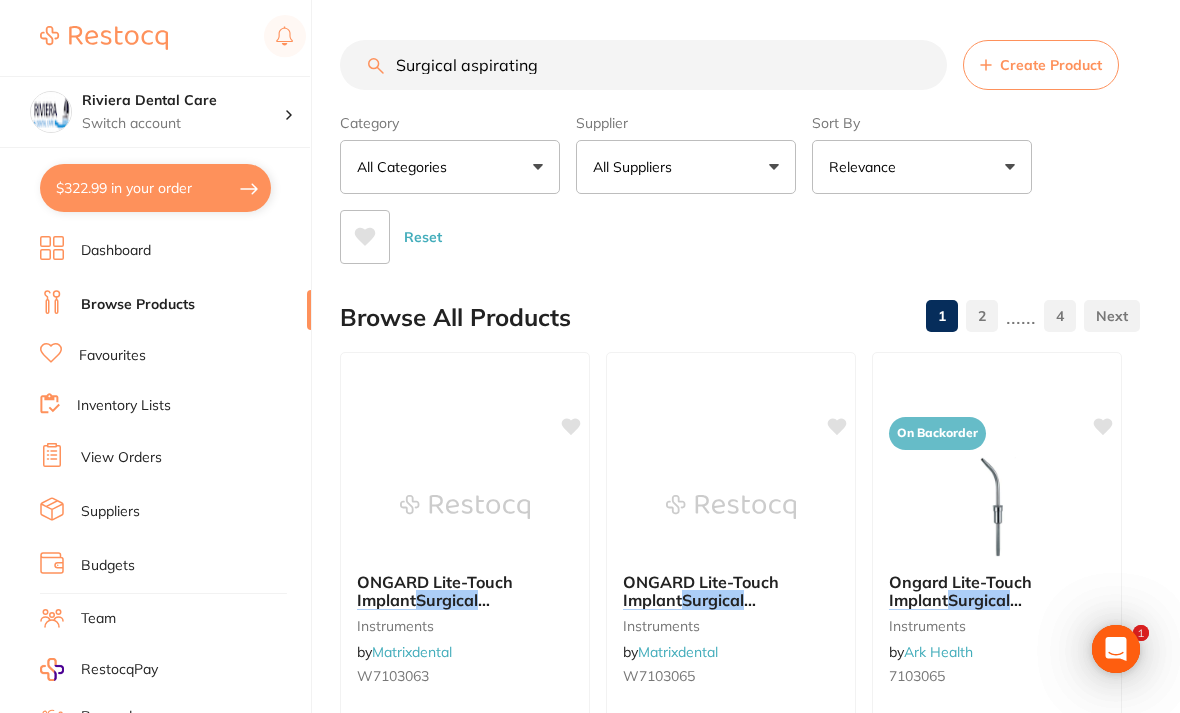 scroll, scrollTop: 0, scrollLeft: 0, axis: both 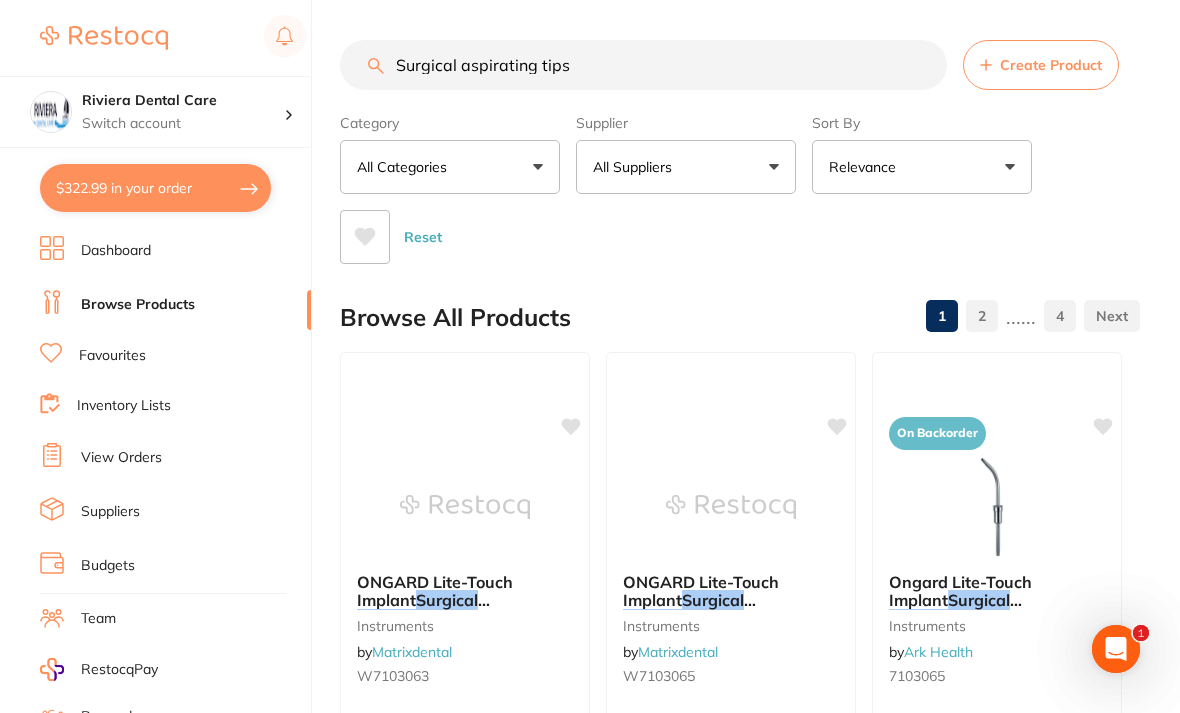 type on "Surgical aspirating tips" 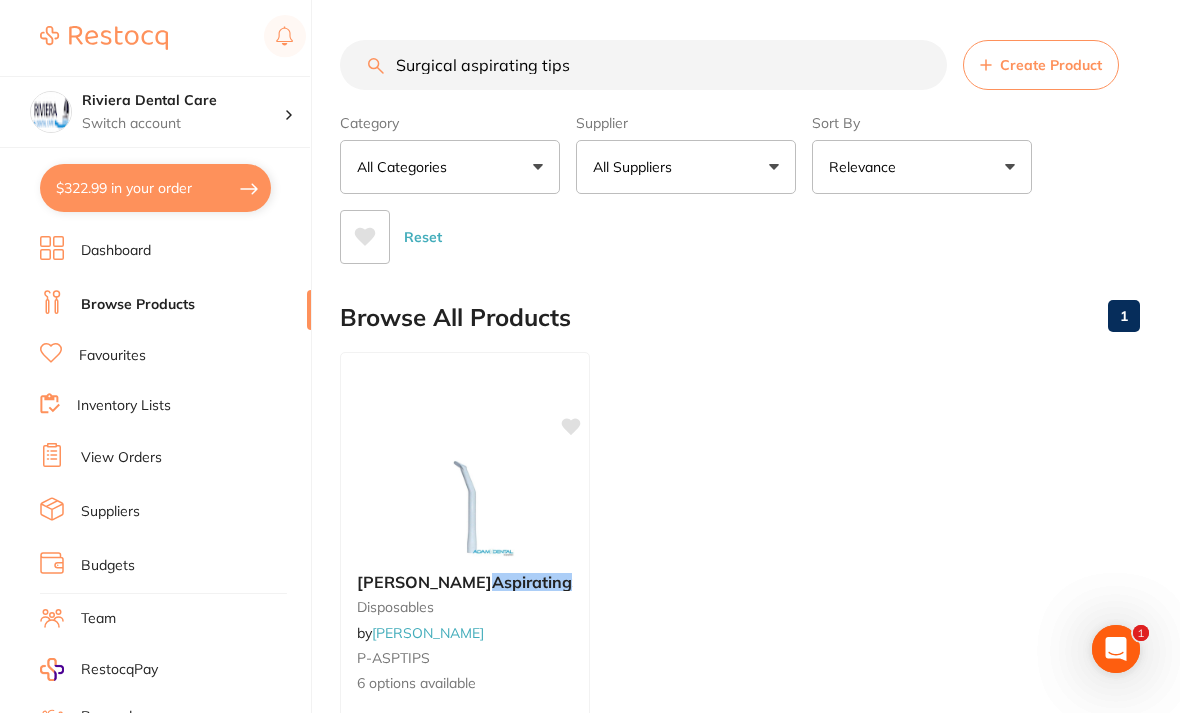 scroll, scrollTop: 0, scrollLeft: 0, axis: both 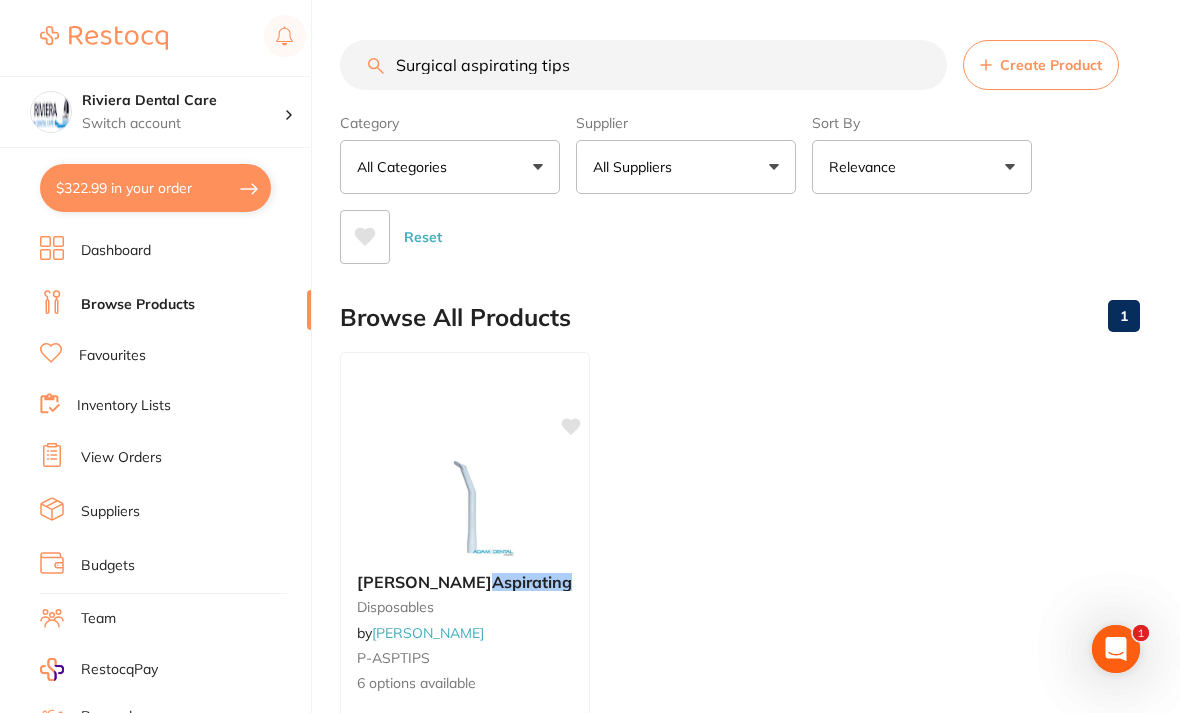 click on "All Suppliers" at bounding box center (686, 167) 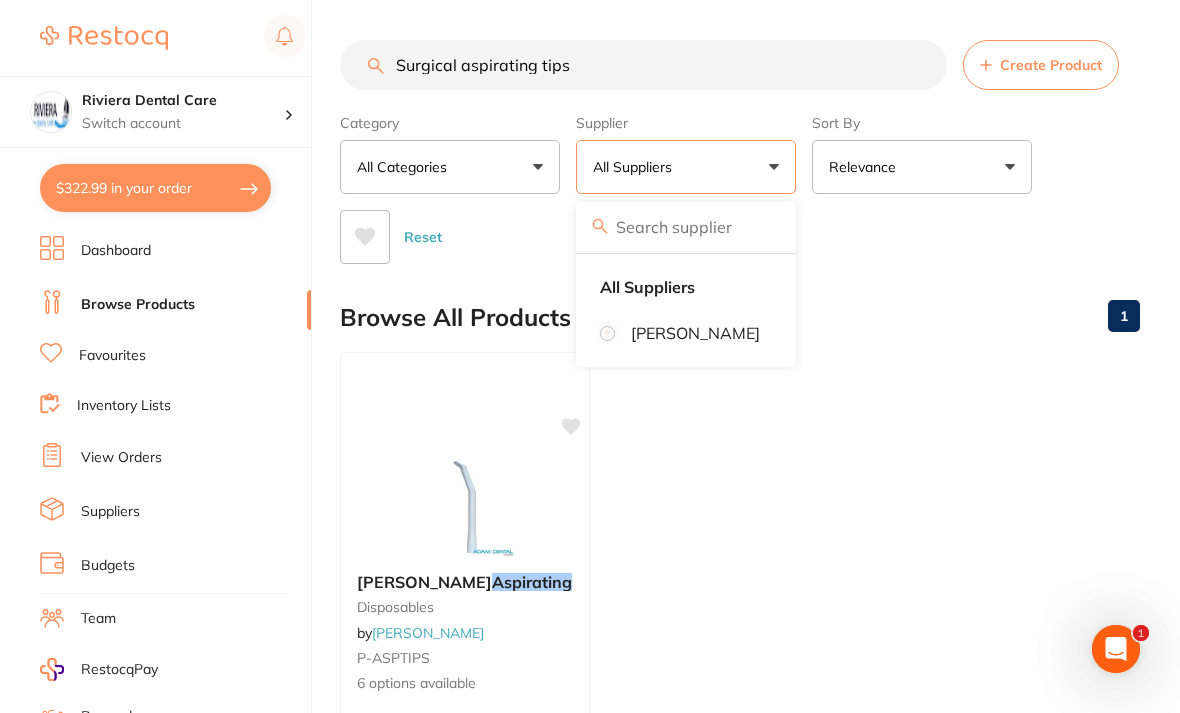 click on "All Suppliers" at bounding box center [647, 287] 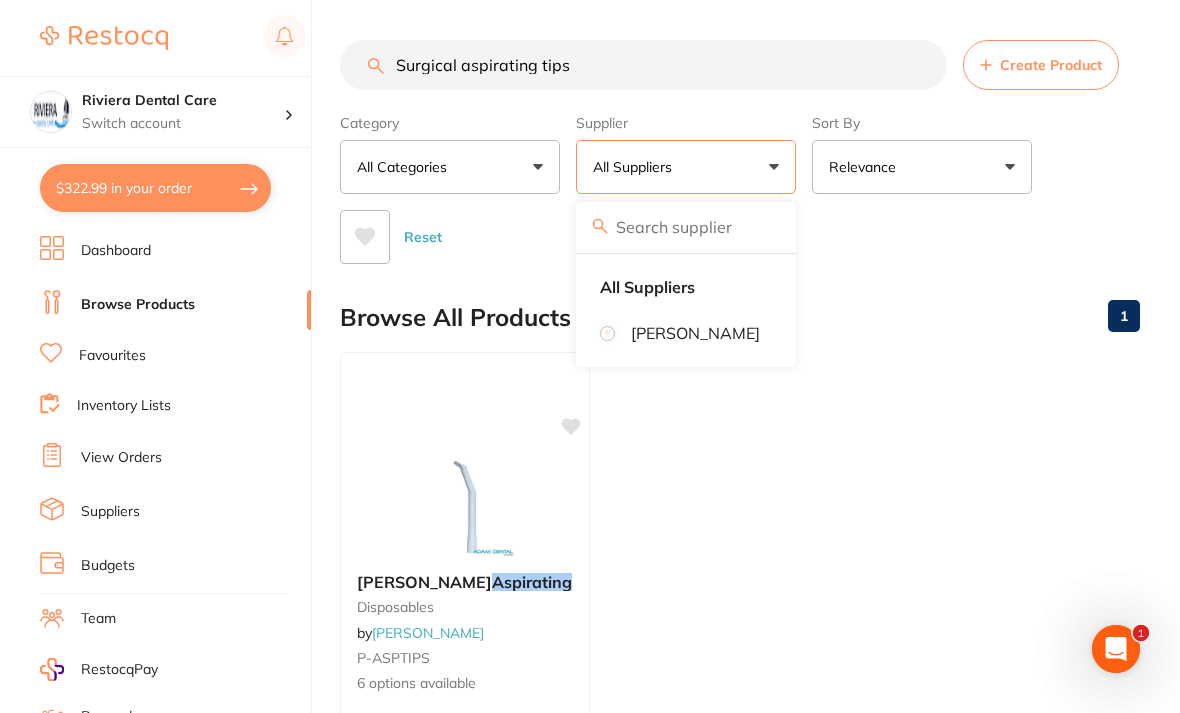 scroll, scrollTop: 0, scrollLeft: 0, axis: both 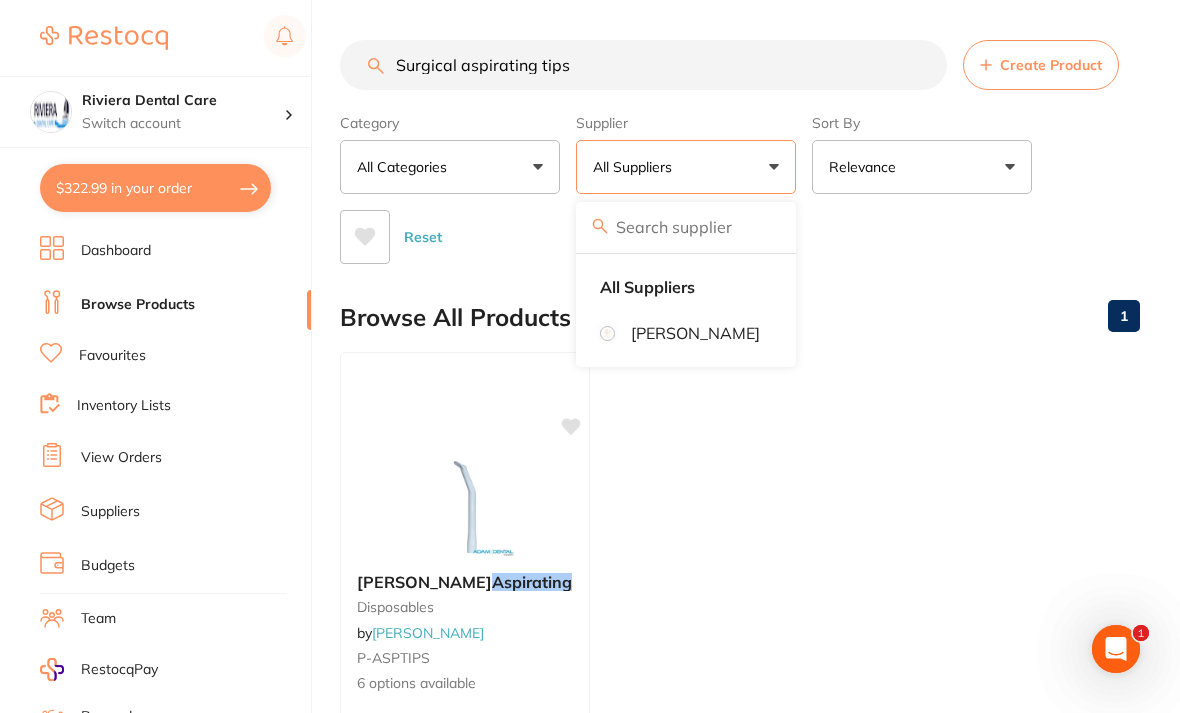 click on "Browse All Products 1" at bounding box center [740, 317] 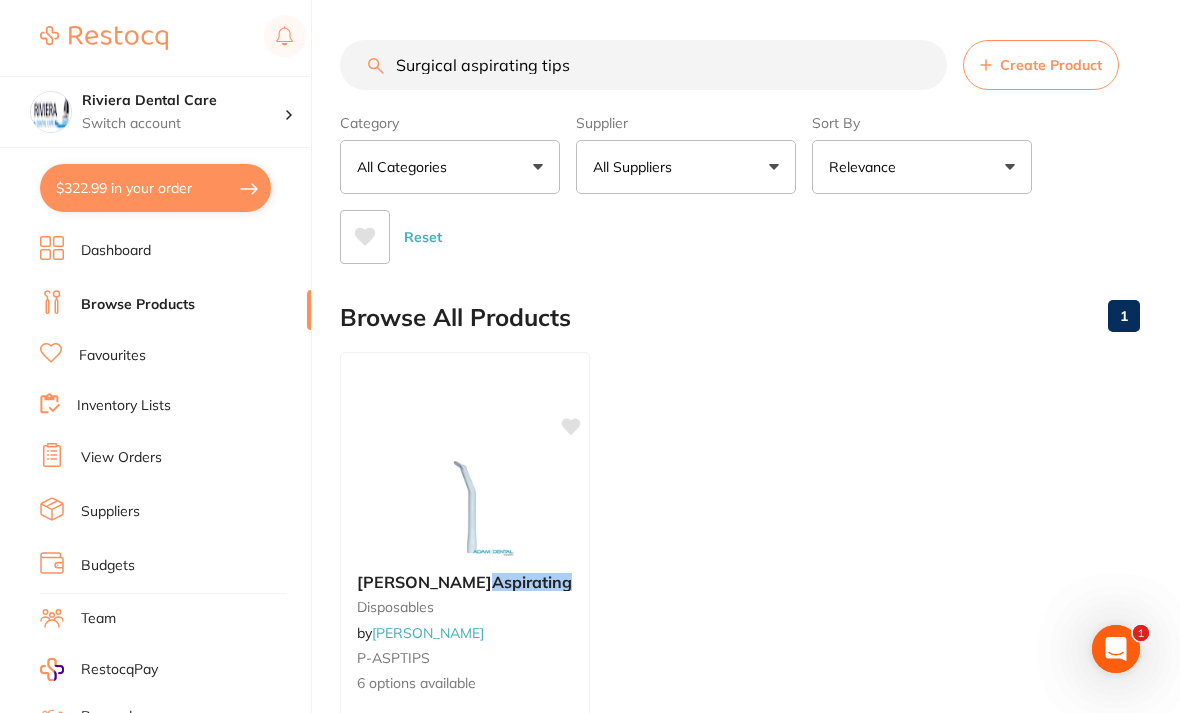 click on "Reset" at bounding box center (423, 237) 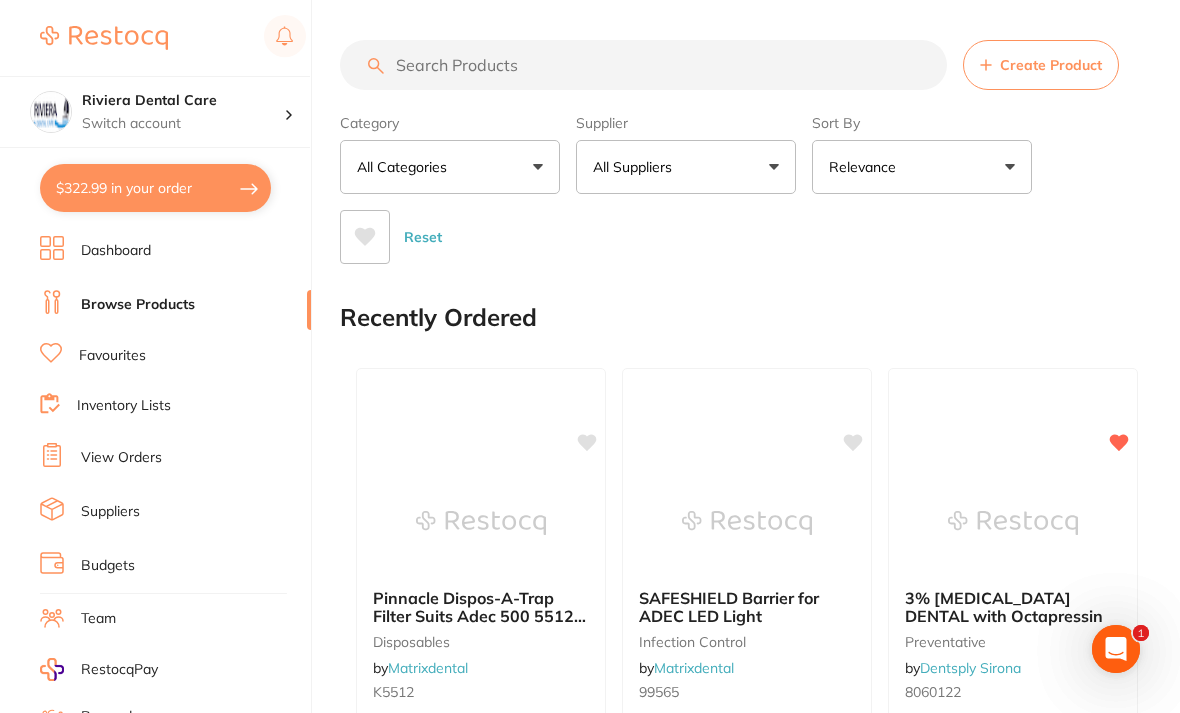 scroll, scrollTop: 0, scrollLeft: 0, axis: both 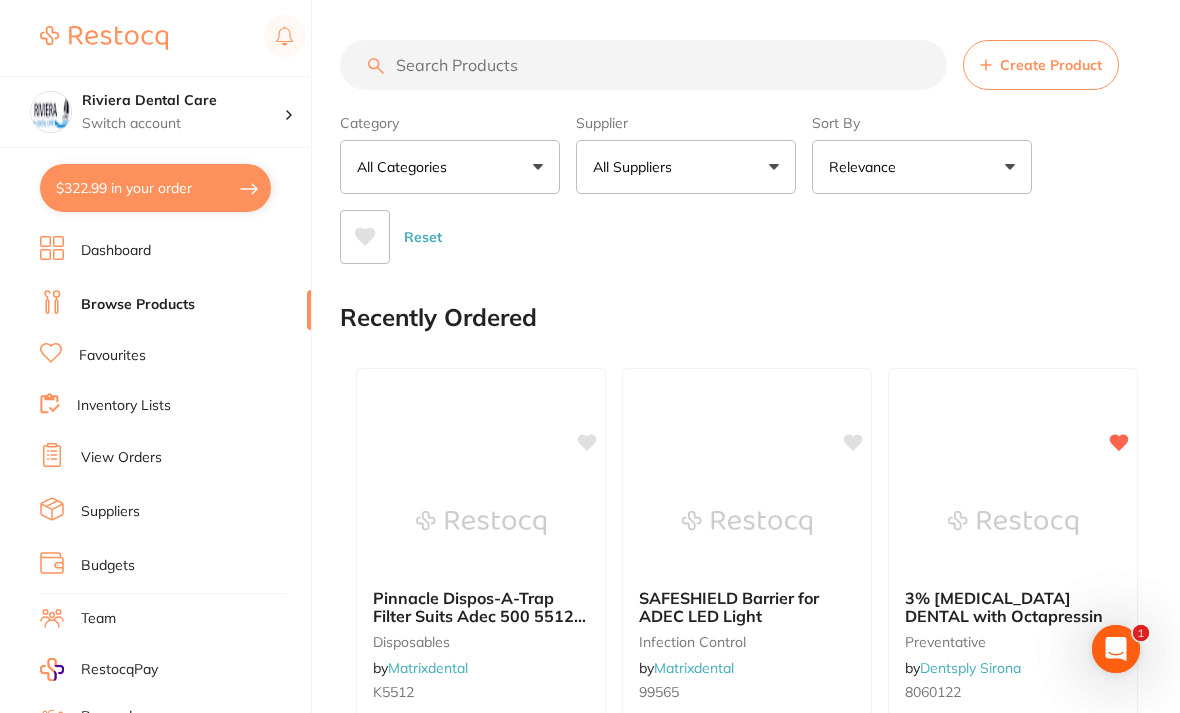 click at bounding box center (643, 65) 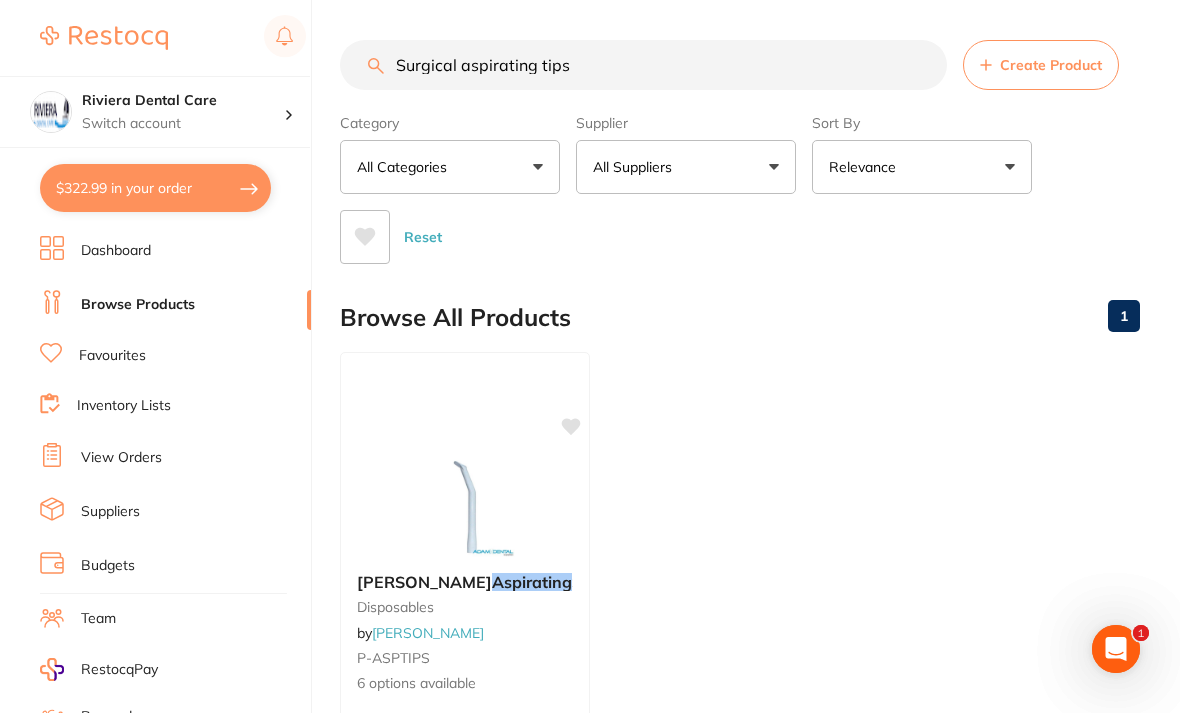 scroll, scrollTop: 0, scrollLeft: 0, axis: both 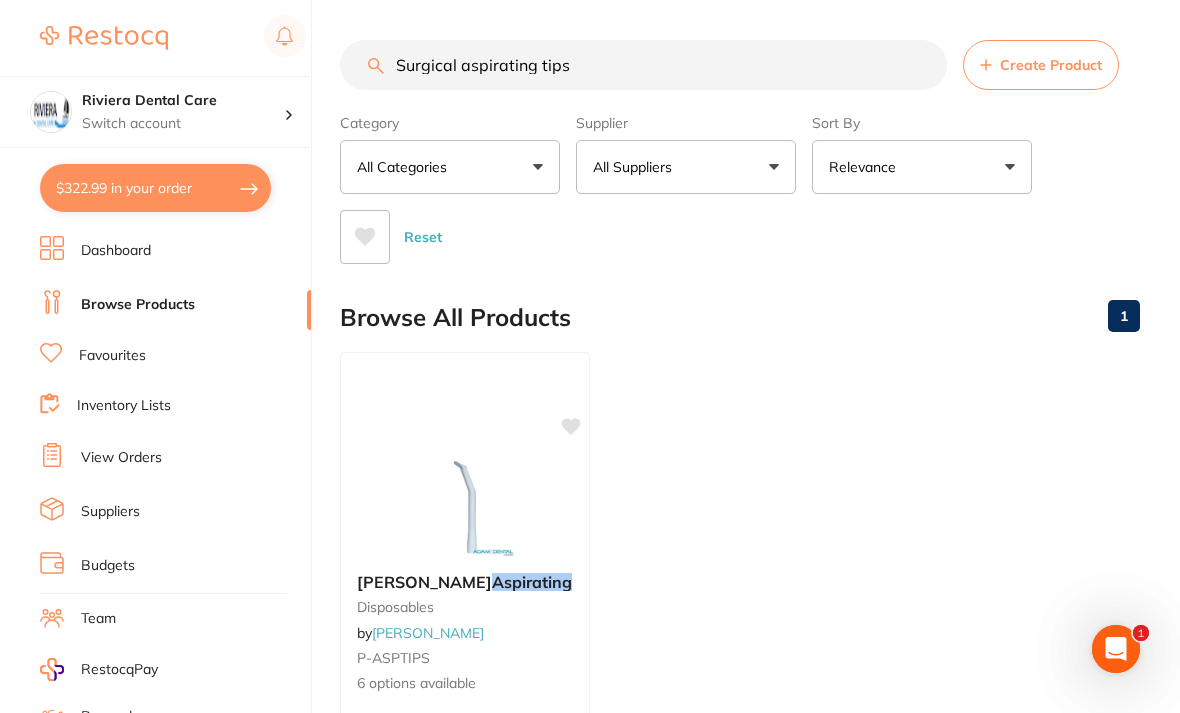 click on "Surgical aspirating tips" at bounding box center (643, 65) 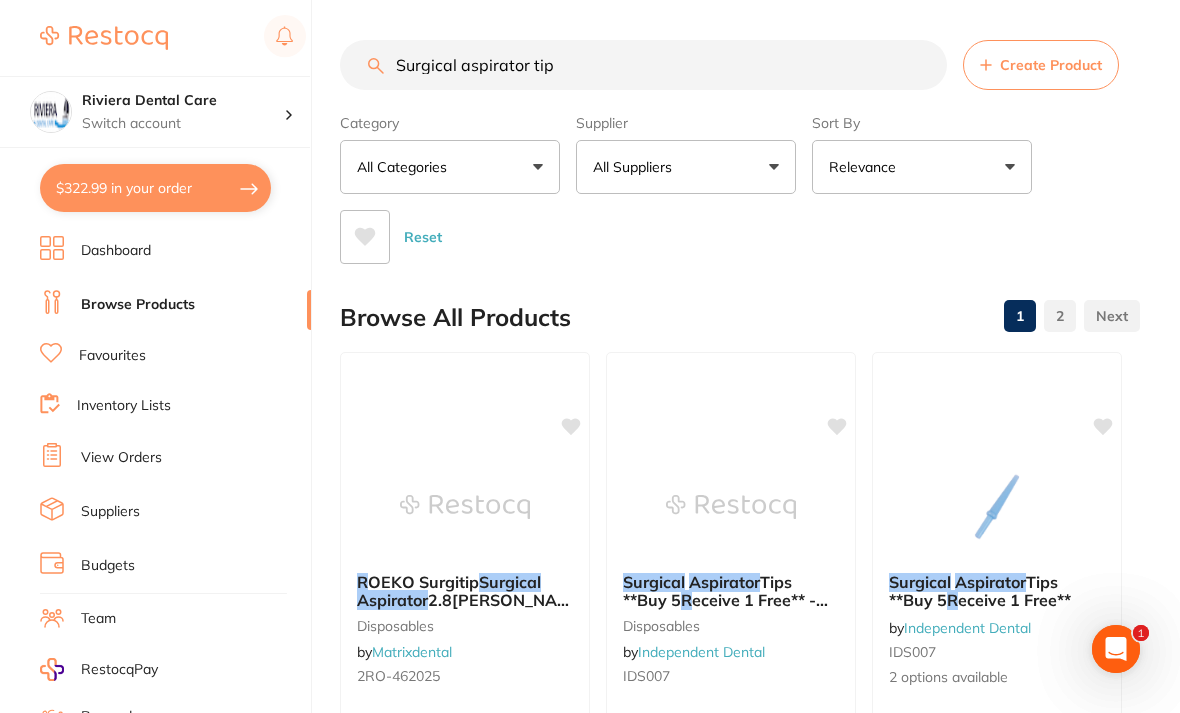 scroll, scrollTop: 0, scrollLeft: 0, axis: both 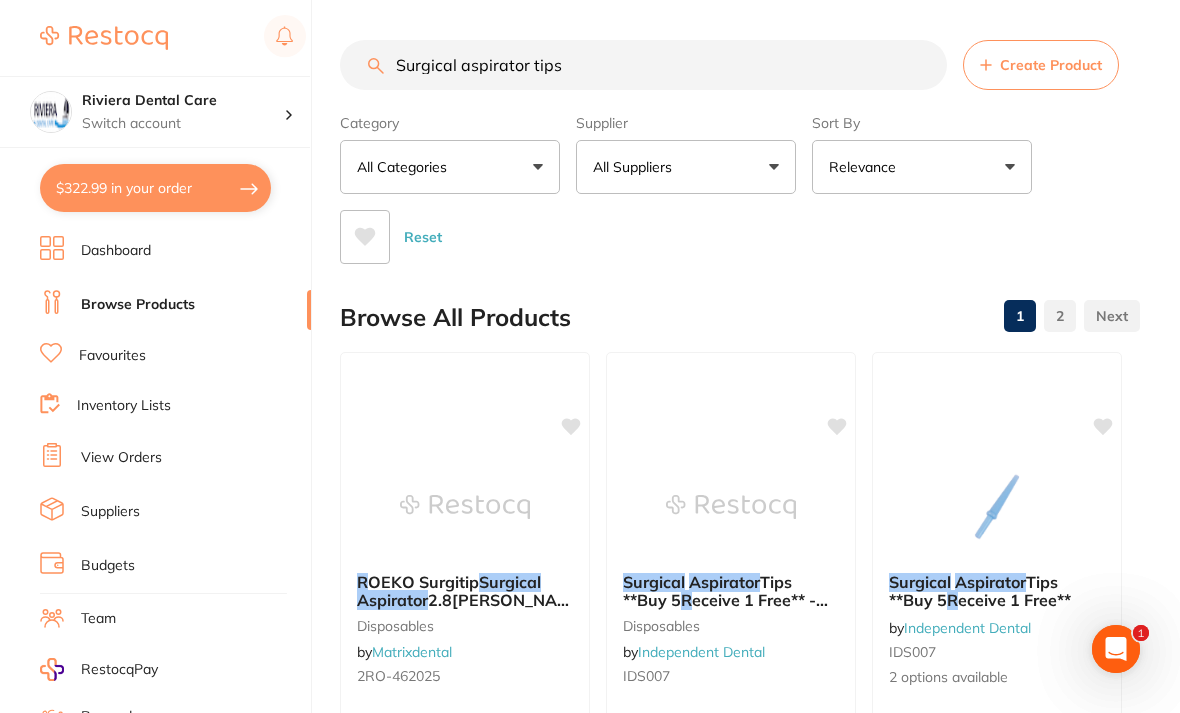 type on "Surgical aspirator tips" 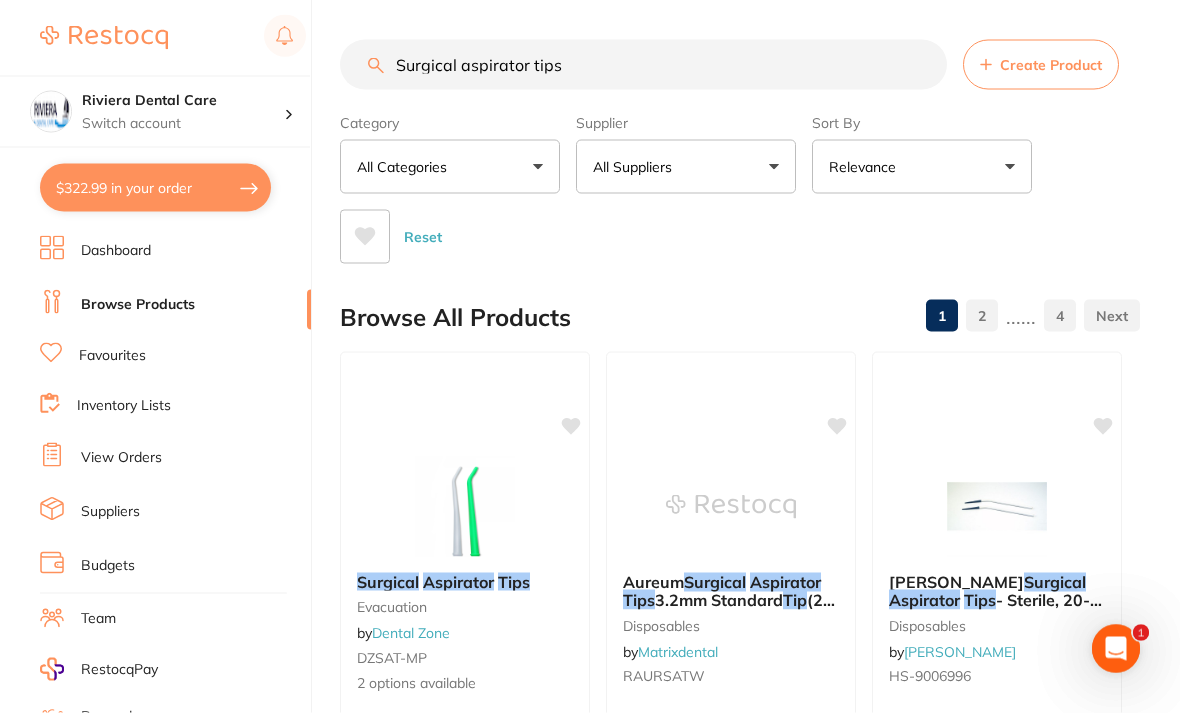 scroll, scrollTop: 0, scrollLeft: 0, axis: both 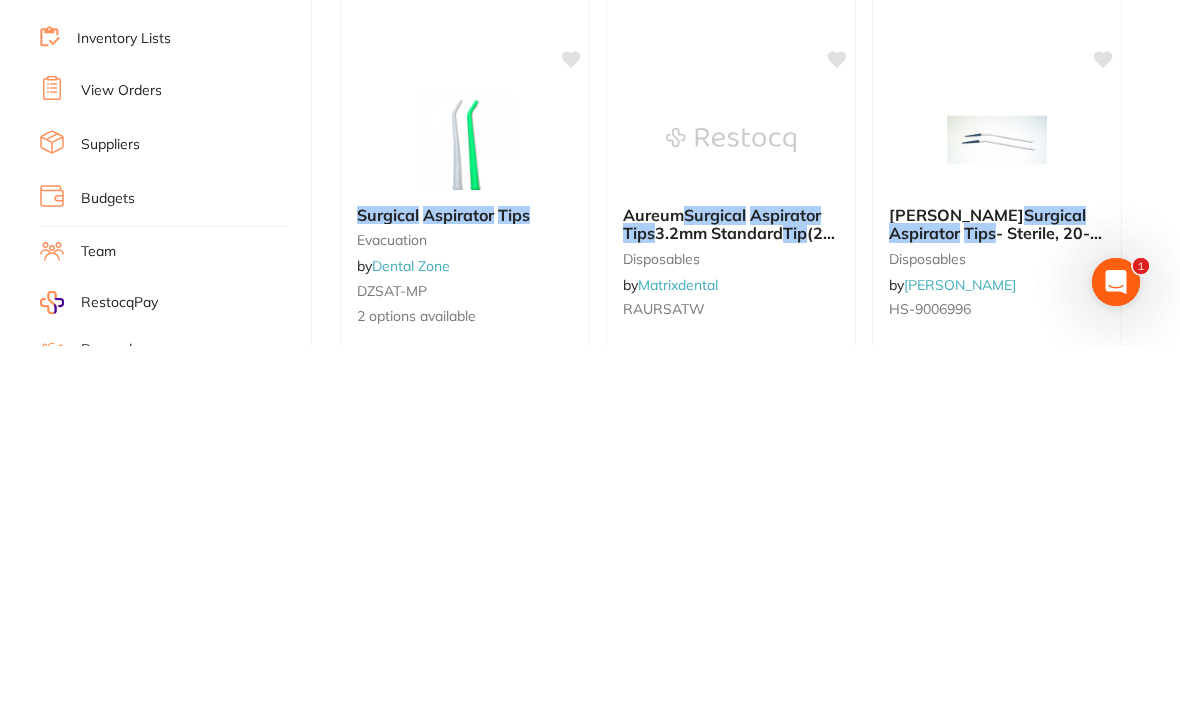 click at bounding box center [731, 507] 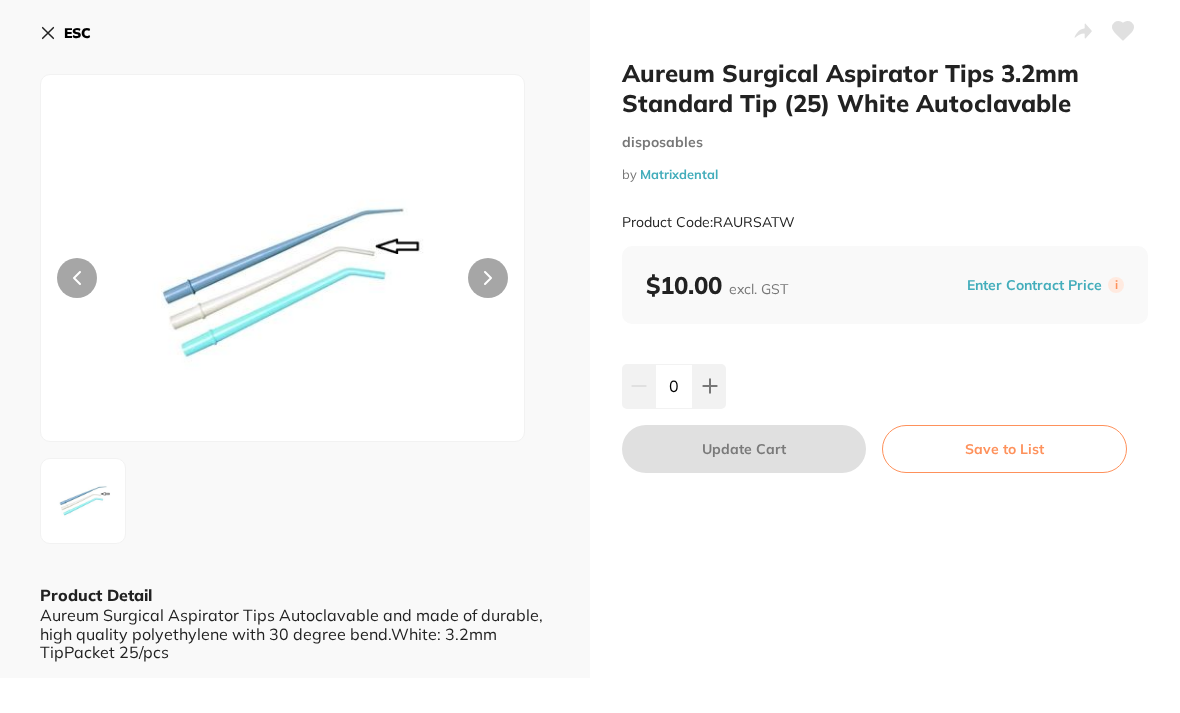 scroll, scrollTop: 0, scrollLeft: 0, axis: both 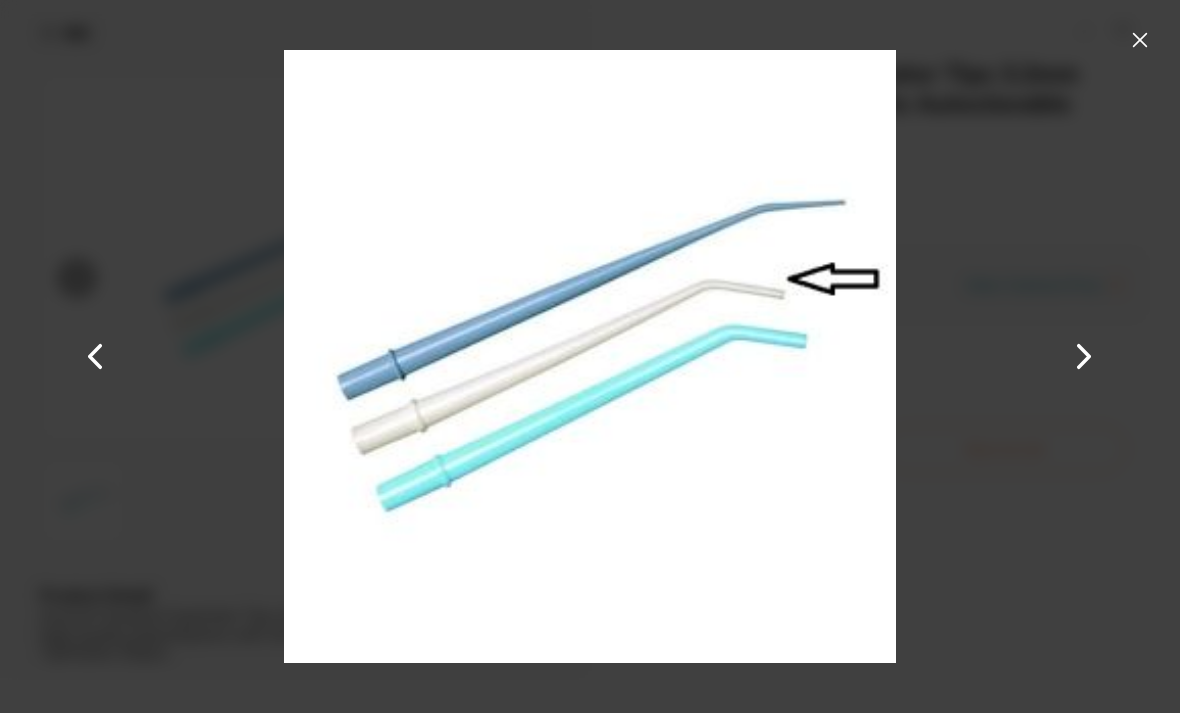 click at bounding box center (1140, 40) 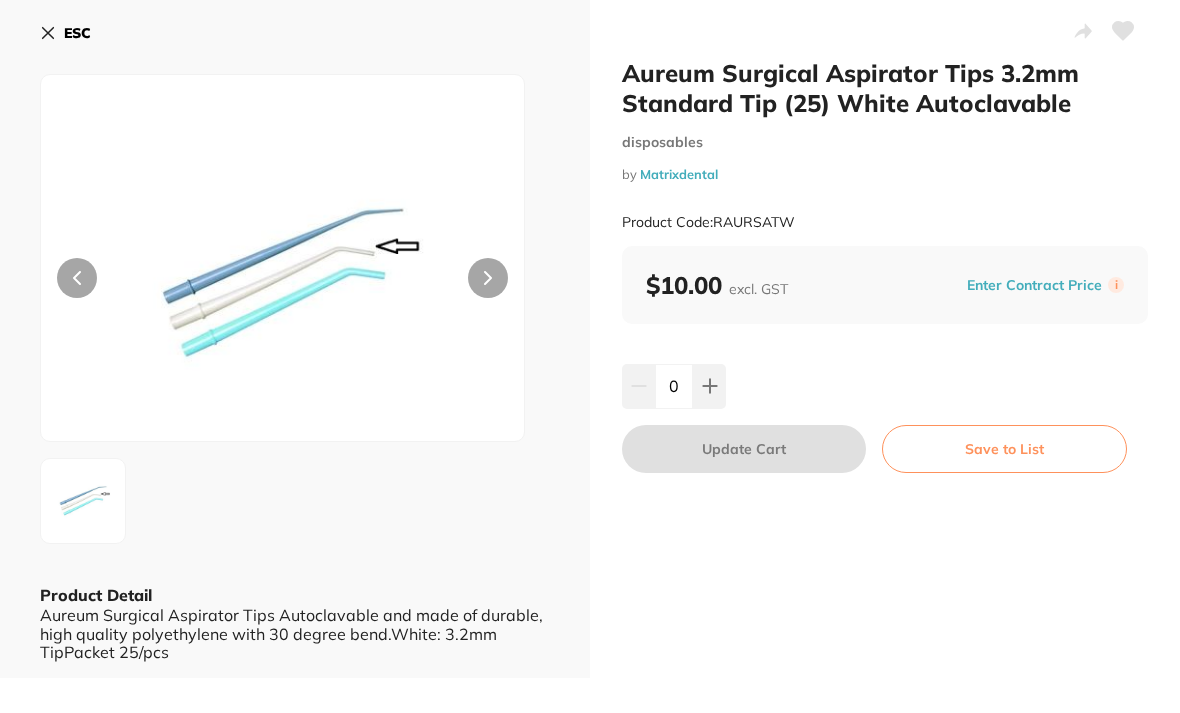 scroll, scrollTop: 0, scrollLeft: 0, axis: both 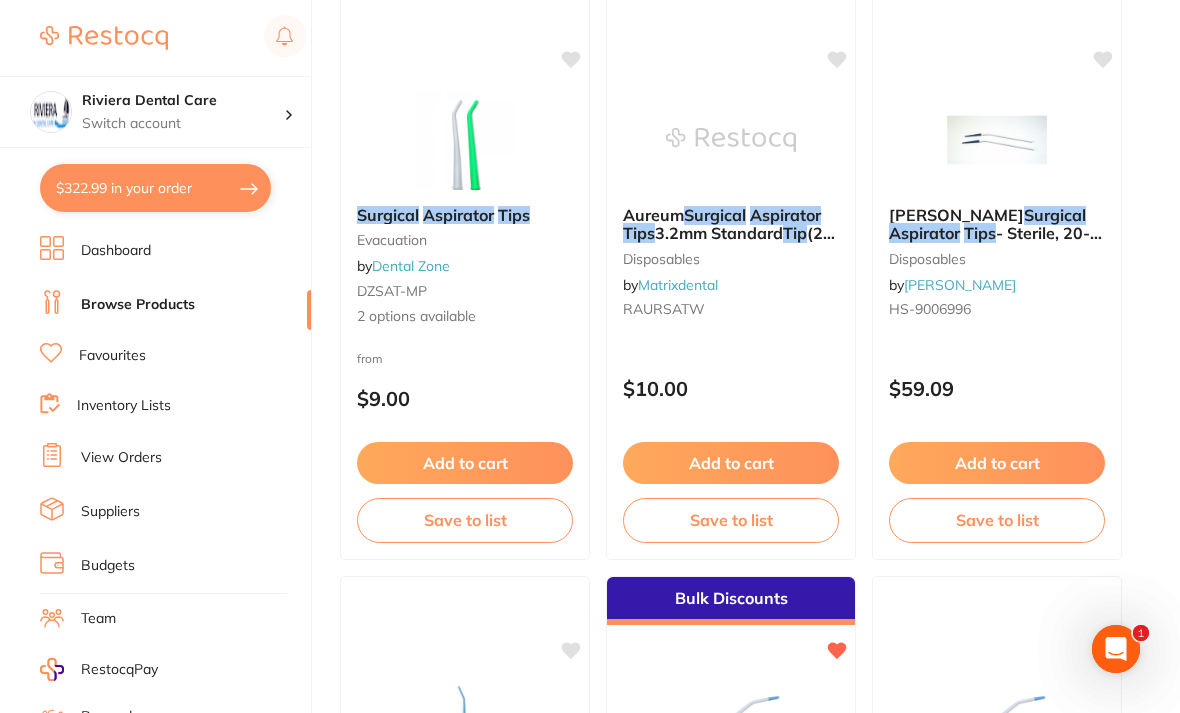 click at bounding box center [997, 140] 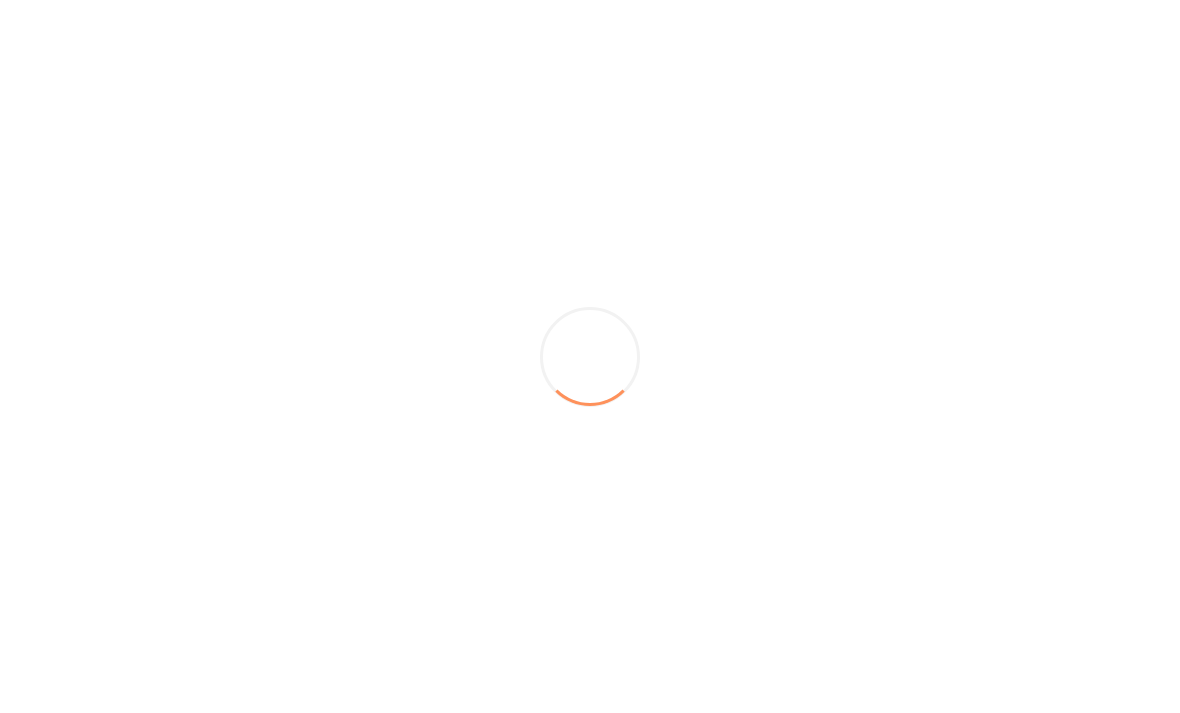 scroll, scrollTop: 0, scrollLeft: 0, axis: both 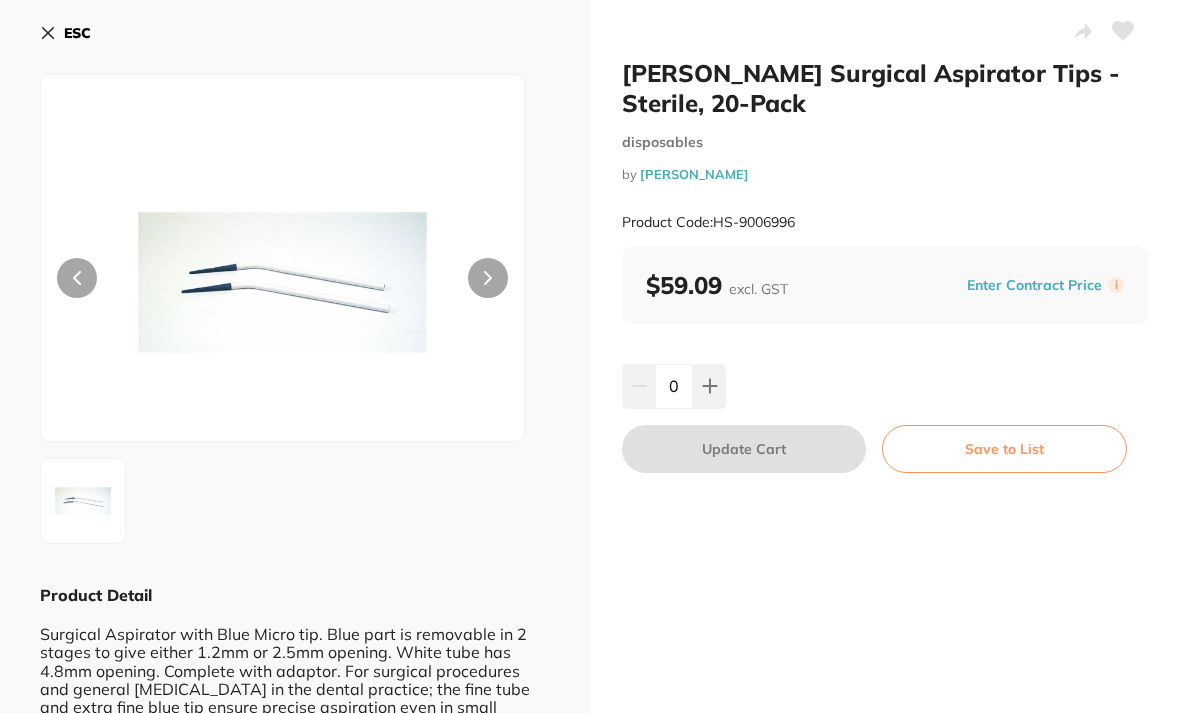 click on "ESC" at bounding box center [65, 33] 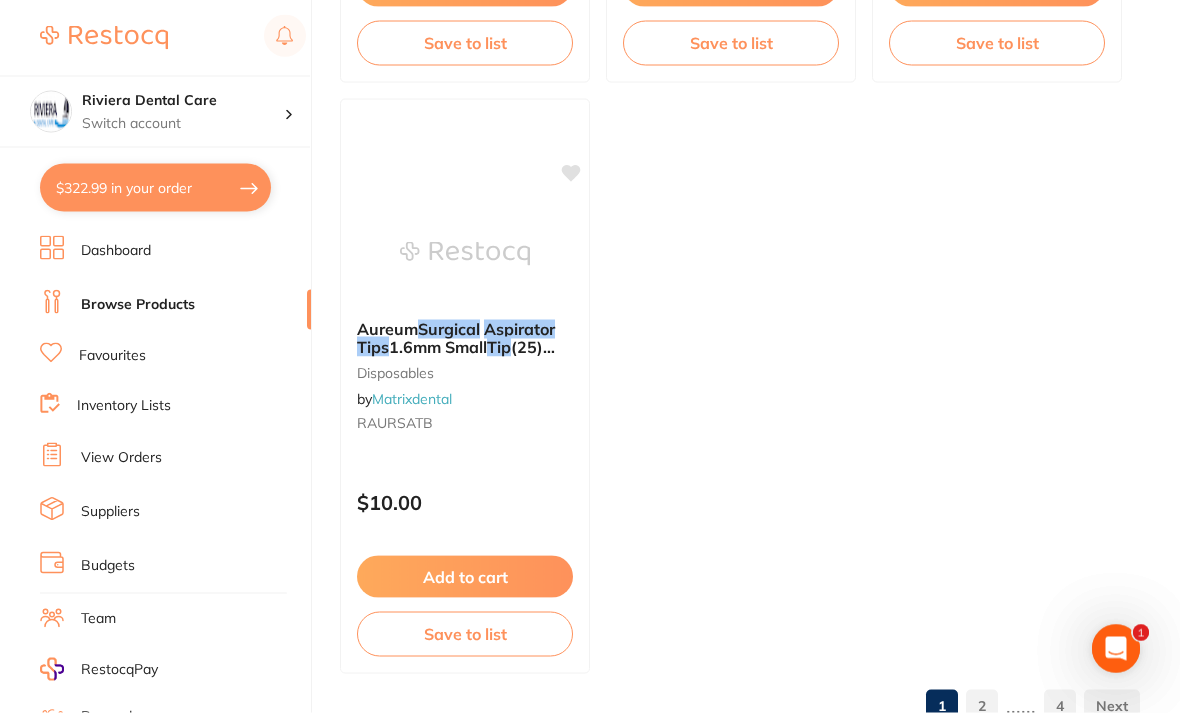 scroll, scrollTop: 2029, scrollLeft: 0, axis: vertical 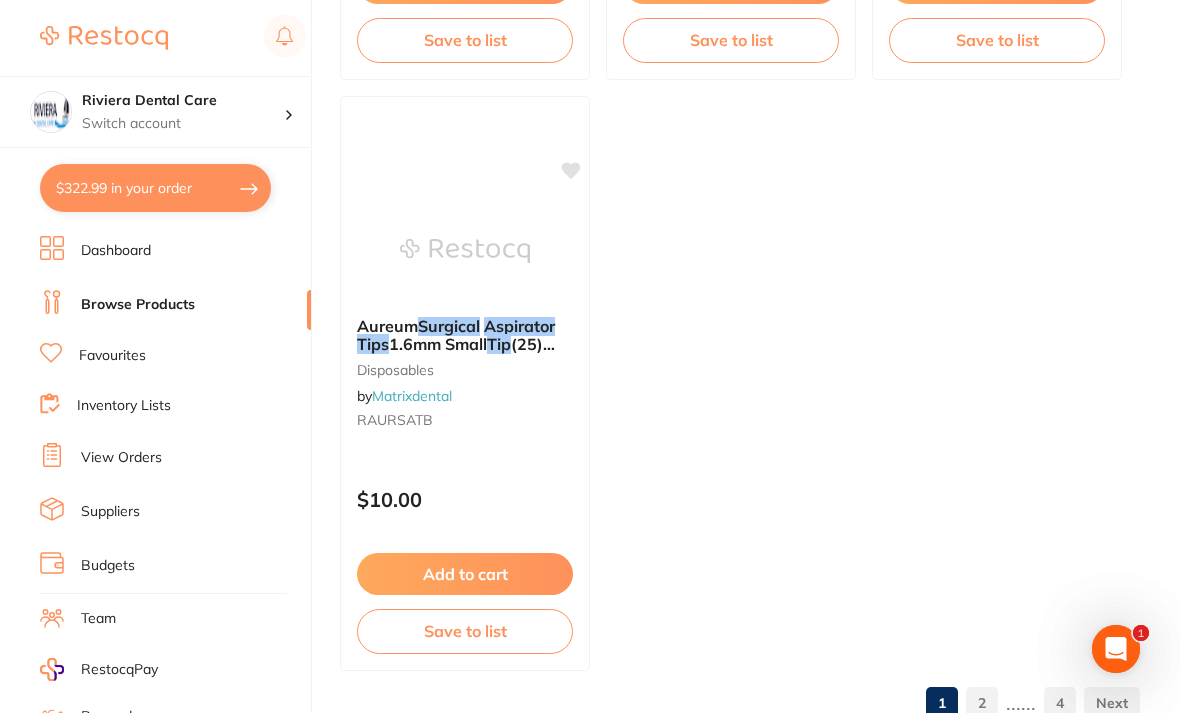 click on "2" at bounding box center [982, 703] 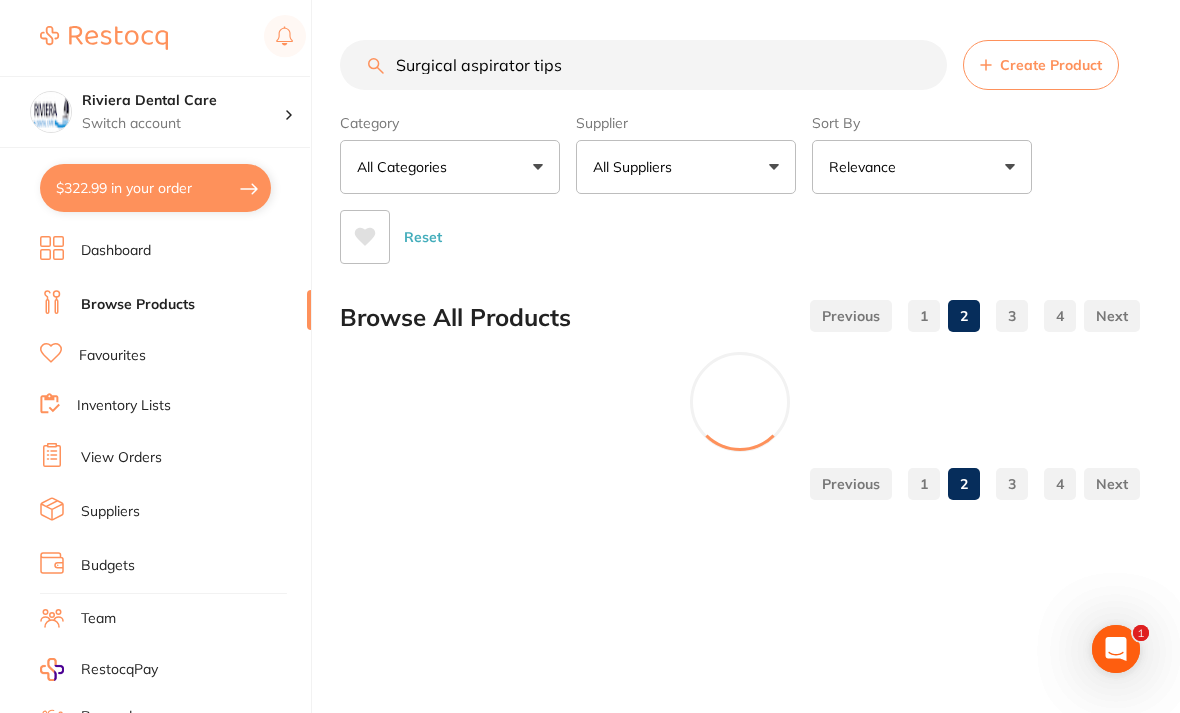 scroll, scrollTop: 0, scrollLeft: 0, axis: both 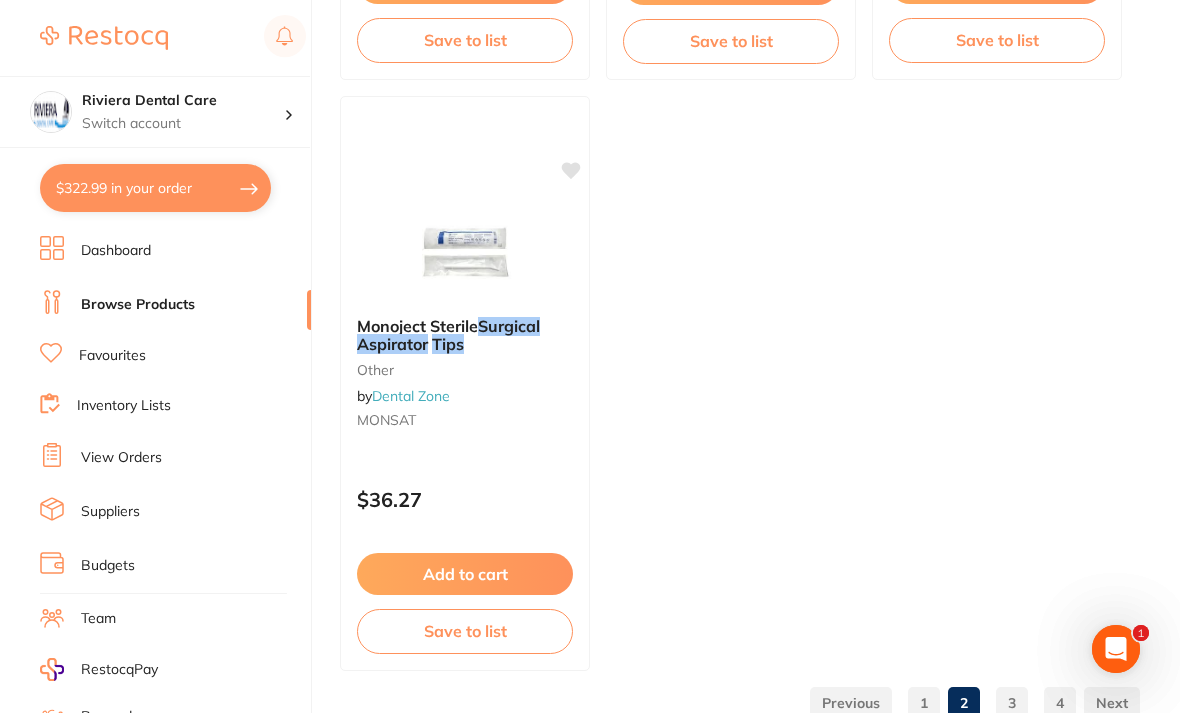 click on "3" at bounding box center (1012, 703) 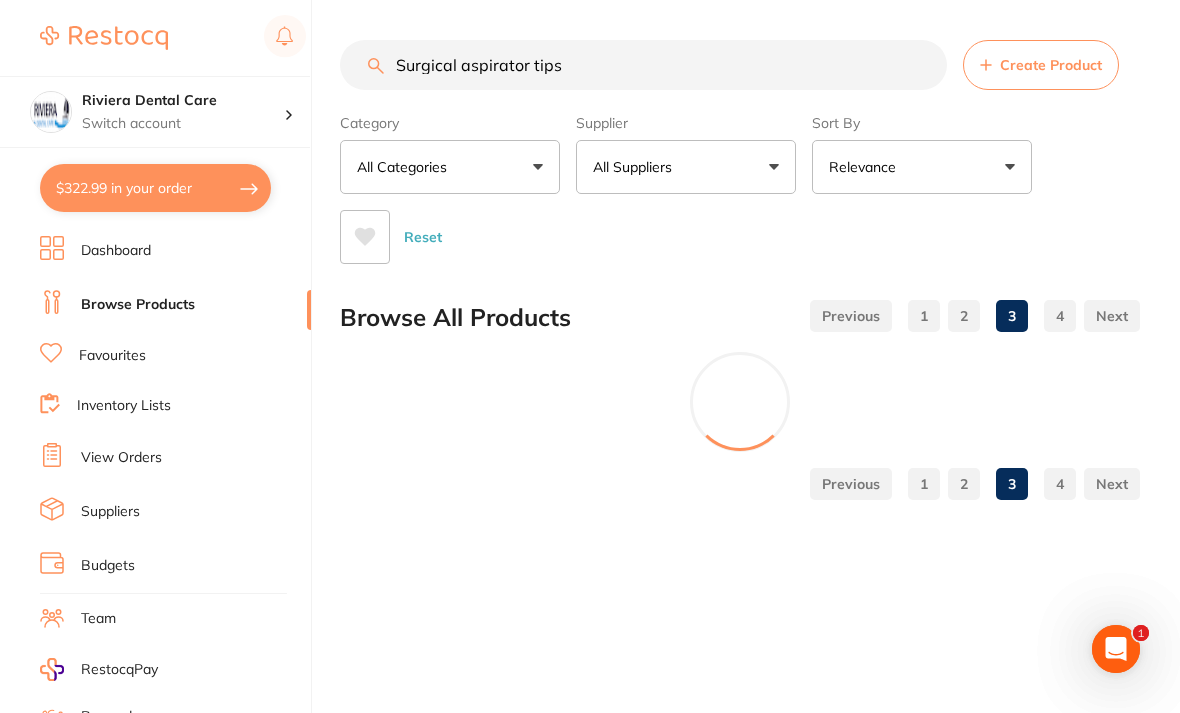 scroll, scrollTop: 0, scrollLeft: 0, axis: both 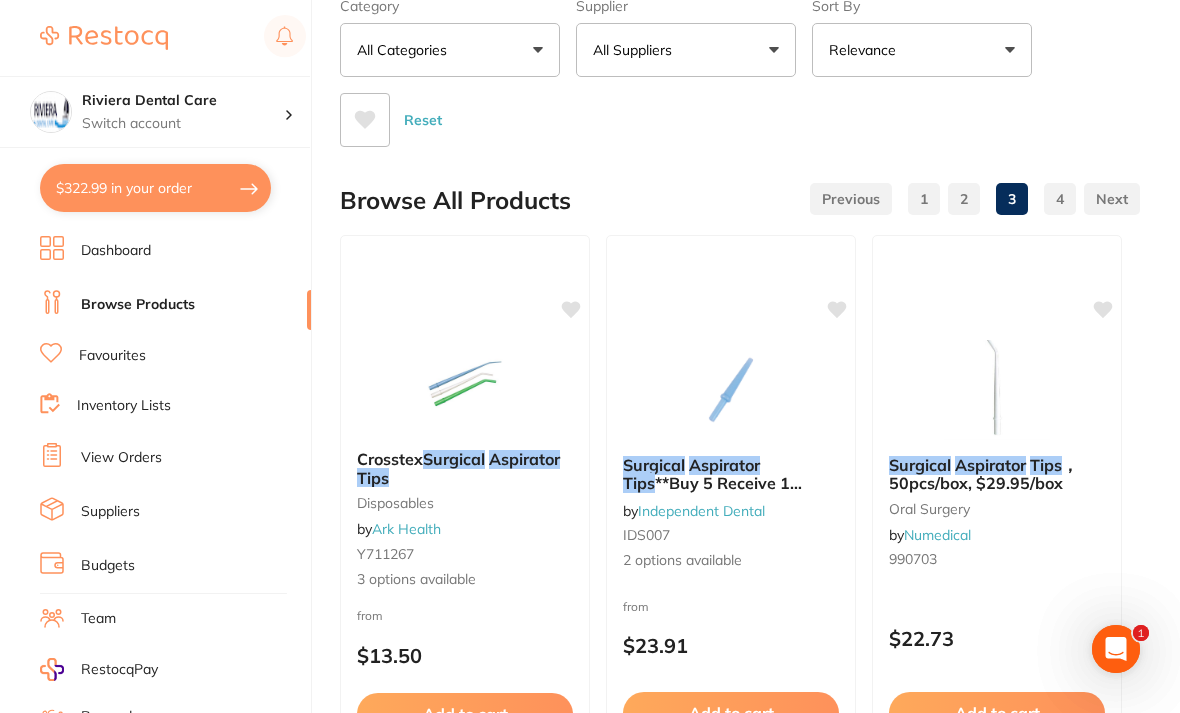 click at bounding box center [997, 390] 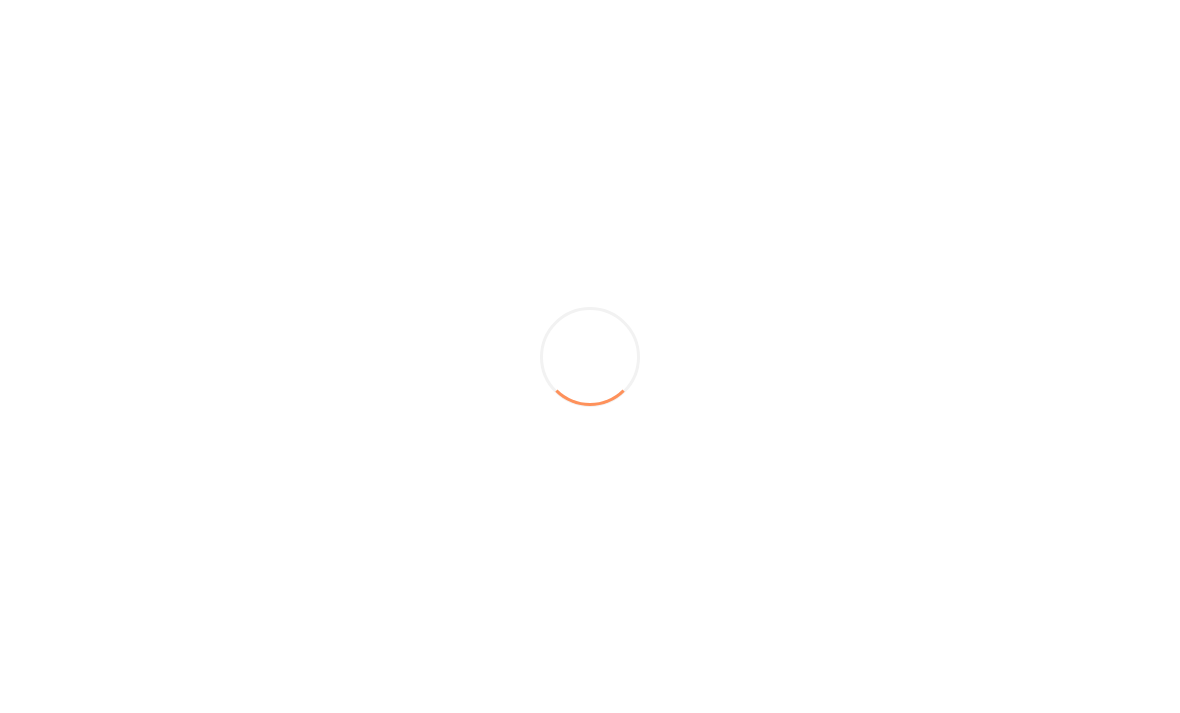 scroll, scrollTop: 0, scrollLeft: 0, axis: both 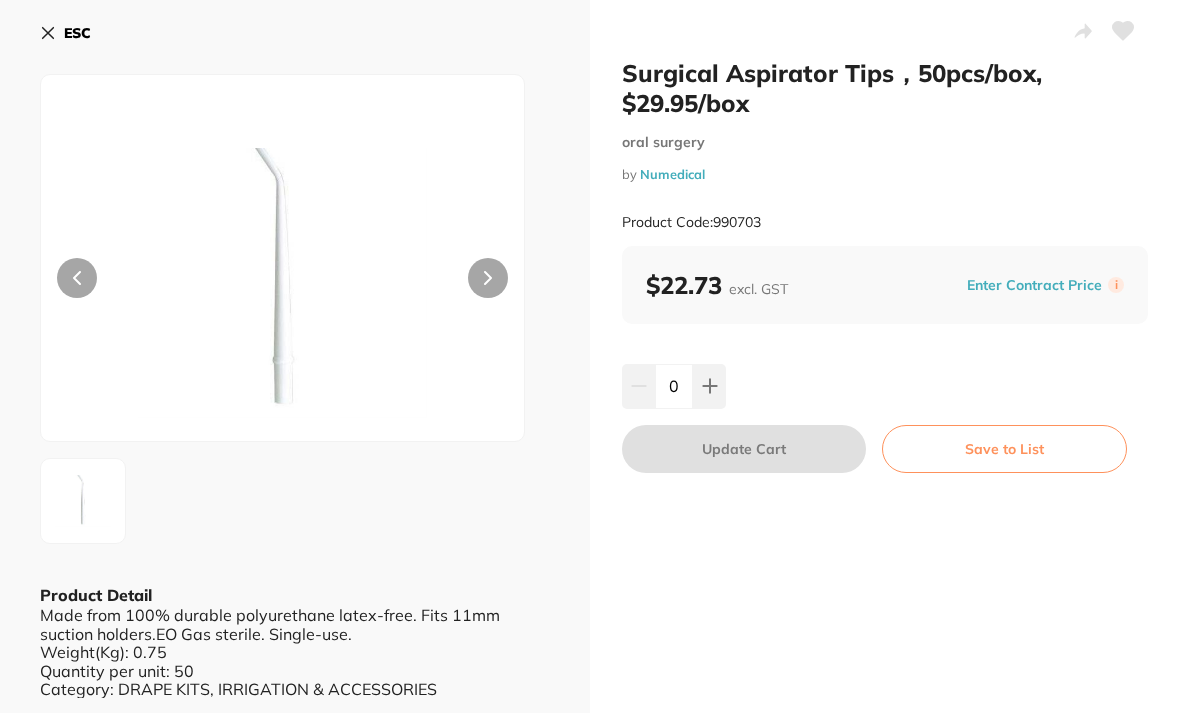 click on "ESC" at bounding box center (65, 33) 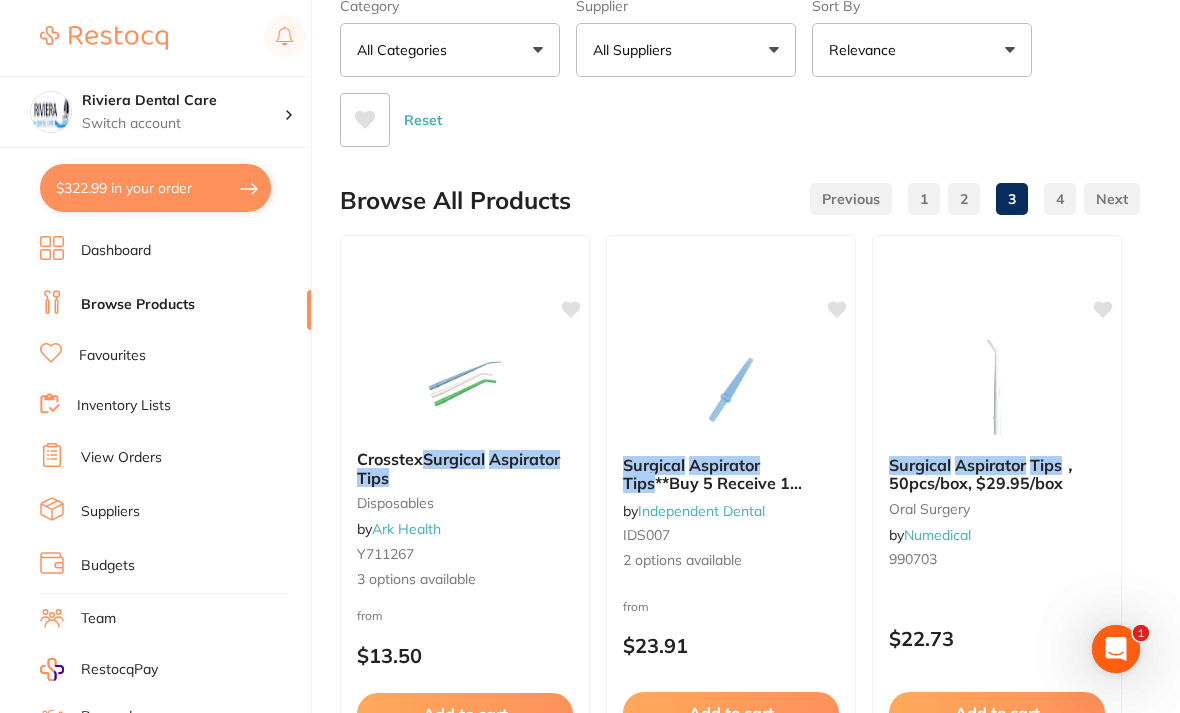 scroll, scrollTop: 0, scrollLeft: 0, axis: both 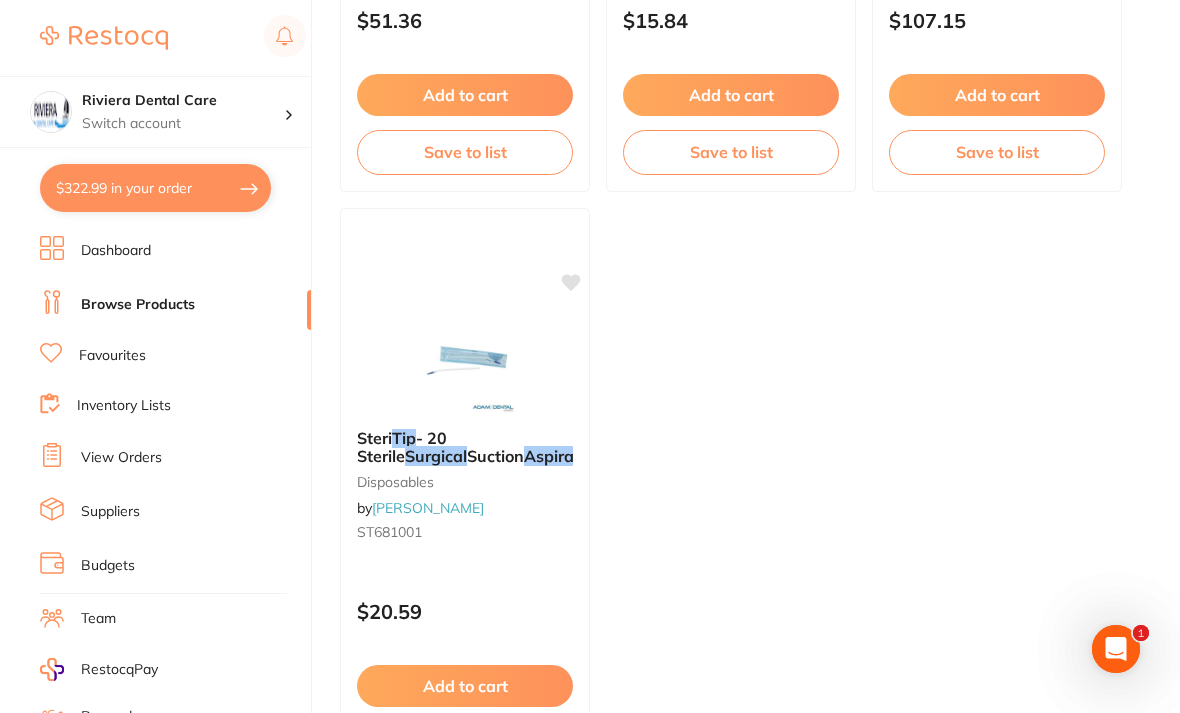 click at bounding box center [465, 363] 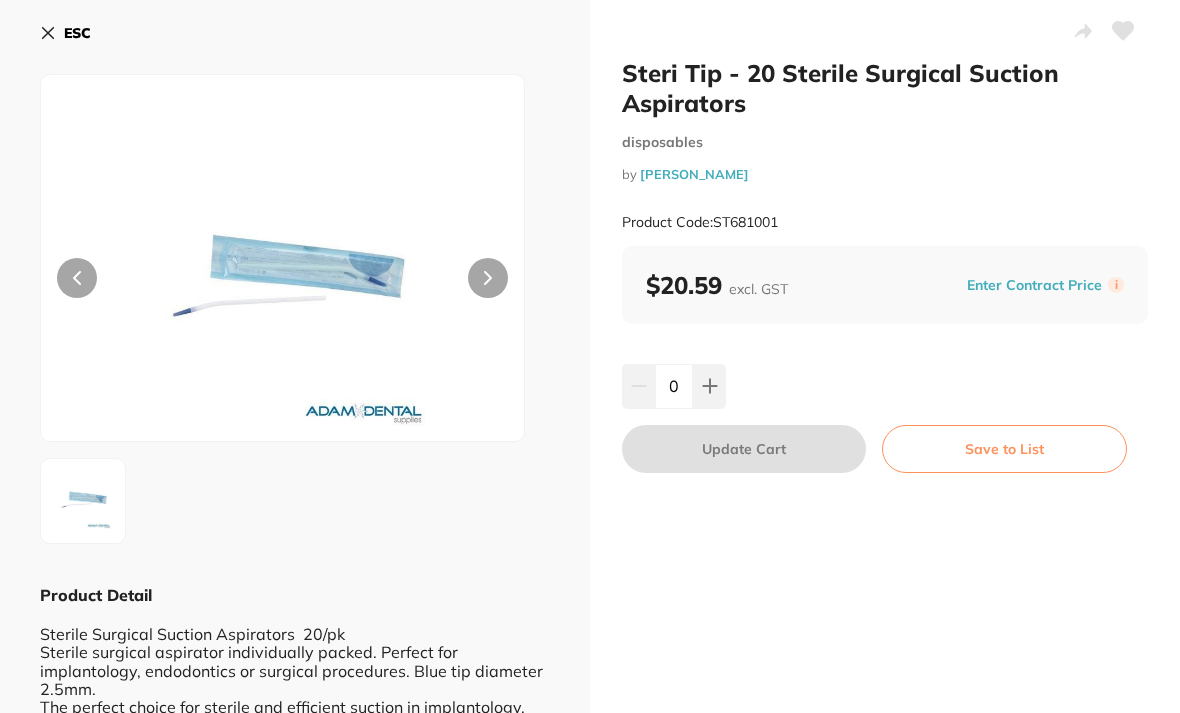 scroll, scrollTop: 0, scrollLeft: 0, axis: both 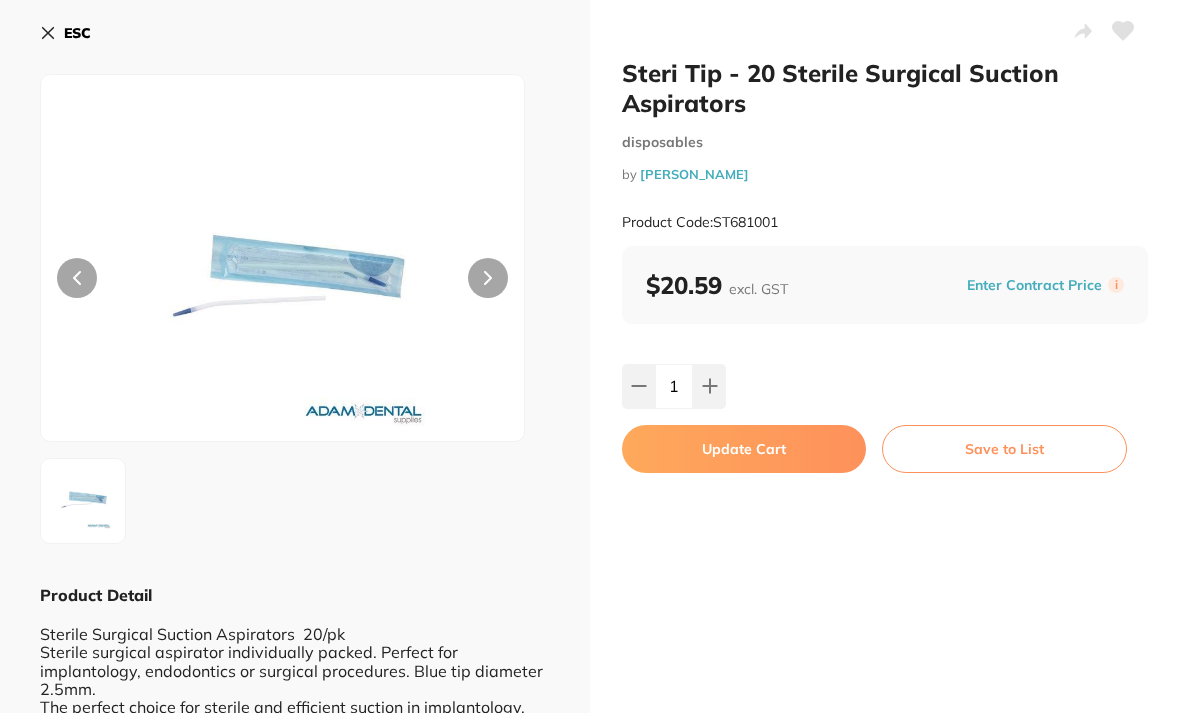click 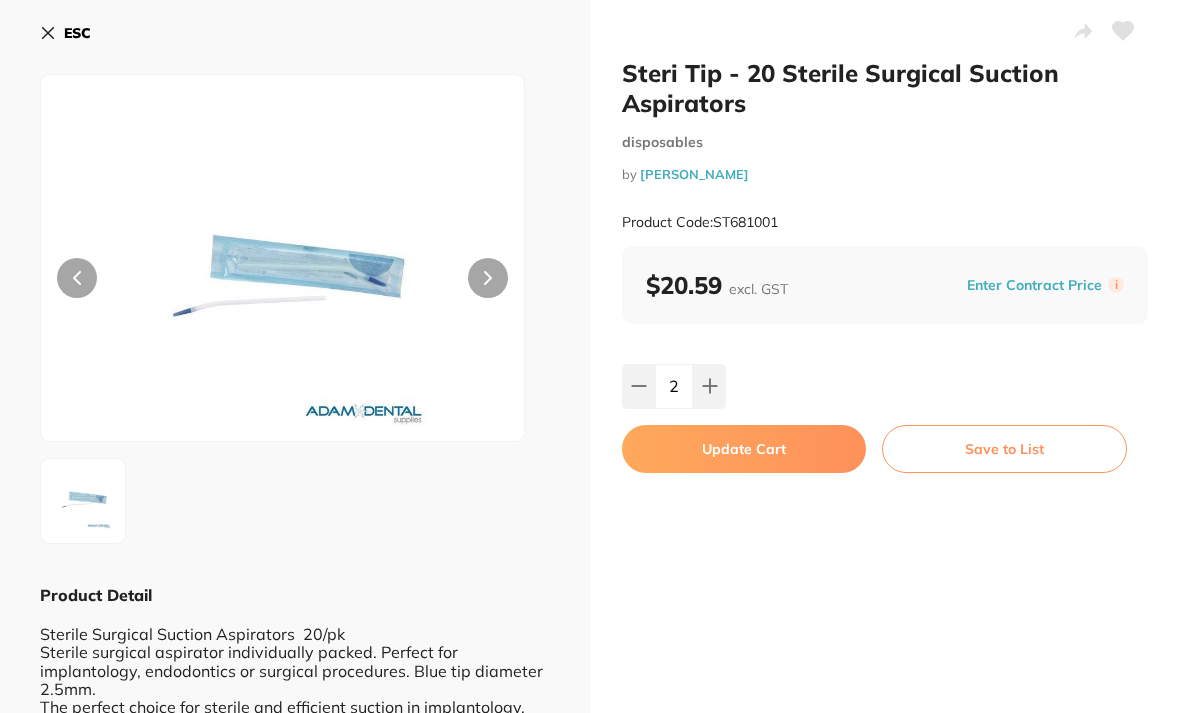scroll, scrollTop: 0, scrollLeft: 0, axis: both 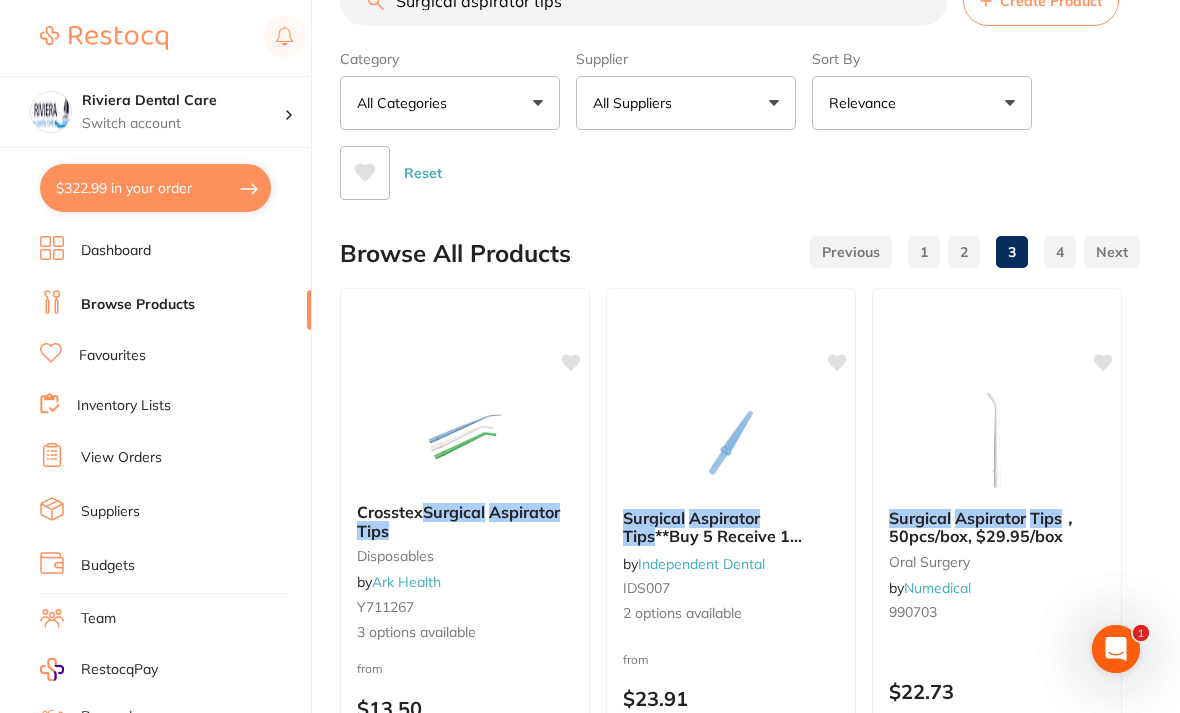 click on "1" at bounding box center [924, 252] 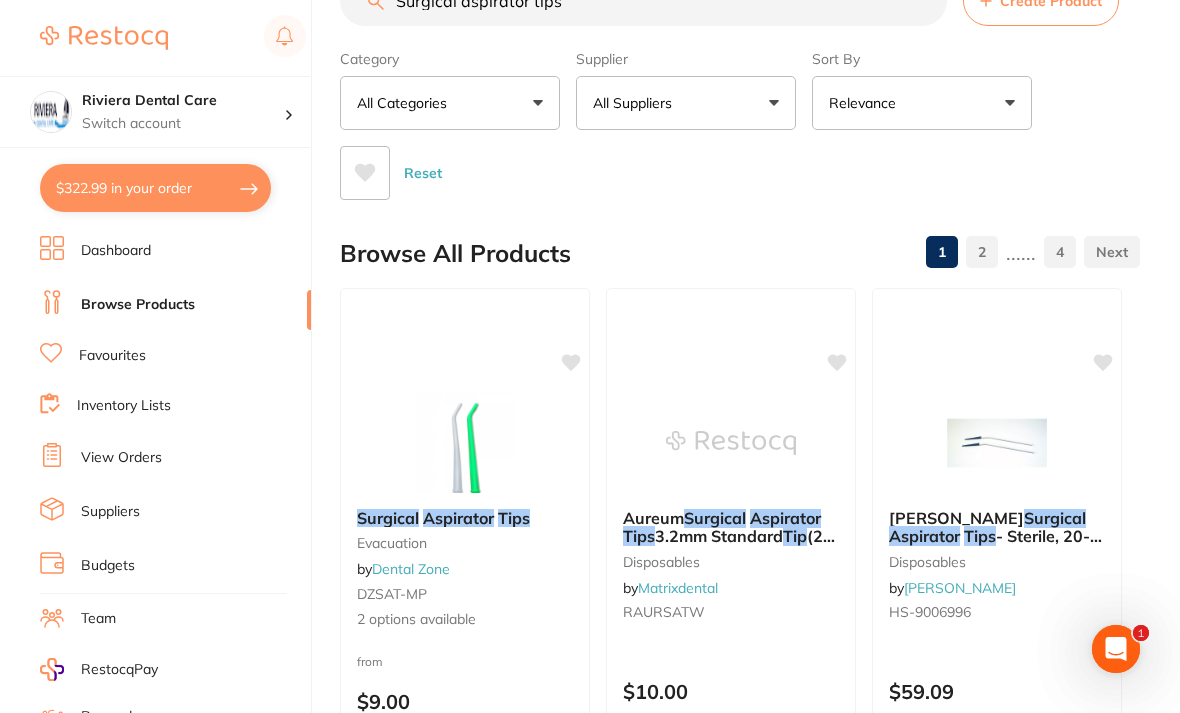 scroll, scrollTop: 0, scrollLeft: 0, axis: both 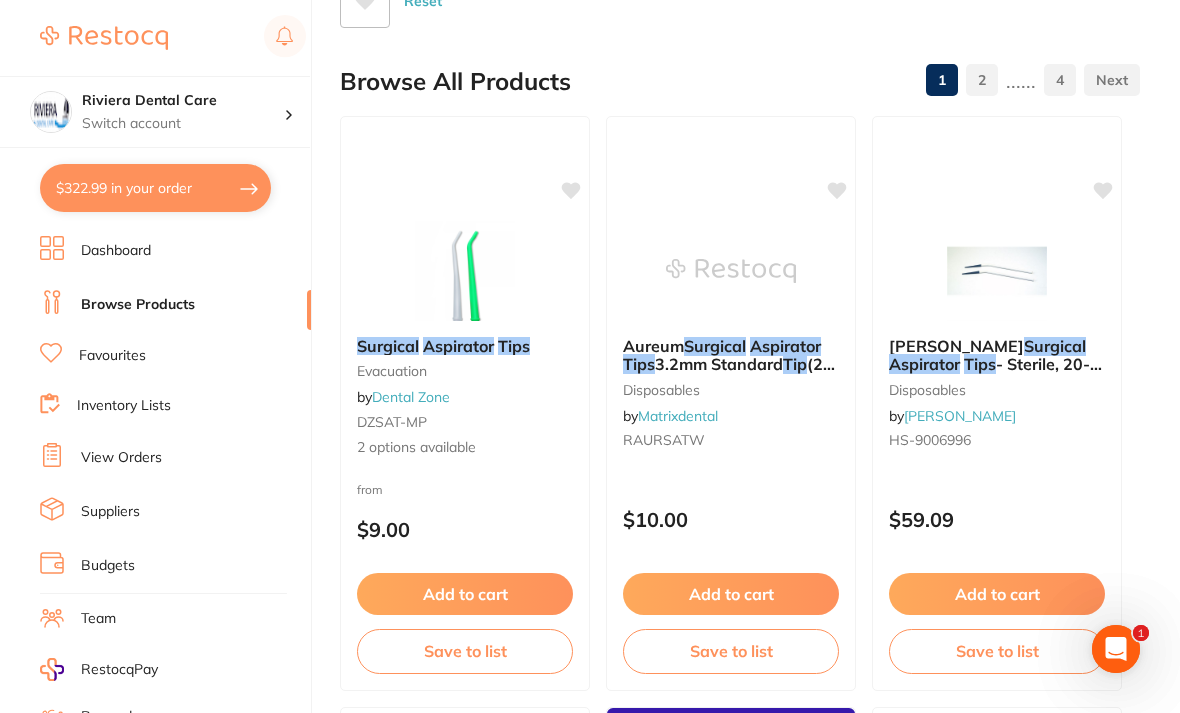click at bounding box center (997, 271) 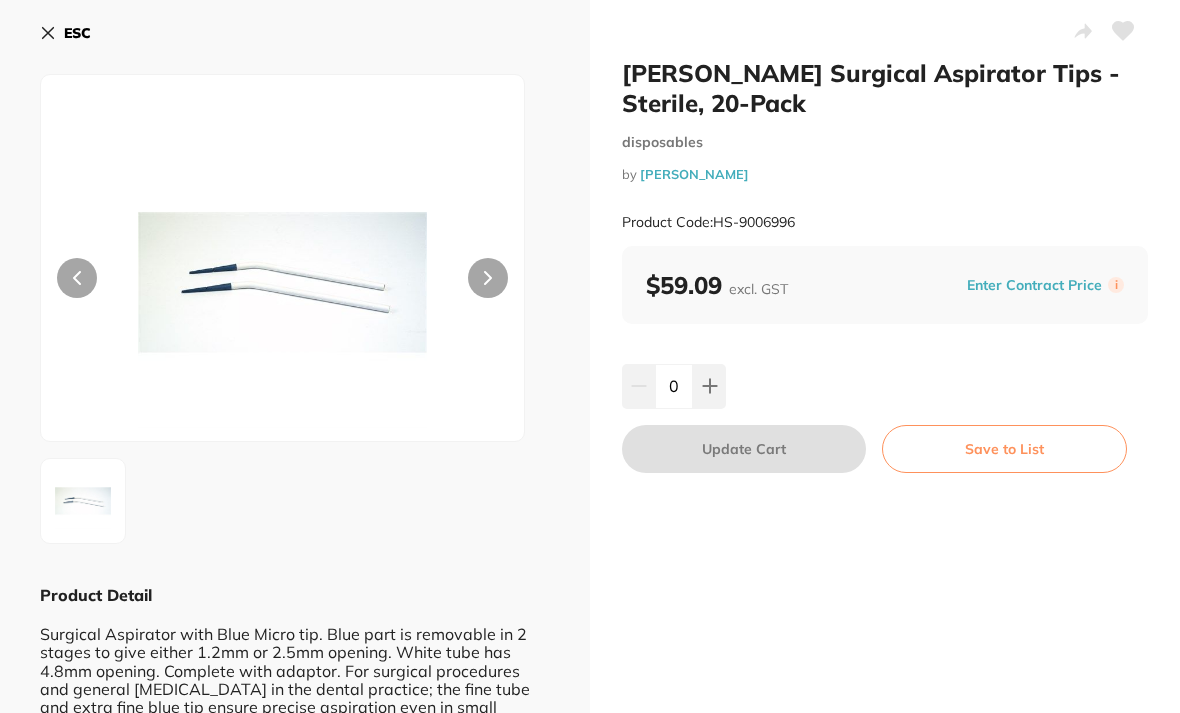 scroll, scrollTop: 0, scrollLeft: 0, axis: both 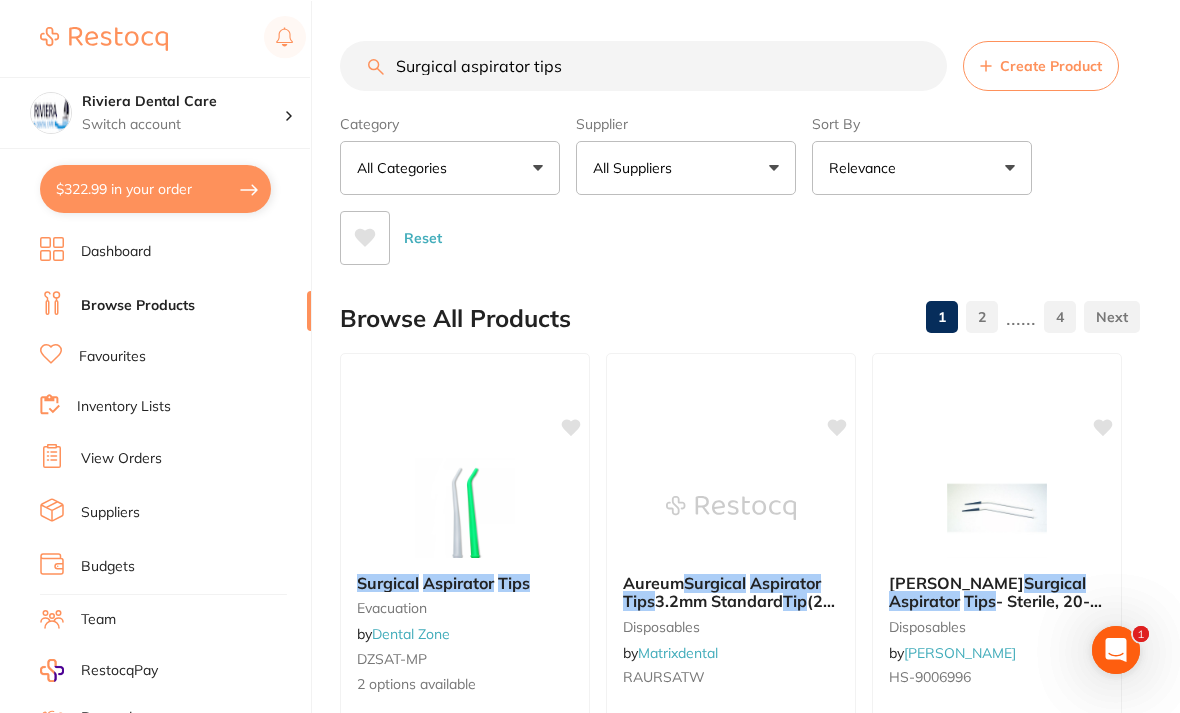 click on "Surgical aspirator tips" at bounding box center (643, 65) 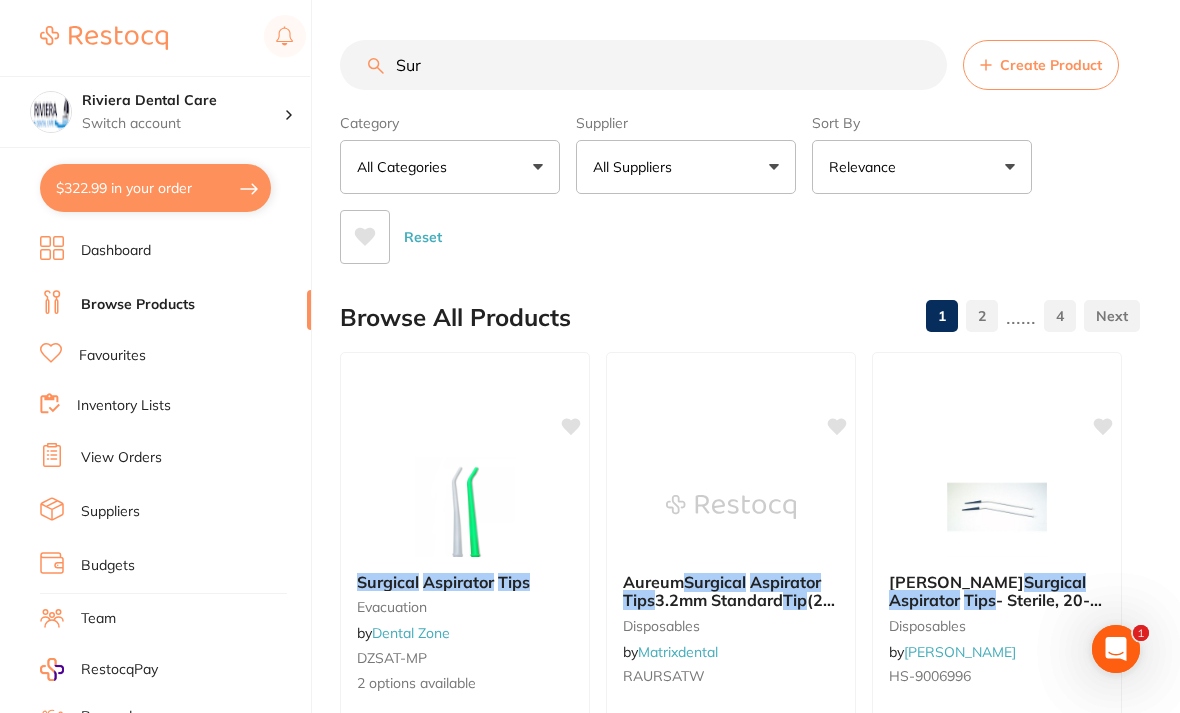 type on "Su" 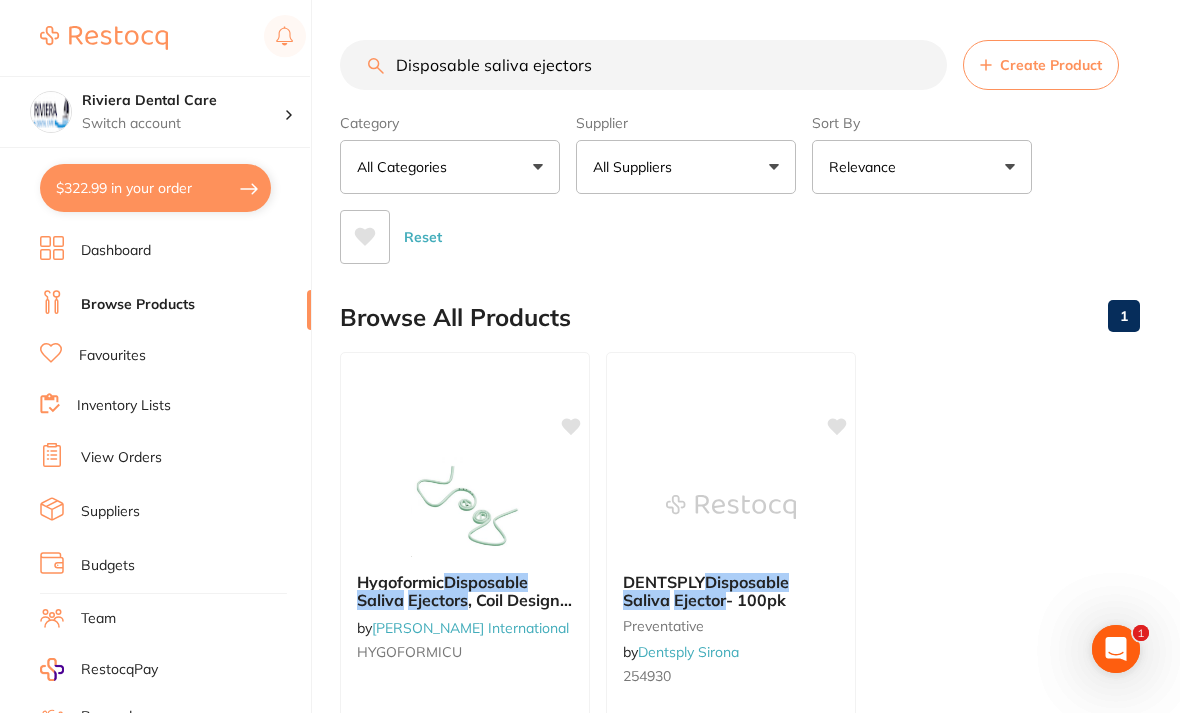 scroll, scrollTop: 0, scrollLeft: 0, axis: both 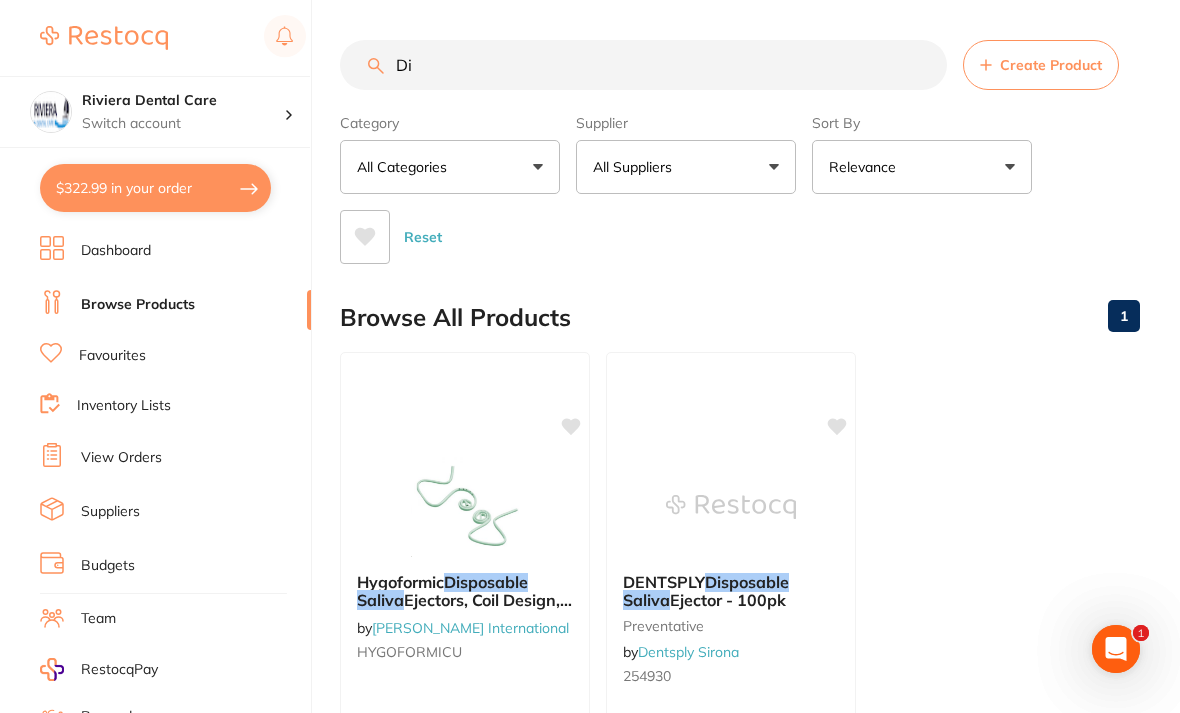 type on "D" 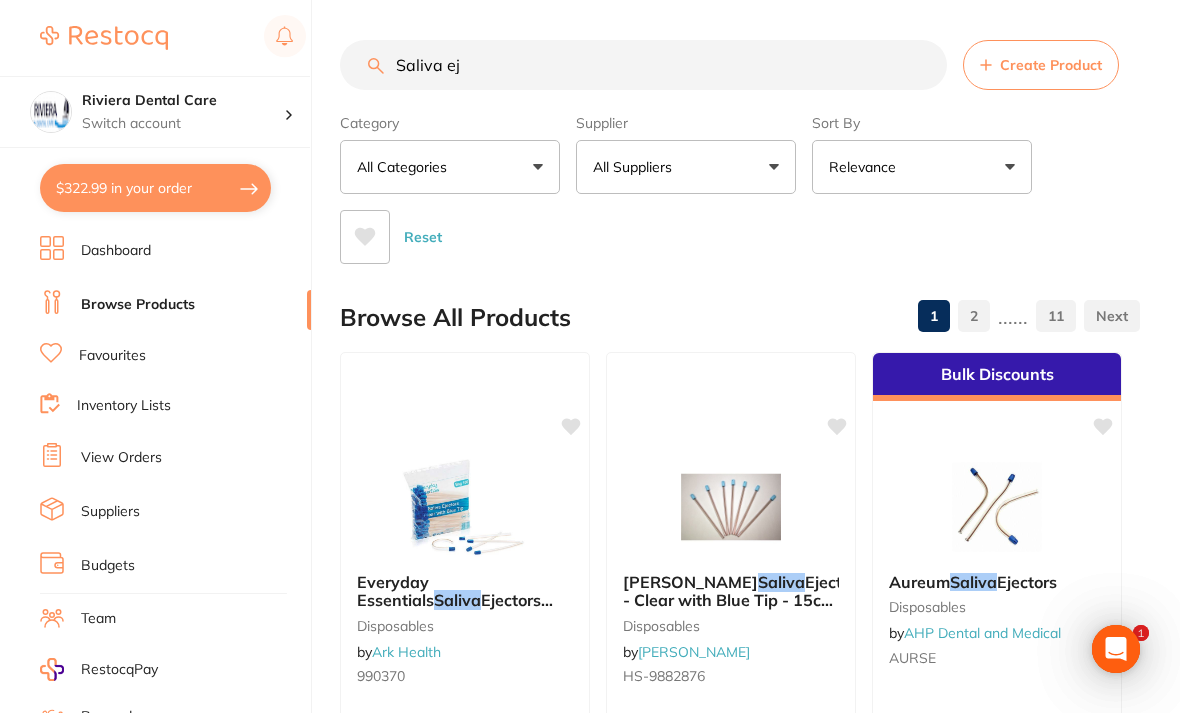 scroll, scrollTop: 0, scrollLeft: 0, axis: both 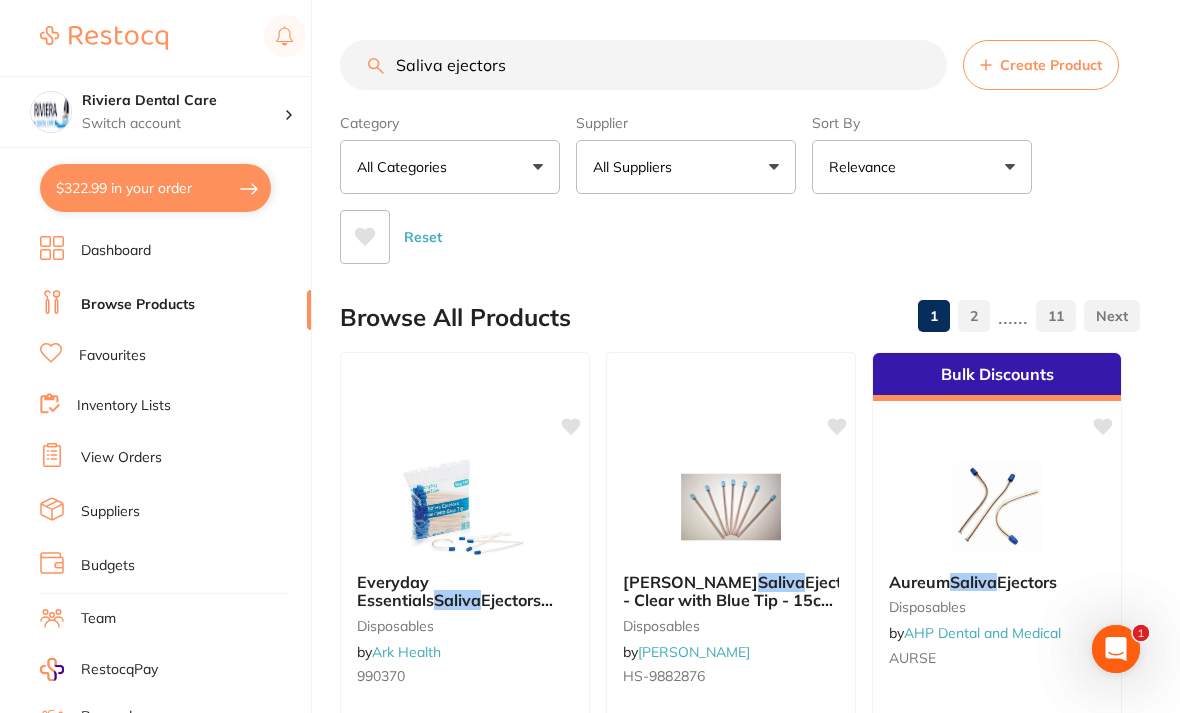 type on "Saliva ejectors" 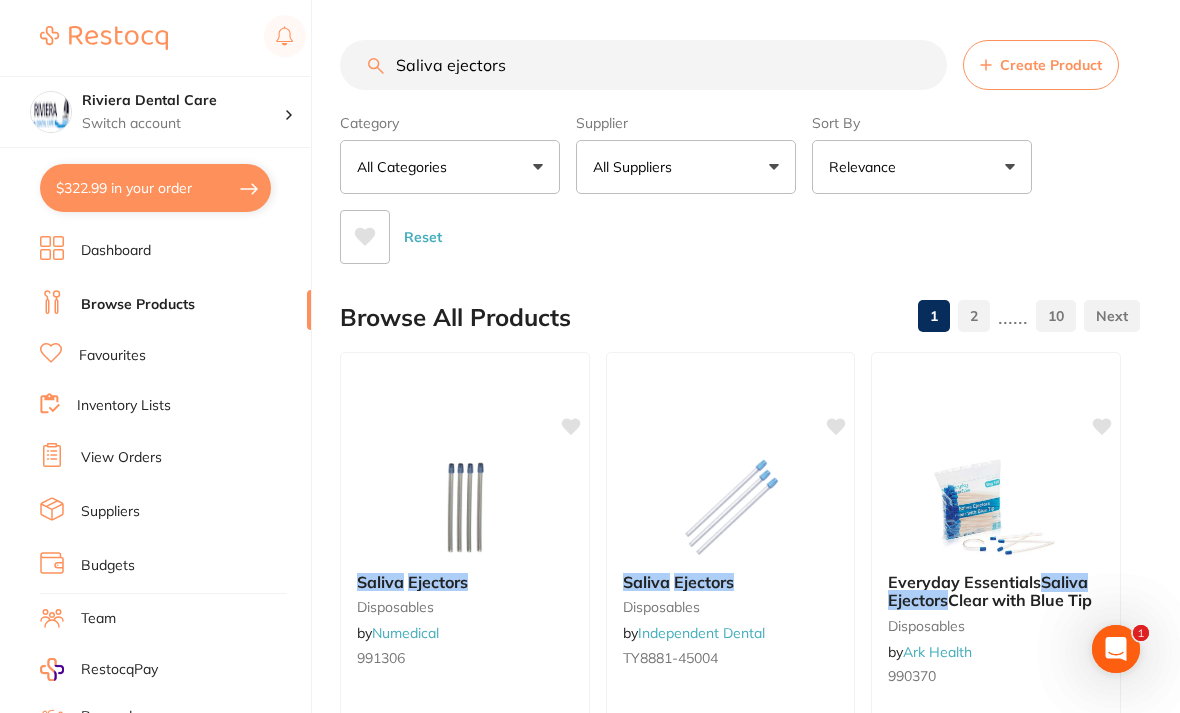 scroll, scrollTop: 0, scrollLeft: 0, axis: both 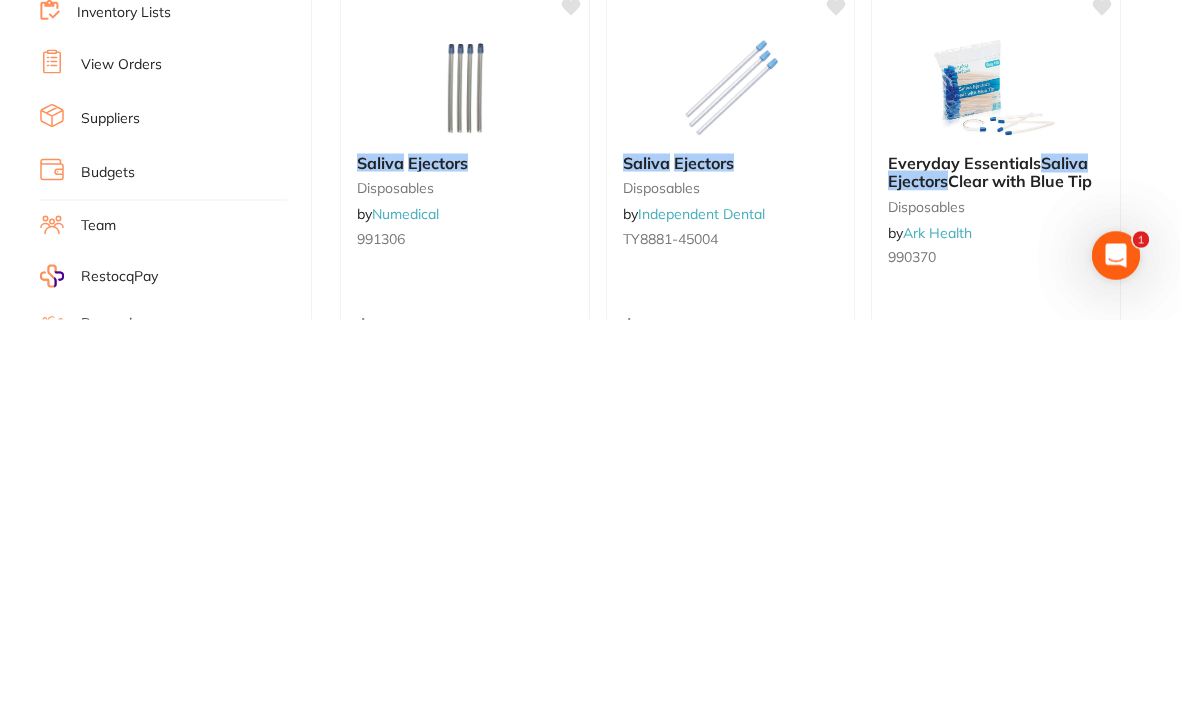 click at bounding box center (731, 481) 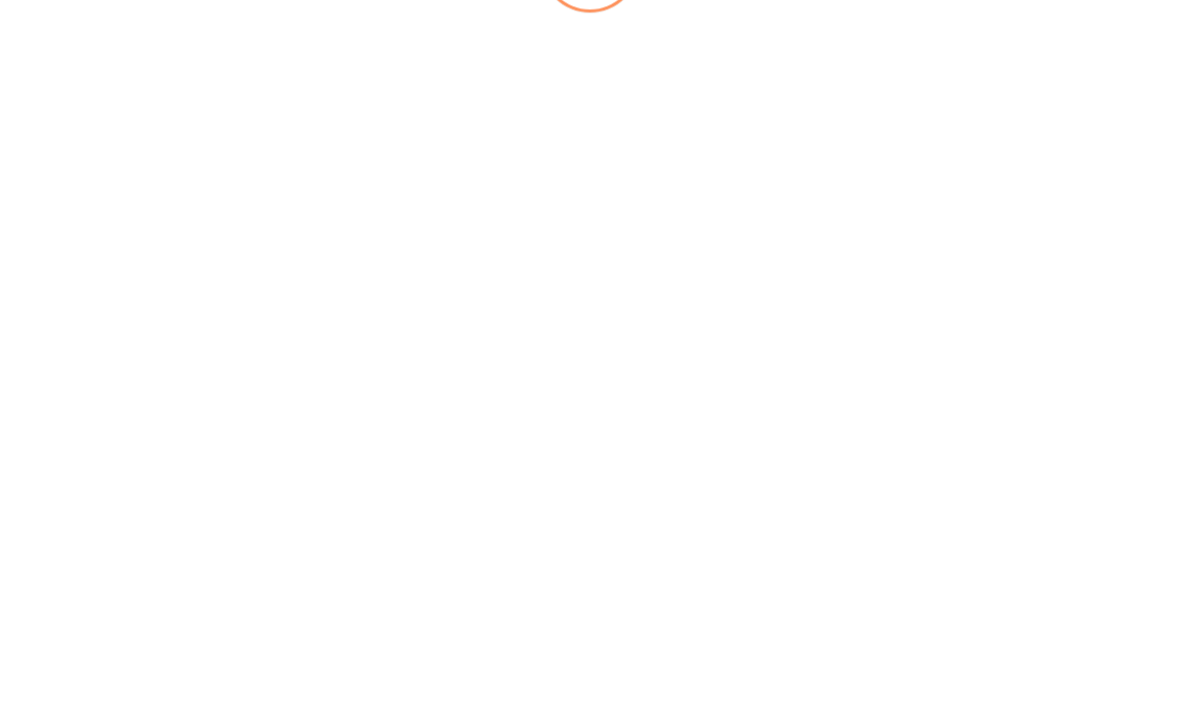 scroll, scrollTop: 0, scrollLeft: 0, axis: both 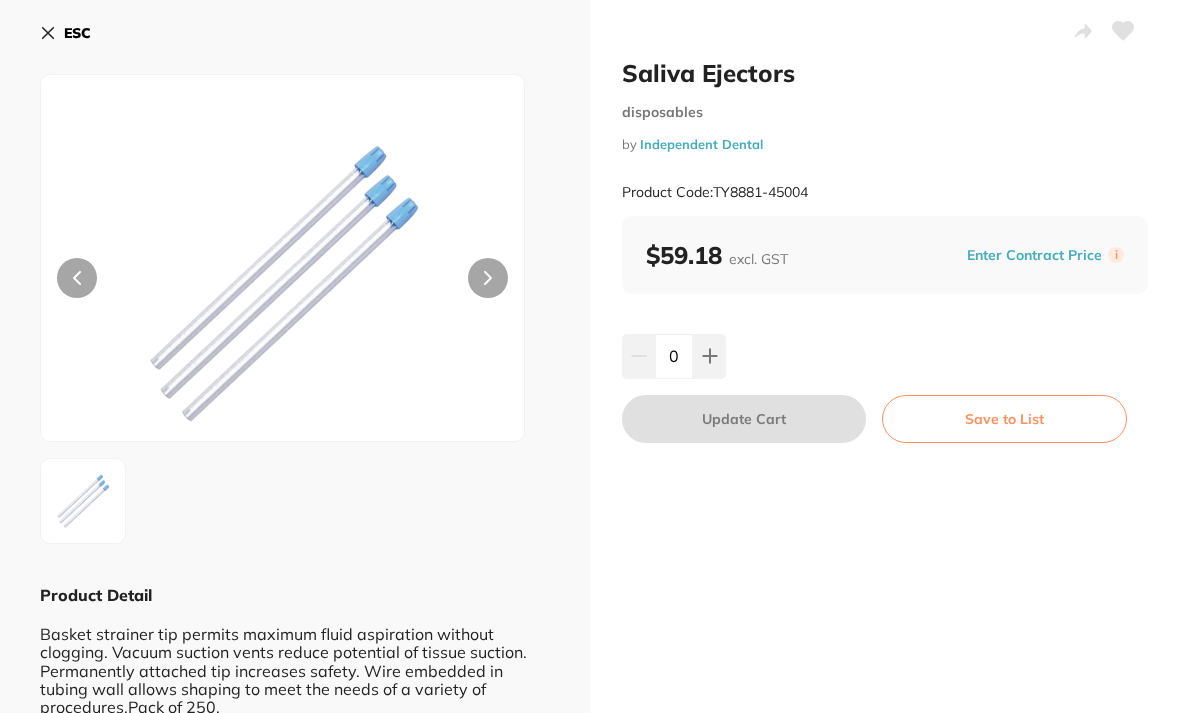 click on "ESC" at bounding box center [65, 33] 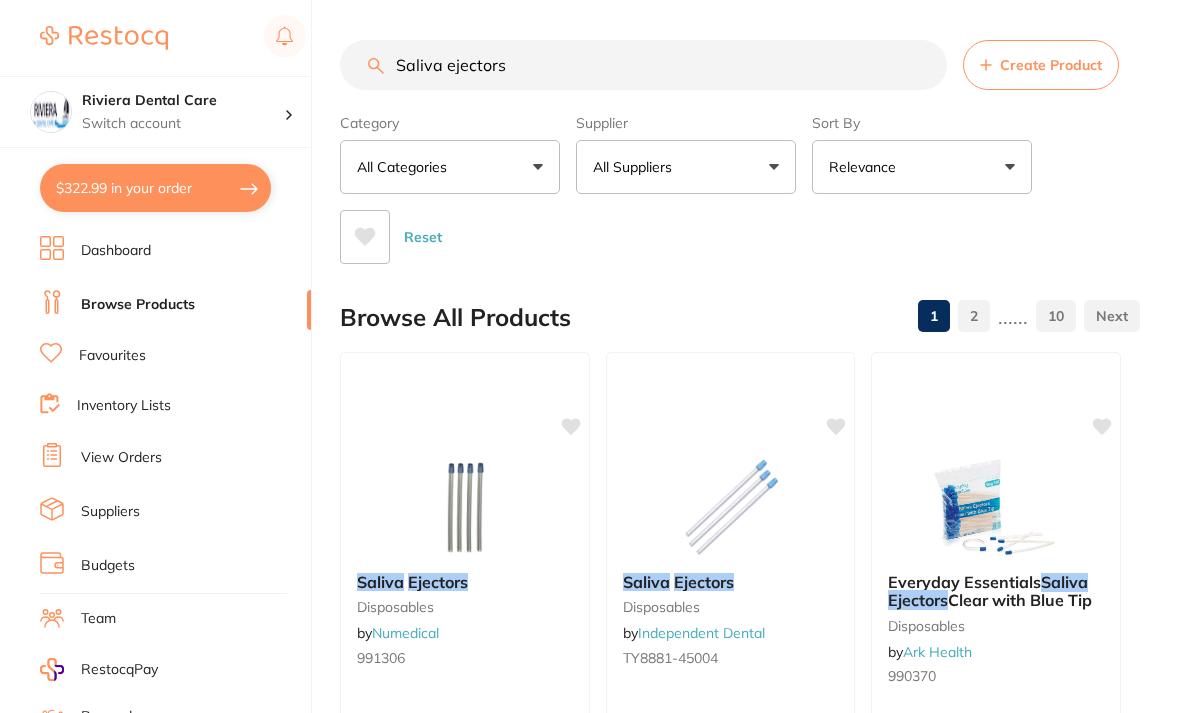 scroll, scrollTop: 420, scrollLeft: 0, axis: vertical 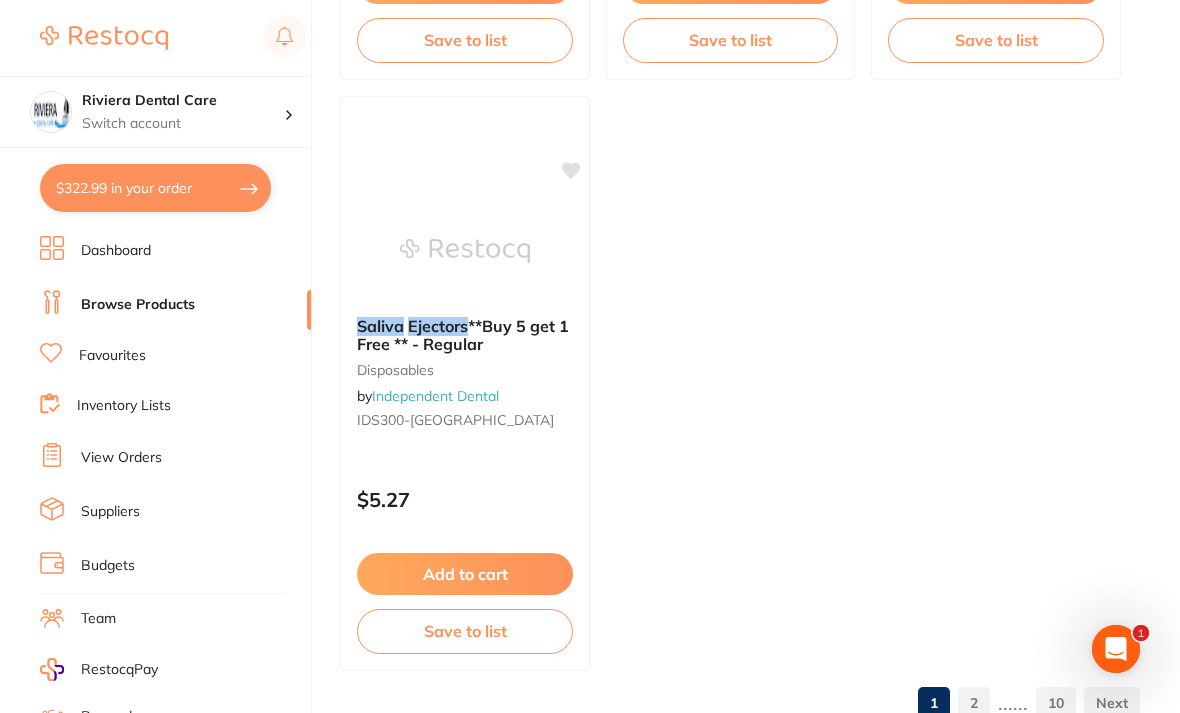 click on "2" at bounding box center (974, 703) 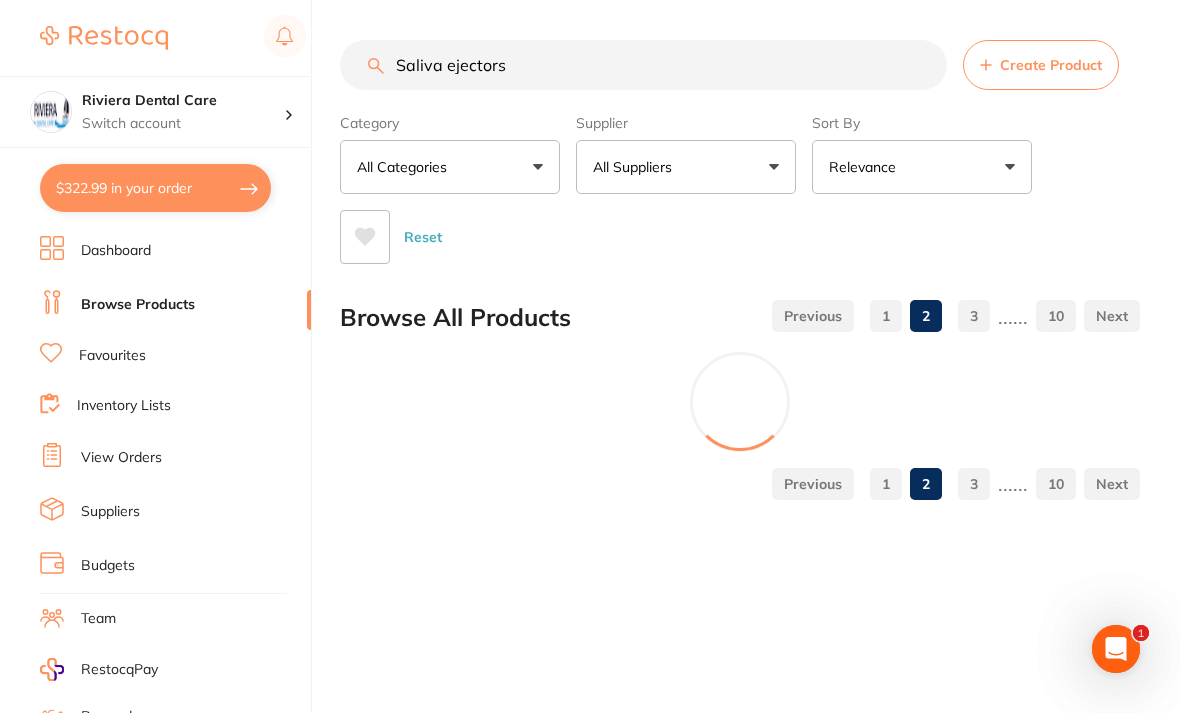 scroll, scrollTop: 0, scrollLeft: 0, axis: both 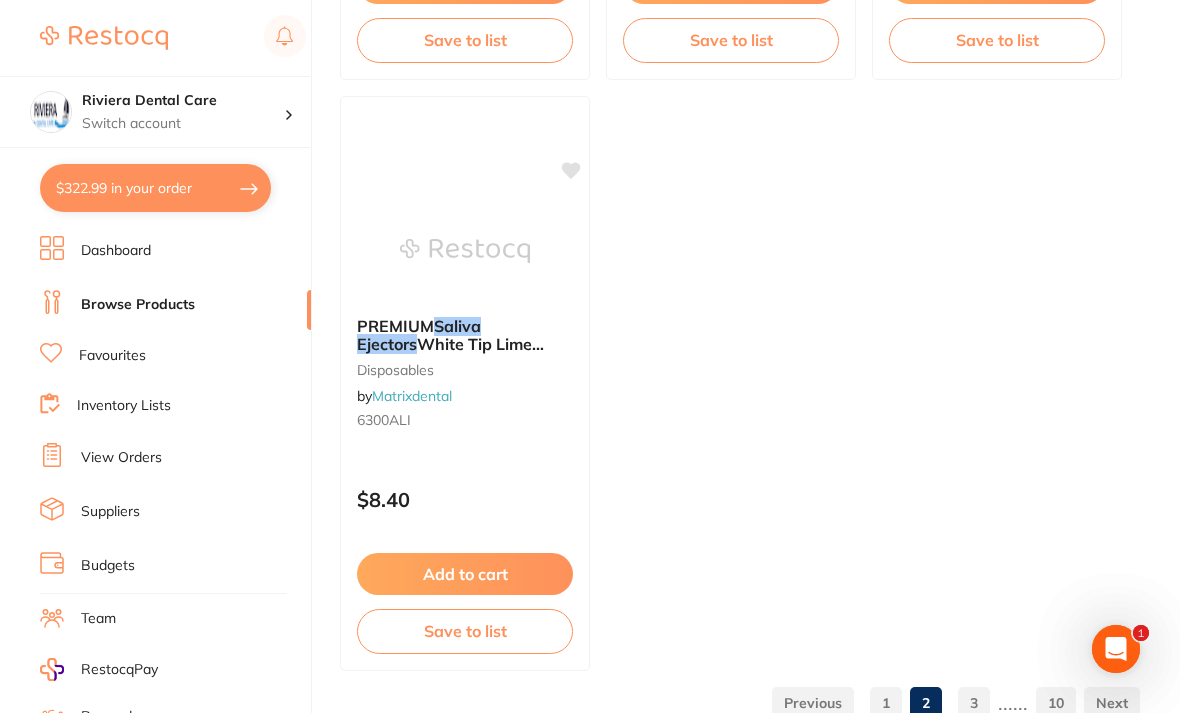 click on "3" at bounding box center (974, 703) 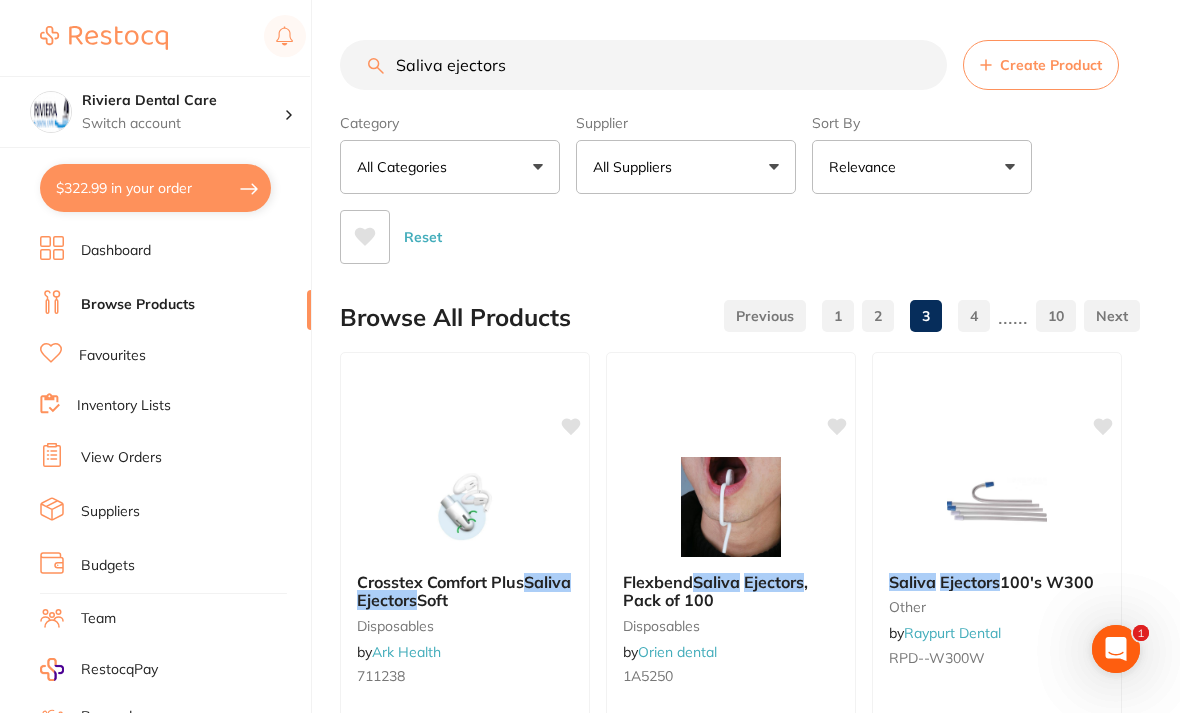 scroll, scrollTop: 0, scrollLeft: 0, axis: both 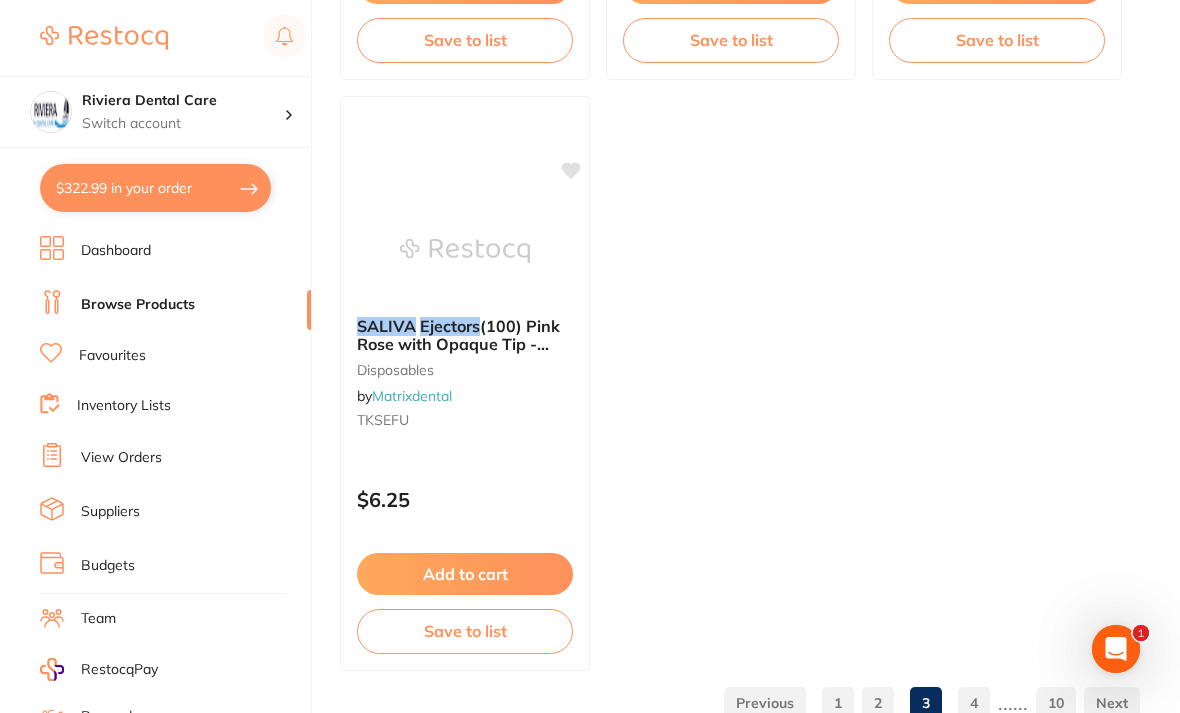 click on "1" at bounding box center (838, 703) 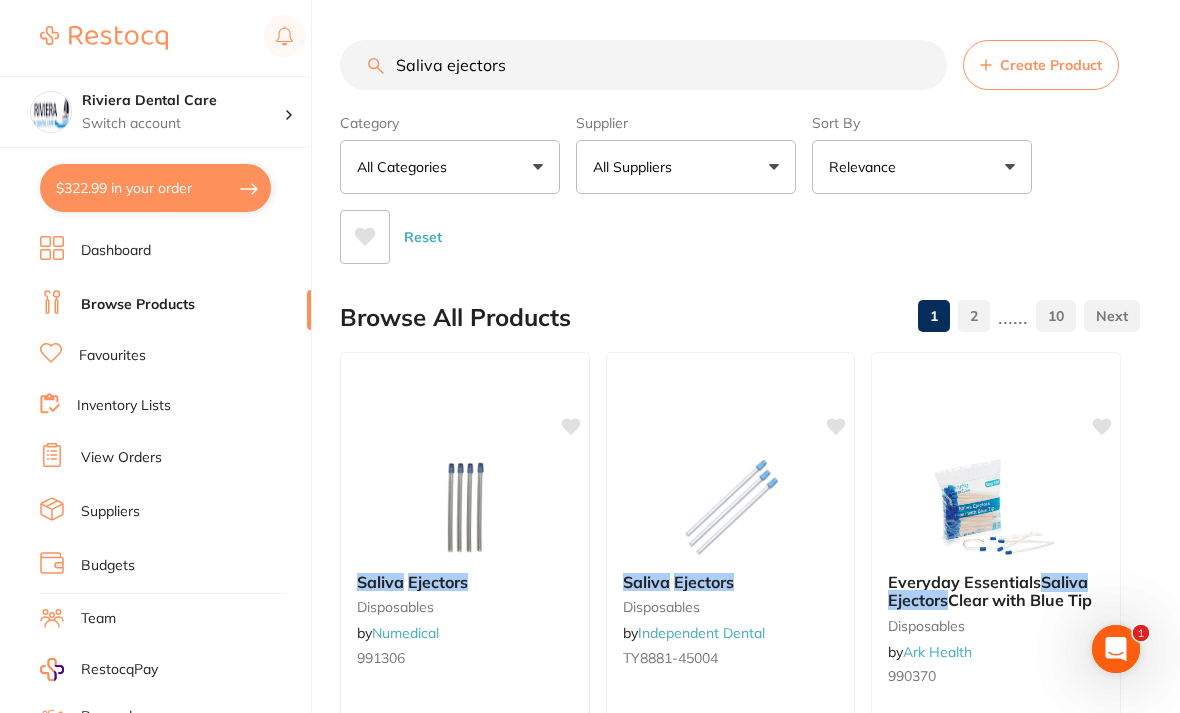 scroll, scrollTop: 0, scrollLeft: 0, axis: both 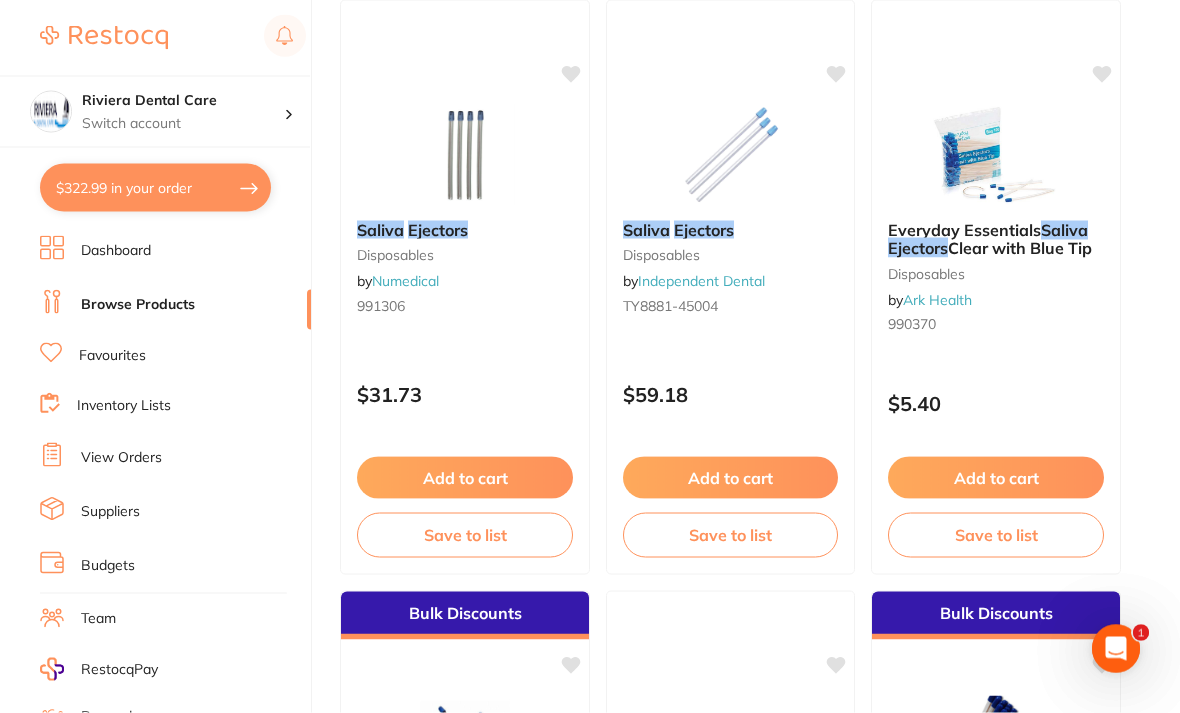 click at bounding box center (996, 155) 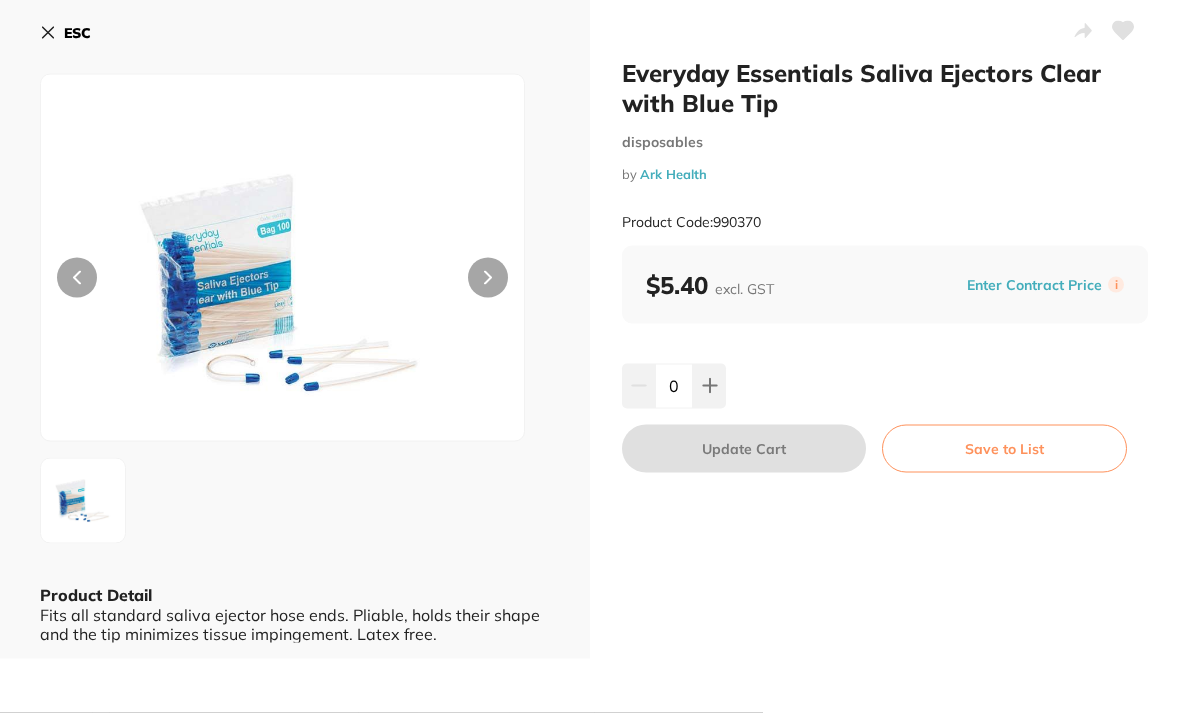 scroll, scrollTop: 0, scrollLeft: 0, axis: both 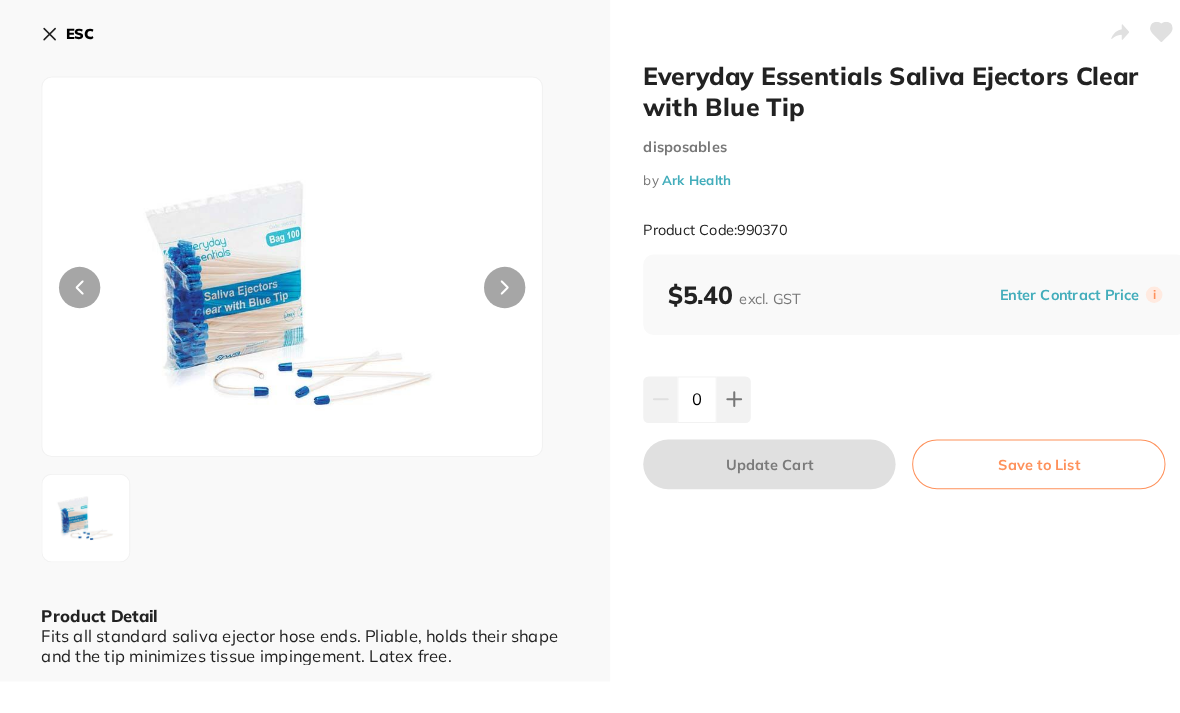 click at bounding box center (709, 386) 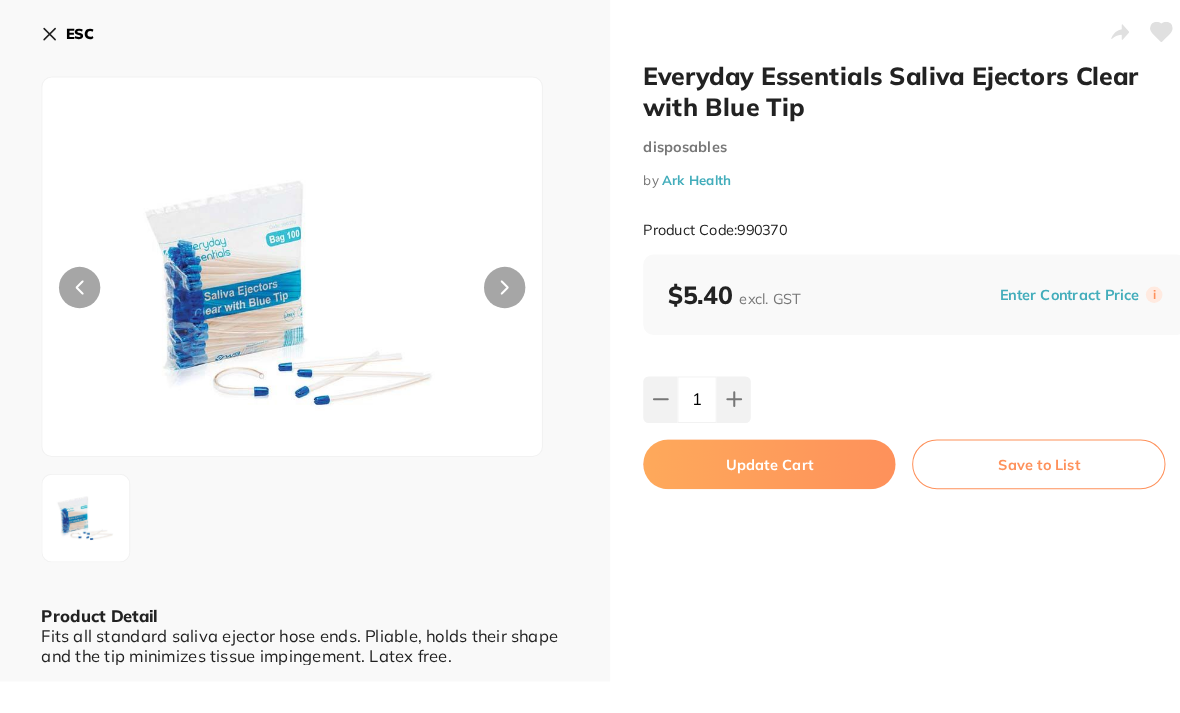 click at bounding box center [709, 386] 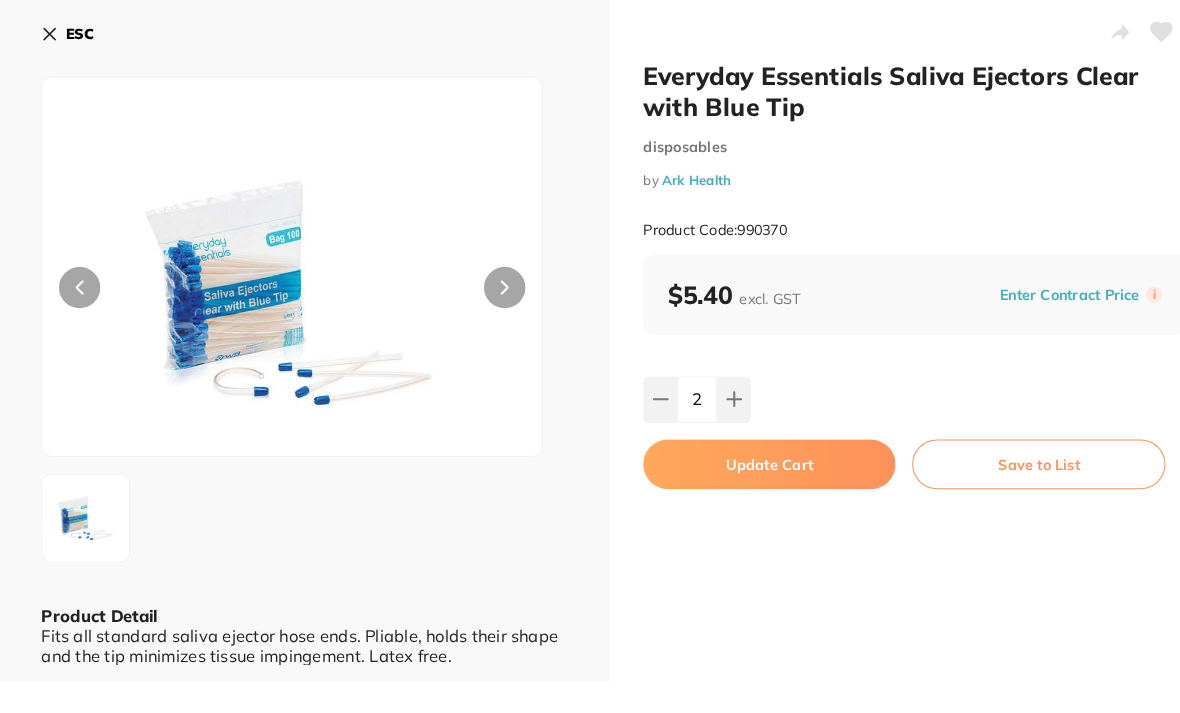 scroll, scrollTop: 0, scrollLeft: 0, axis: both 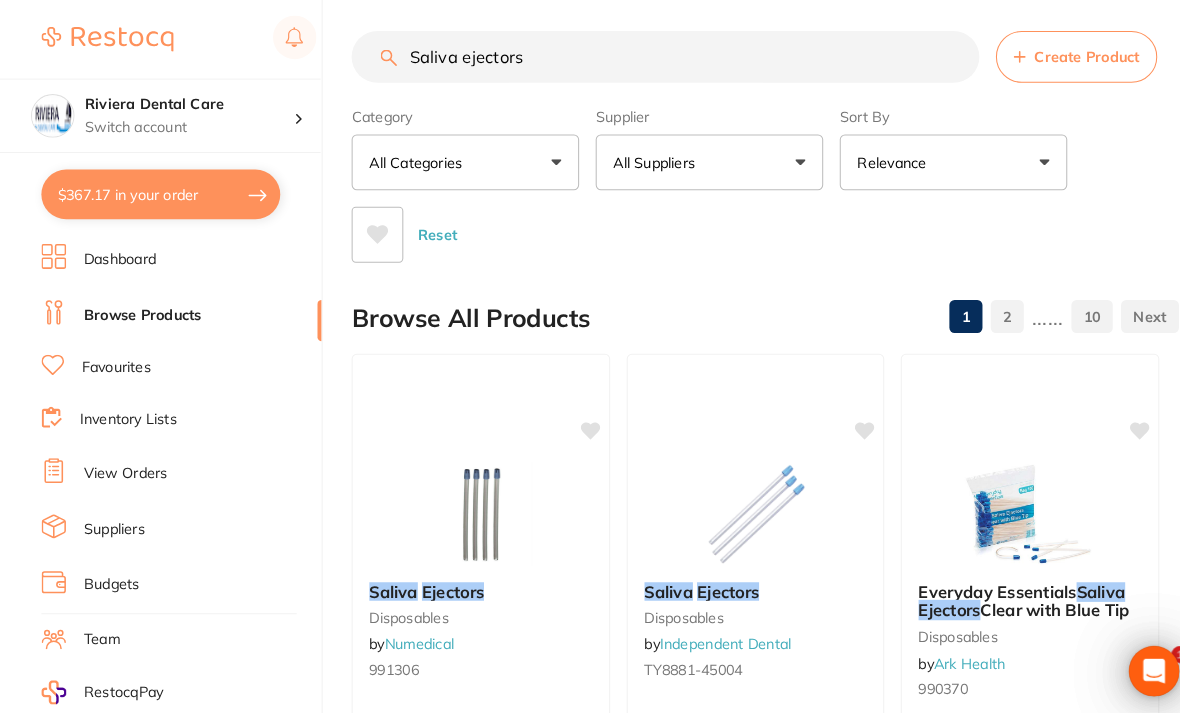 click on "$367.17   in your order" at bounding box center (155, 188) 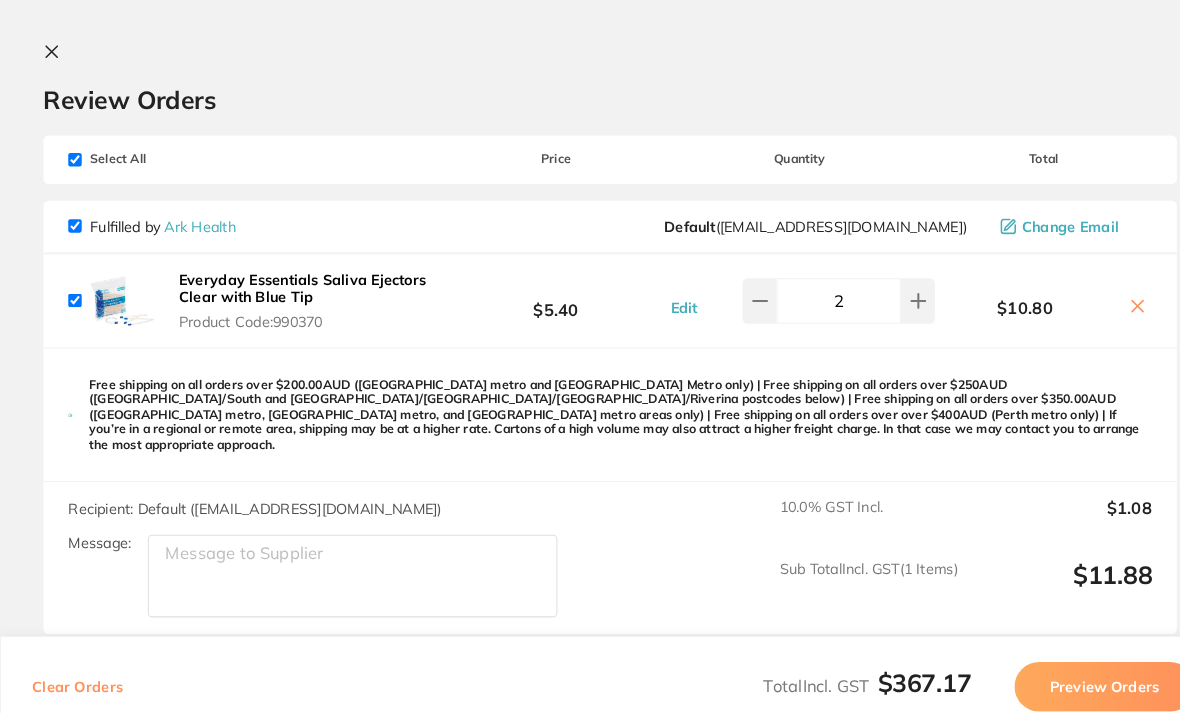 click on "Everyday Essentials Saliva Ejectors Clear with Blue Tip" at bounding box center (292, 279) 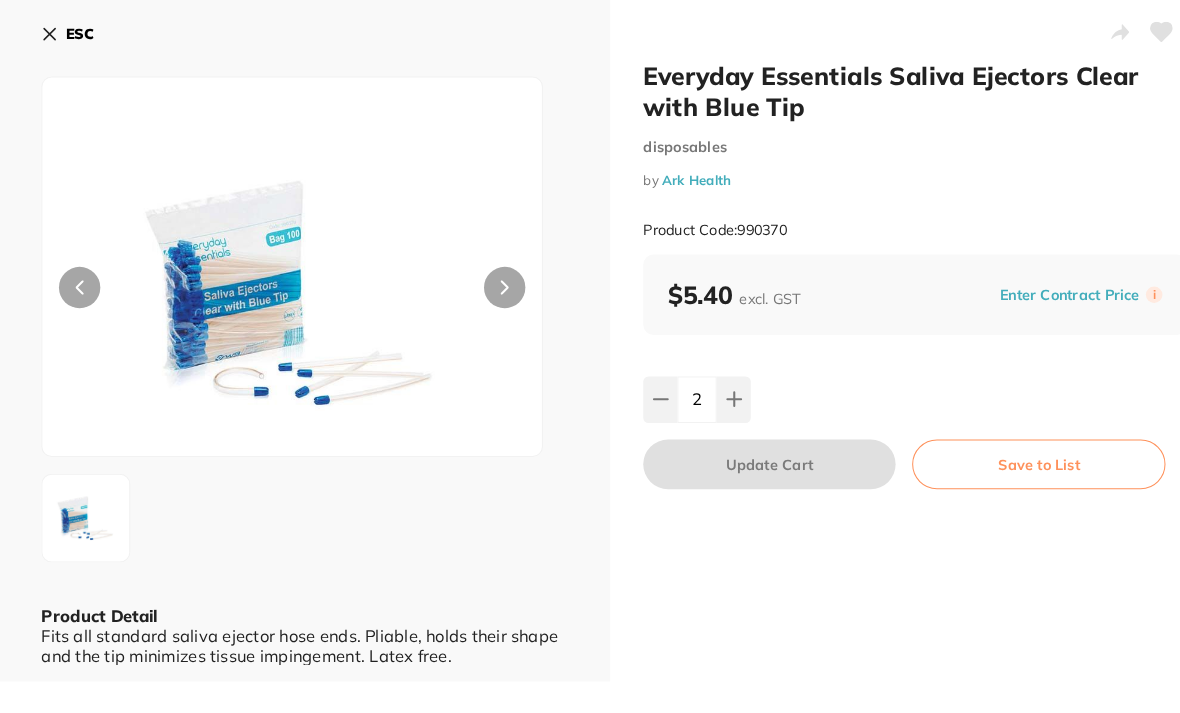 scroll, scrollTop: 0, scrollLeft: 0, axis: both 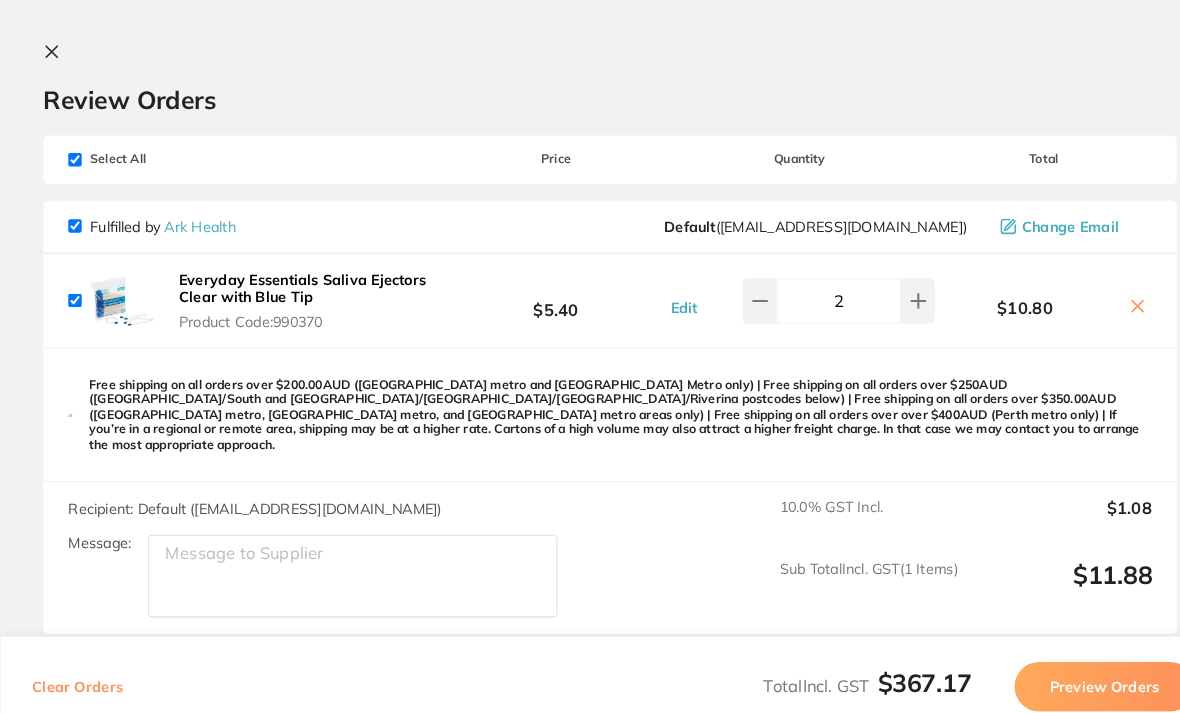 click 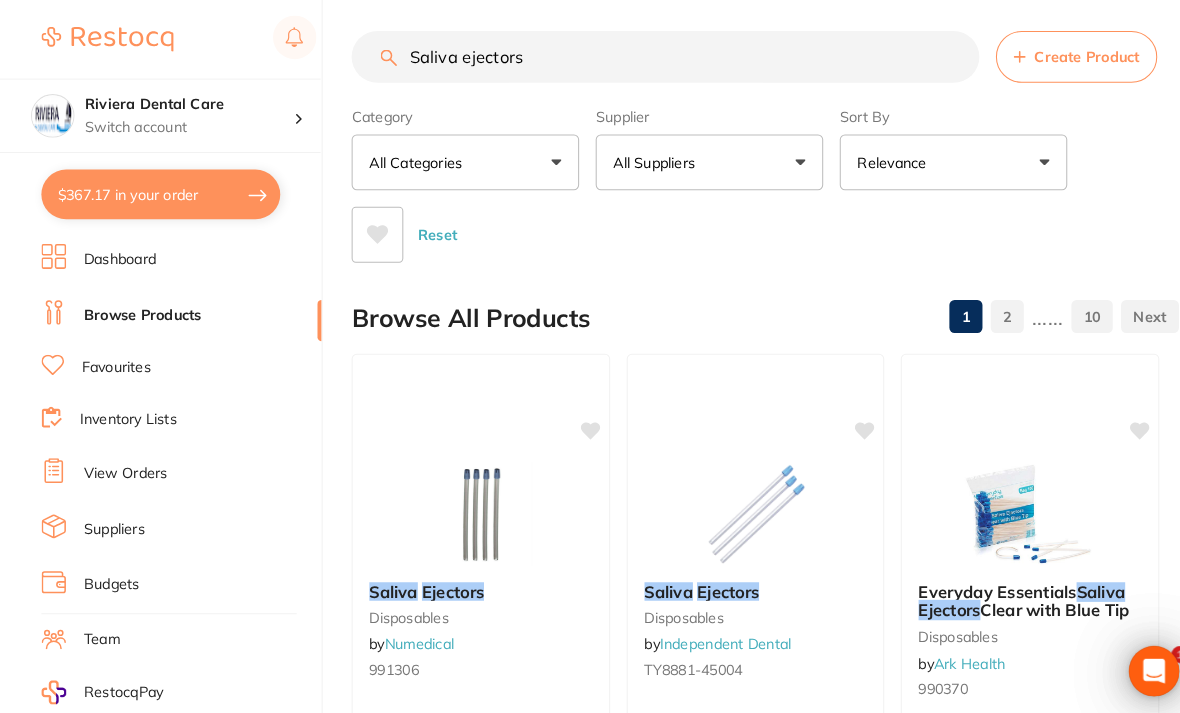 click on "Favourites" at bounding box center (112, 356) 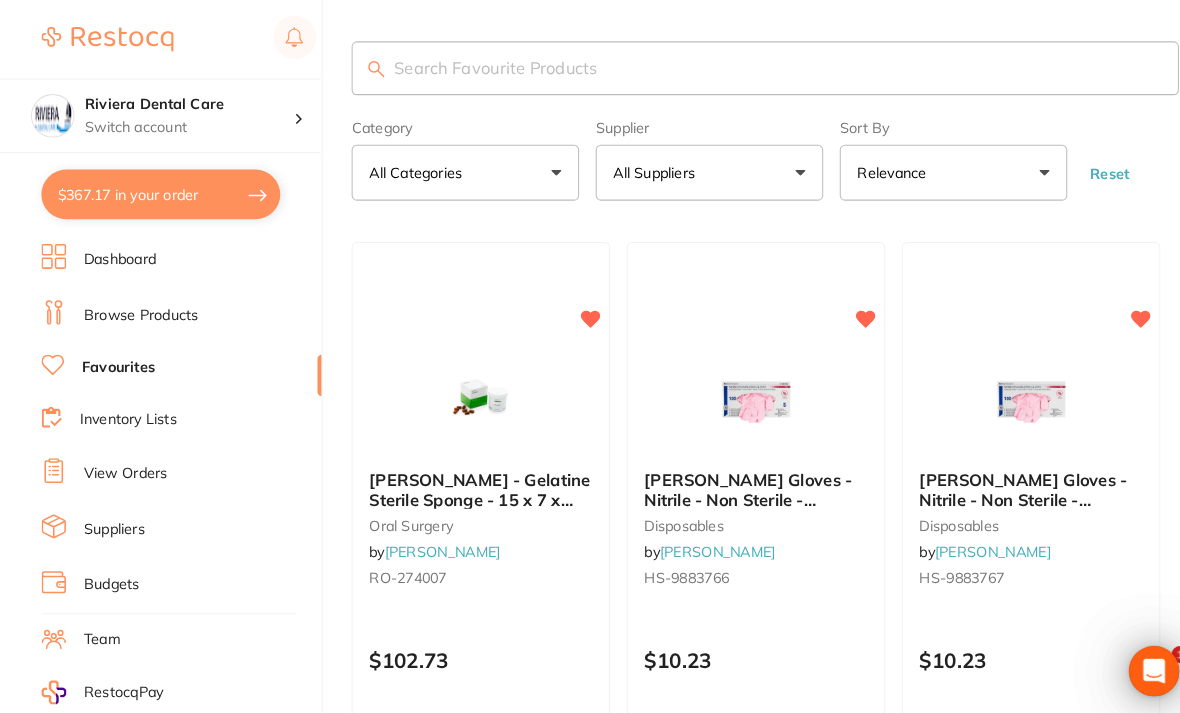 scroll, scrollTop: 0, scrollLeft: 0, axis: both 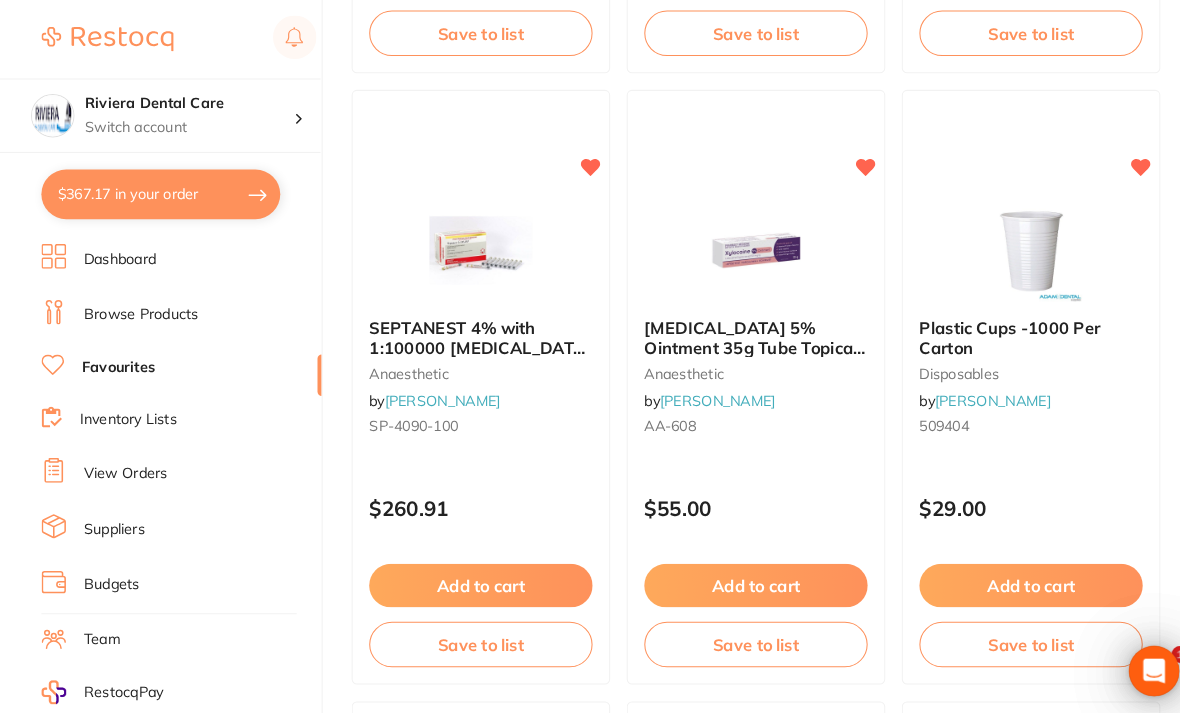 click on "Add to cart" at bounding box center (731, 566) 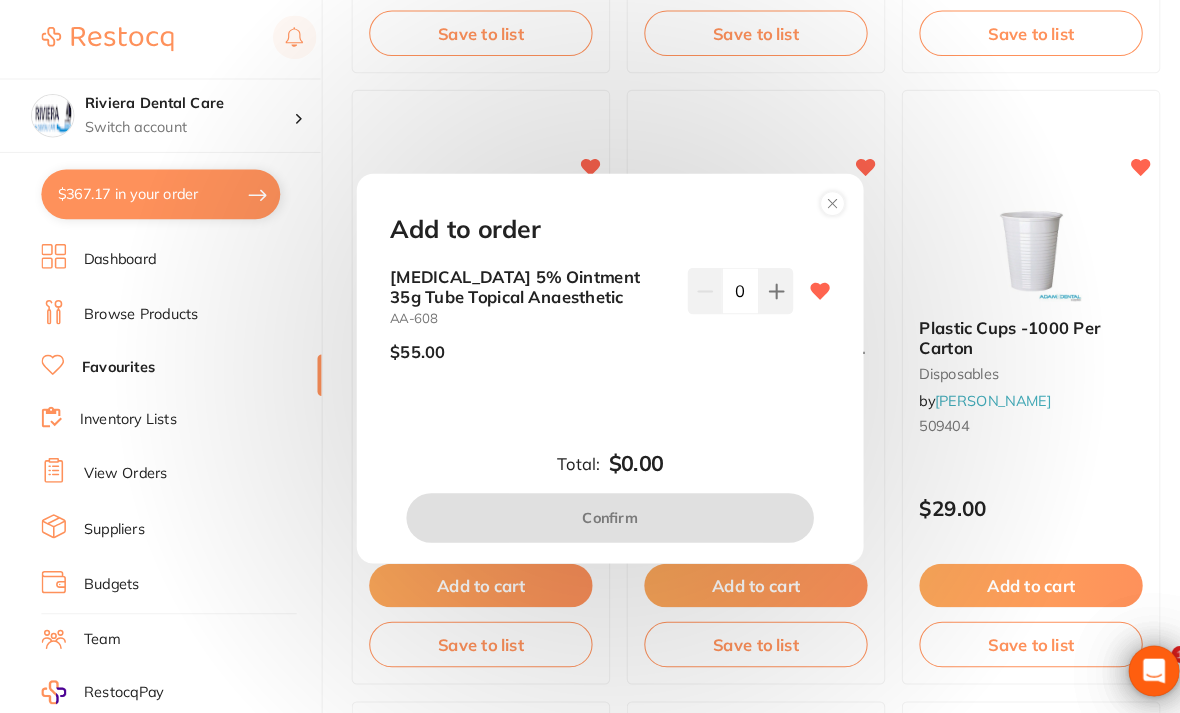 scroll, scrollTop: 0, scrollLeft: 0, axis: both 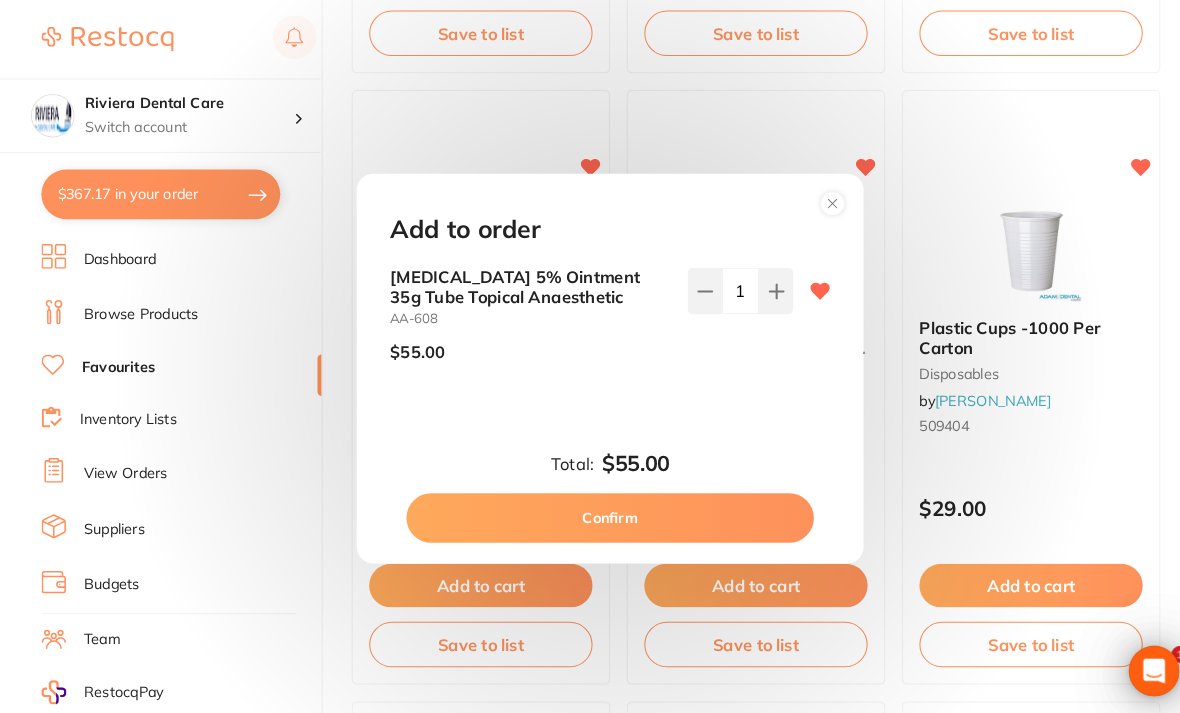 click on "Confirm" at bounding box center (590, 501) 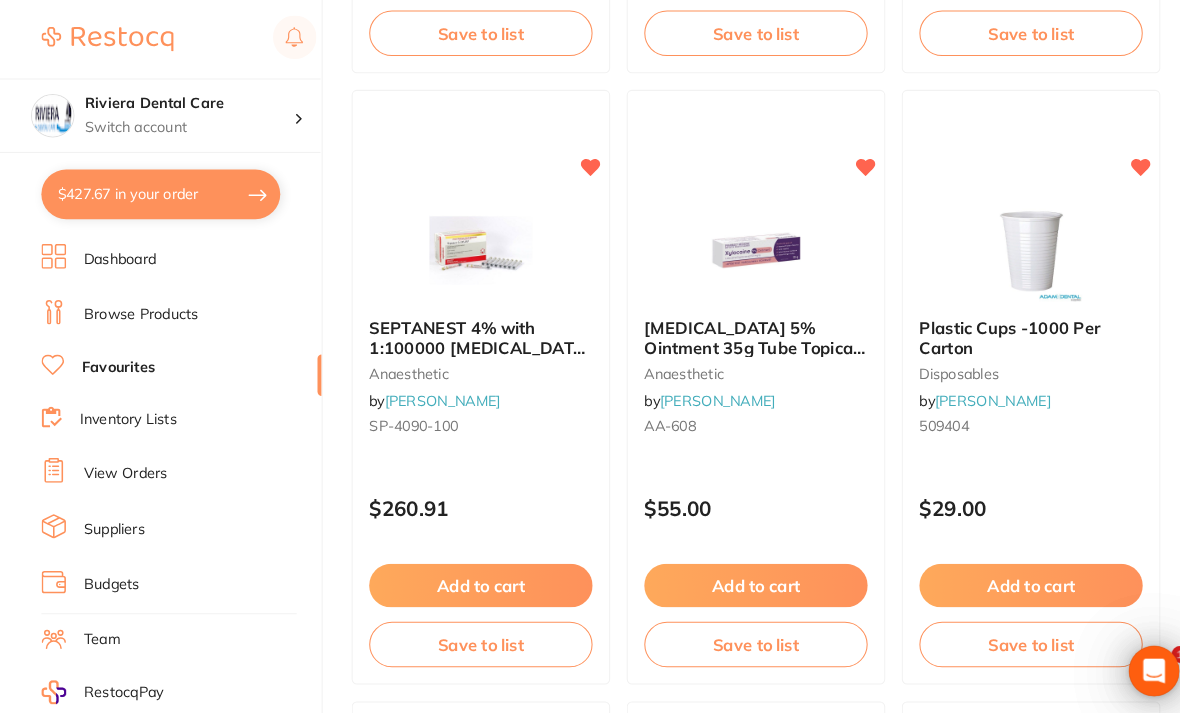 scroll, scrollTop: 0, scrollLeft: 0, axis: both 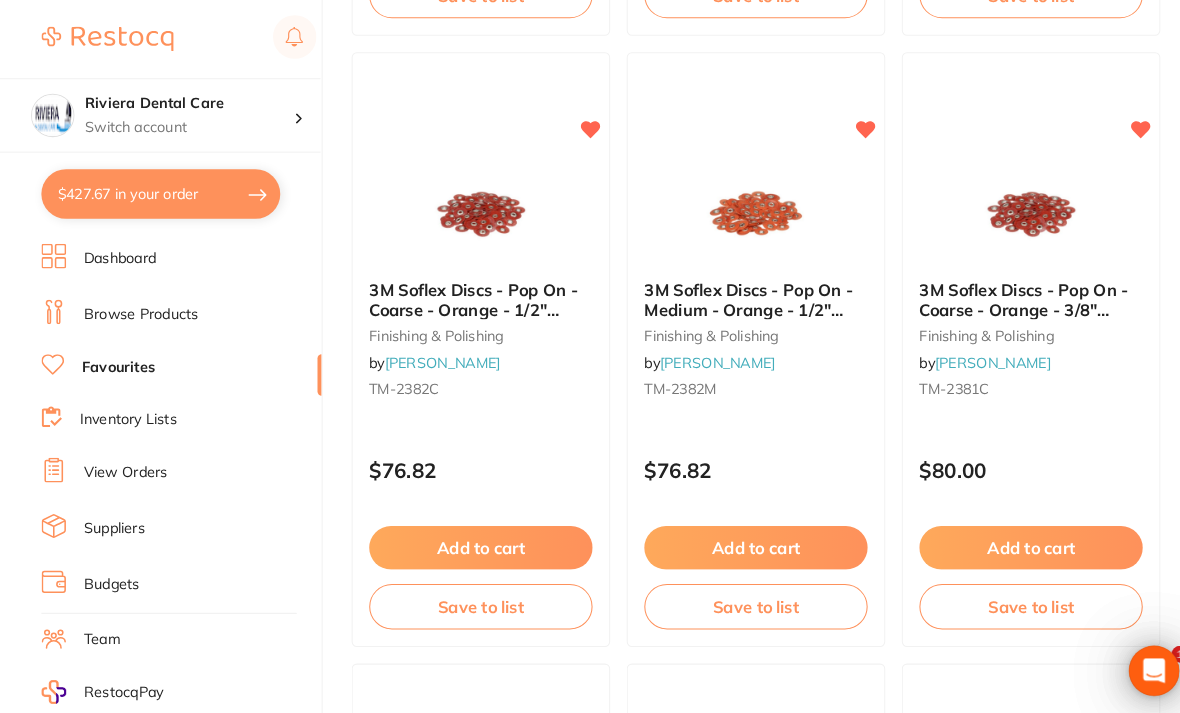 click on "Add to cart" at bounding box center (465, 530) 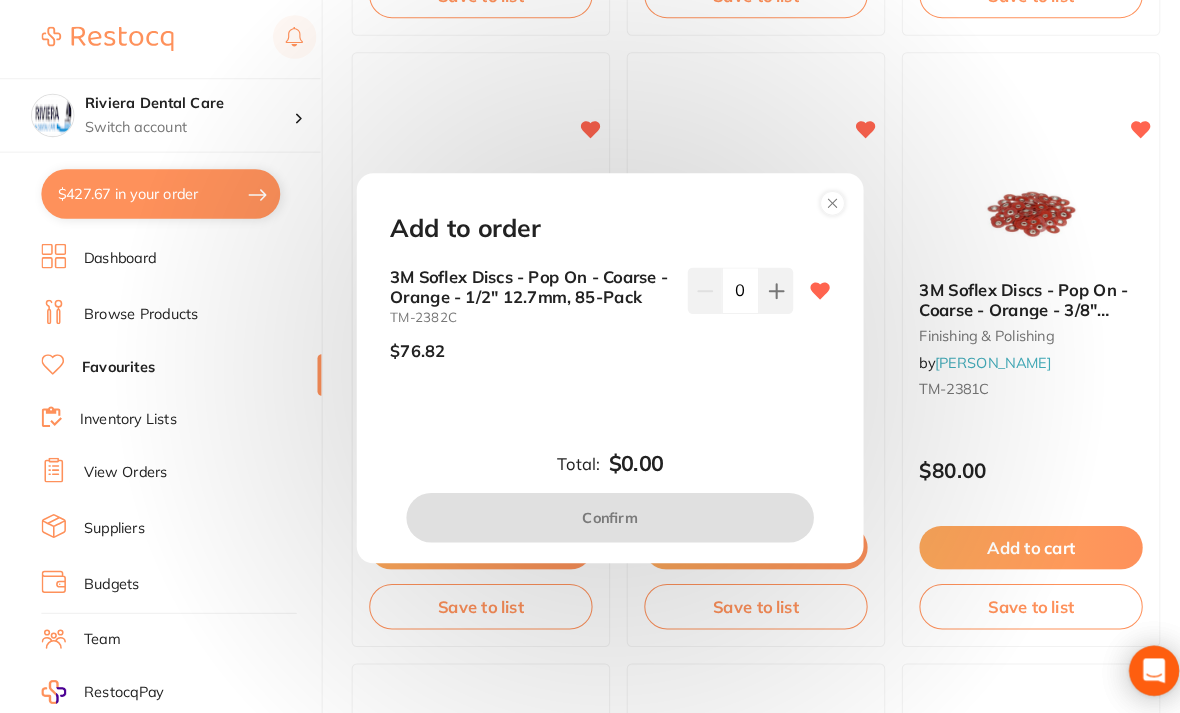 click 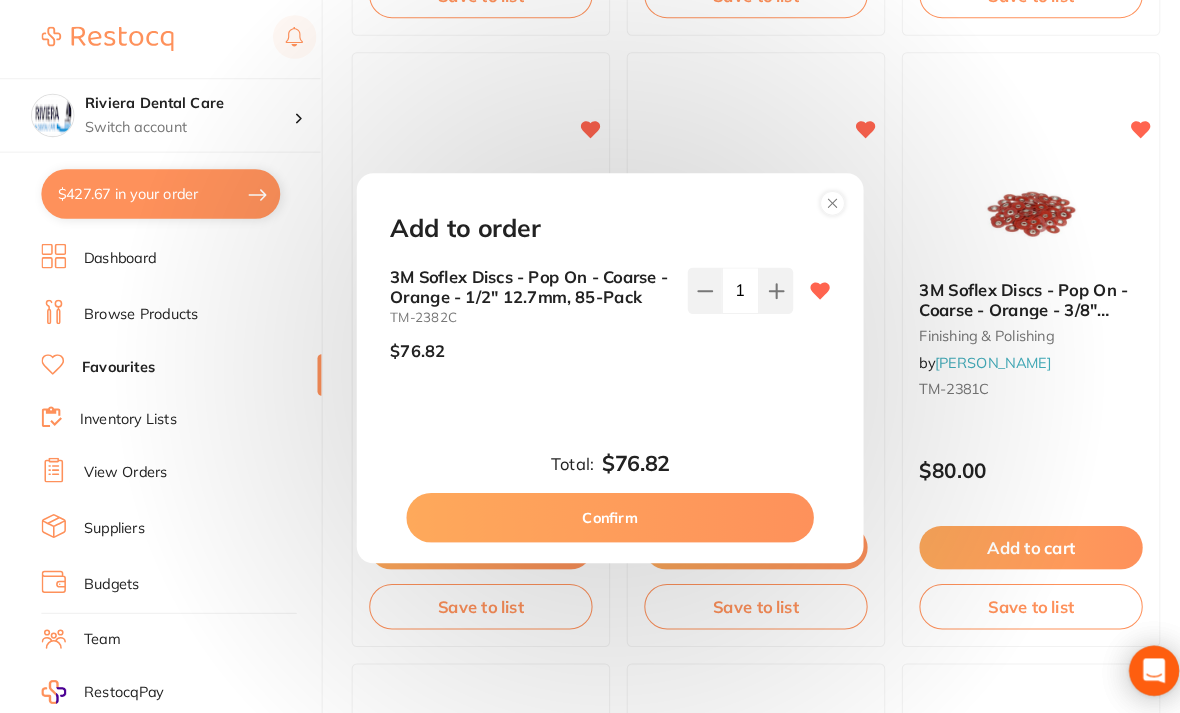 click 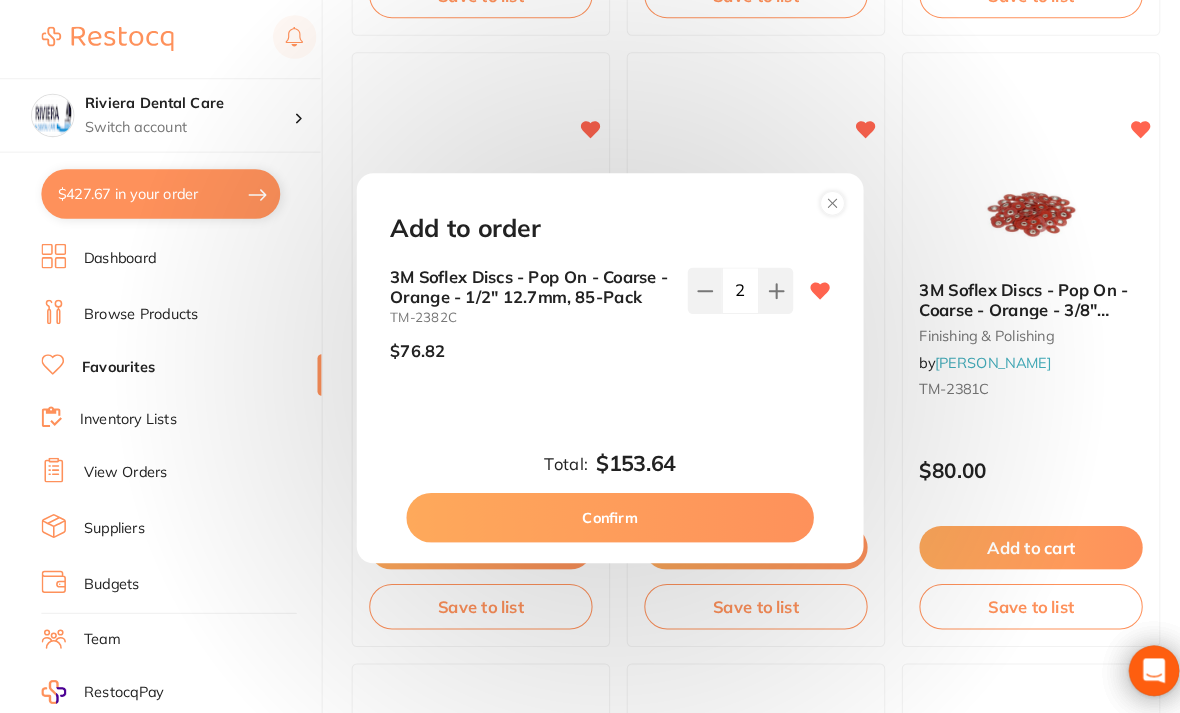 click 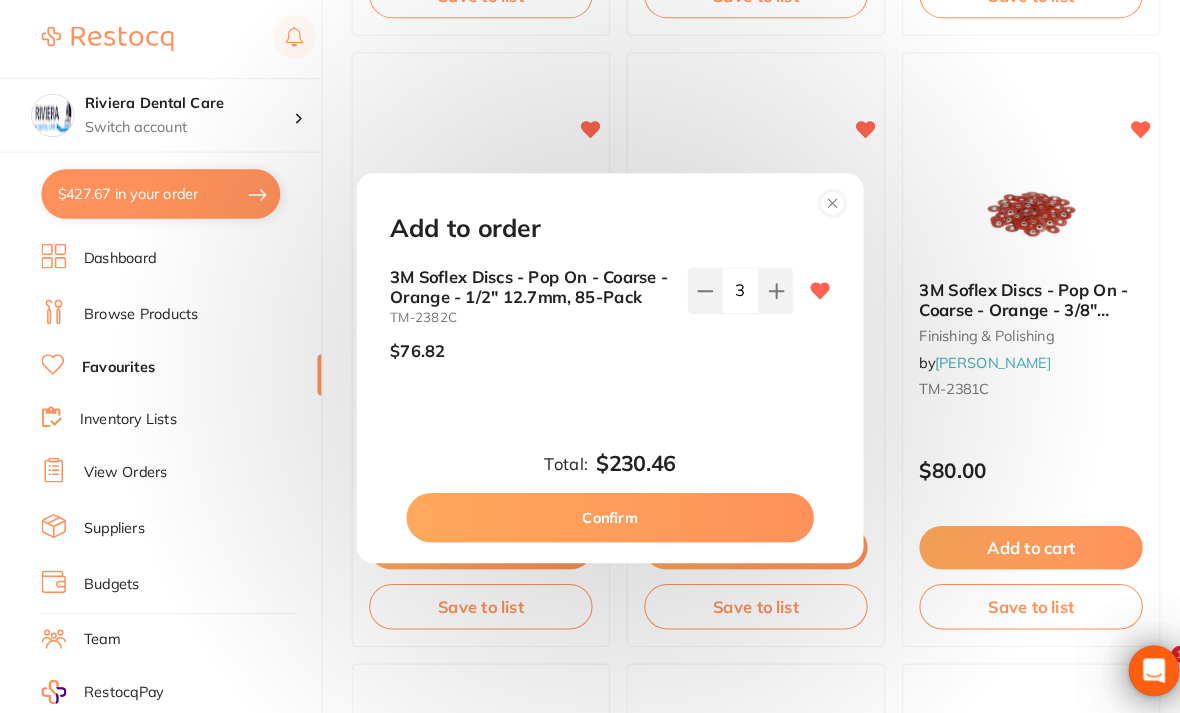 scroll, scrollTop: 0, scrollLeft: 0, axis: both 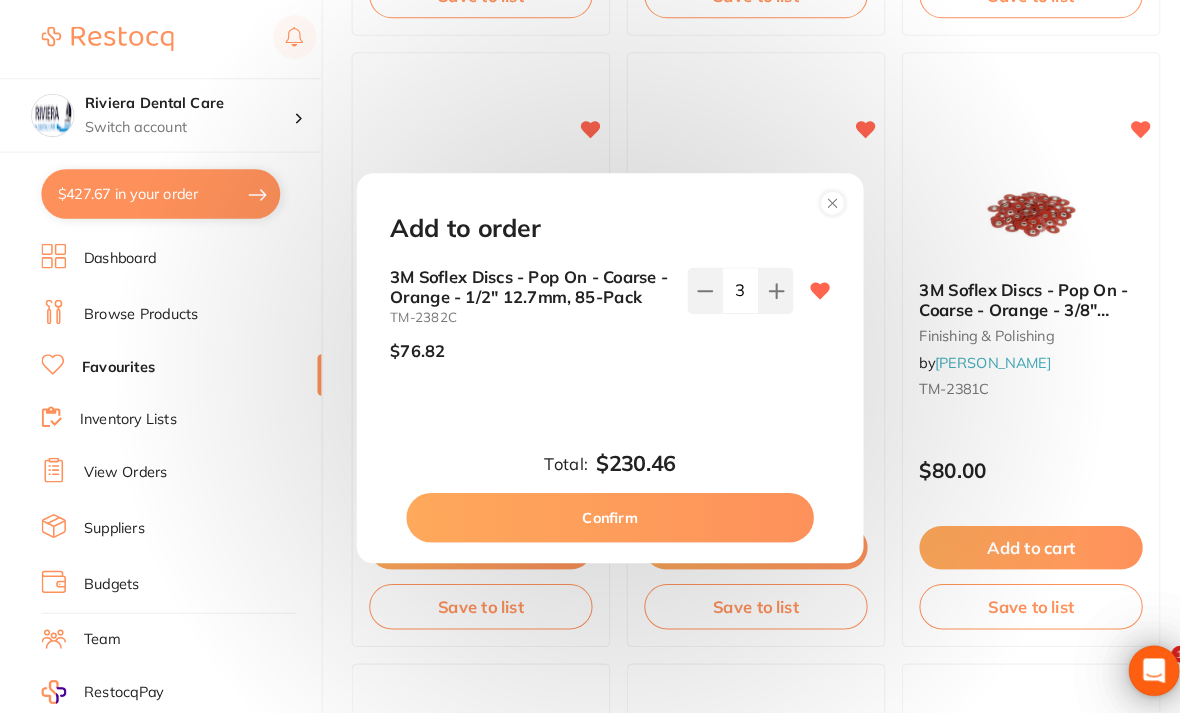 click at bounding box center [681, 281] 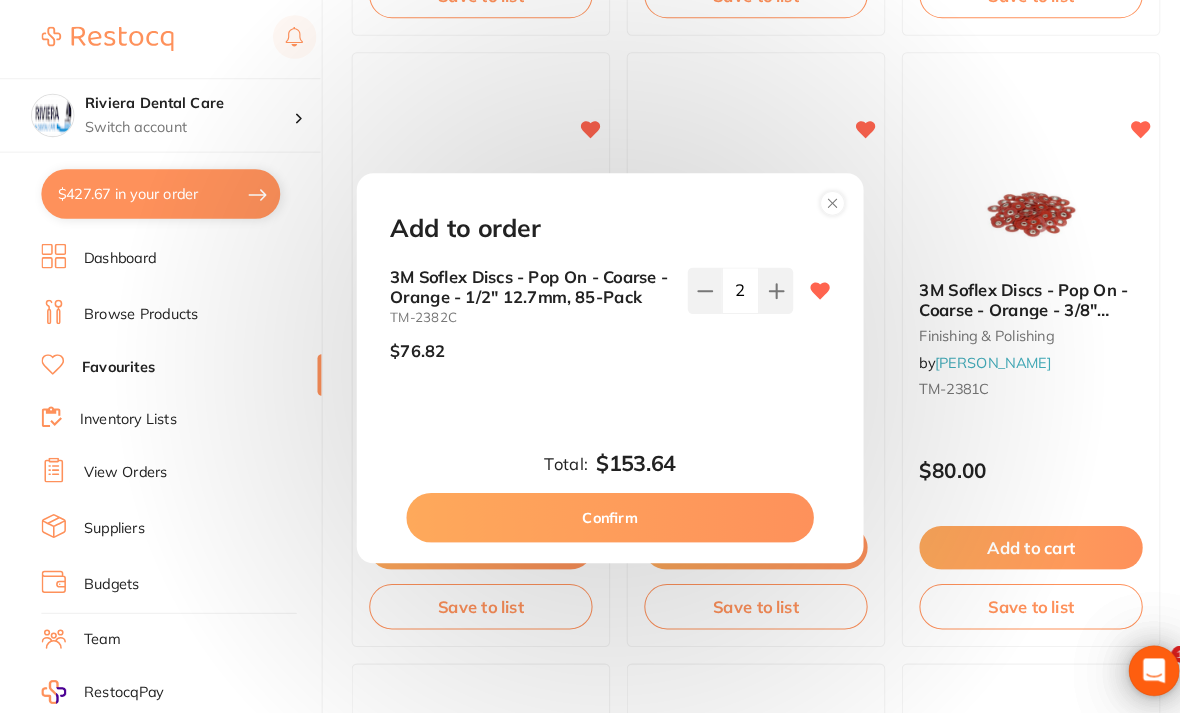 click on "Confirm" at bounding box center (590, 501) 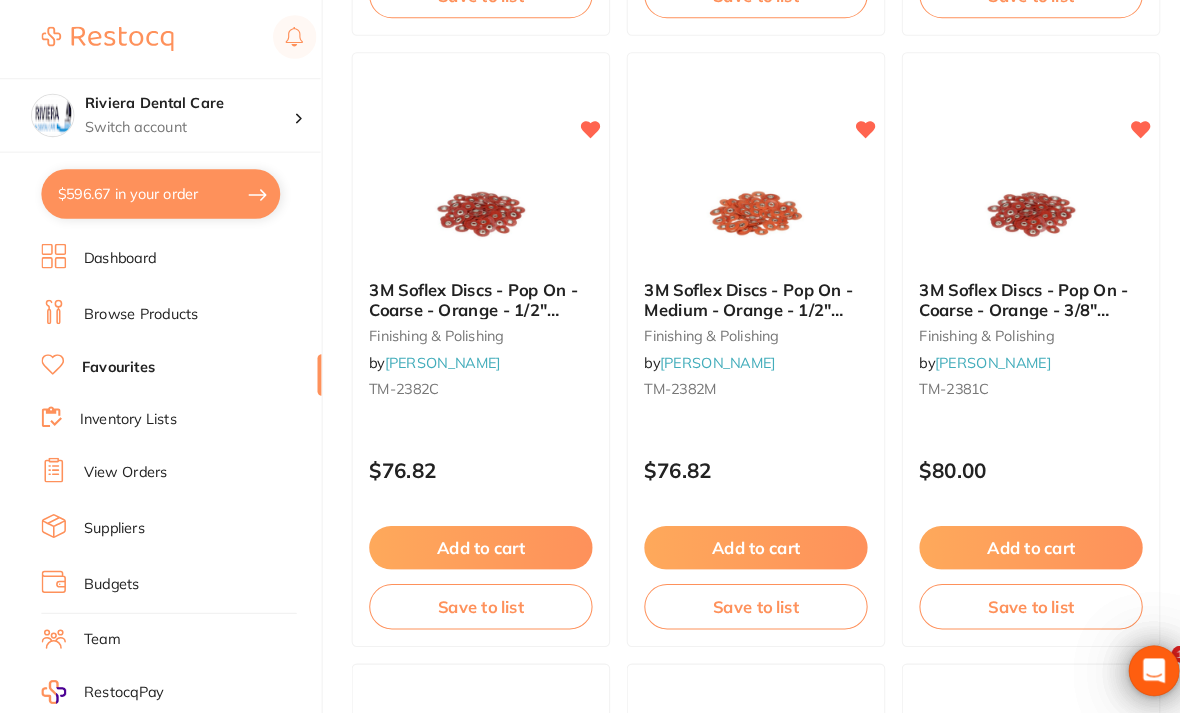scroll, scrollTop: 0, scrollLeft: 0, axis: both 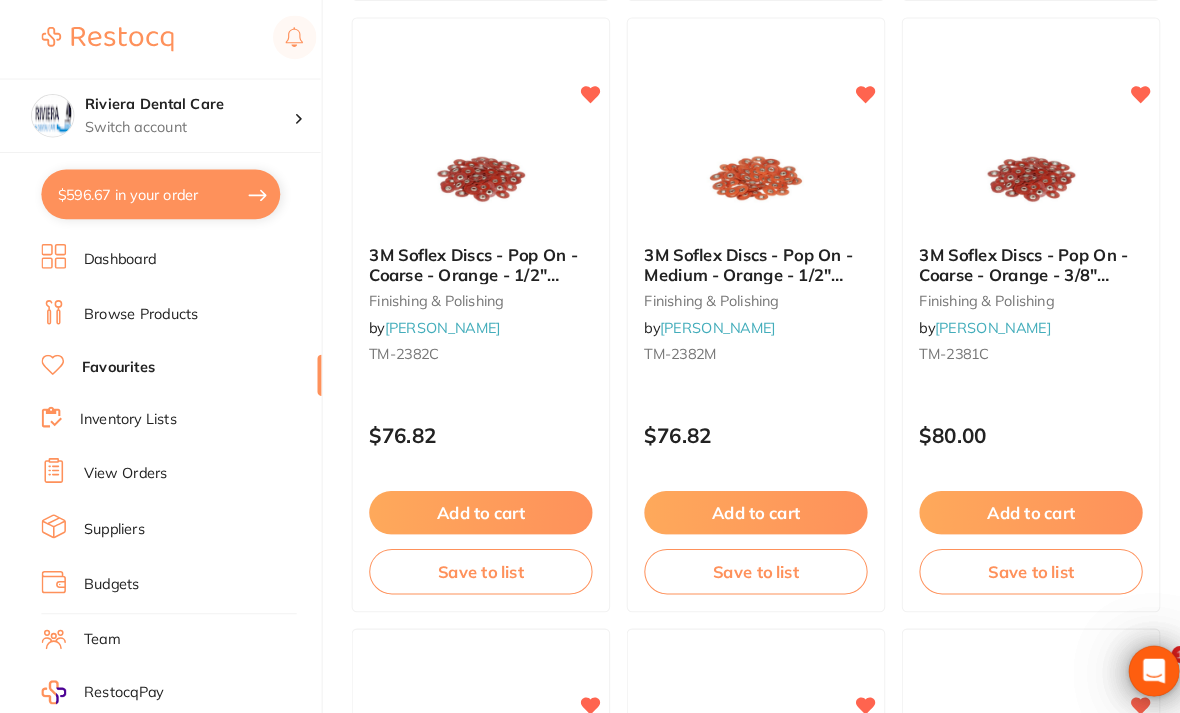 click at bounding box center [997, 172] 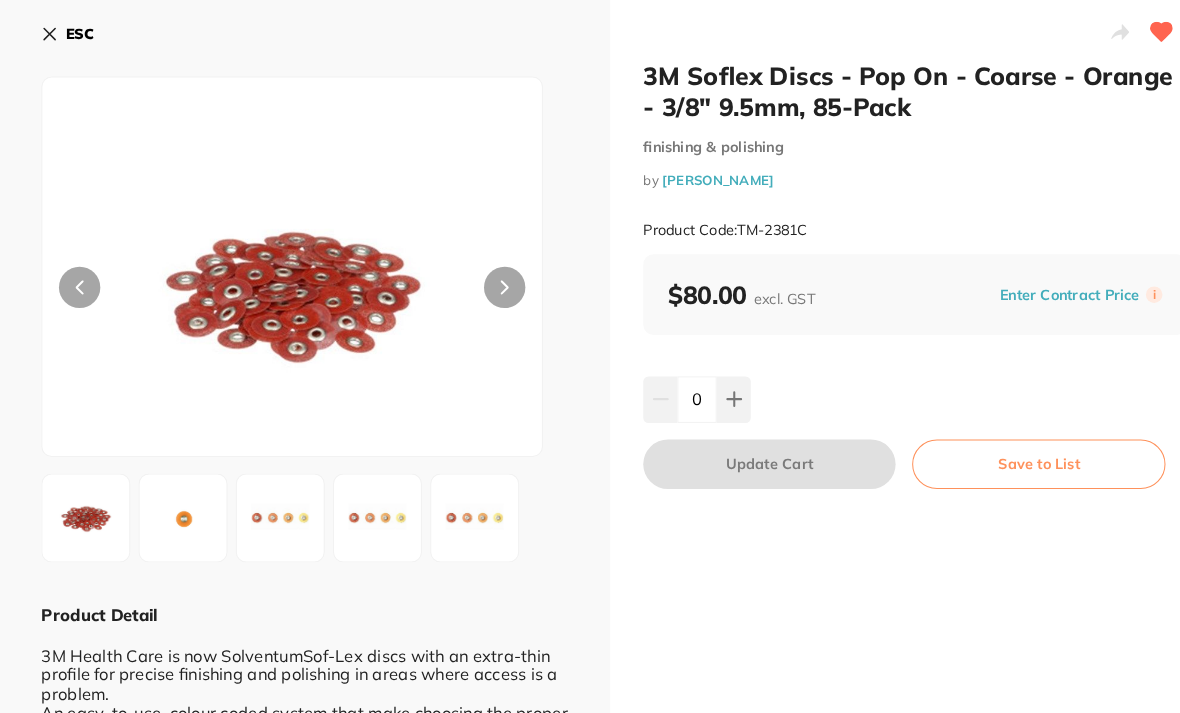 scroll, scrollTop: 25, scrollLeft: 0, axis: vertical 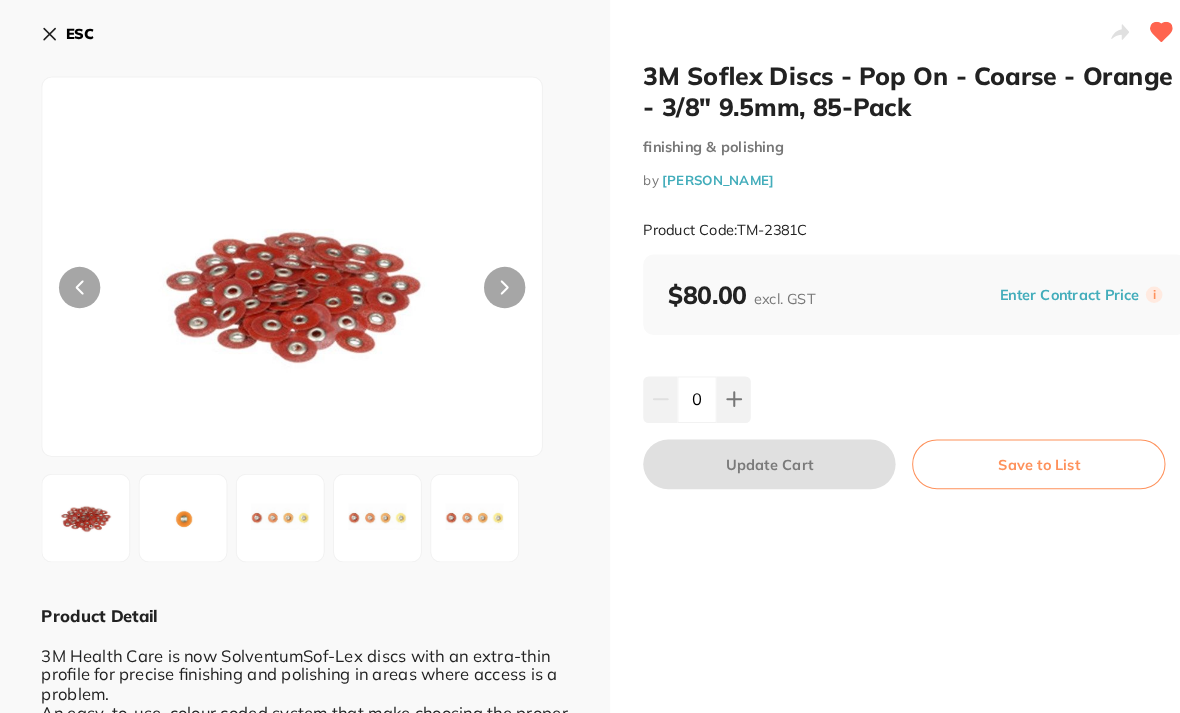 click 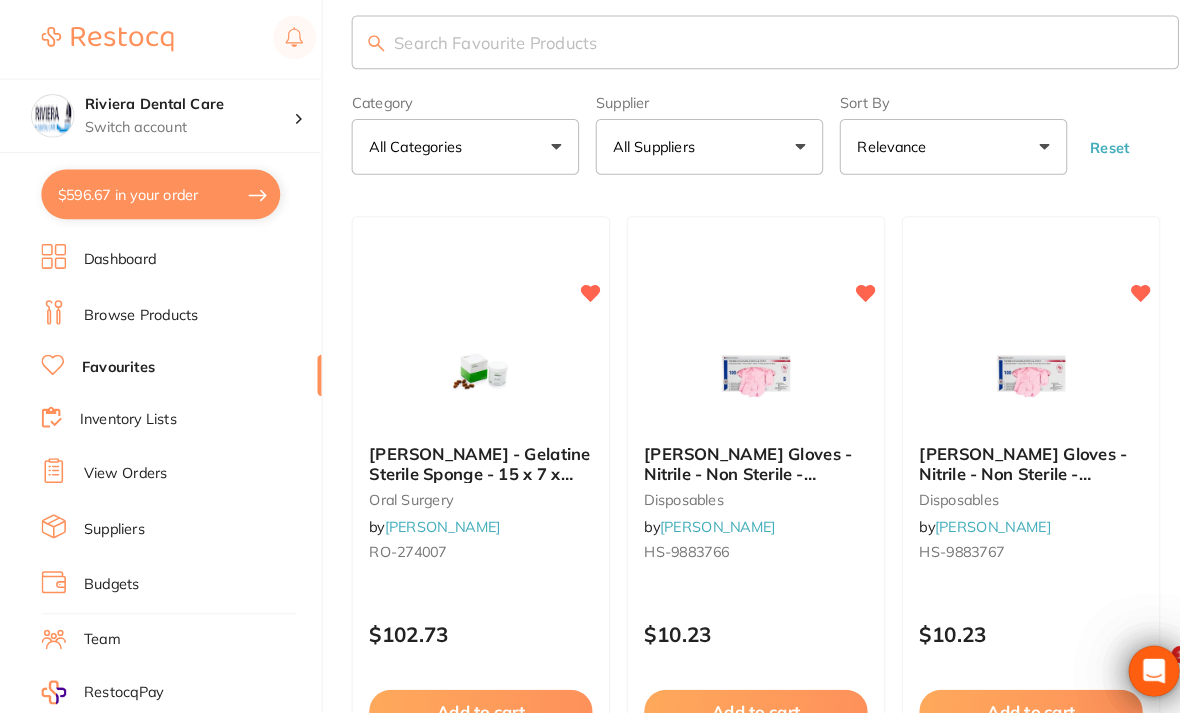 scroll, scrollTop: 0, scrollLeft: 0, axis: both 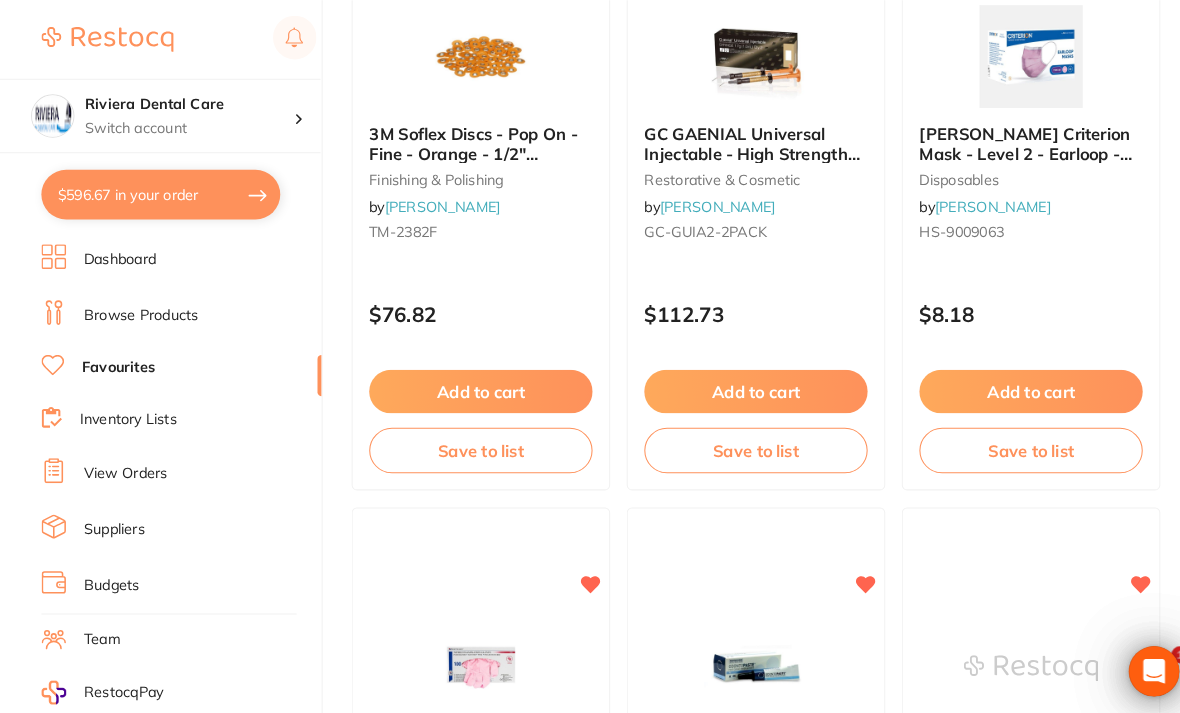 click on "Add to cart" at bounding box center (465, 378) 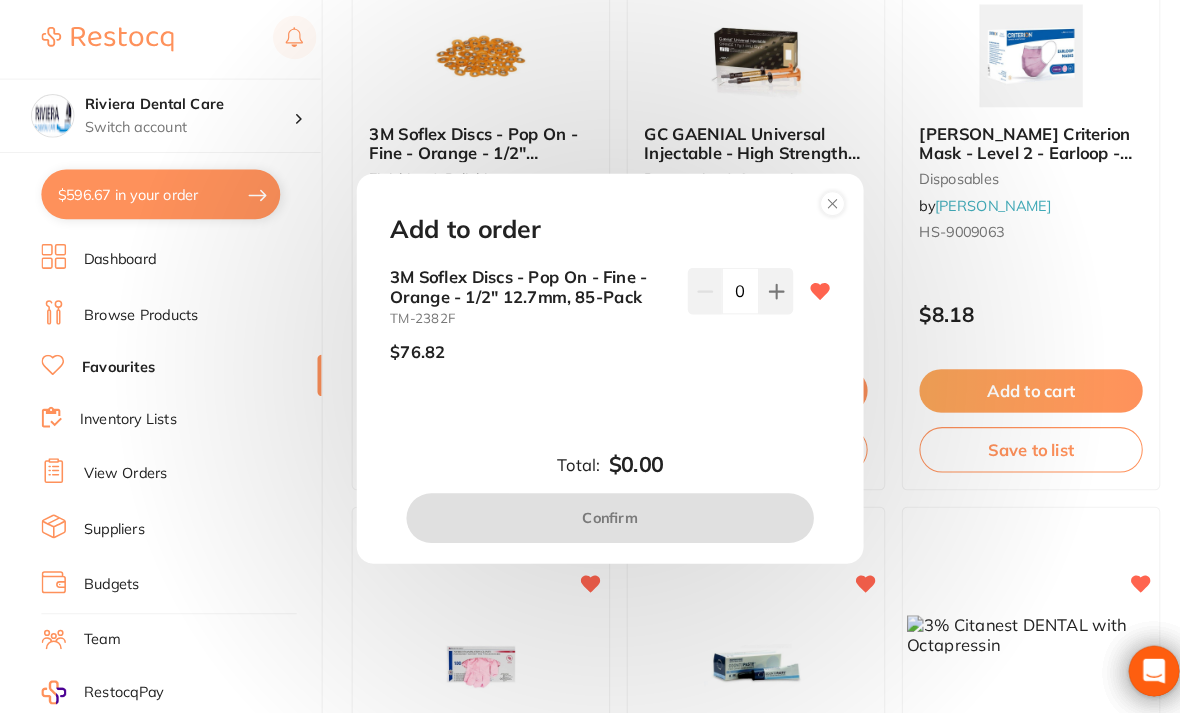 click 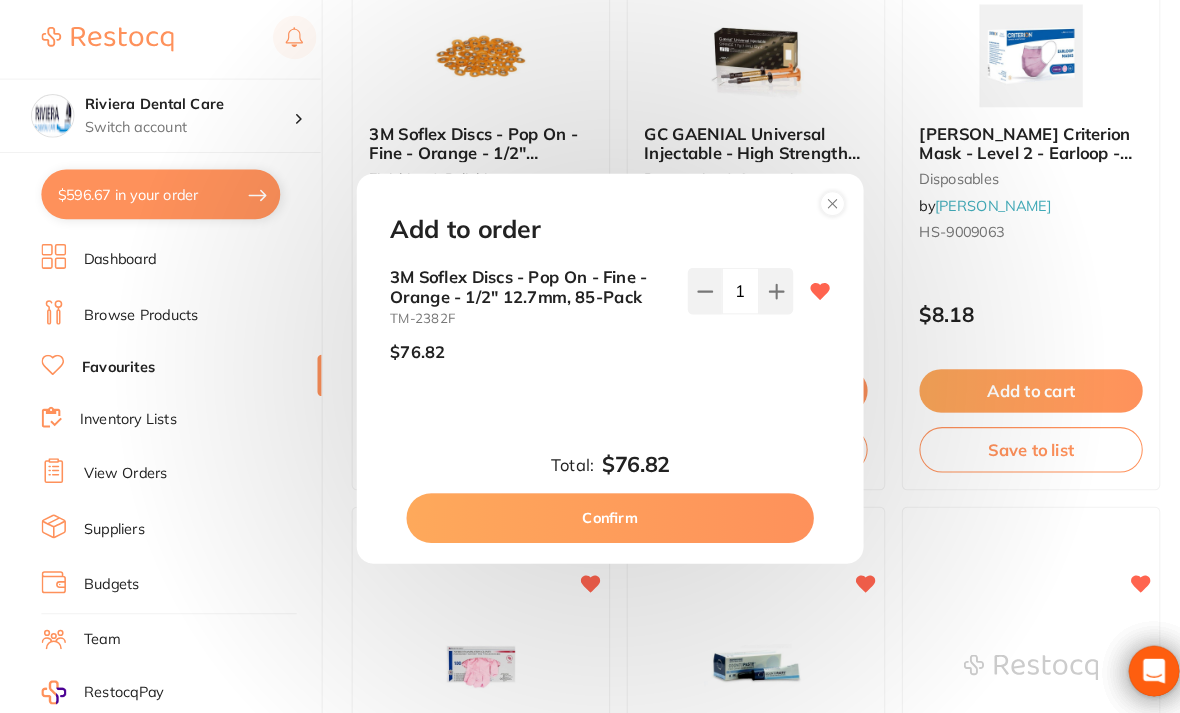 click 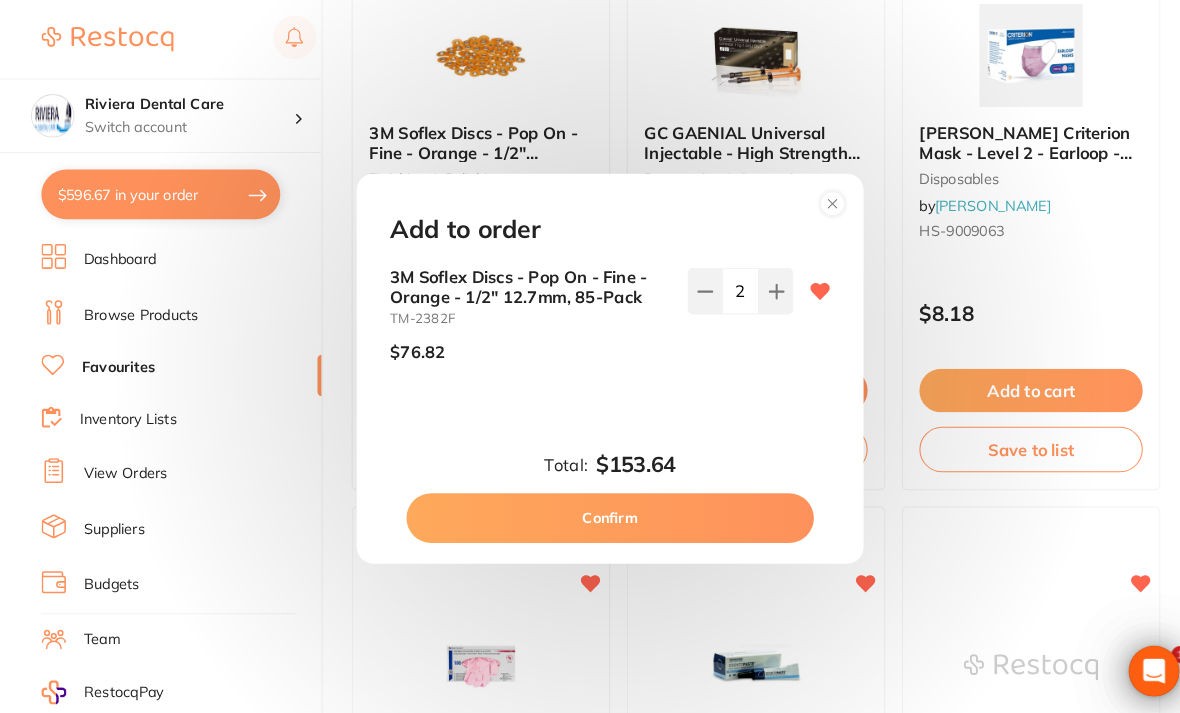 scroll, scrollTop: 0, scrollLeft: 0, axis: both 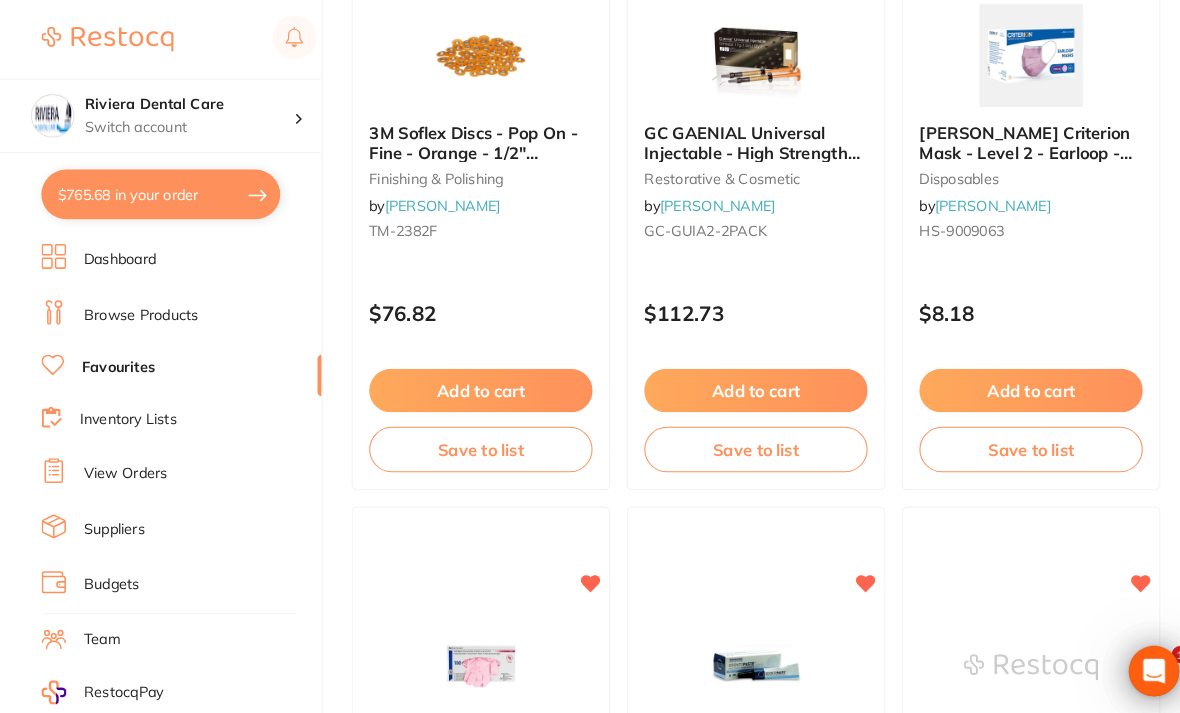 click on "$765.68   in your order" at bounding box center [155, 188] 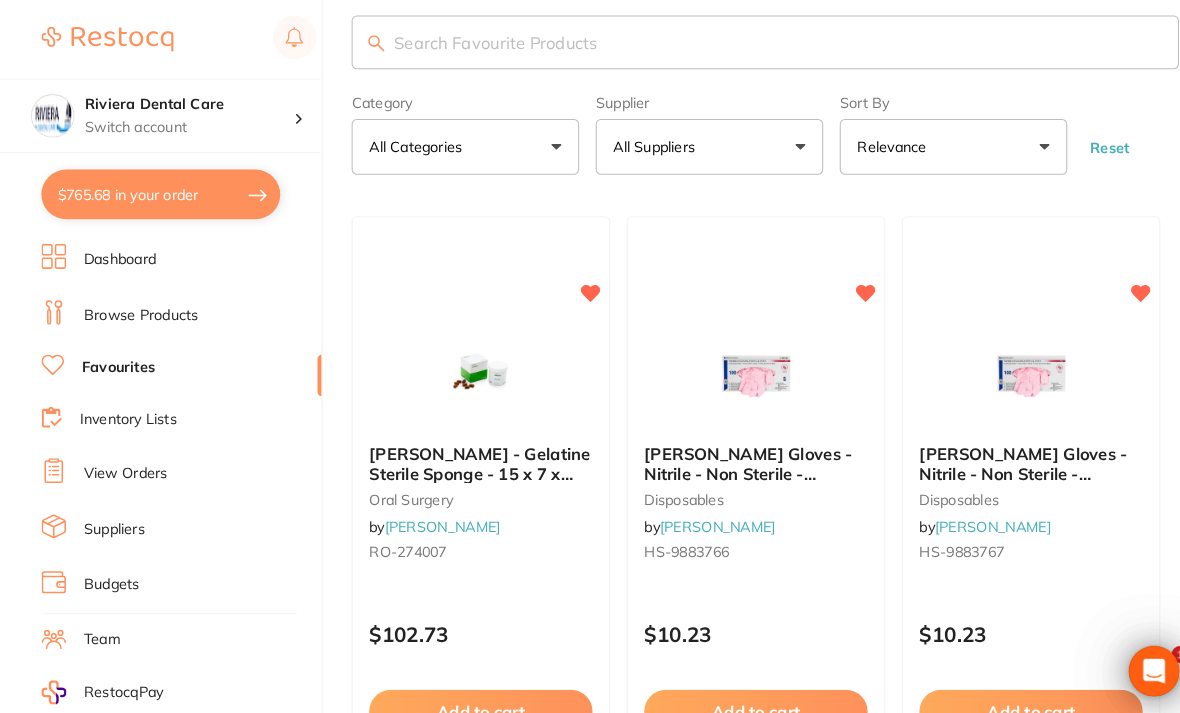 checkbox on "true" 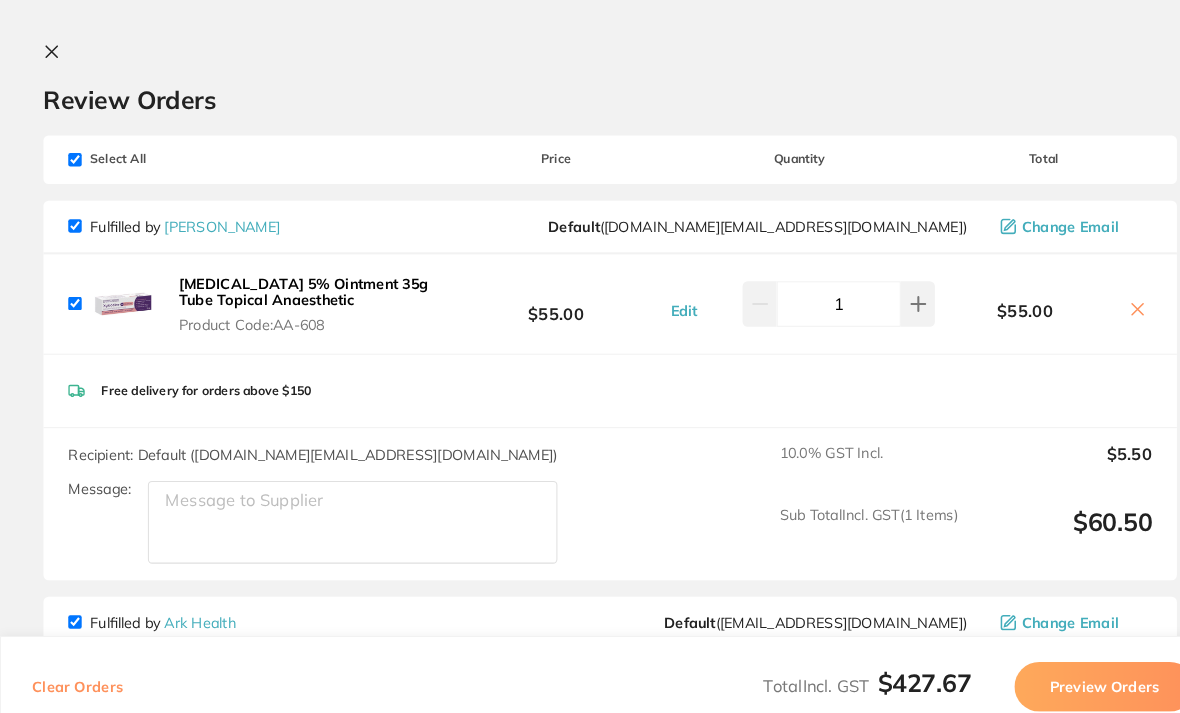 scroll, scrollTop: 0, scrollLeft: 0, axis: both 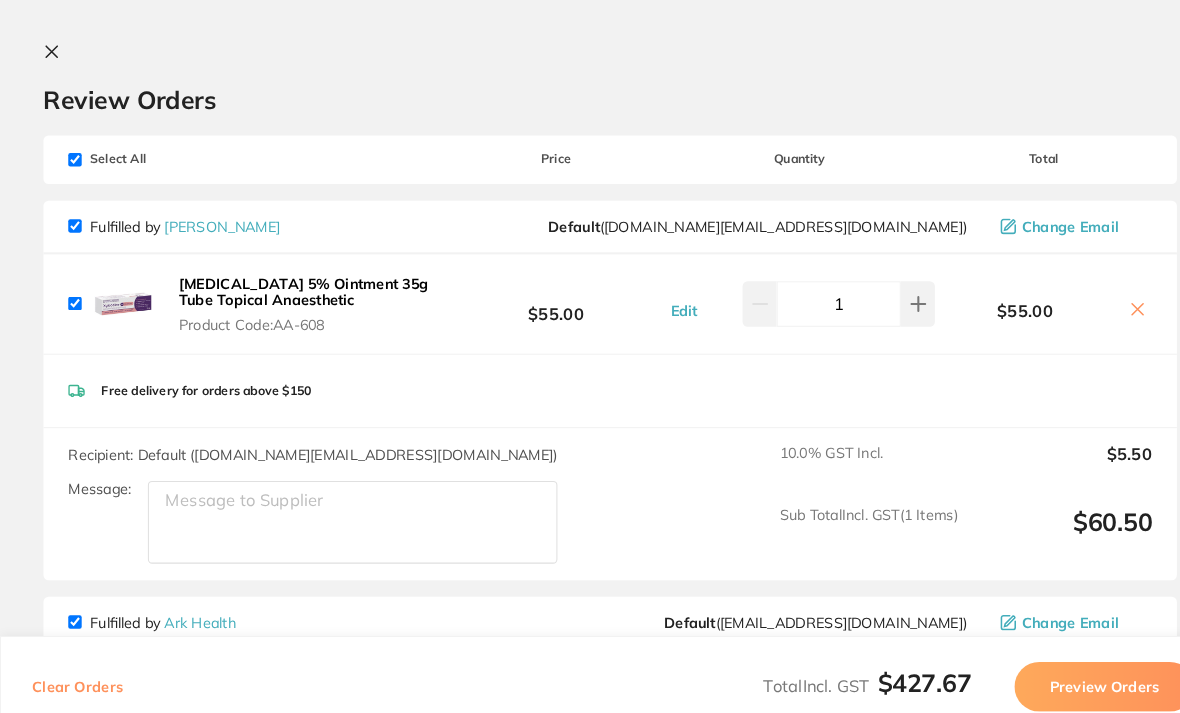 click 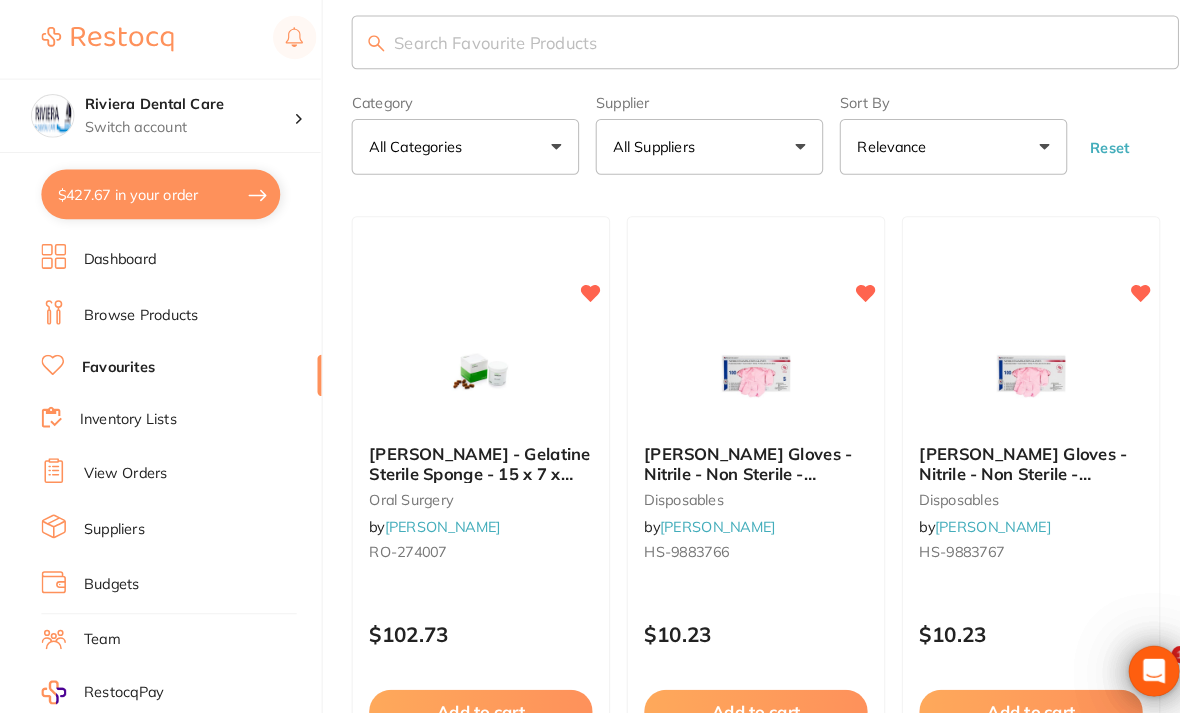 scroll, scrollTop: 0, scrollLeft: 0, axis: both 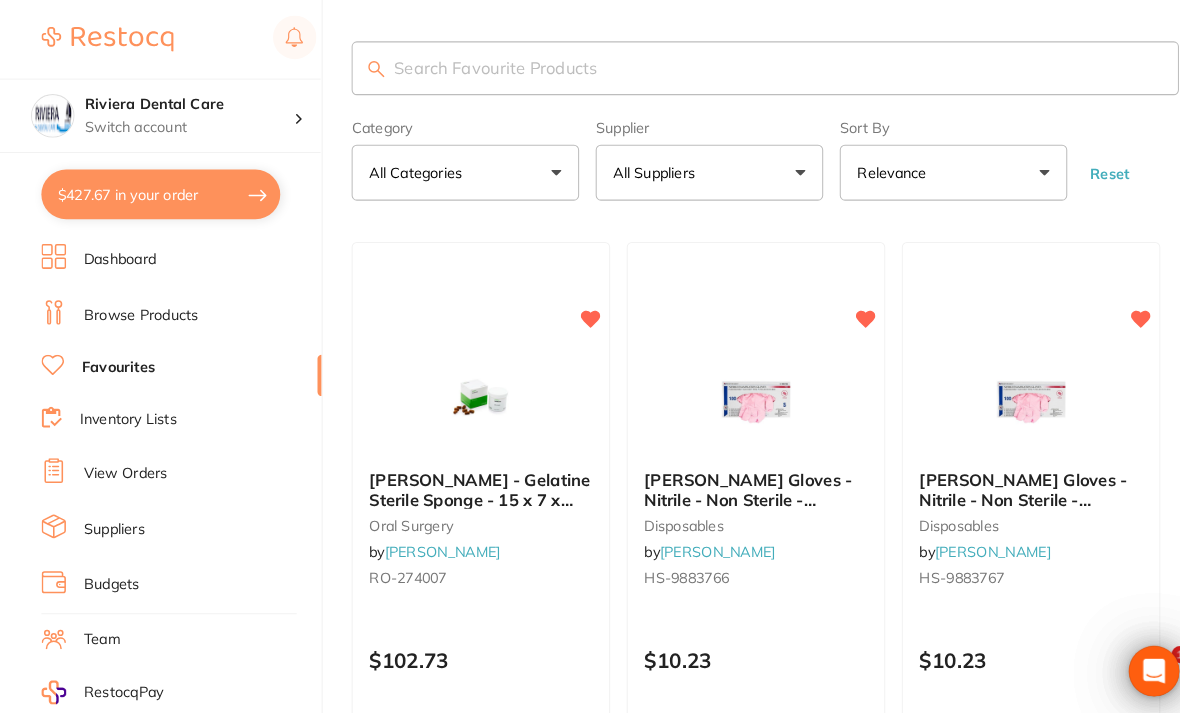 click on "$427.67   in your order" at bounding box center (155, 188) 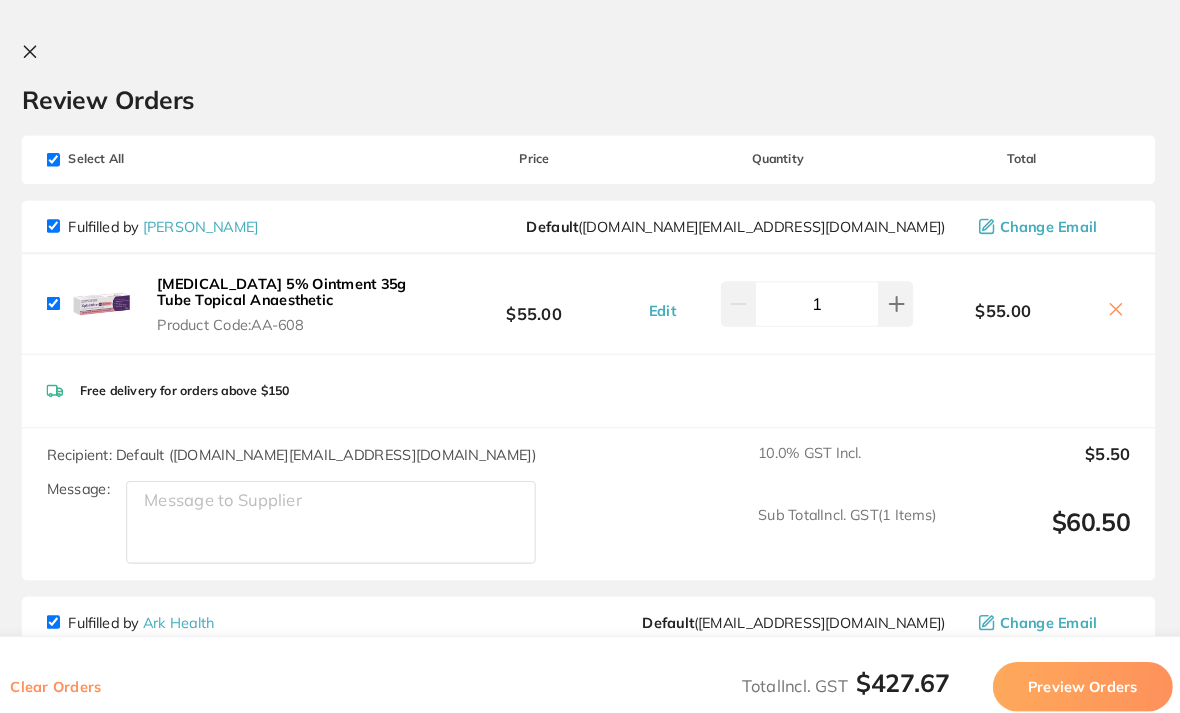 scroll, scrollTop: 25, scrollLeft: 0, axis: vertical 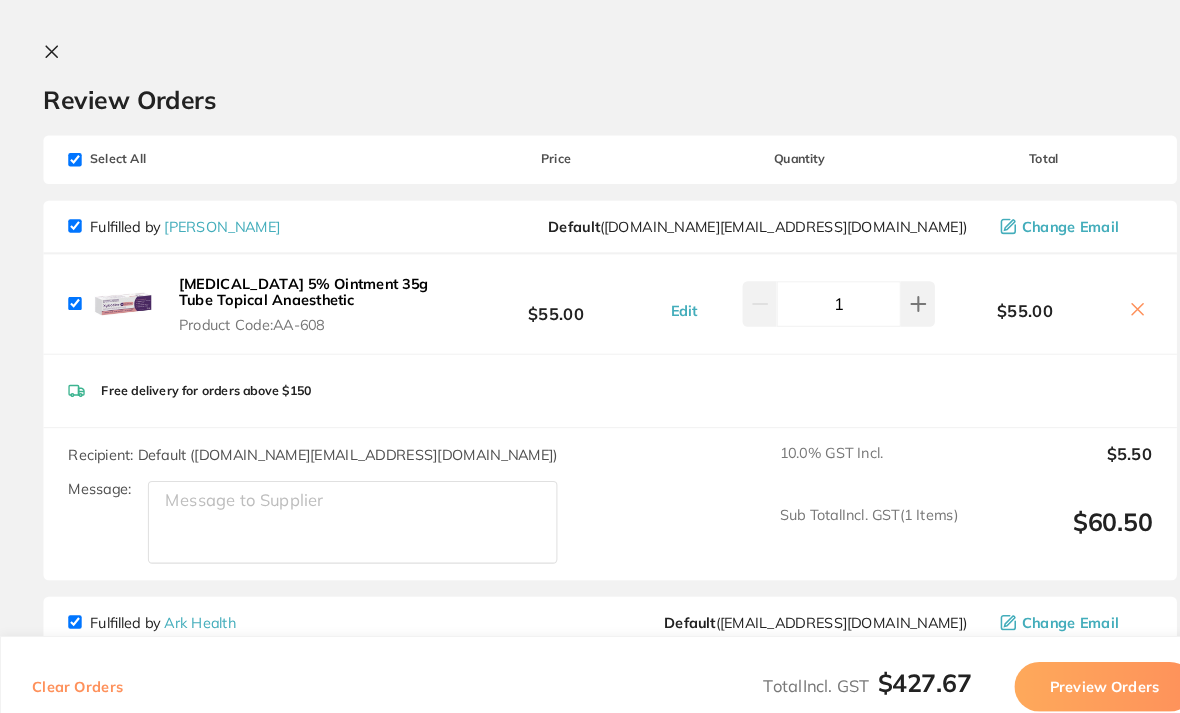 click 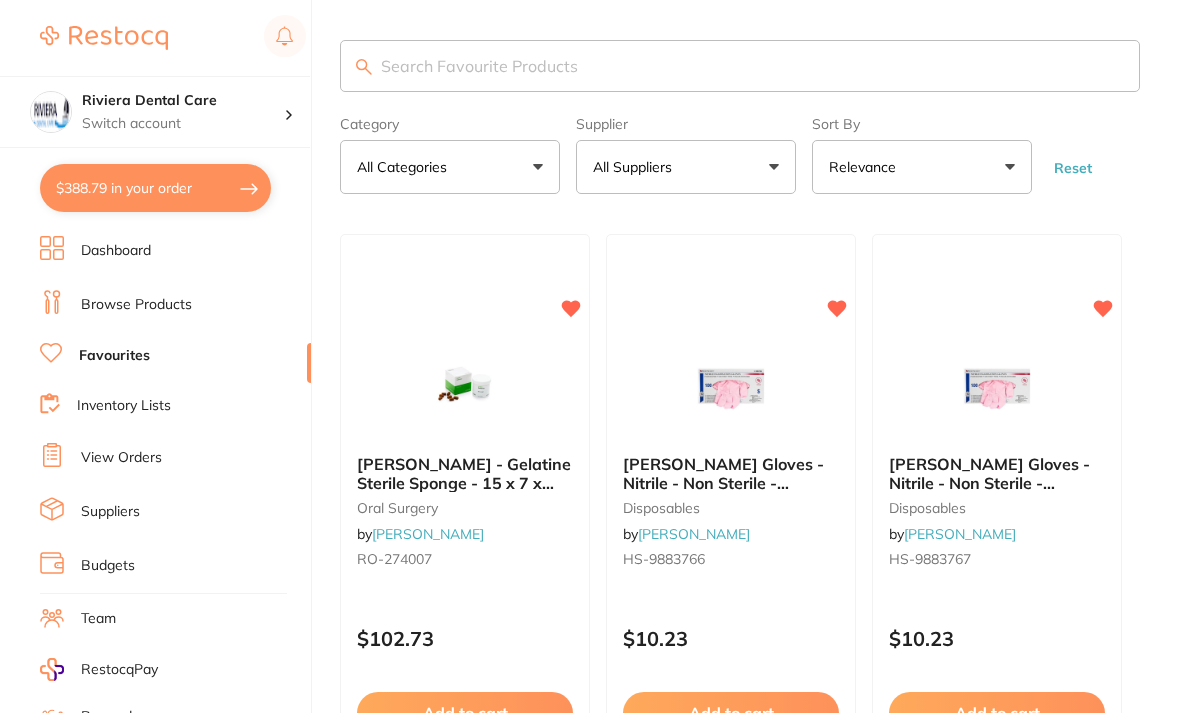 scroll, scrollTop: 0, scrollLeft: 0, axis: both 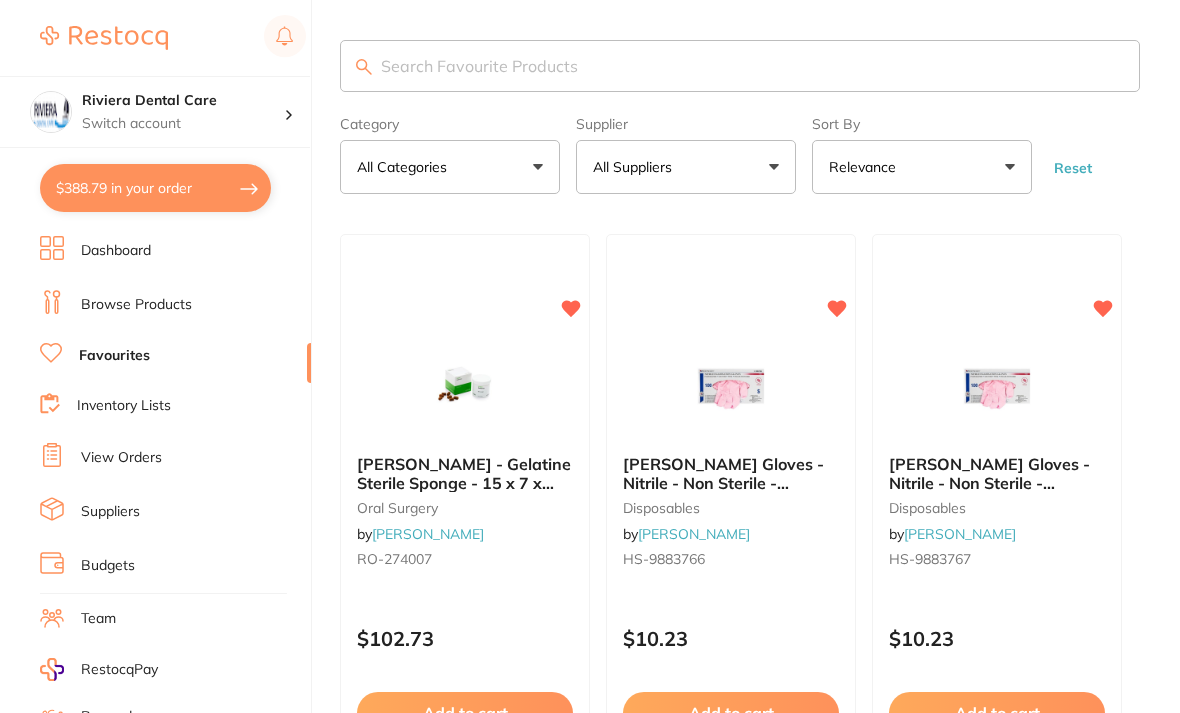 click on "$388.79   in your order" at bounding box center (155, 188) 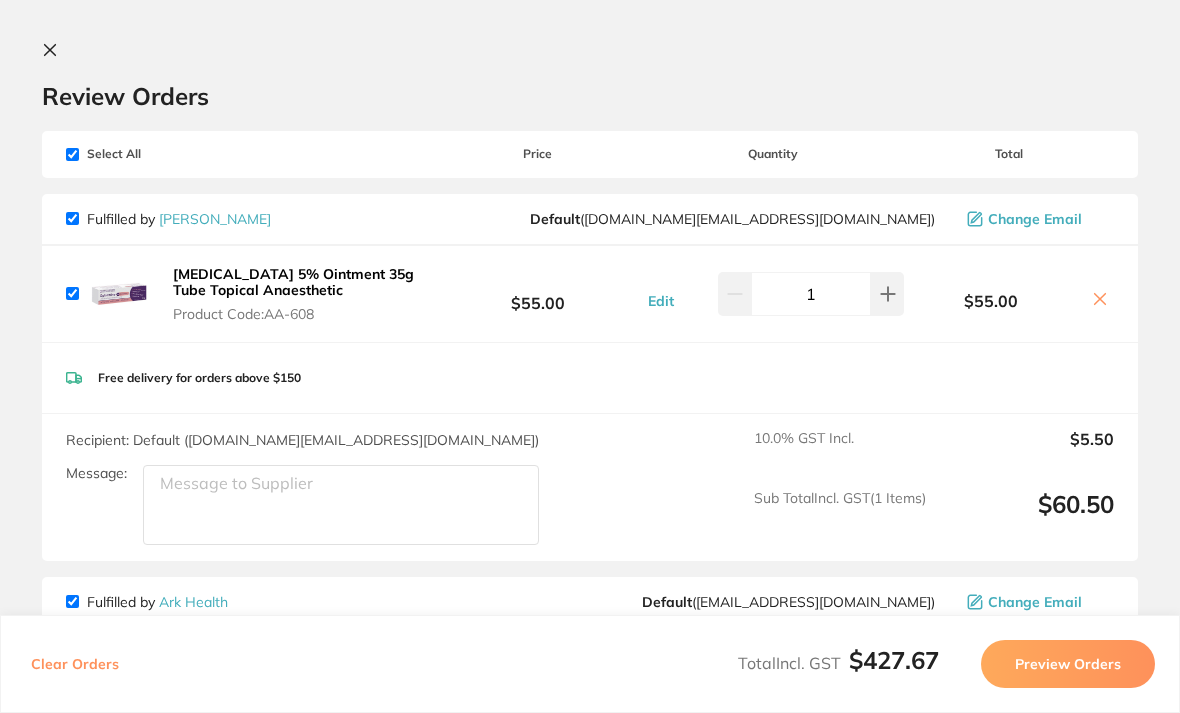 scroll, scrollTop: 0, scrollLeft: 0, axis: both 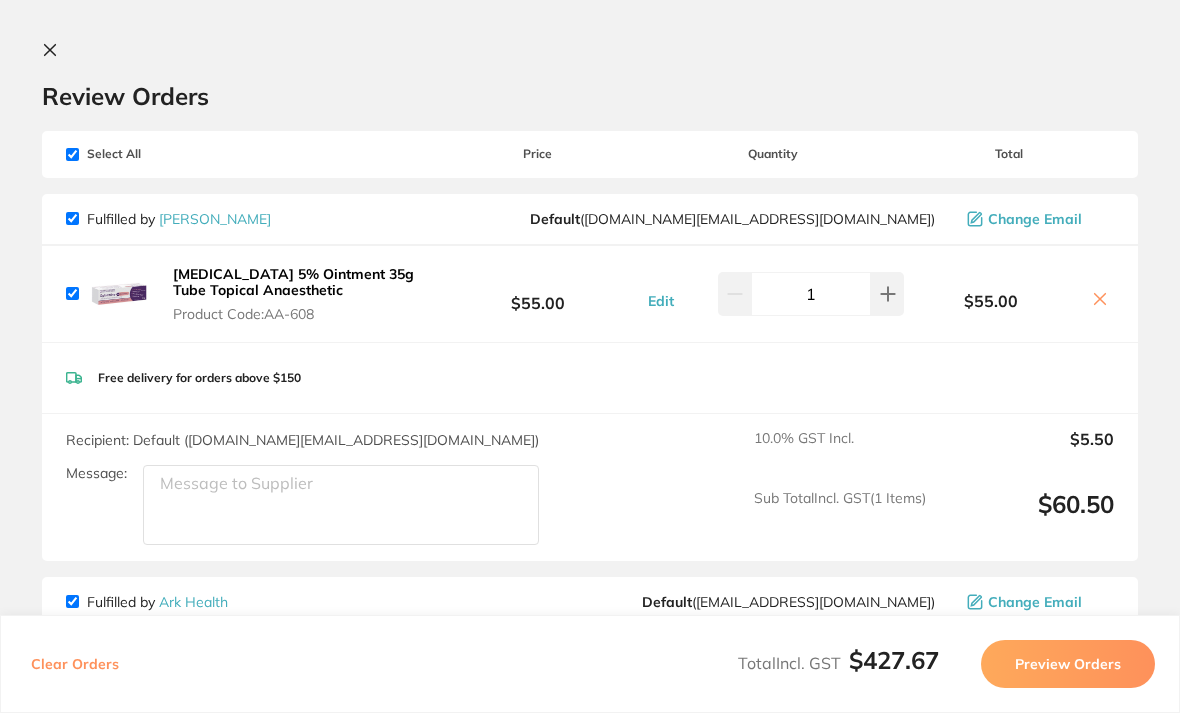 click 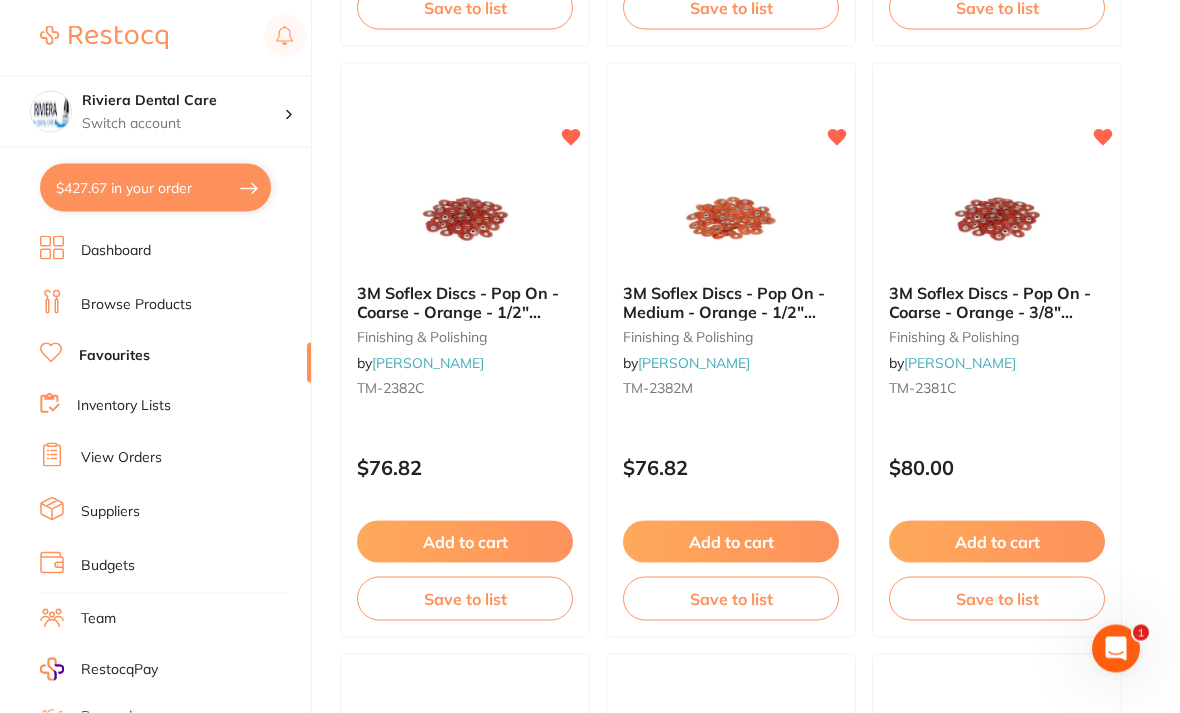 scroll, scrollTop: 1354, scrollLeft: 0, axis: vertical 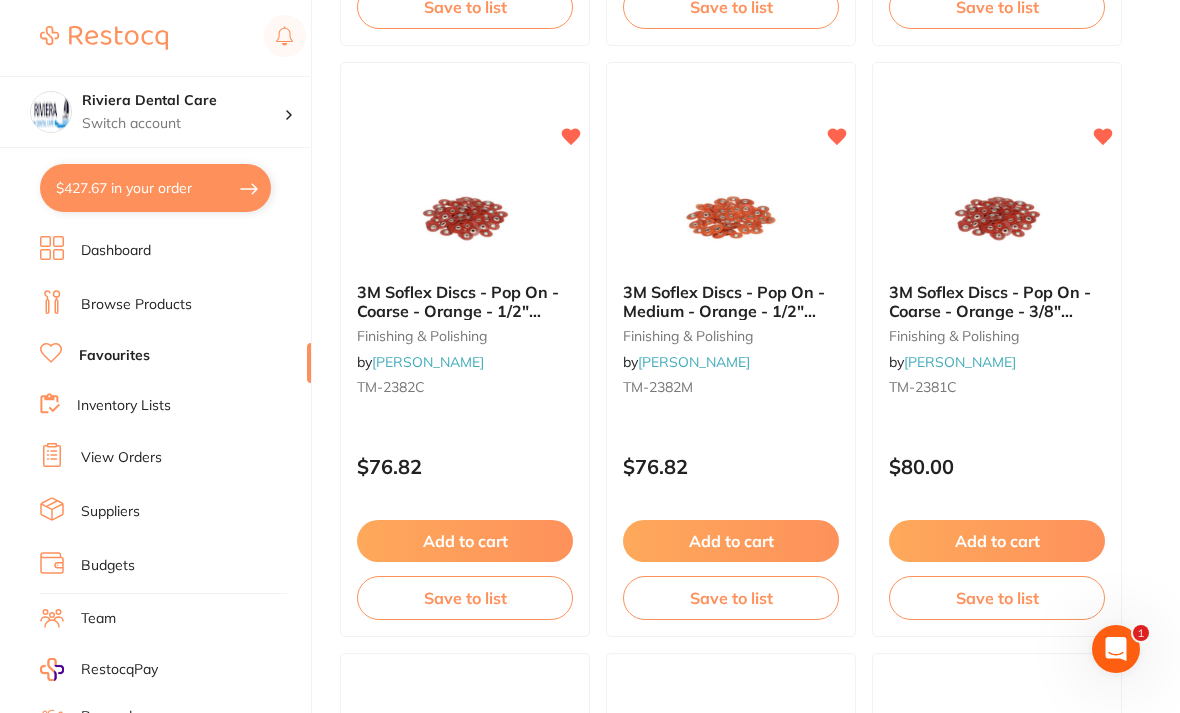click on "Add to cart" at bounding box center [465, 541] 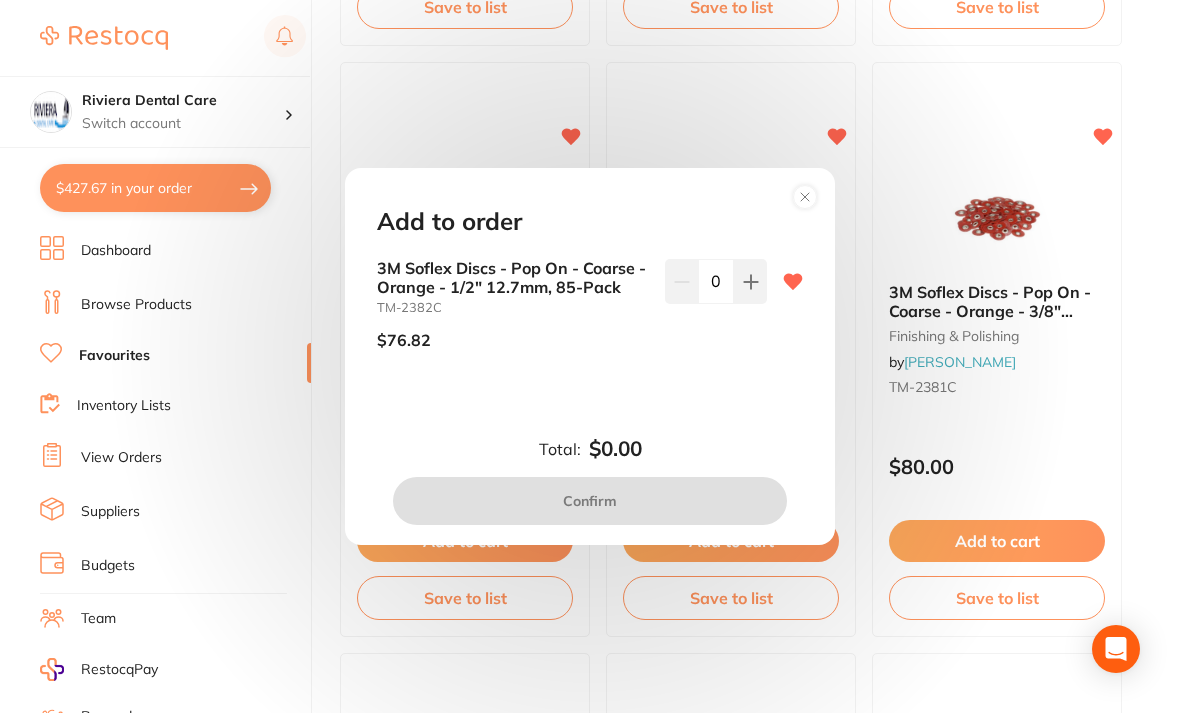click 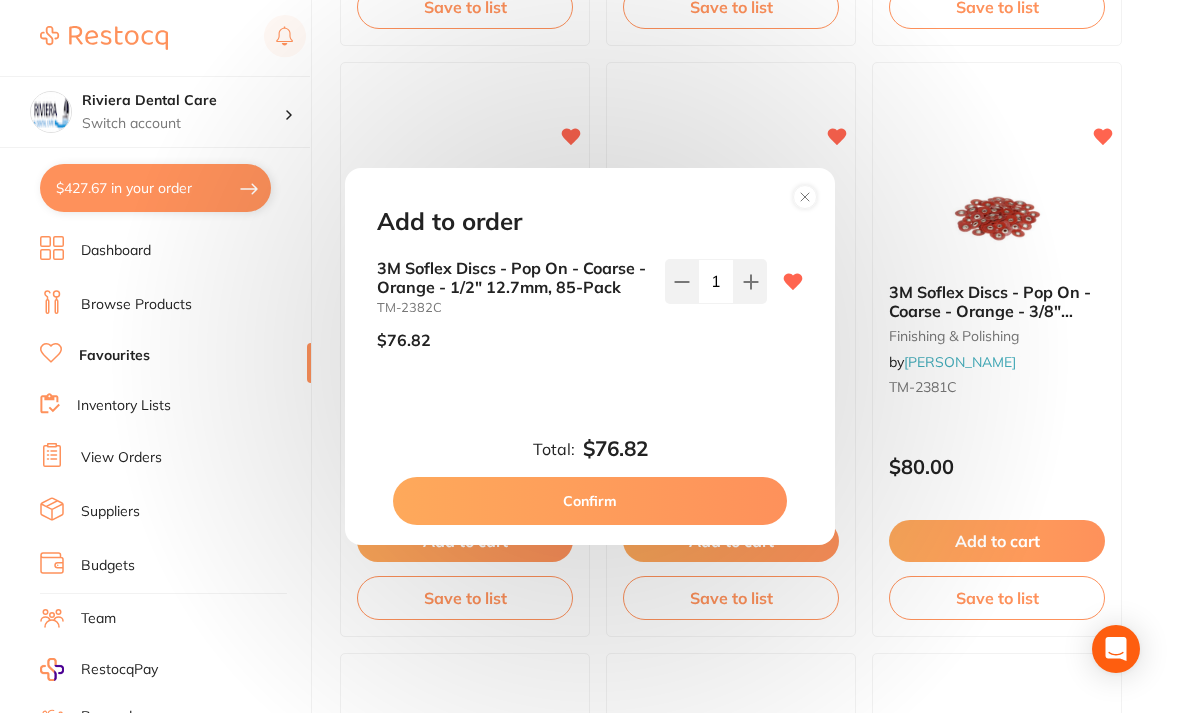 click 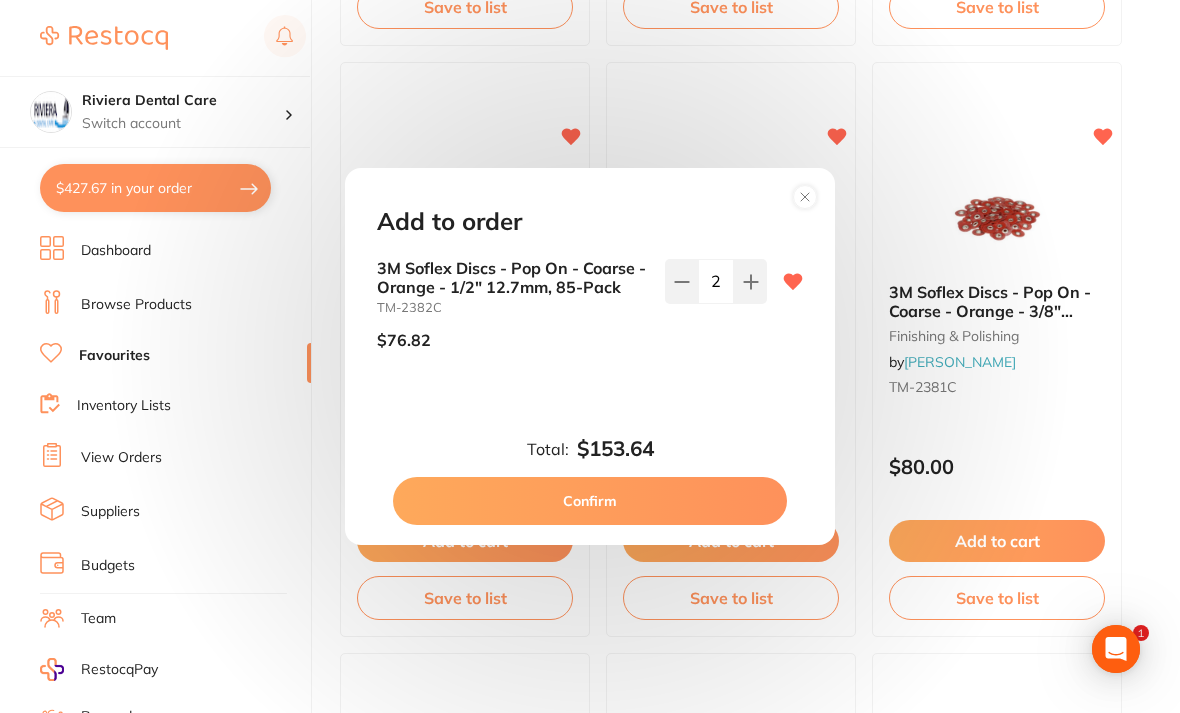 scroll, scrollTop: 0, scrollLeft: 0, axis: both 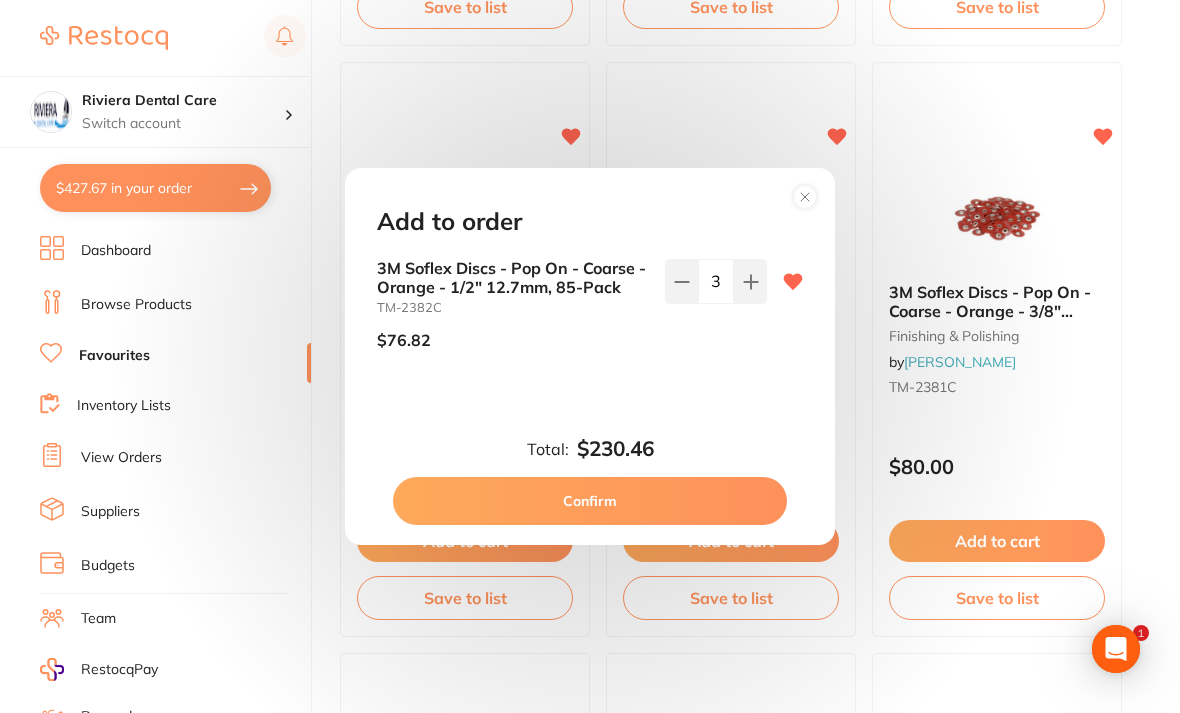click on "Confirm" at bounding box center (590, 501) 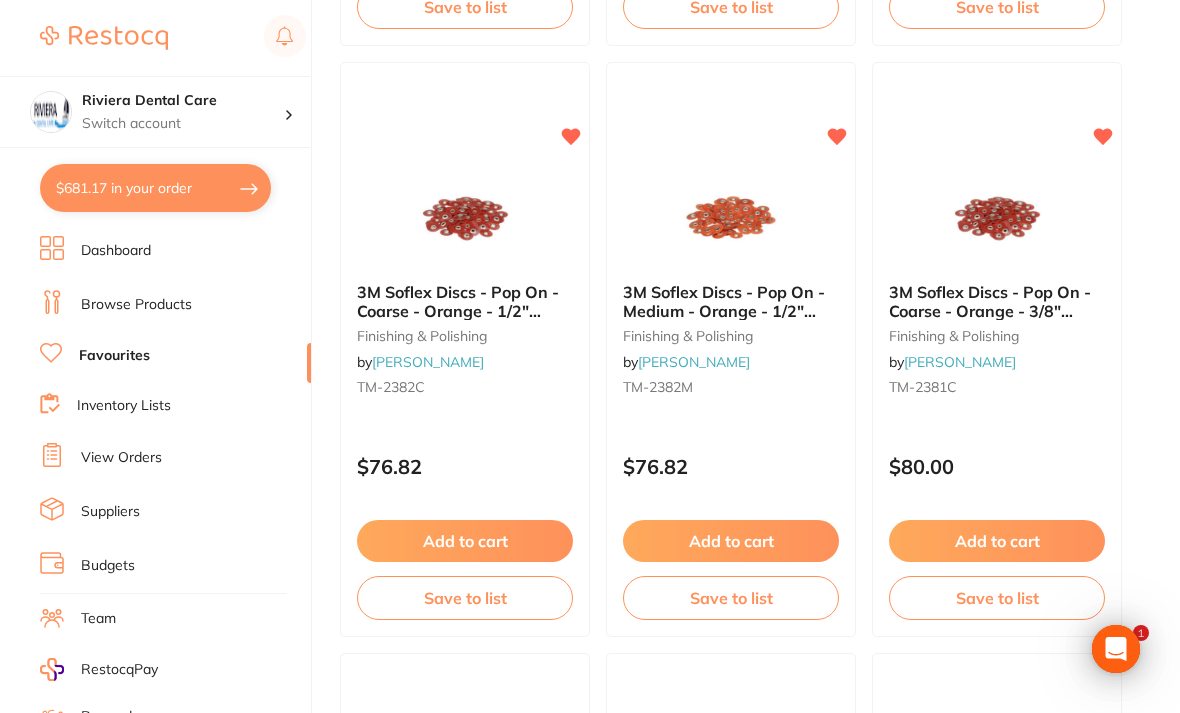 scroll, scrollTop: 0, scrollLeft: 0, axis: both 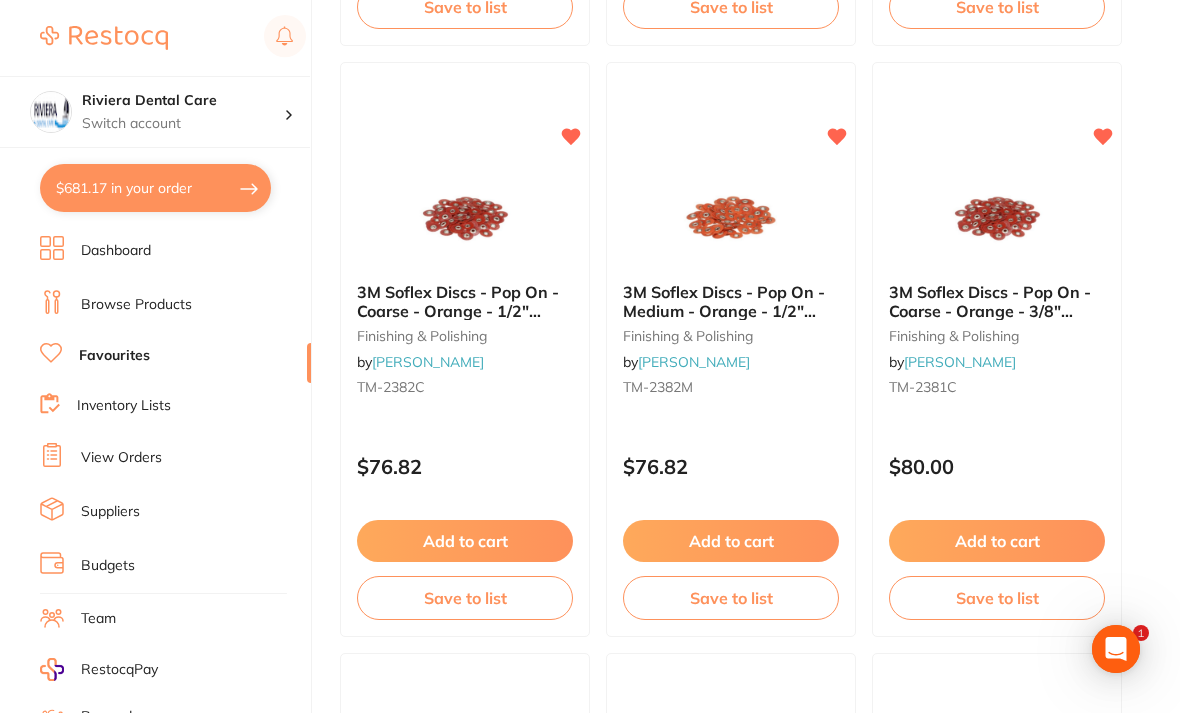 click on "$681.17   in your order" at bounding box center [155, 188] 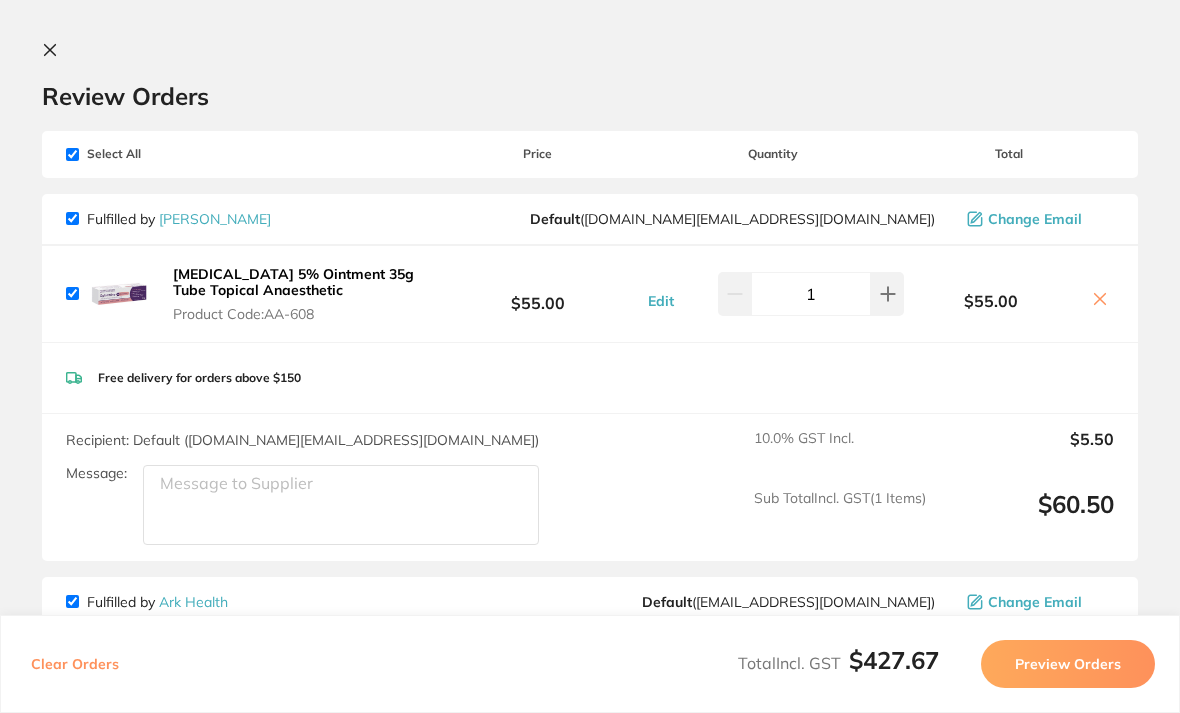 scroll, scrollTop: 0, scrollLeft: 0, axis: both 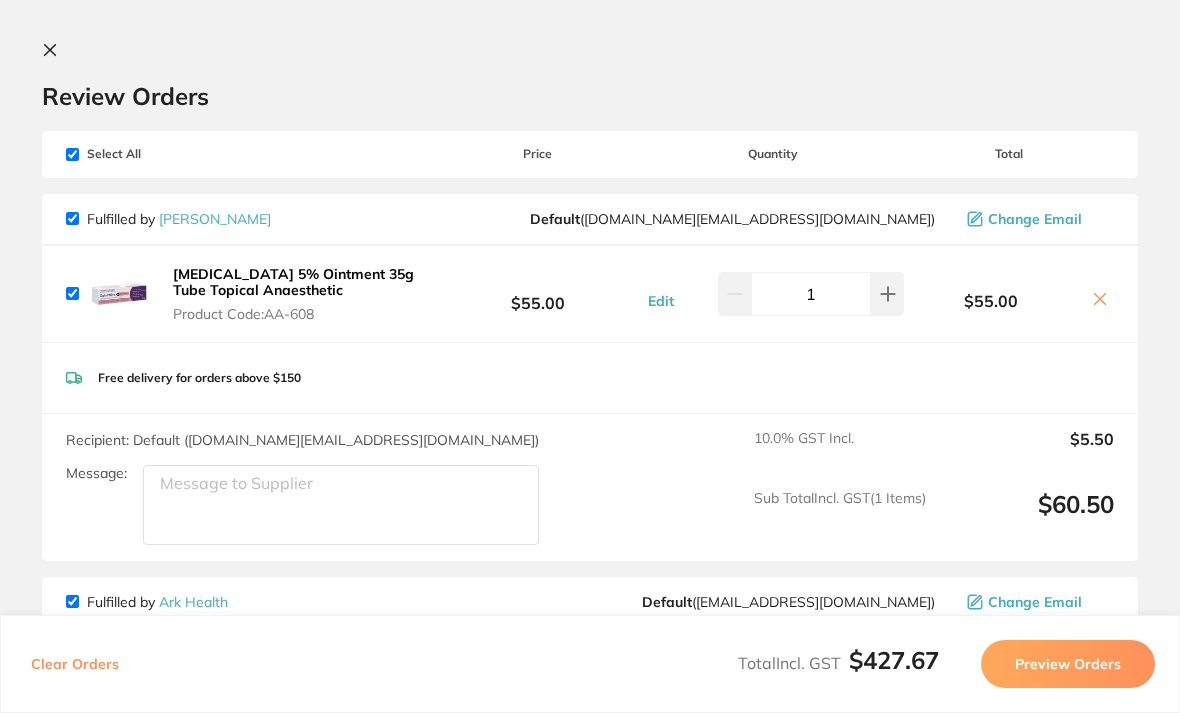 click 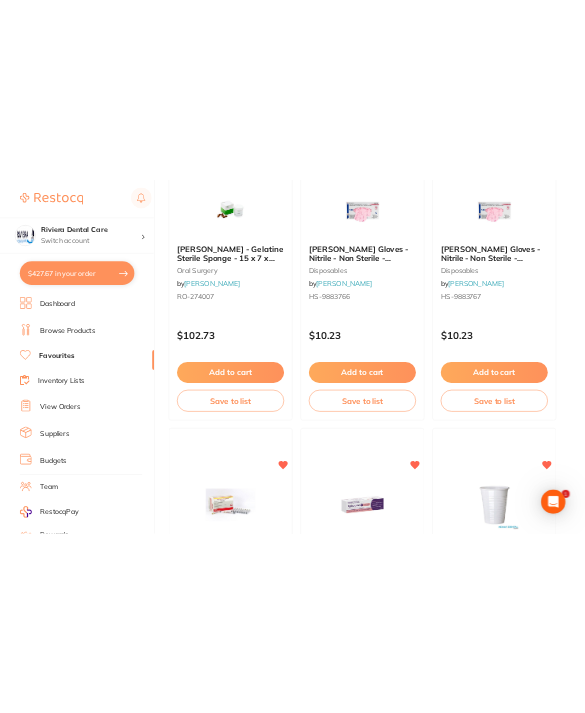 scroll, scrollTop: 0, scrollLeft: 0, axis: both 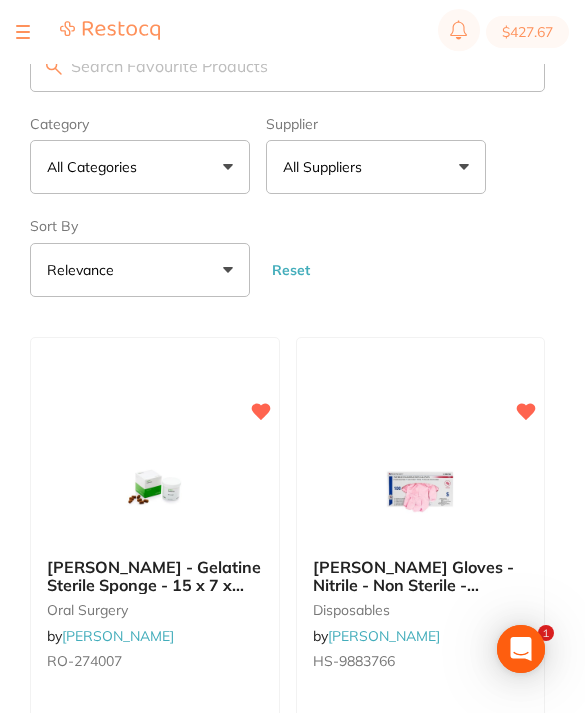 checkbox on "false" 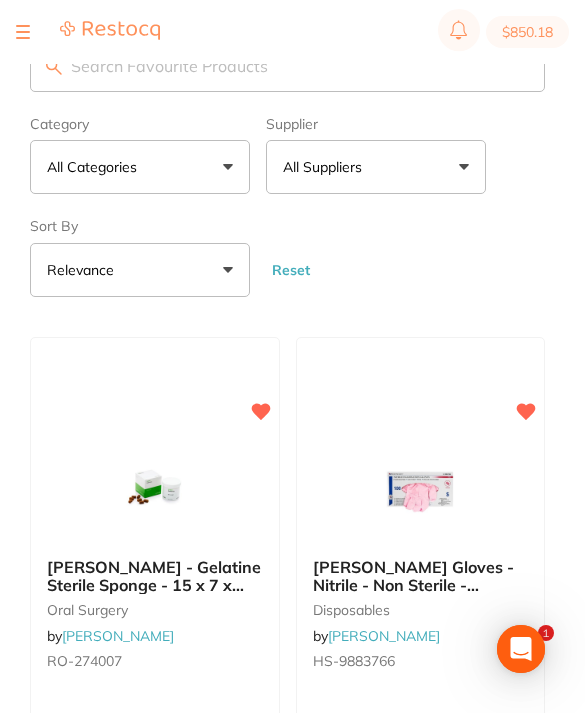 checkbox on "true" 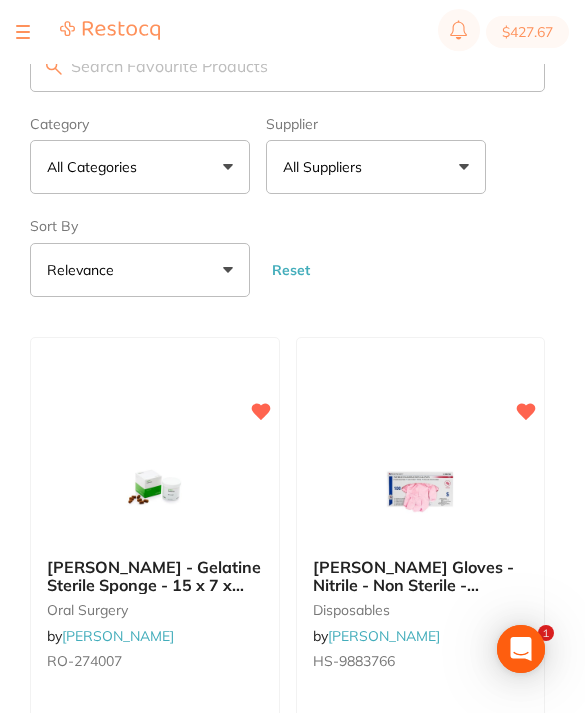 checkbox on "false" 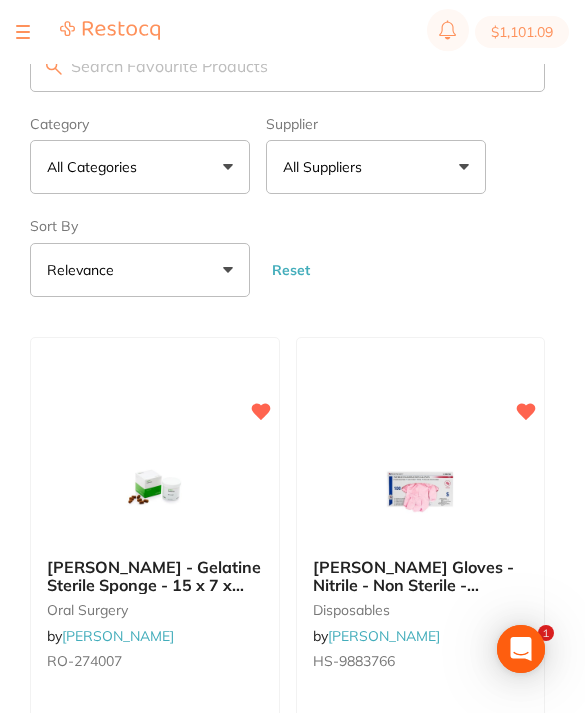 type on "3" 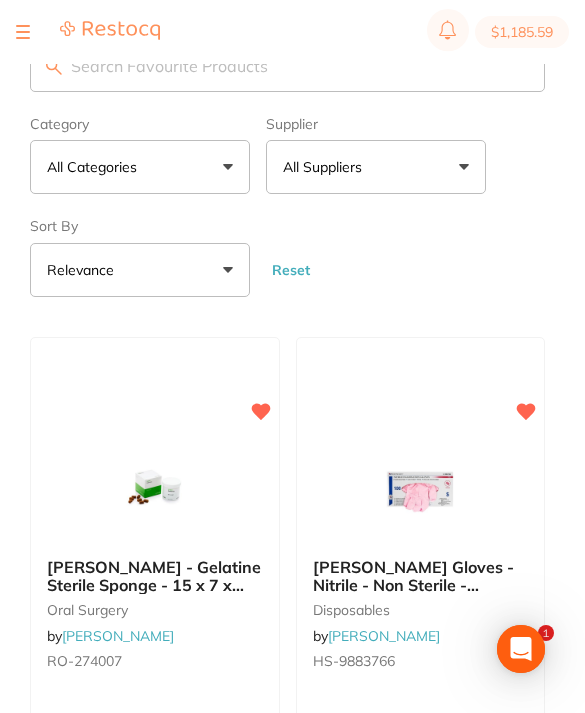 type on "2" 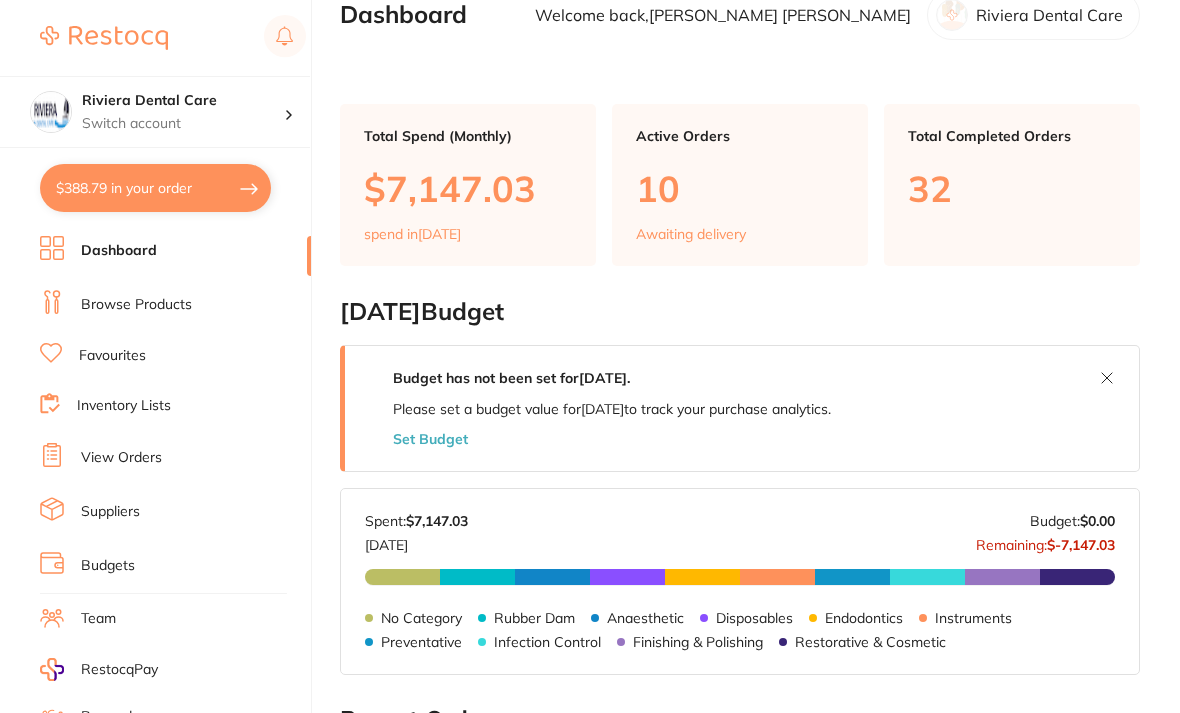 scroll, scrollTop: 38, scrollLeft: 0, axis: vertical 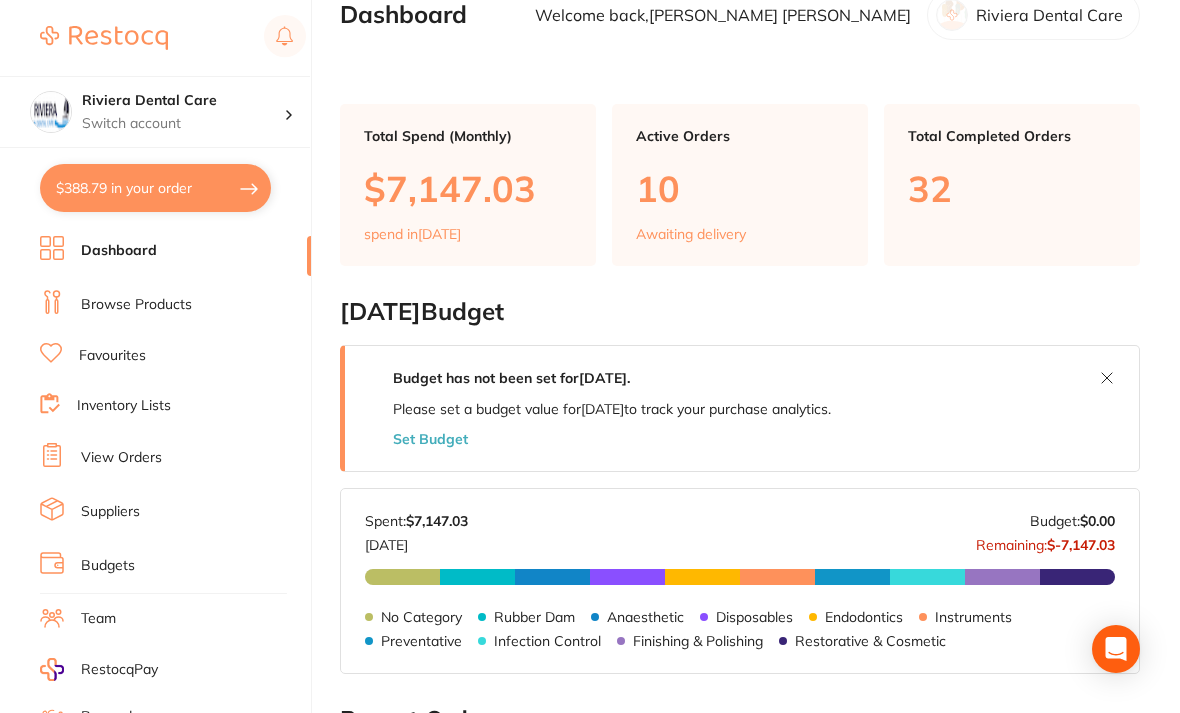 click on "$388.79   in your order" at bounding box center [155, 188] 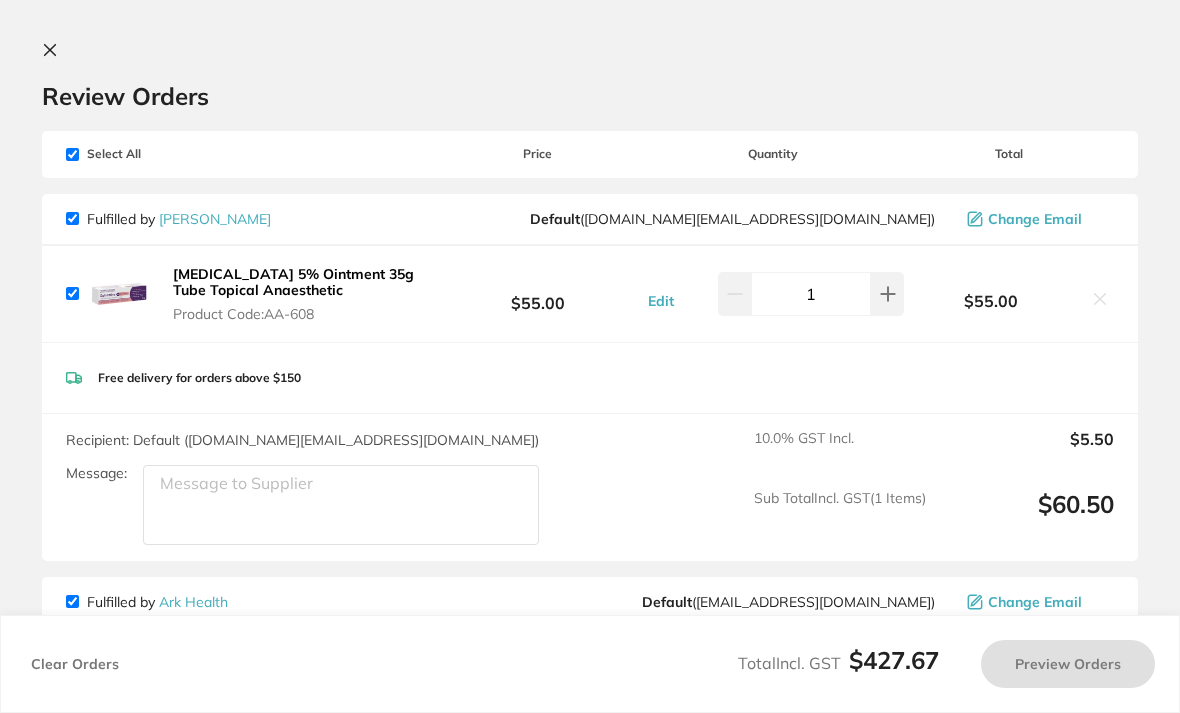 checkbox on "true" 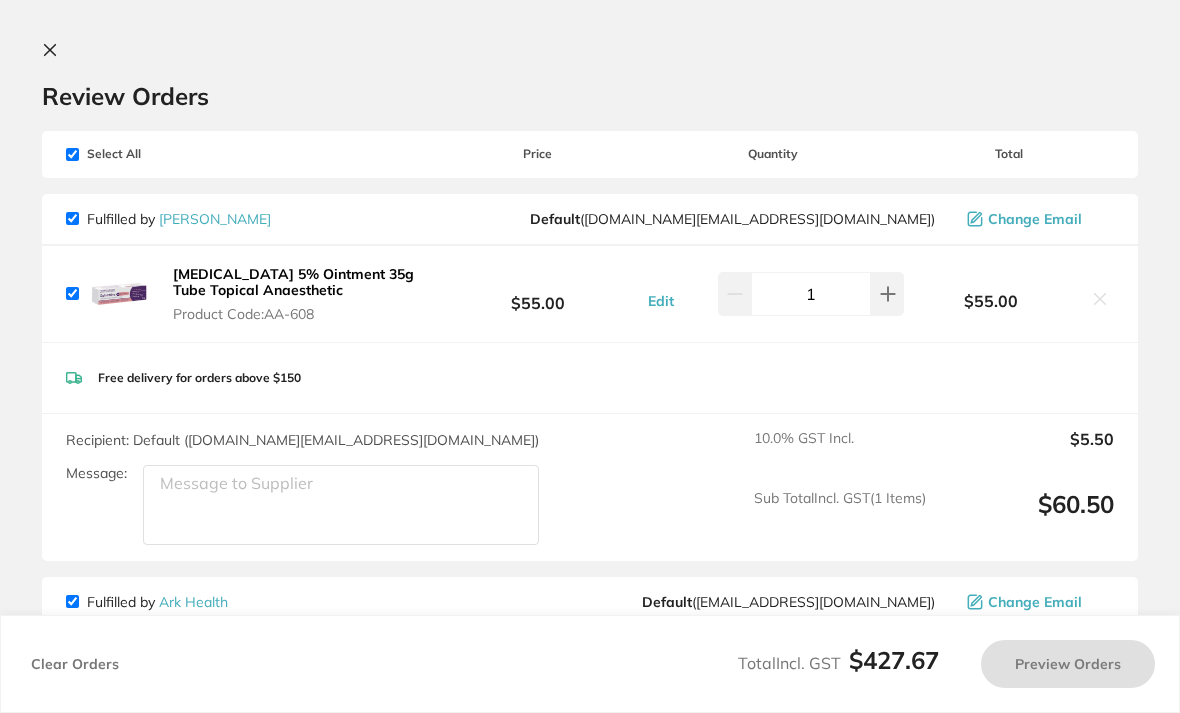 checkbox on "true" 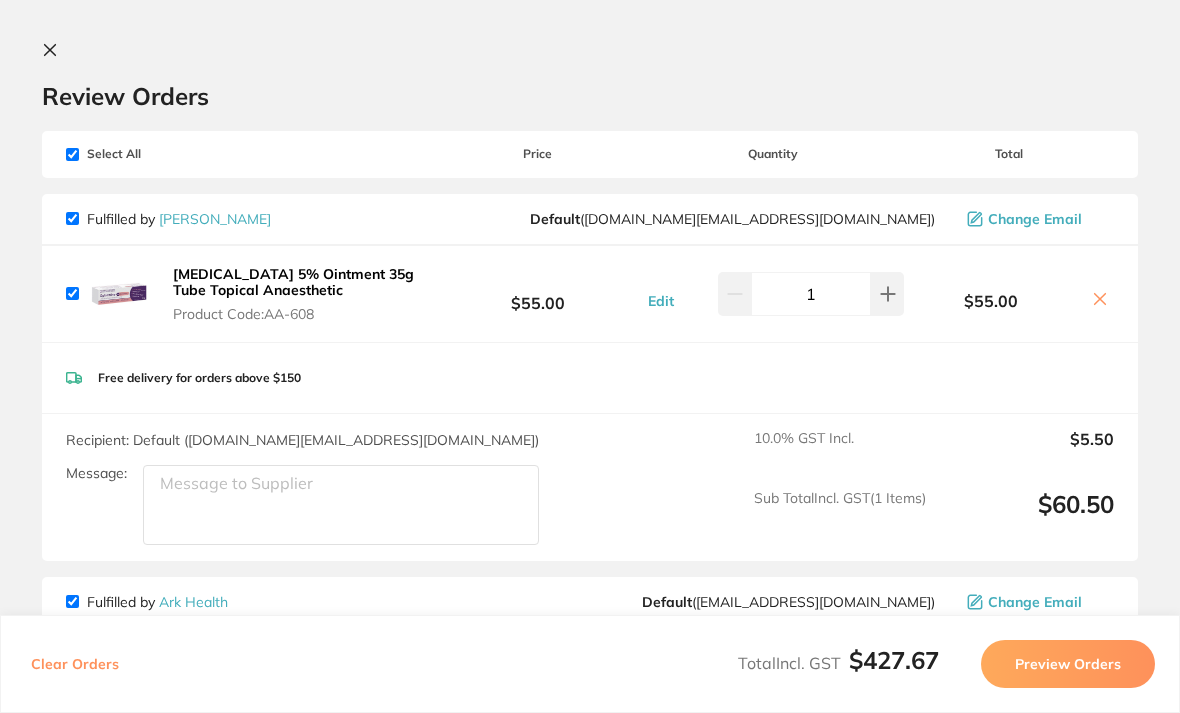 scroll, scrollTop: 0, scrollLeft: 0, axis: both 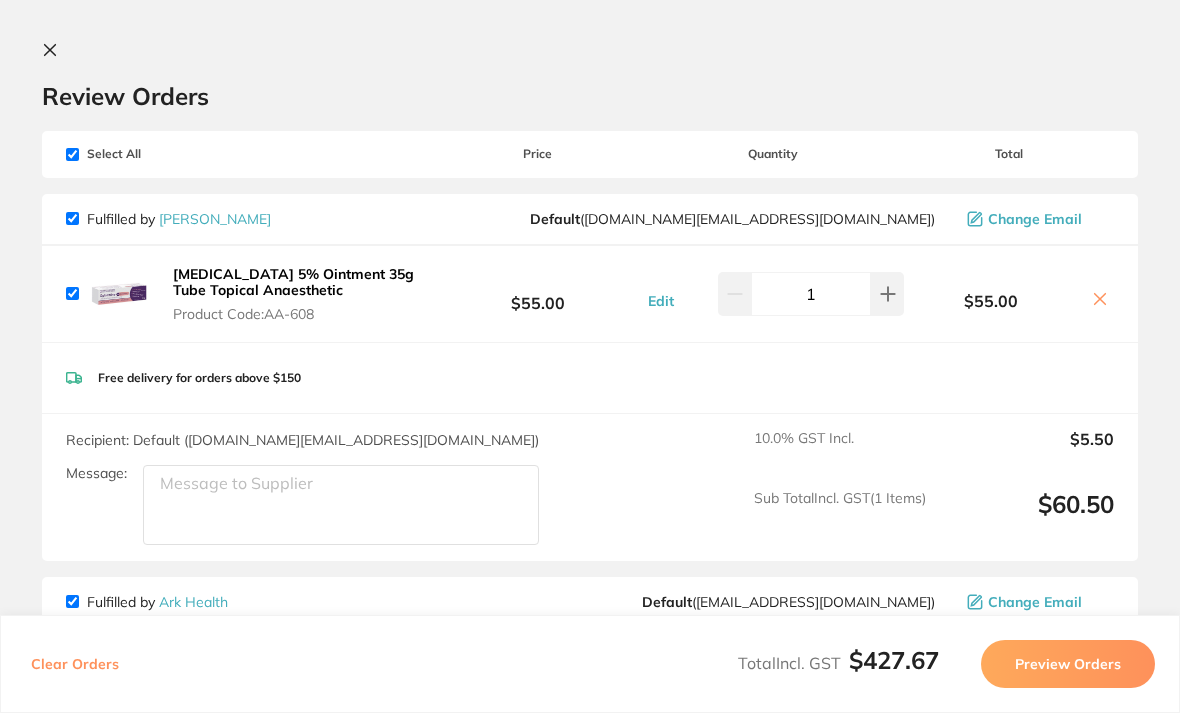 click 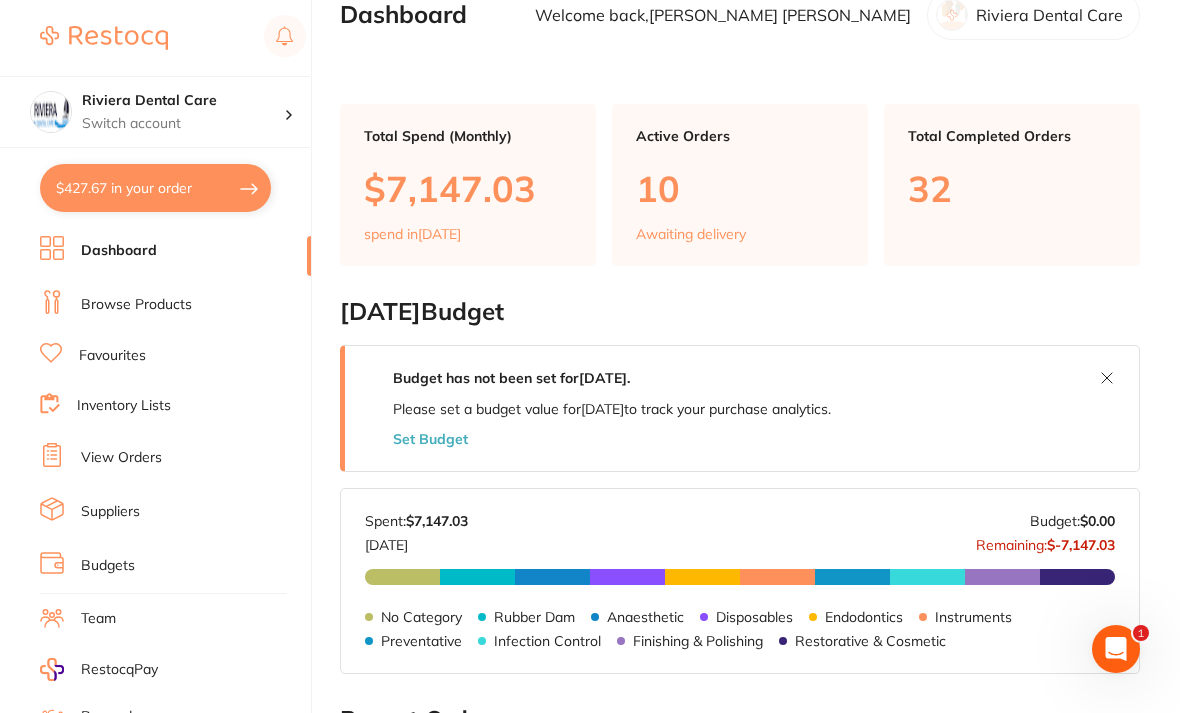 click on "Favourites" at bounding box center (112, 356) 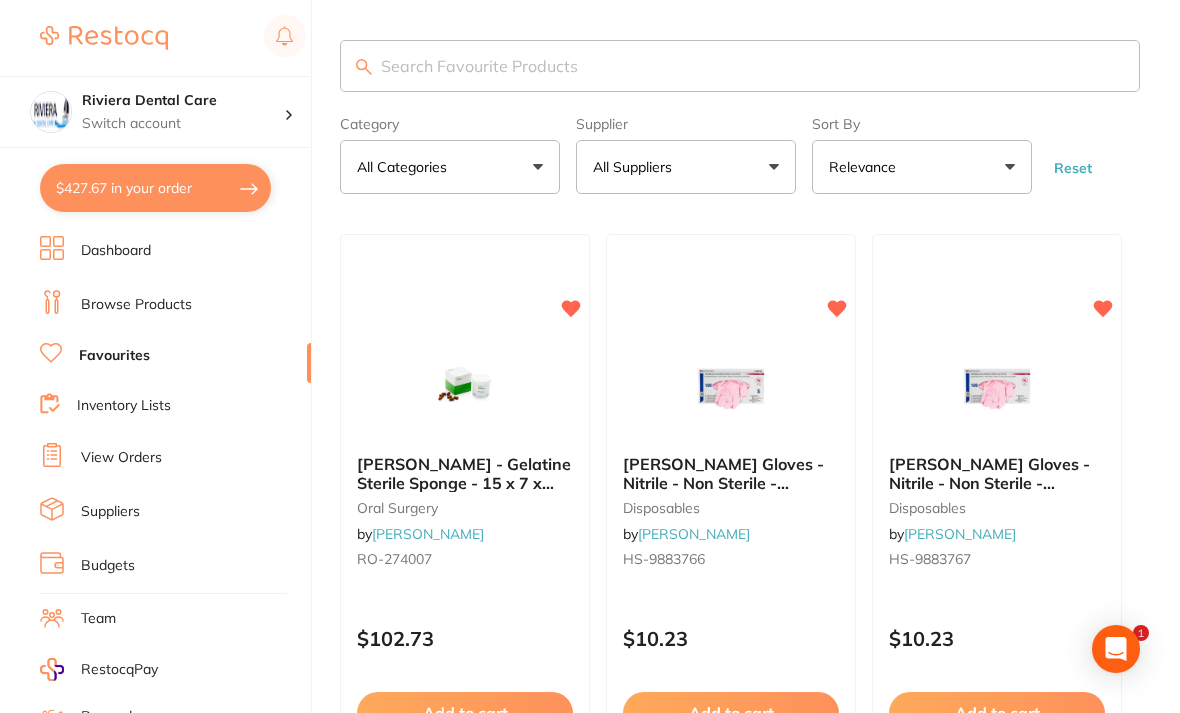 scroll, scrollTop: 87, scrollLeft: 0, axis: vertical 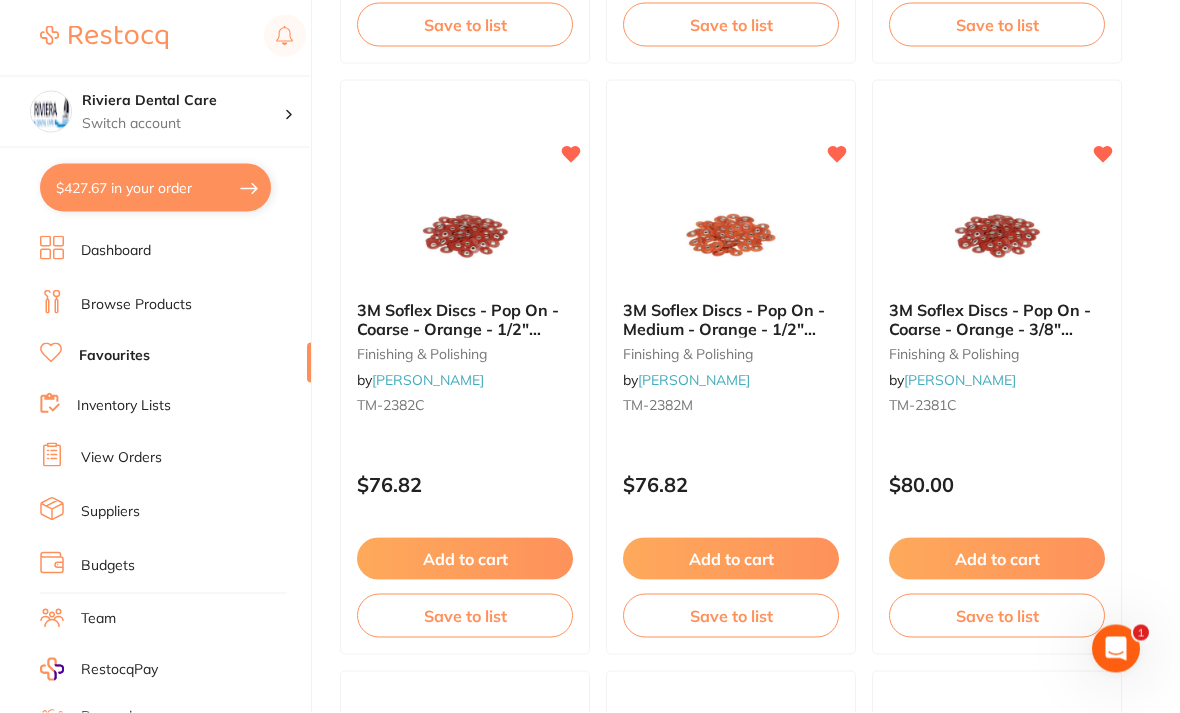 click on "Add to cart" at bounding box center (465, 559) 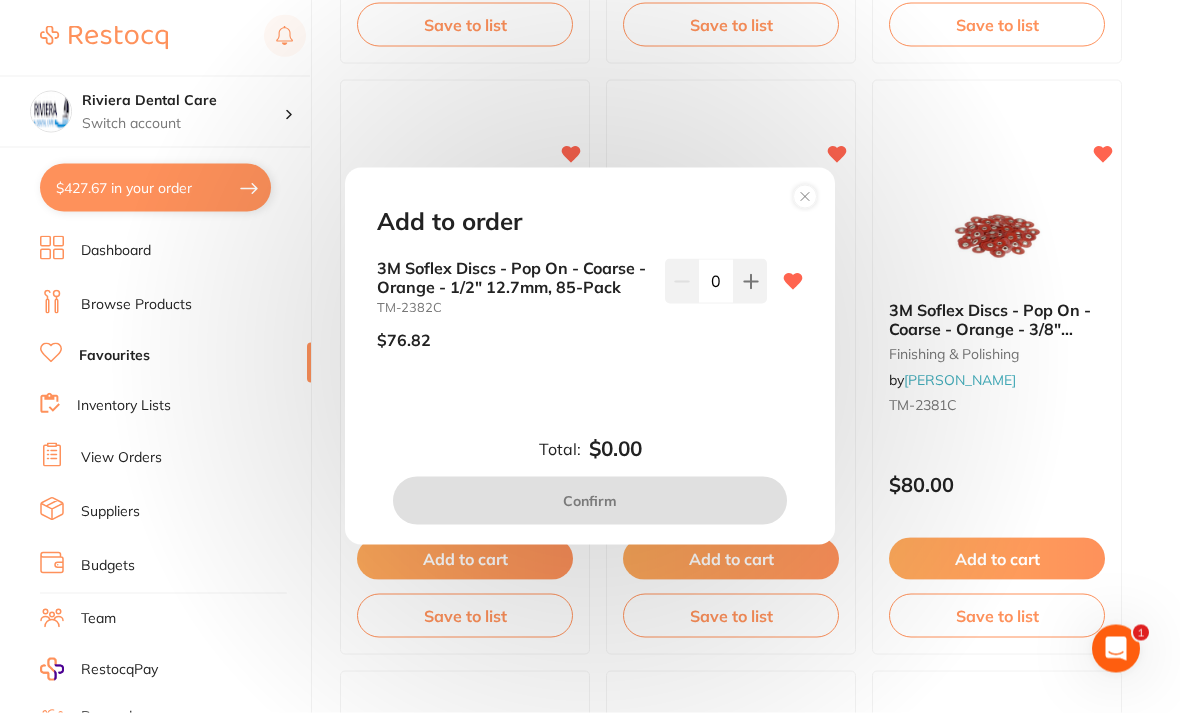scroll, scrollTop: 1337, scrollLeft: 0, axis: vertical 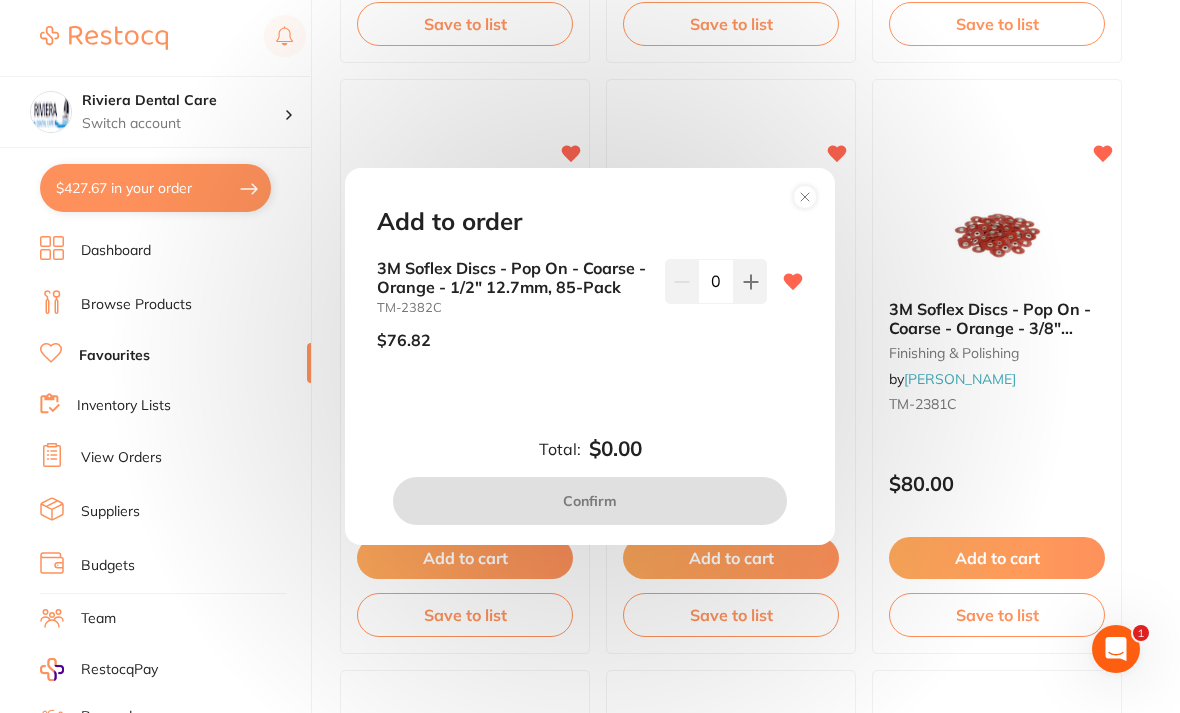 click 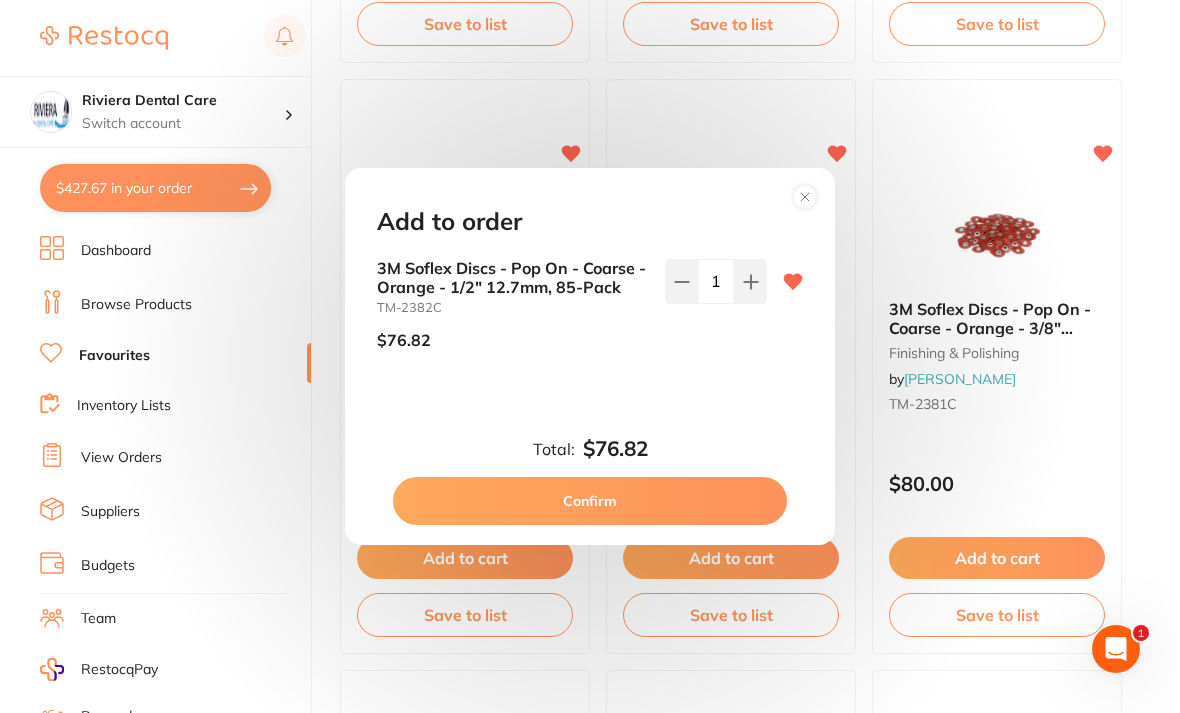 click 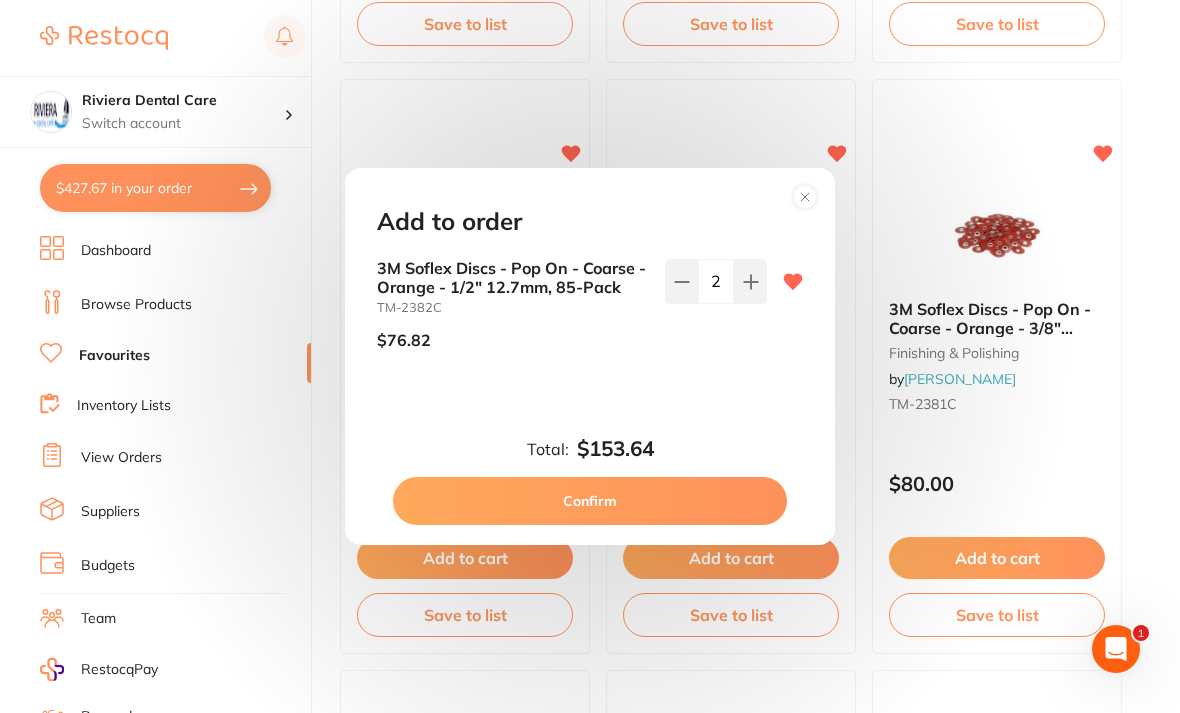 click 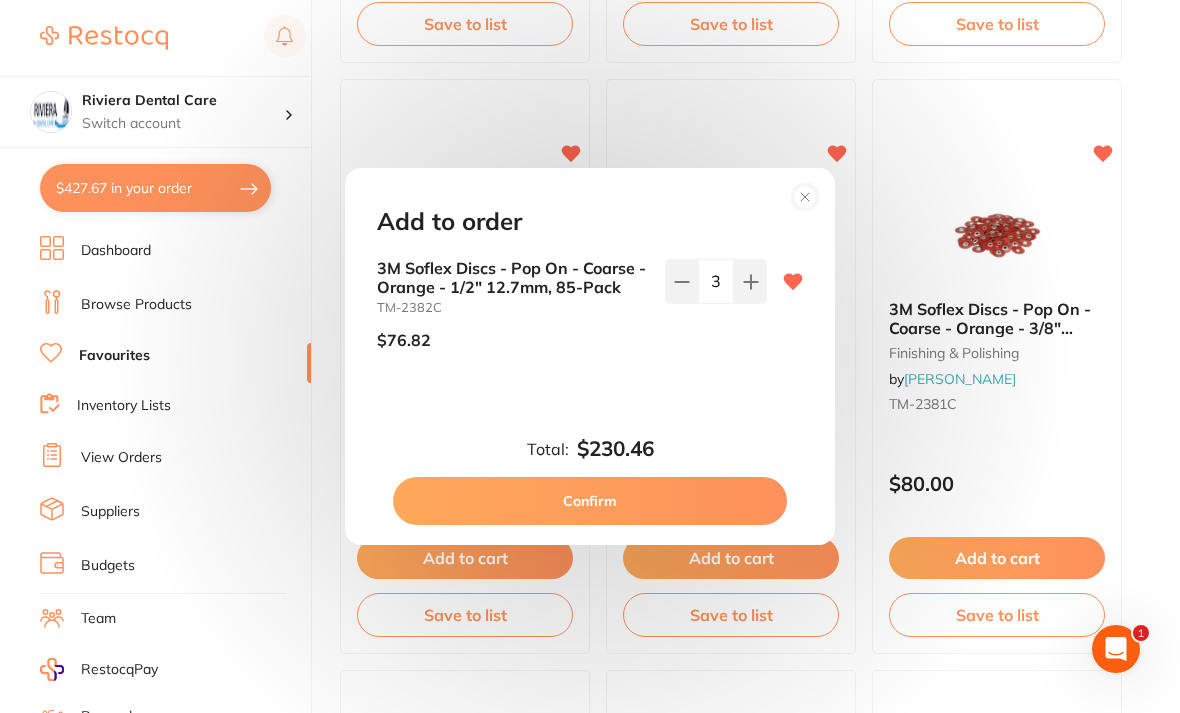 click on "Confirm" at bounding box center [590, 501] 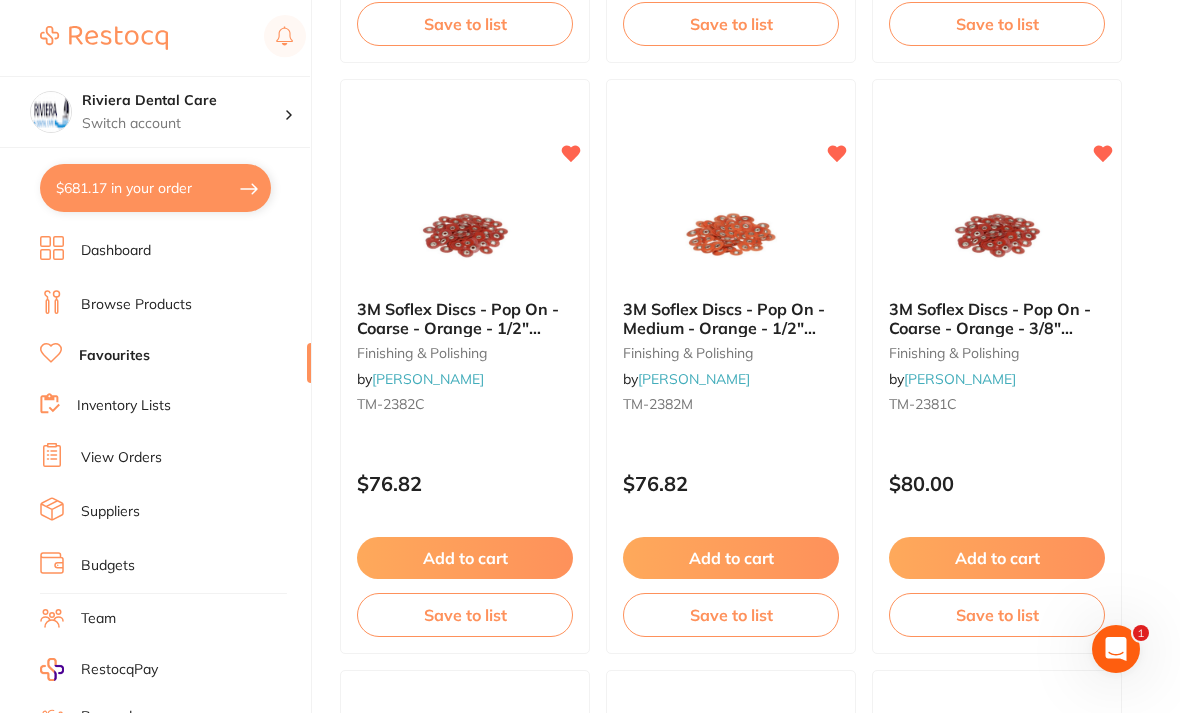 scroll, scrollTop: 0, scrollLeft: 0, axis: both 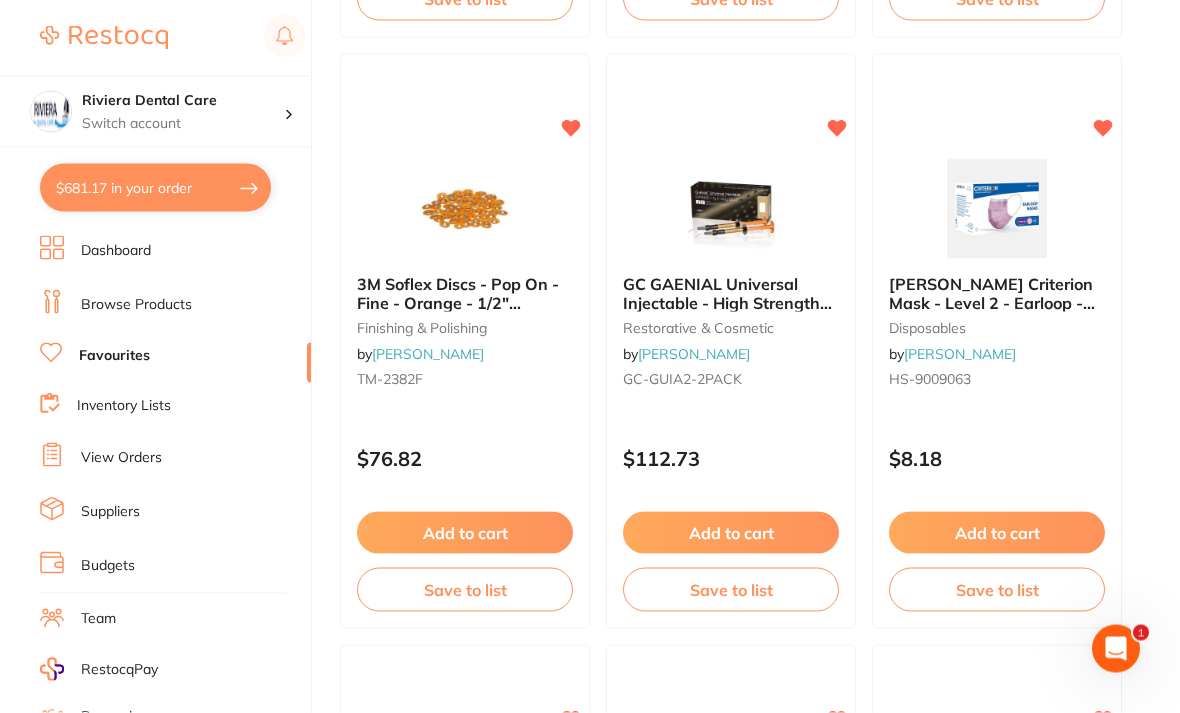click on "Add to cart" at bounding box center (465, 533) 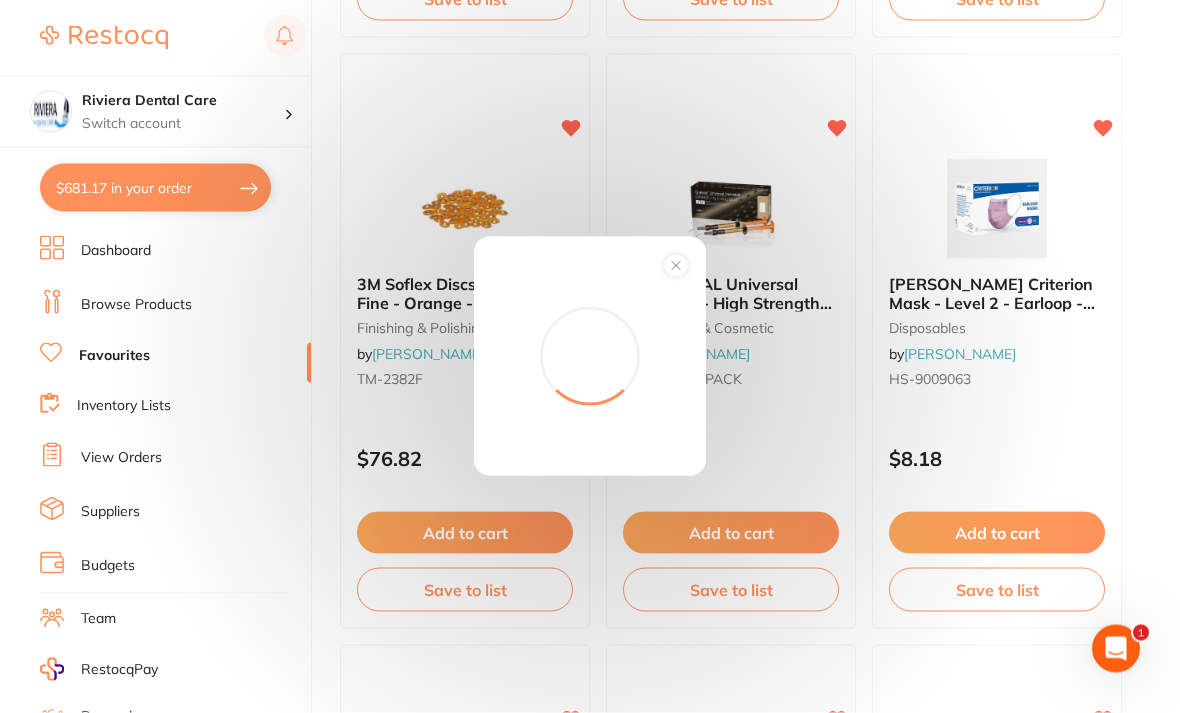 scroll, scrollTop: 3727, scrollLeft: 0, axis: vertical 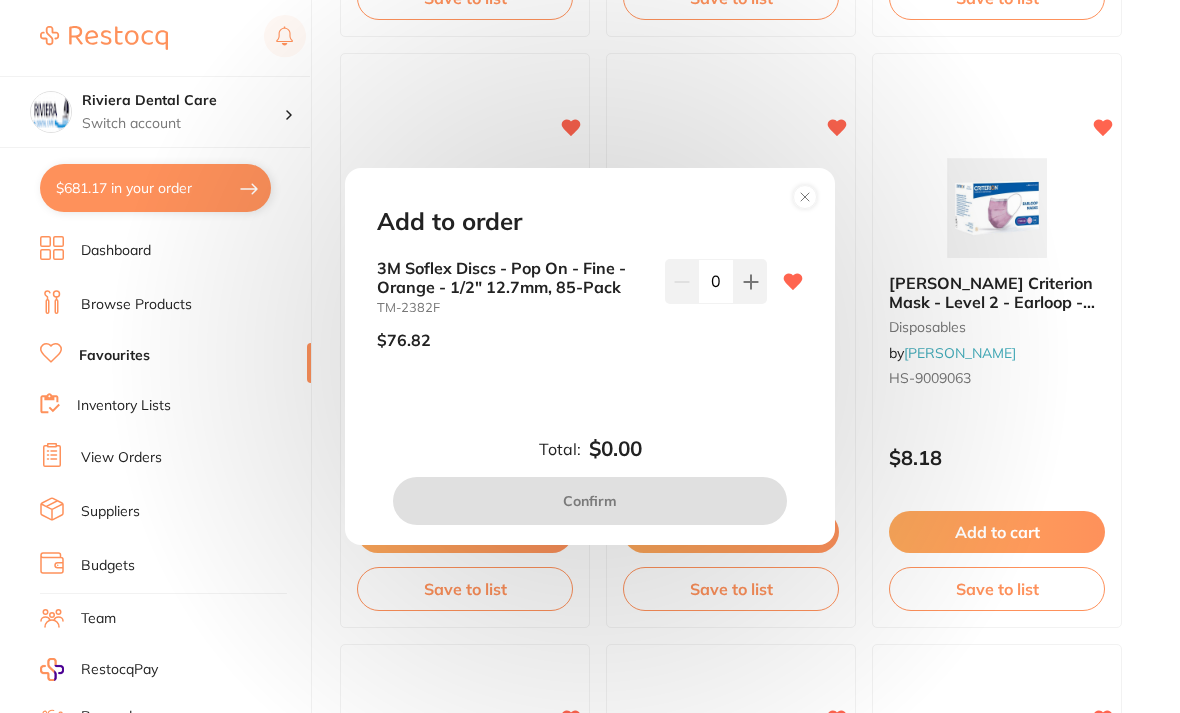 click 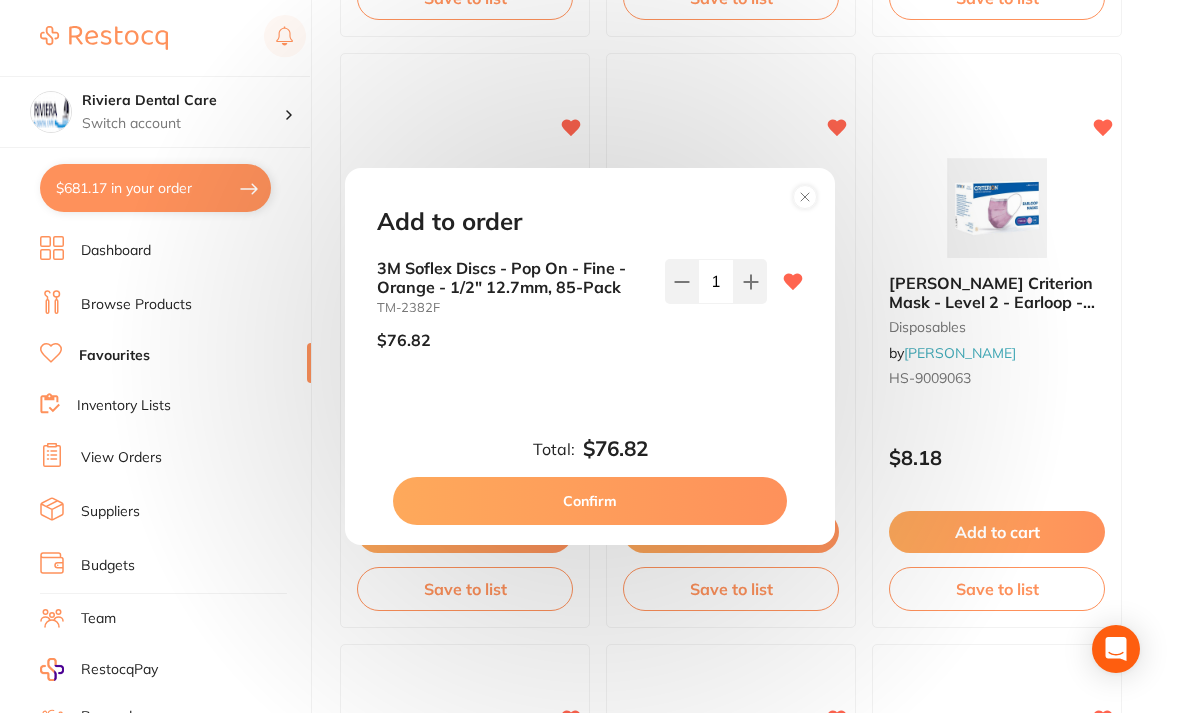 click 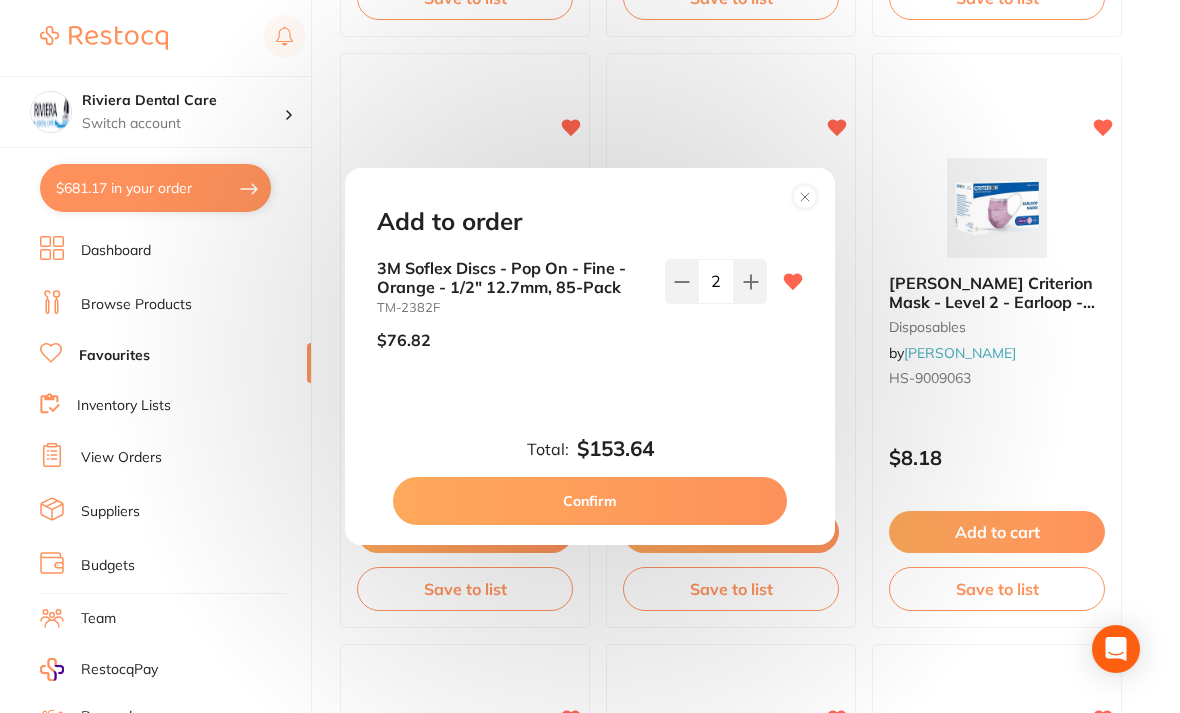 click on "Confirm" at bounding box center [590, 501] 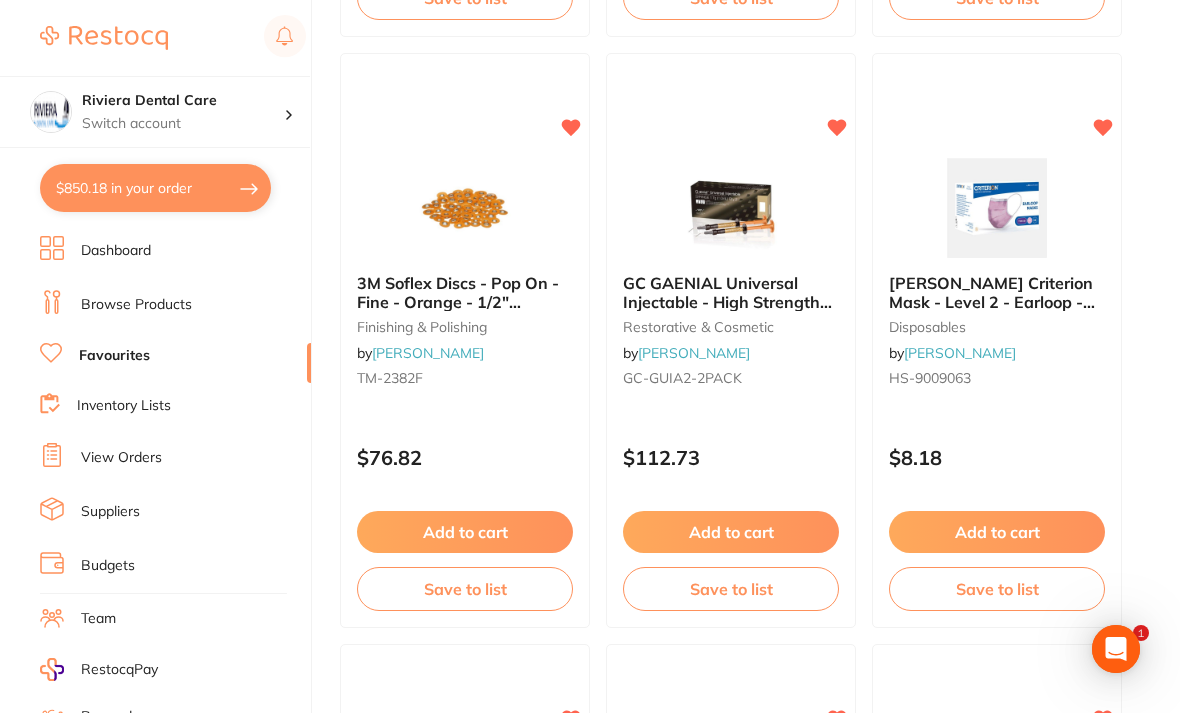 scroll, scrollTop: 0, scrollLeft: 0, axis: both 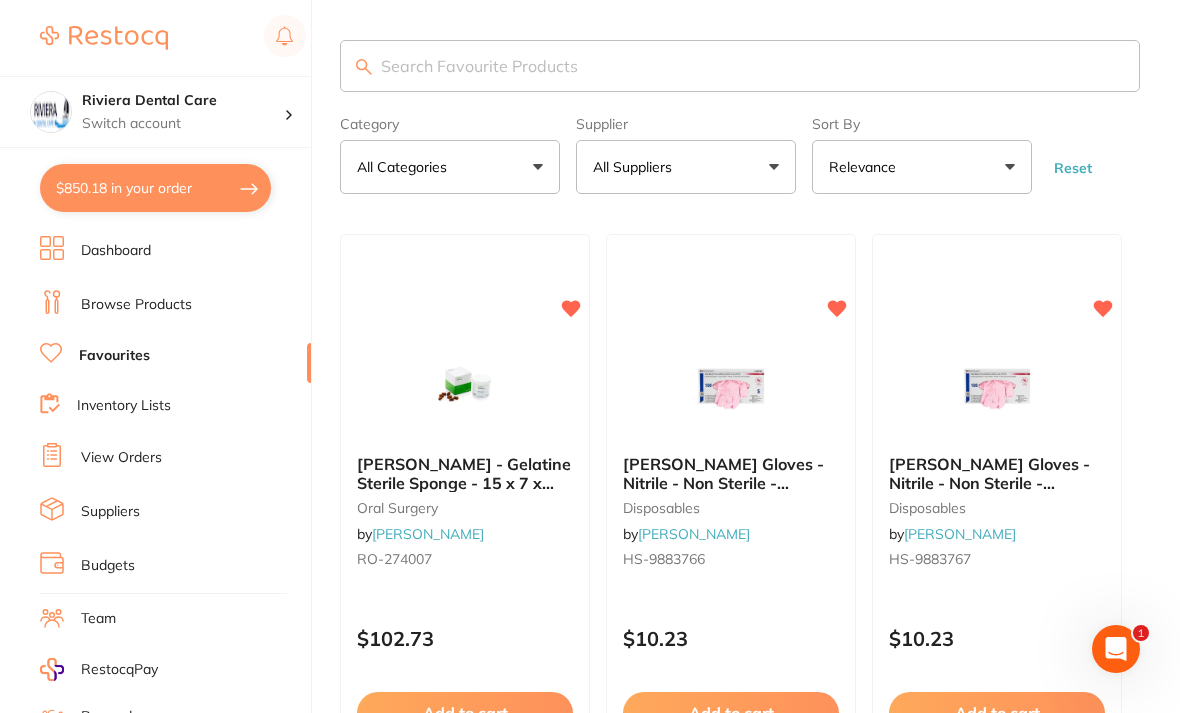 click on "Dashboard" at bounding box center [116, 251] 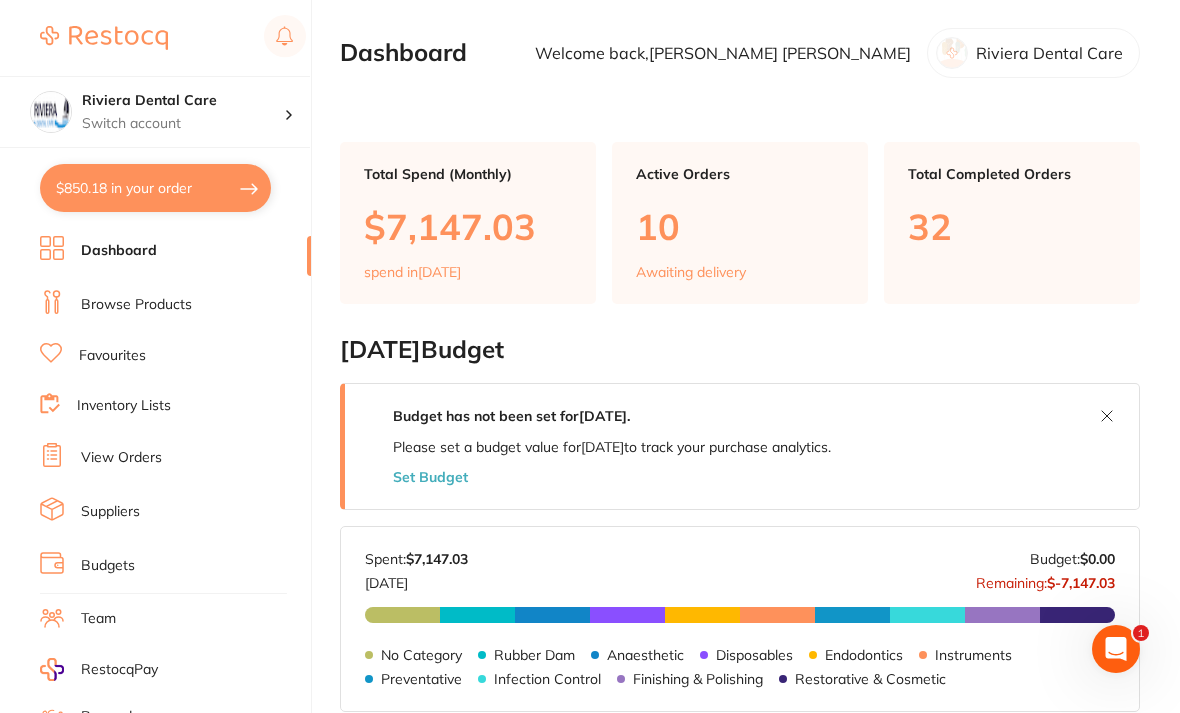 scroll, scrollTop: 0, scrollLeft: 0, axis: both 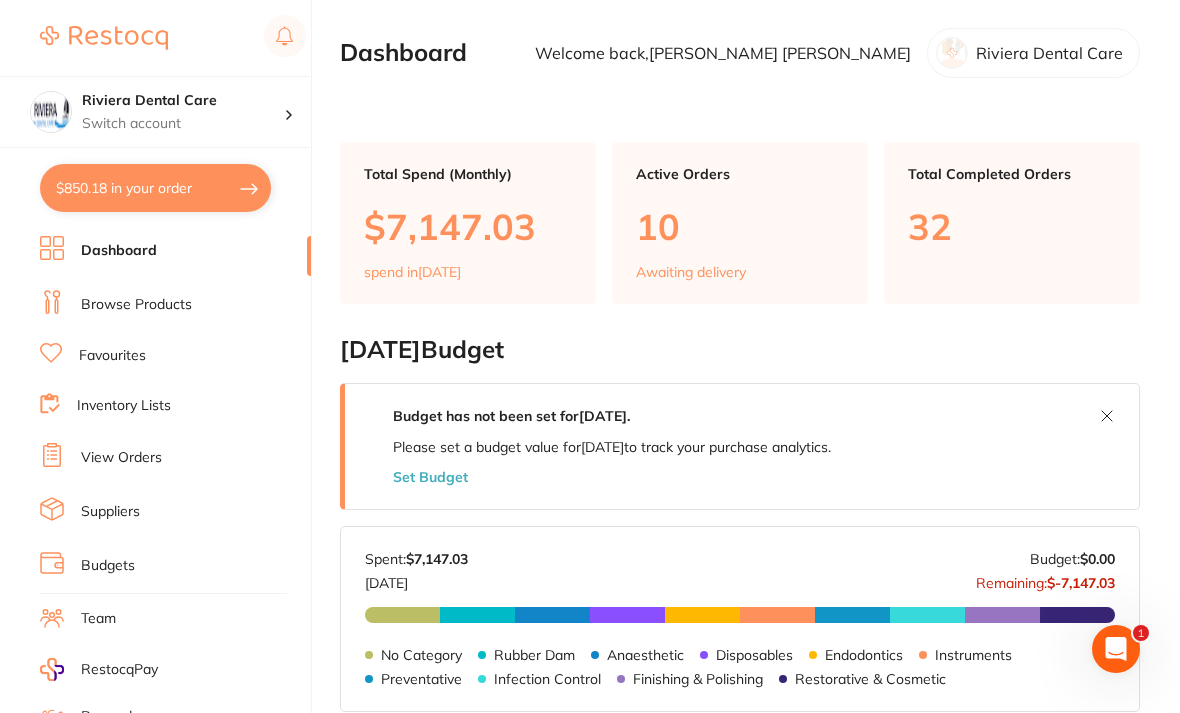 click on "$850.18   in your order" at bounding box center (155, 188) 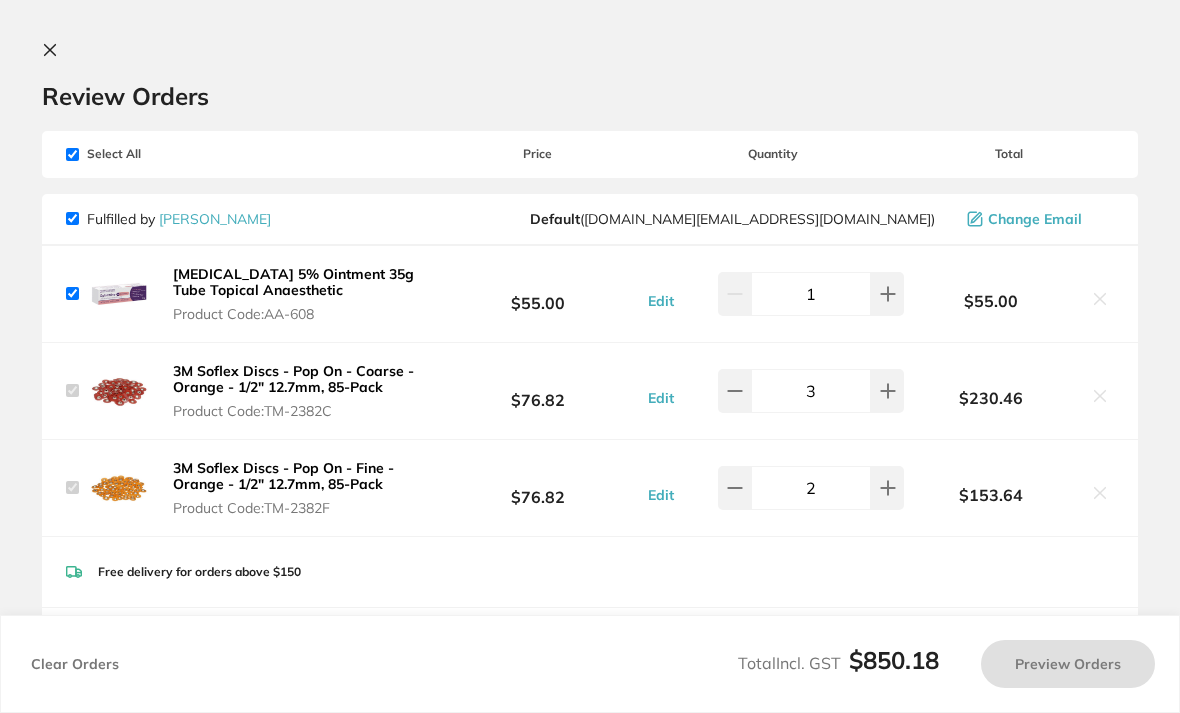 checkbox on "true" 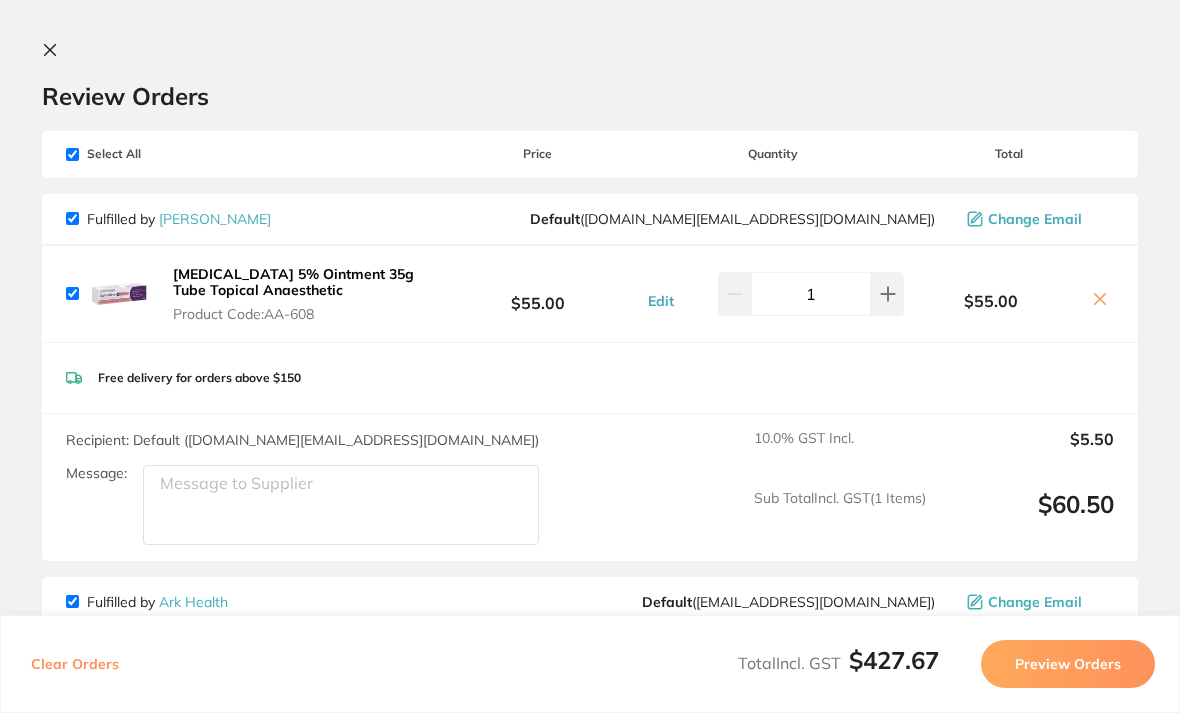 scroll, scrollTop: 0, scrollLeft: 0, axis: both 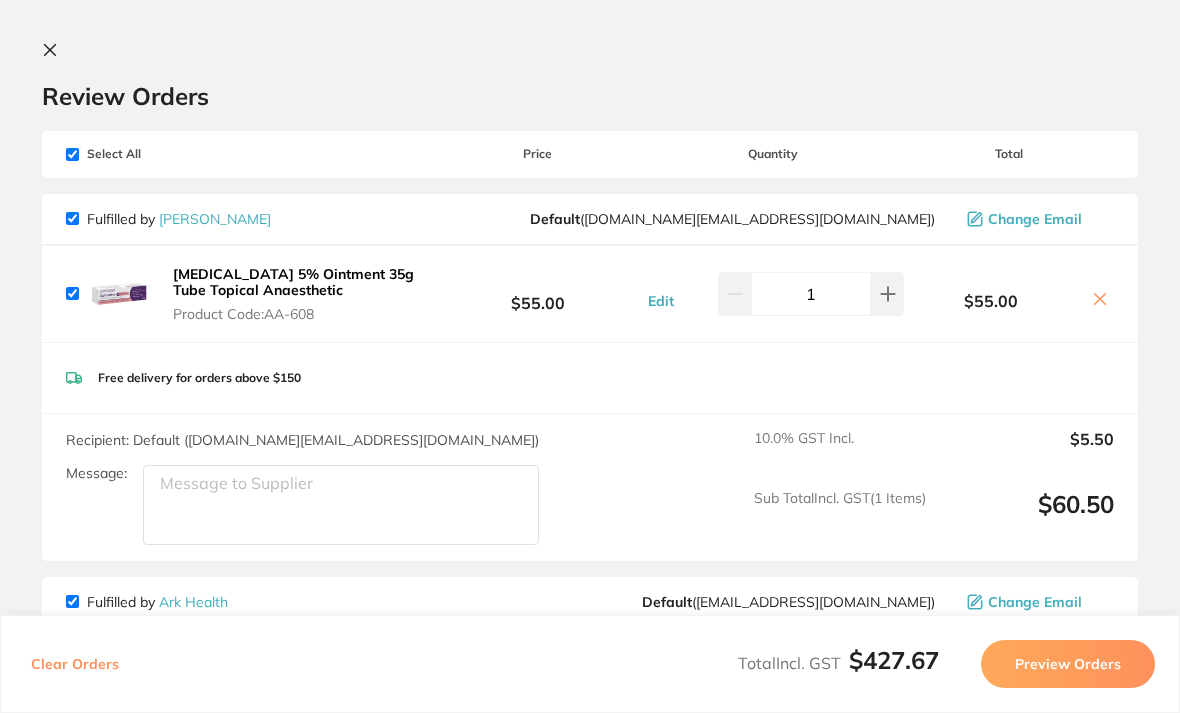 click 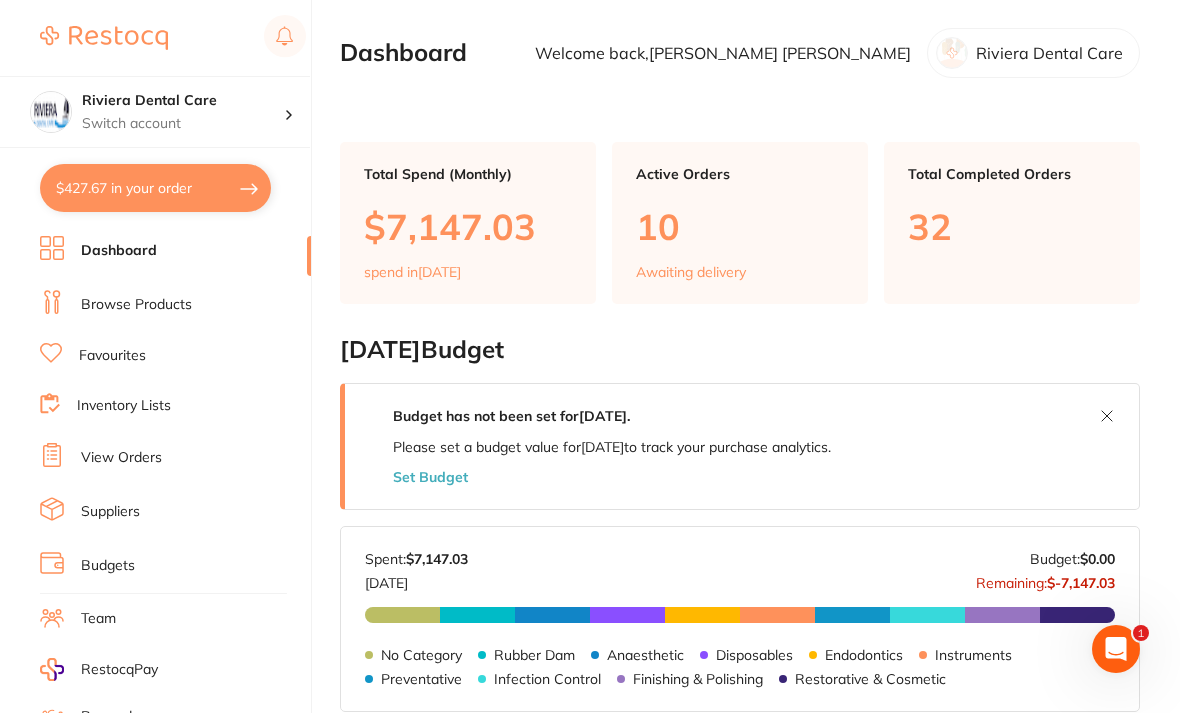 scroll, scrollTop: 9, scrollLeft: 0, axis: vertical 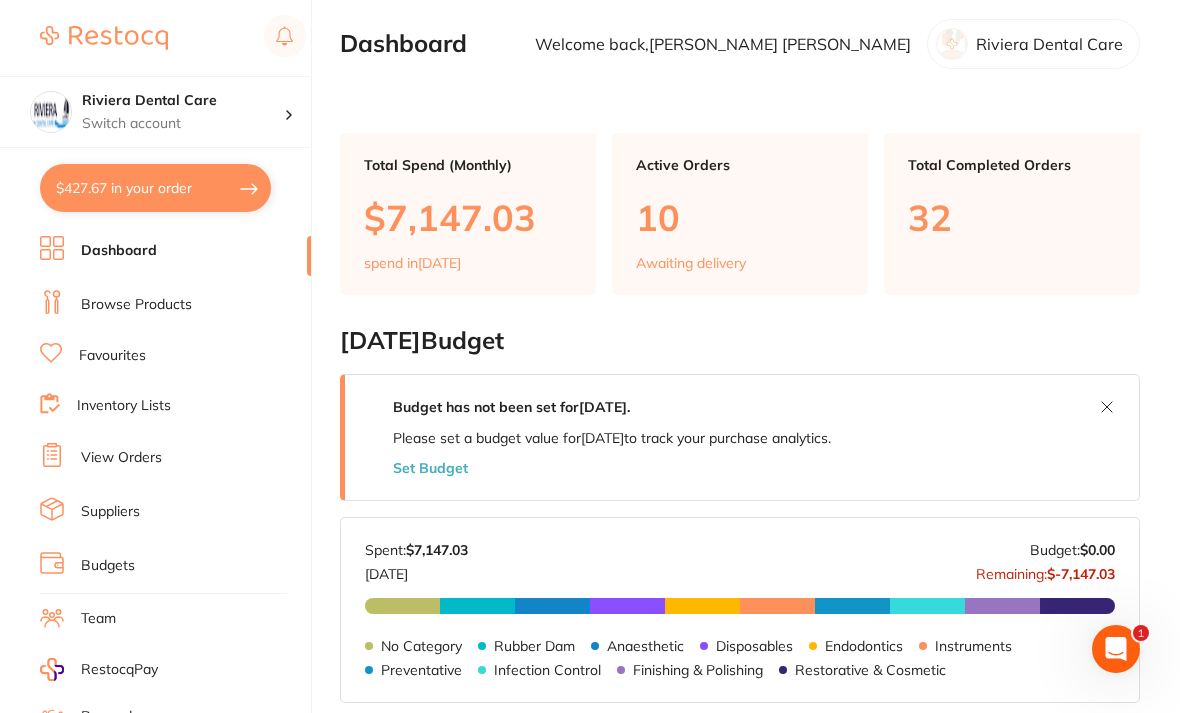click on "View Orders" at bounding box center (121, 458) 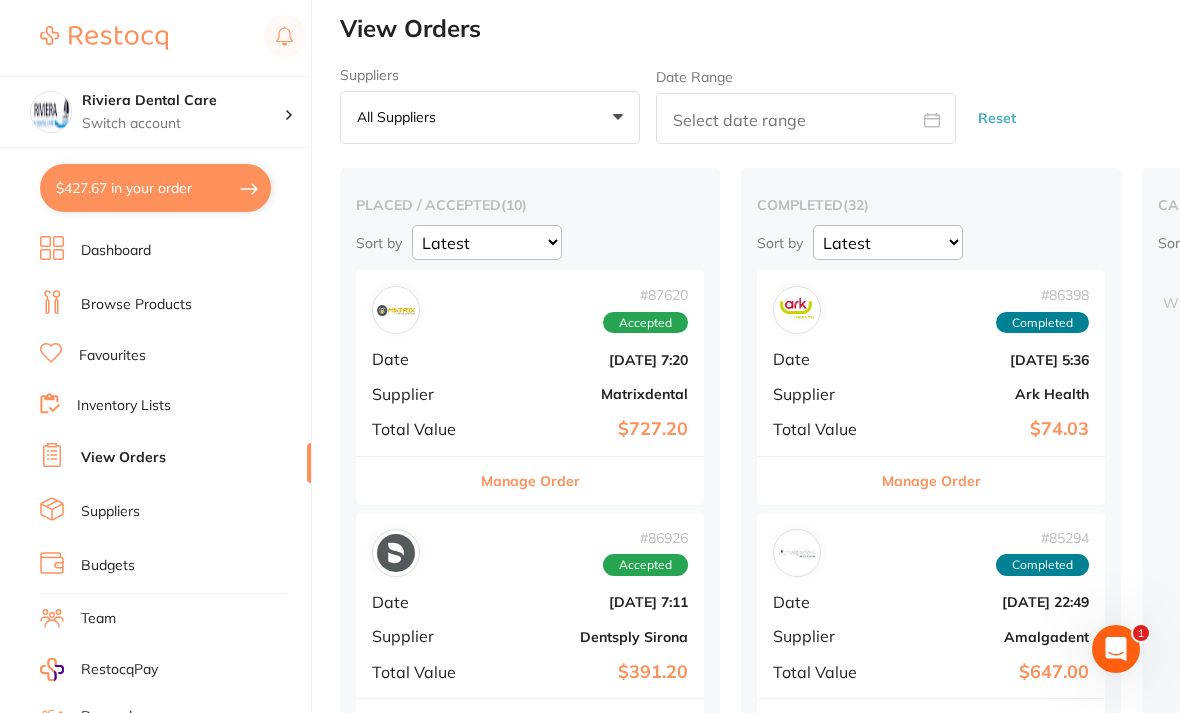 scroll, scrollTop: 0, scrollLeft: 0, axis: both 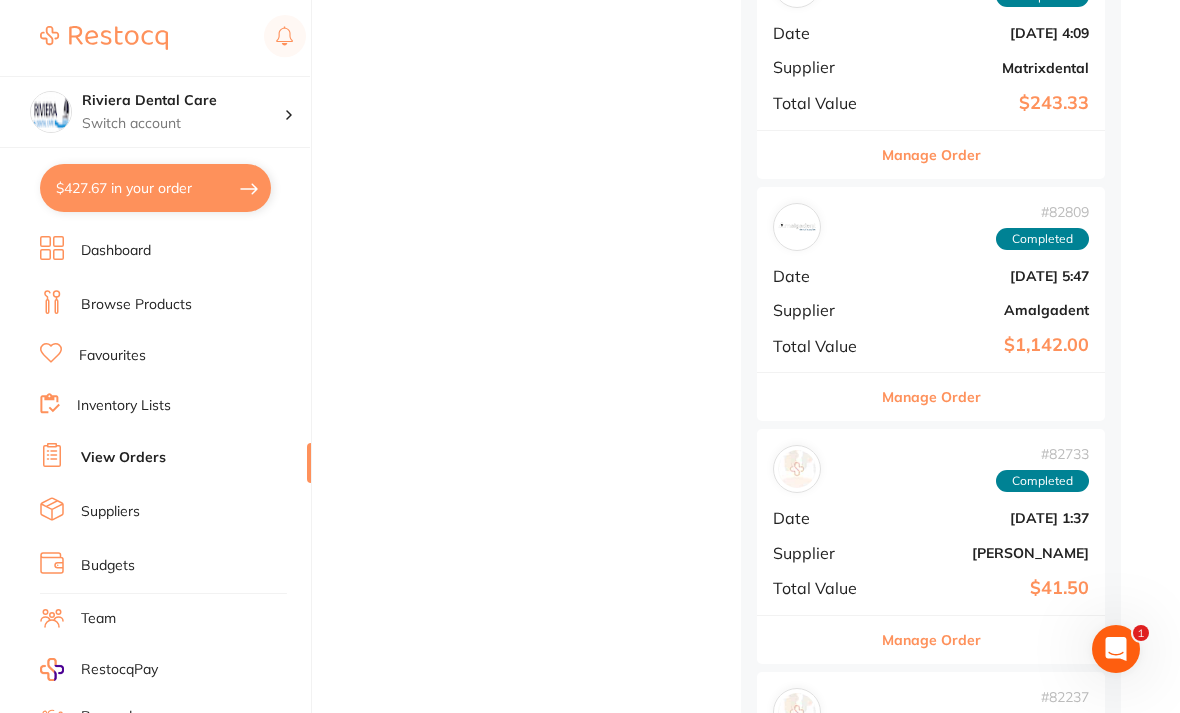 click on "$427.67   in your order" at bounding box center [155, 188] 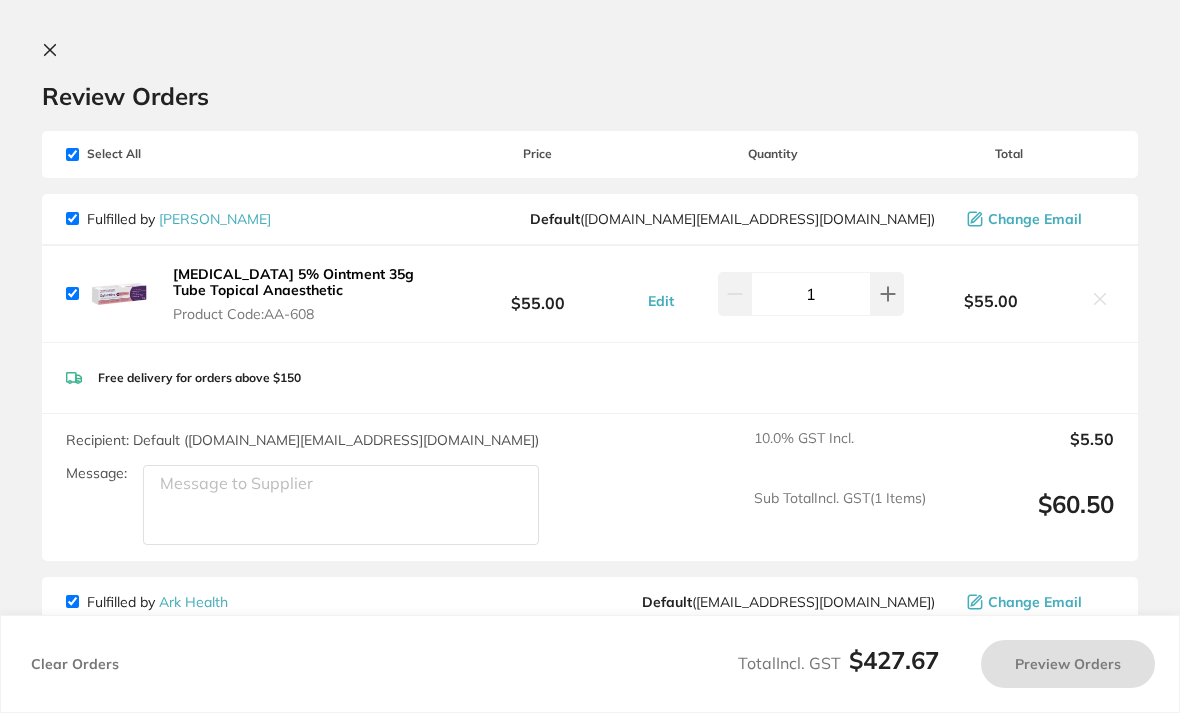 scroll, scrollTop: 0, scrollLeft: 0, axis: both 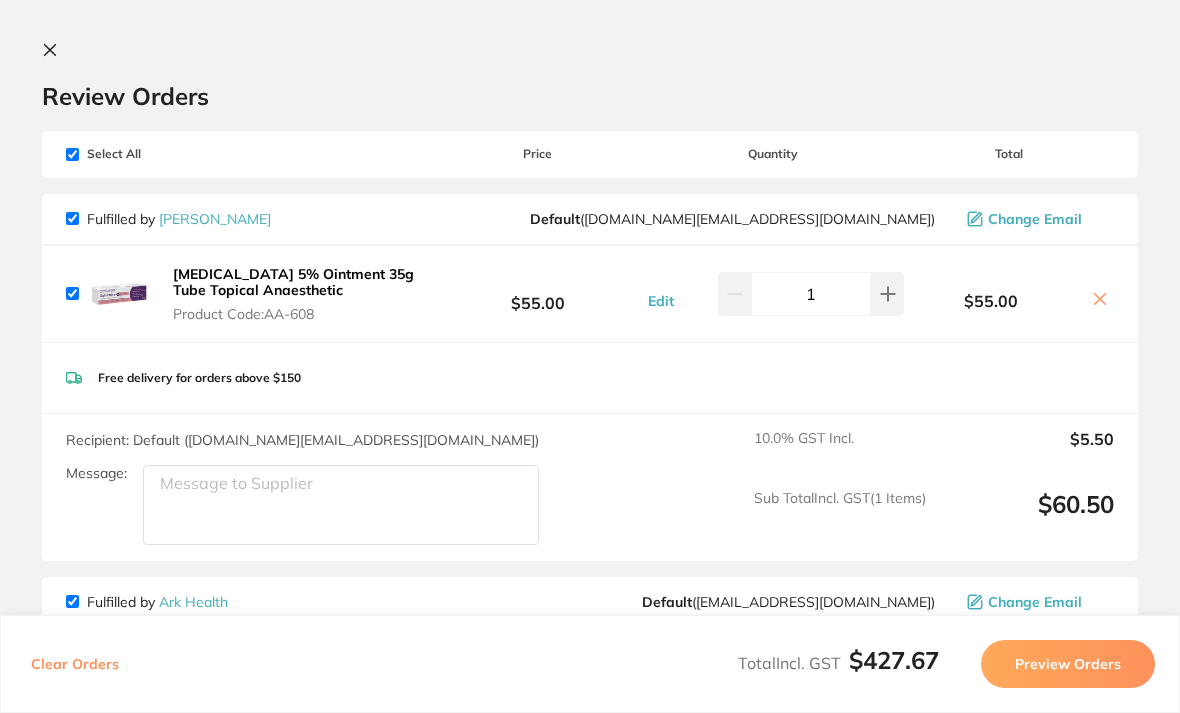 click 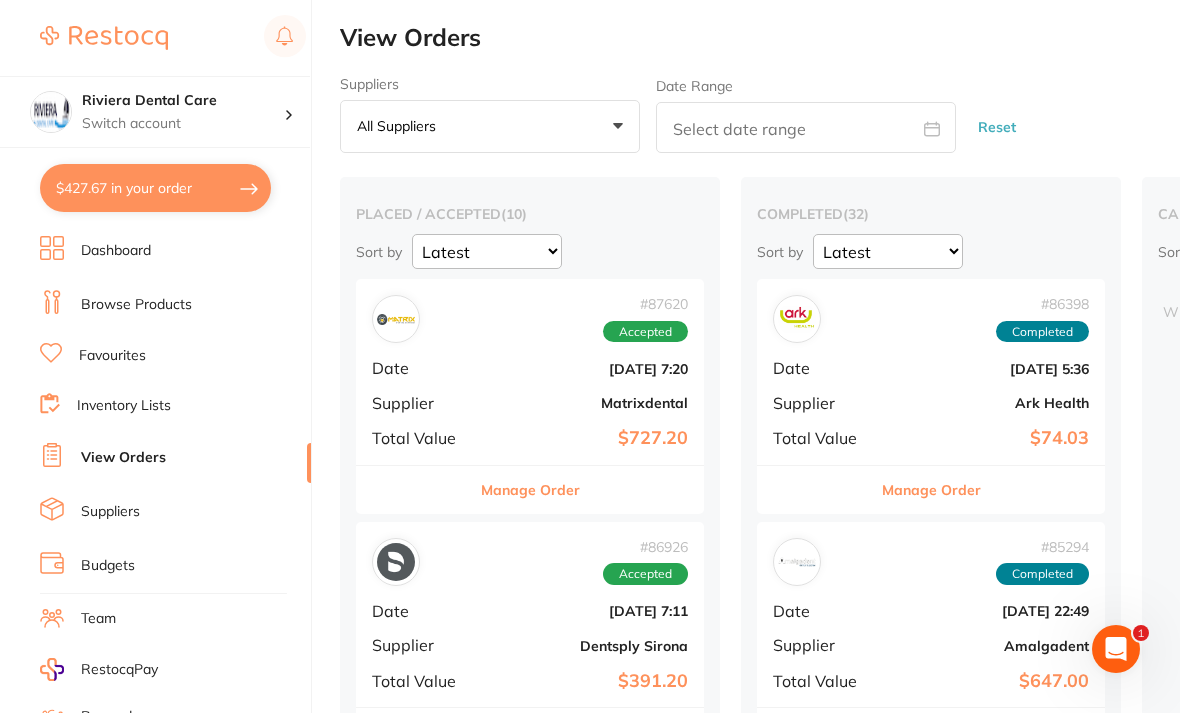scroll, scrollTop: 2761, scrollLeft: 0, axis: vertical 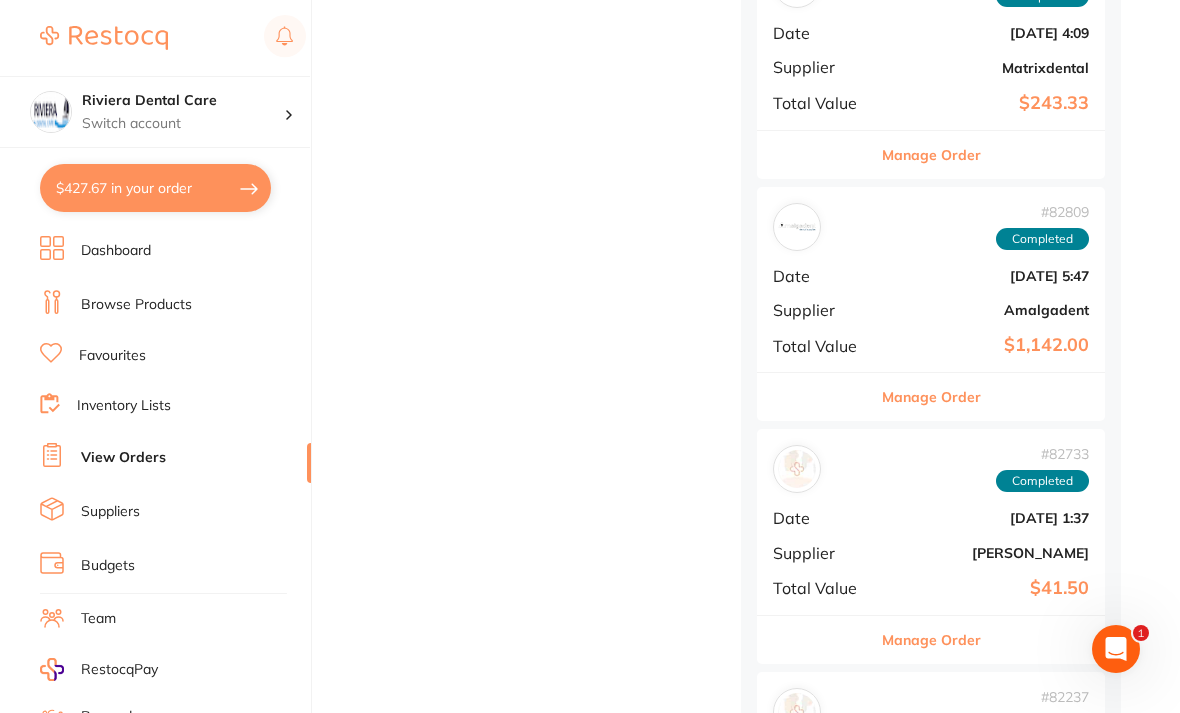 click on "Favourites" at bounding box center [112, 356] 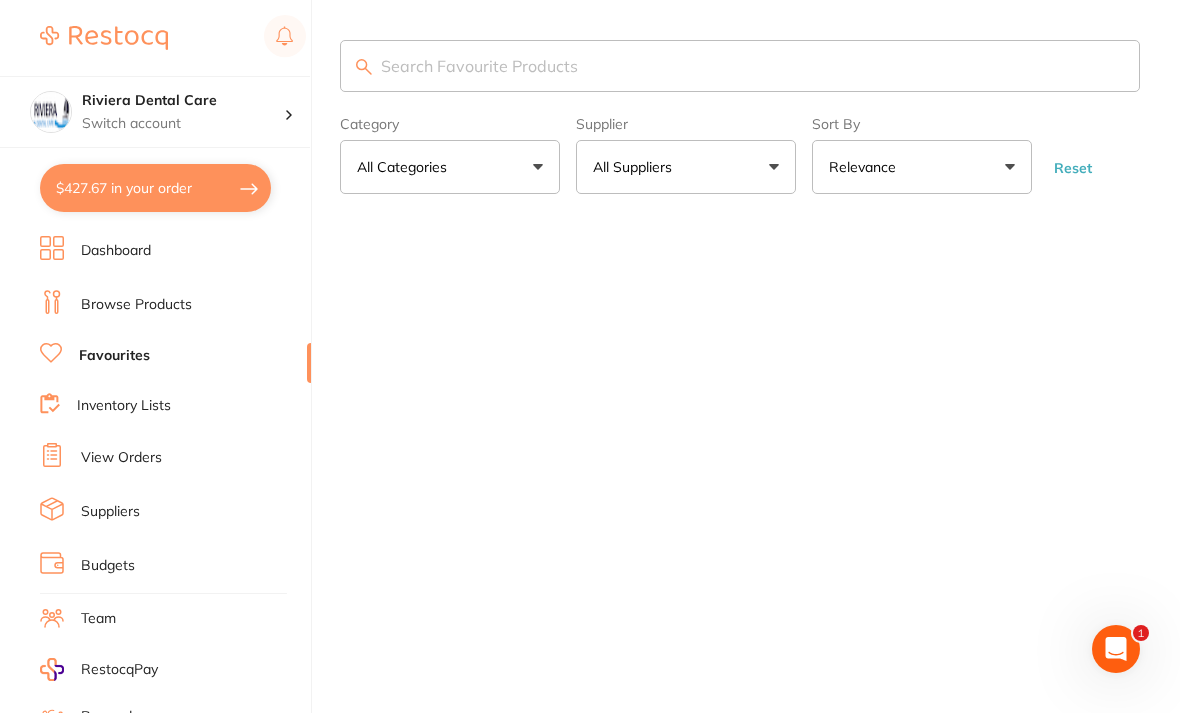 scroll, scrollTop: 0, scrollLeft: 0, axis: both 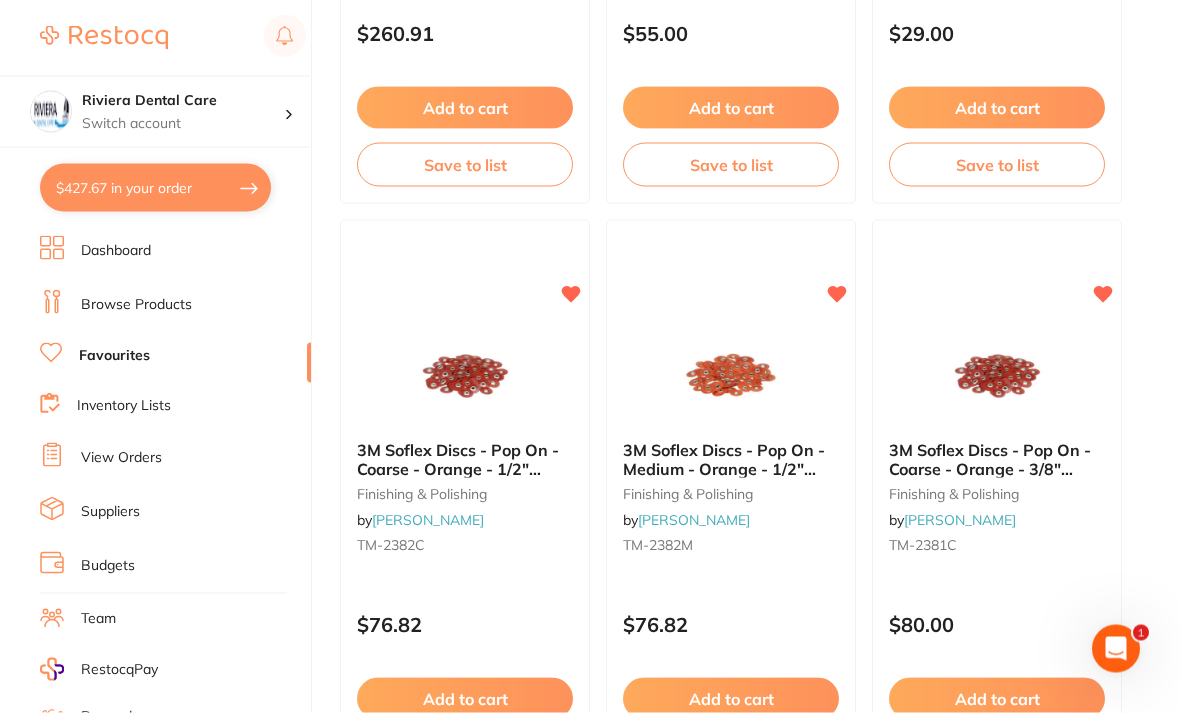 click on "$427.67   in your order" at bounding box center [155, 188] 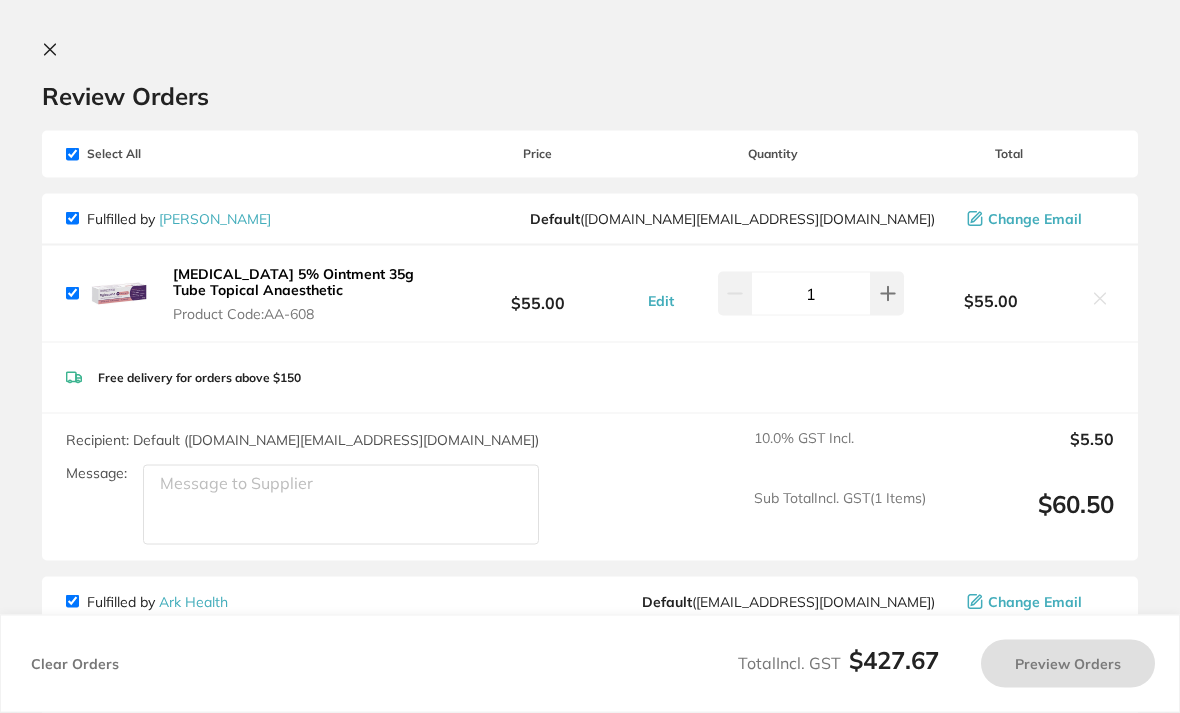 scroll, scrollTop: 0, scrollLeft: 0, axis: both 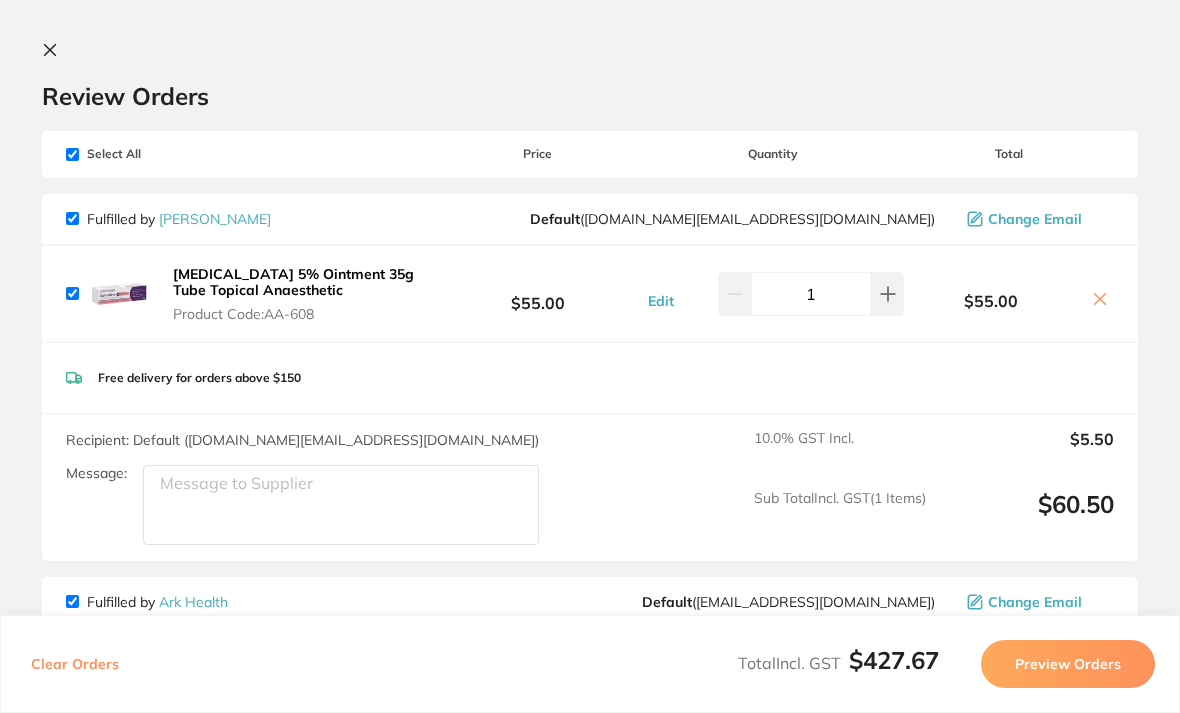 click on "[PERSON_NAME]" at bounding box center (215, 219) 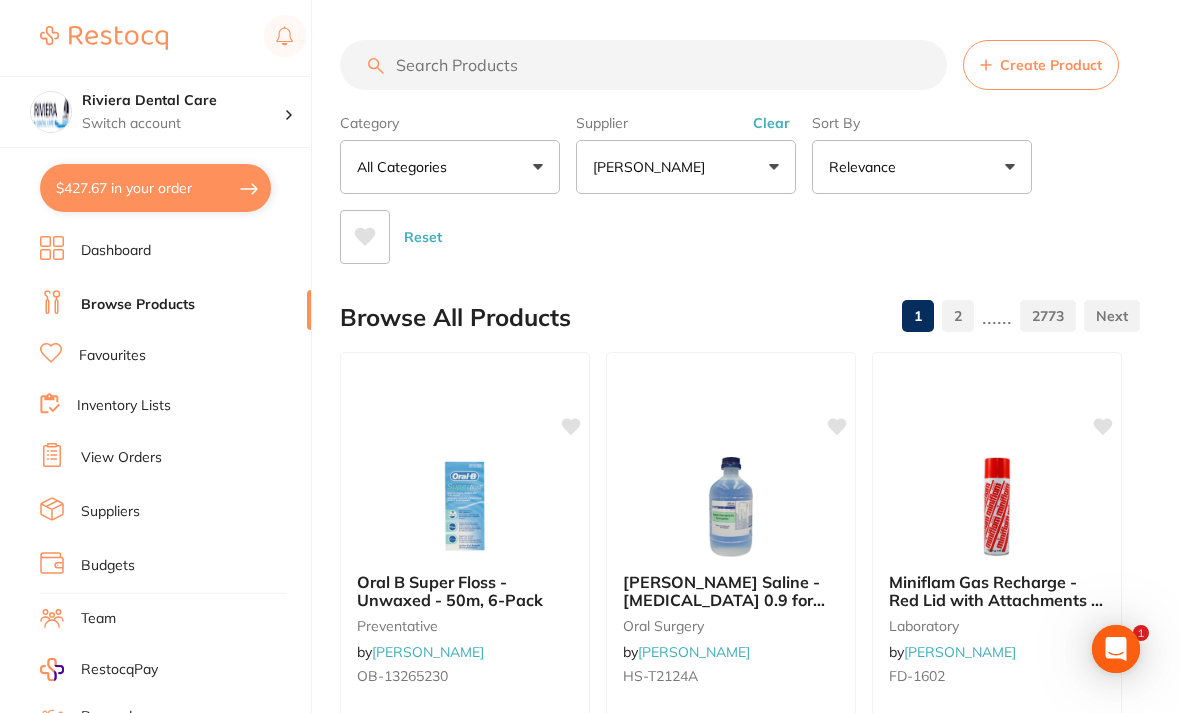 scroll, scrollTop: 0, scrollLeft: 0, axis: both 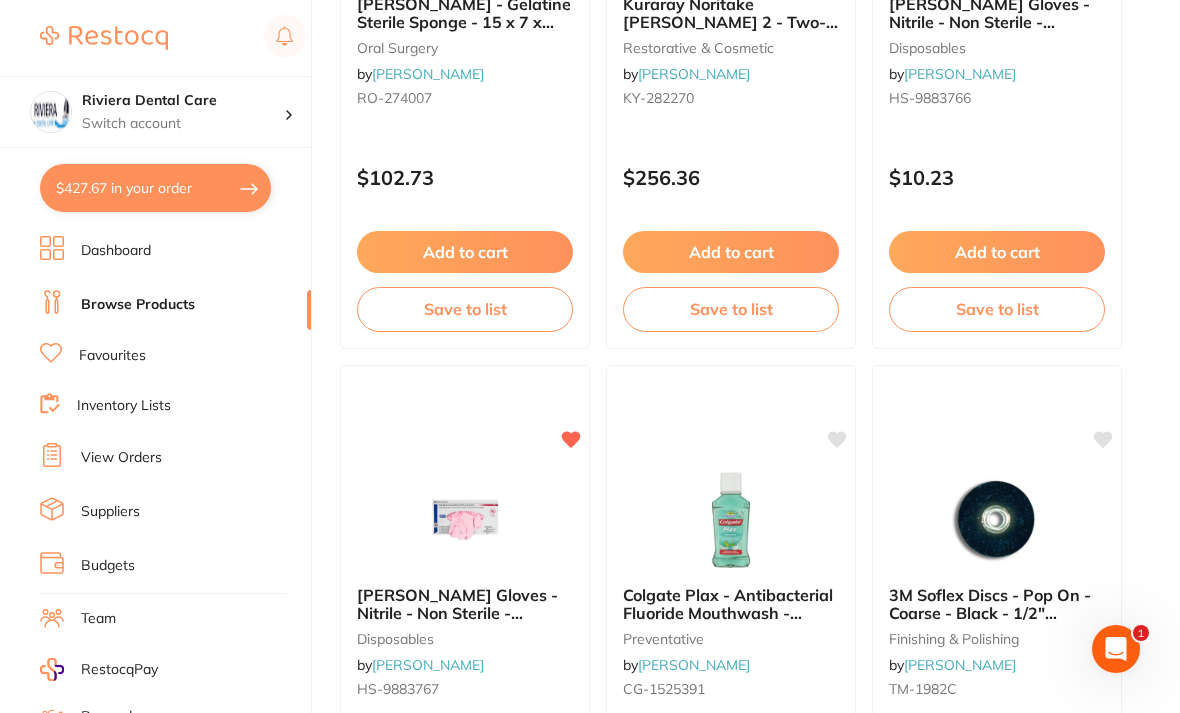click on "View Orders" at bounding box center (121, 458) 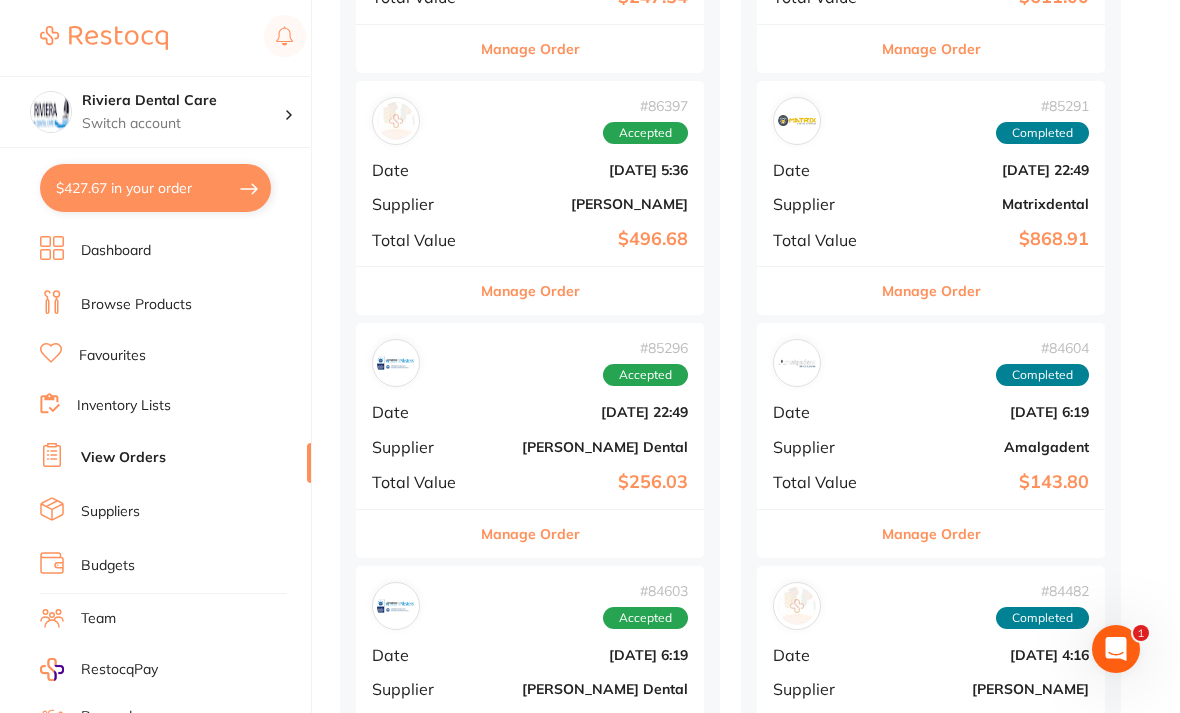 scroll, scrollTop: 0, scrollLeft: 0, axis: both 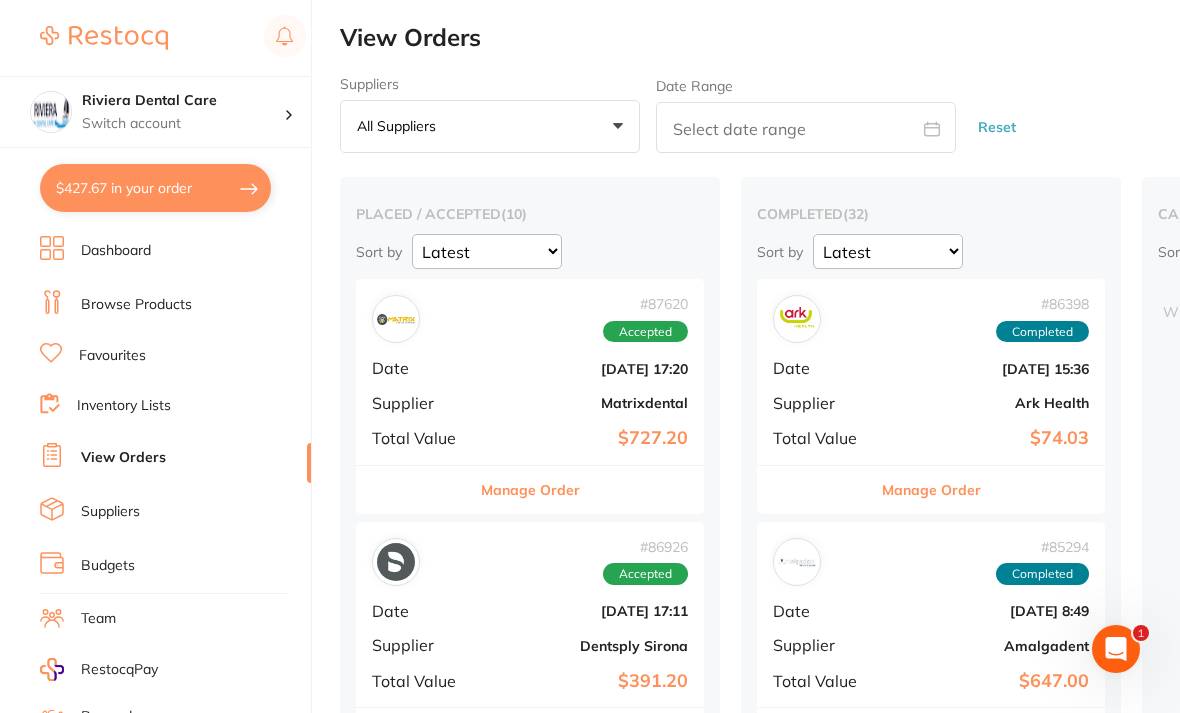 click on "$427.67   in your order" at bounding box center (155, 188) 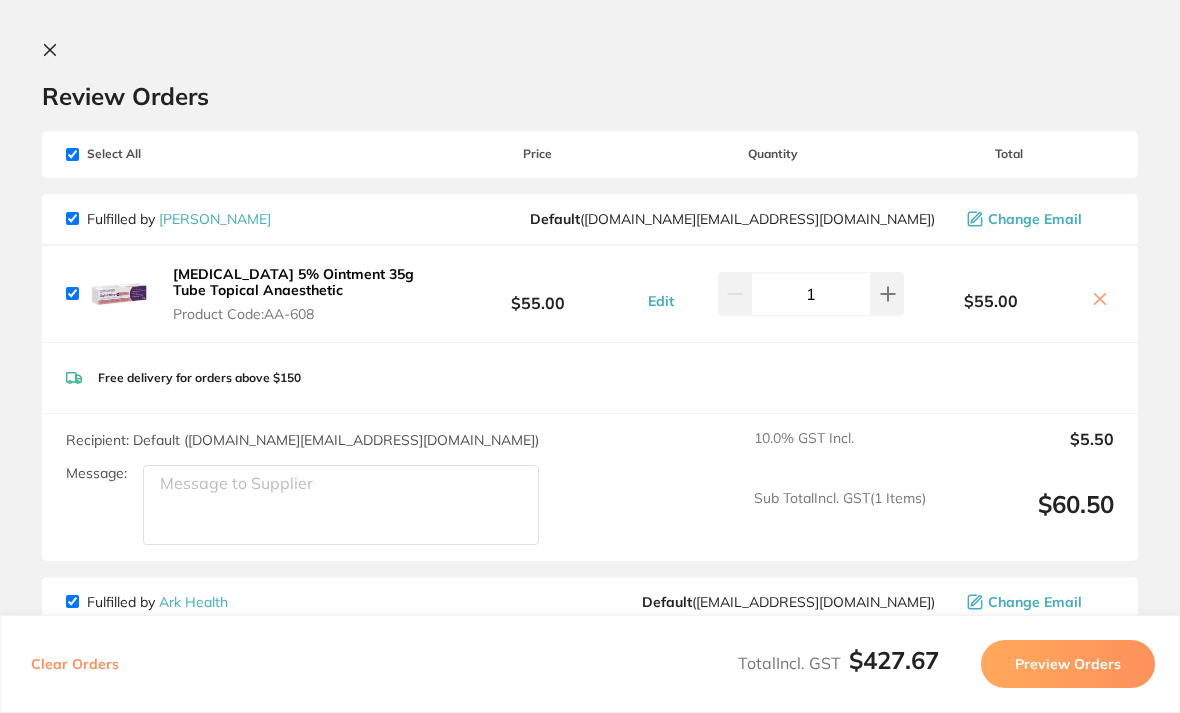 click 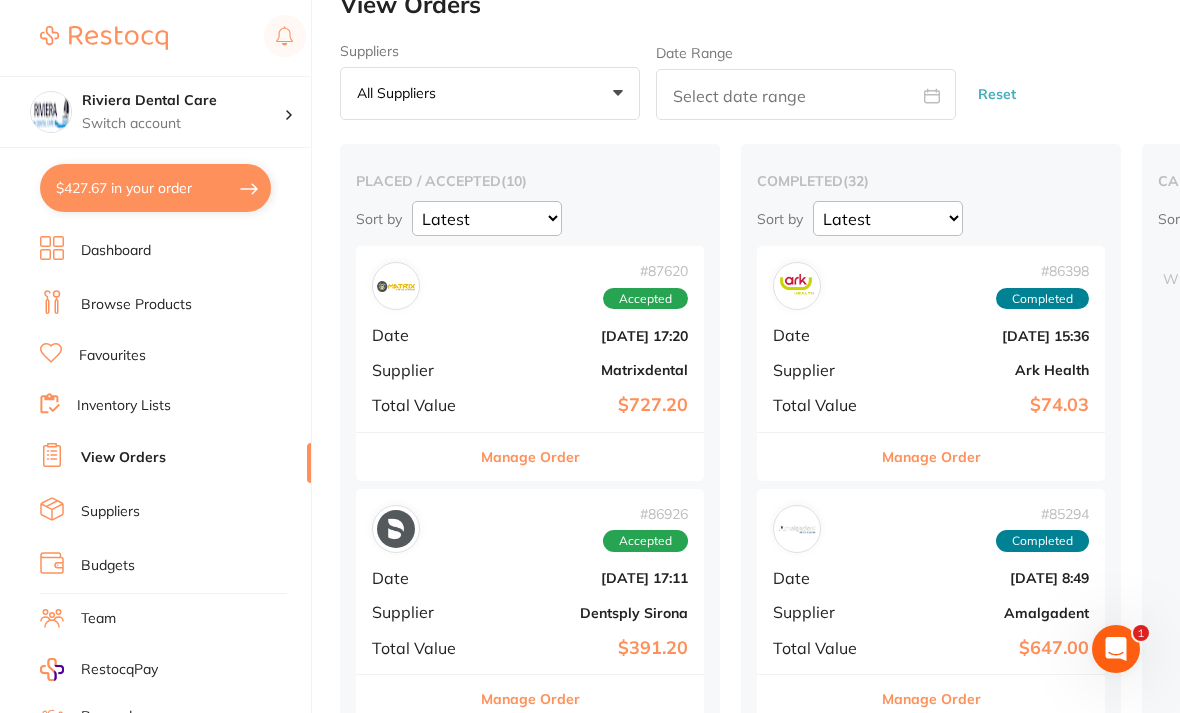 scroll, scrollTop: 0, scrollLeft: 0, axis: both 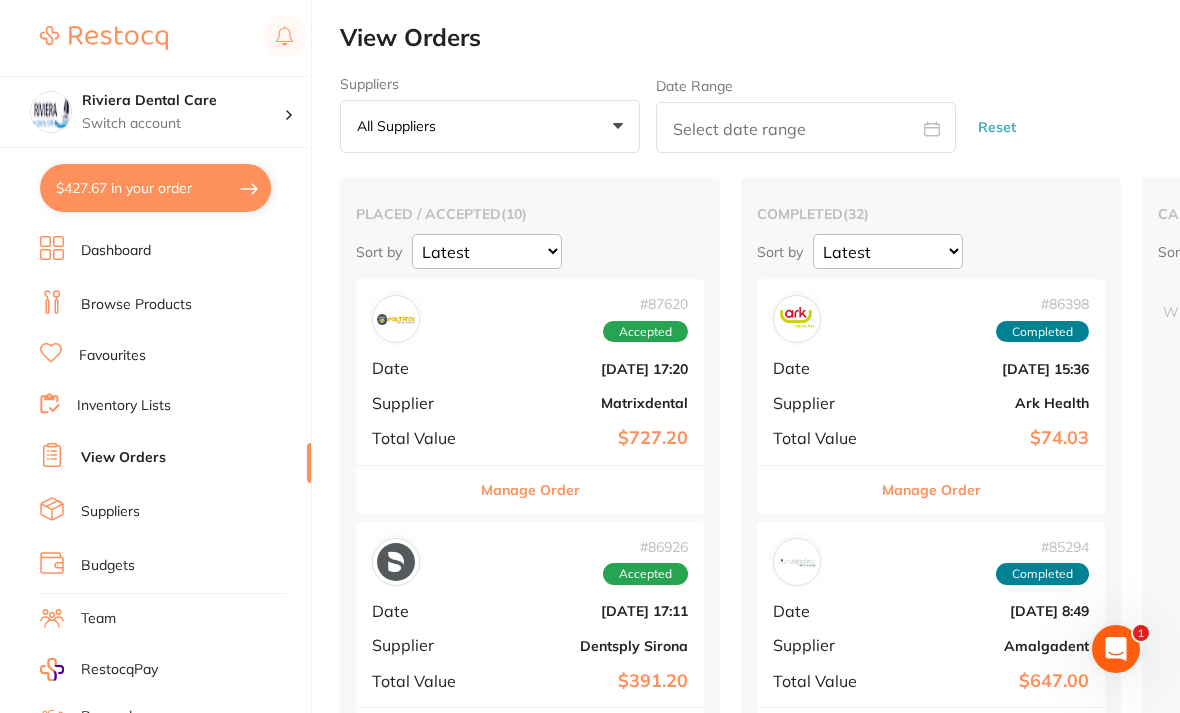 click on "Inventory Lists" at bounding box center (124, 406) 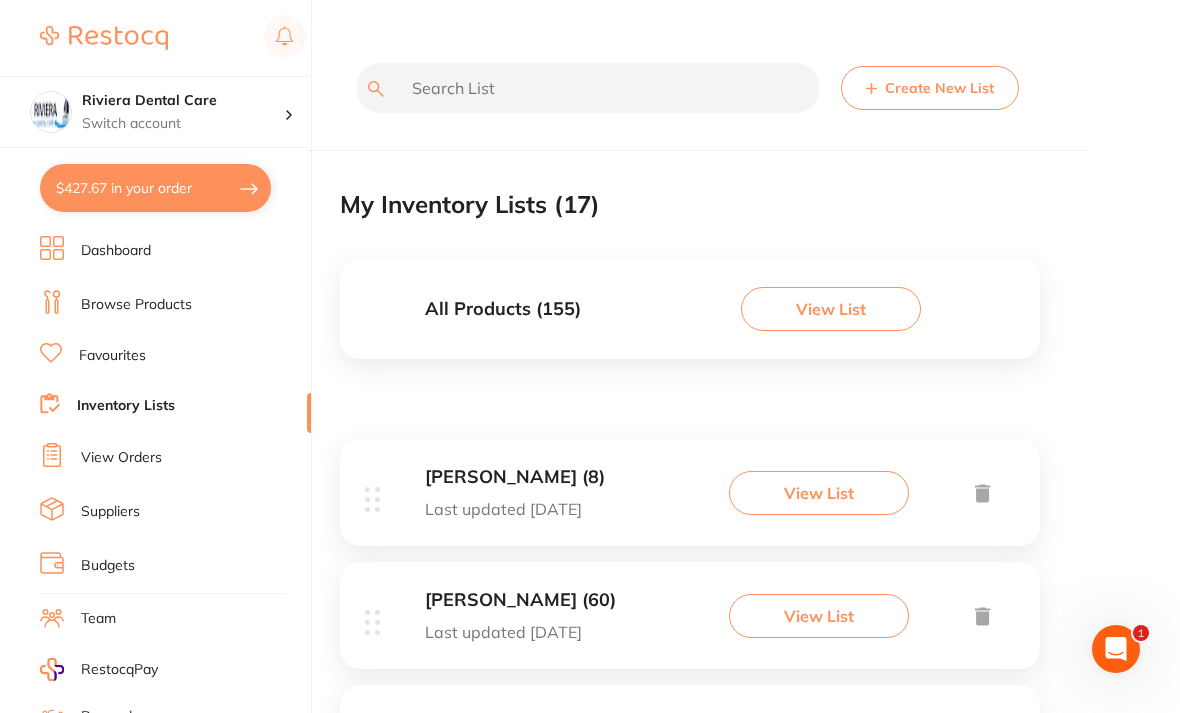 scroll, scrollTop: 0, scrollLeft: 0, axis: both 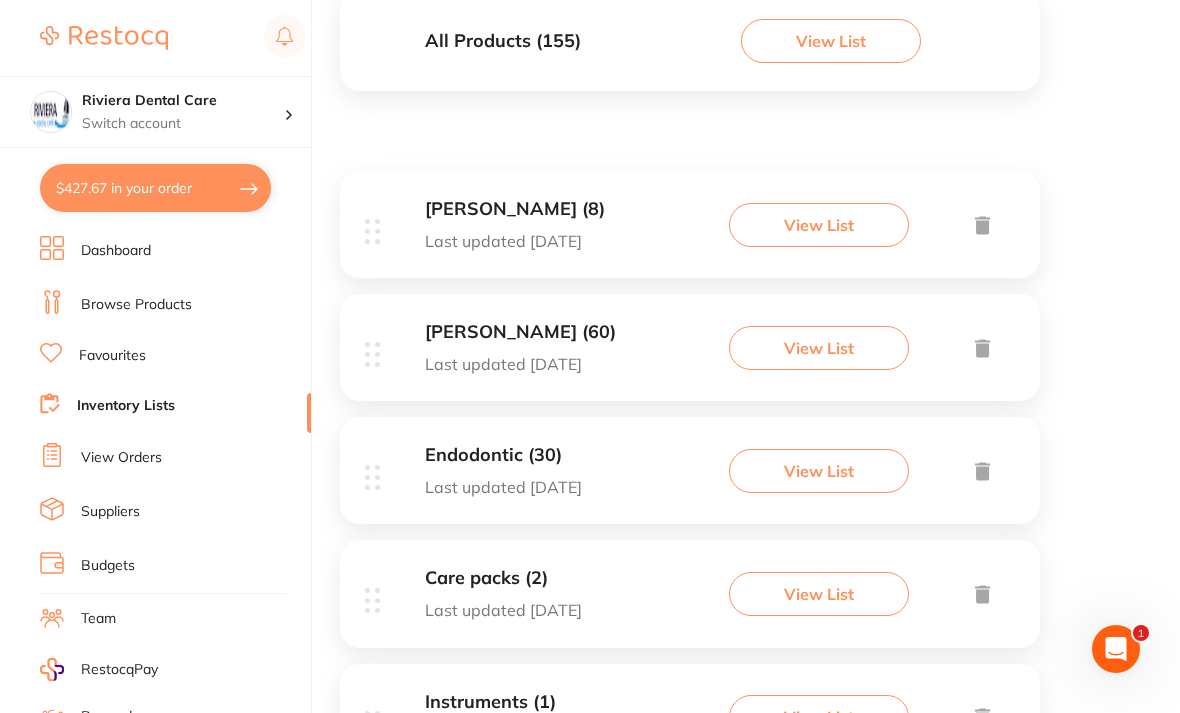 click on "View List" at bounding box center [819, 348] 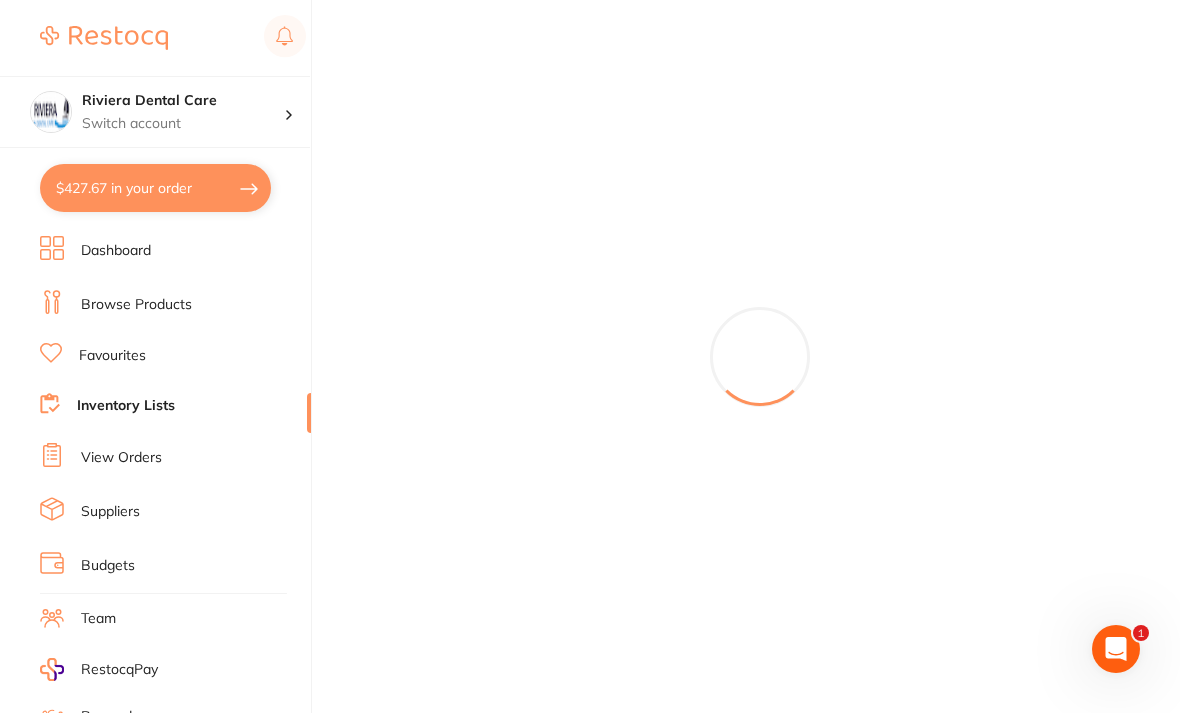 scroll, scrollTop: 0, scrollLeft: 0, axis: both 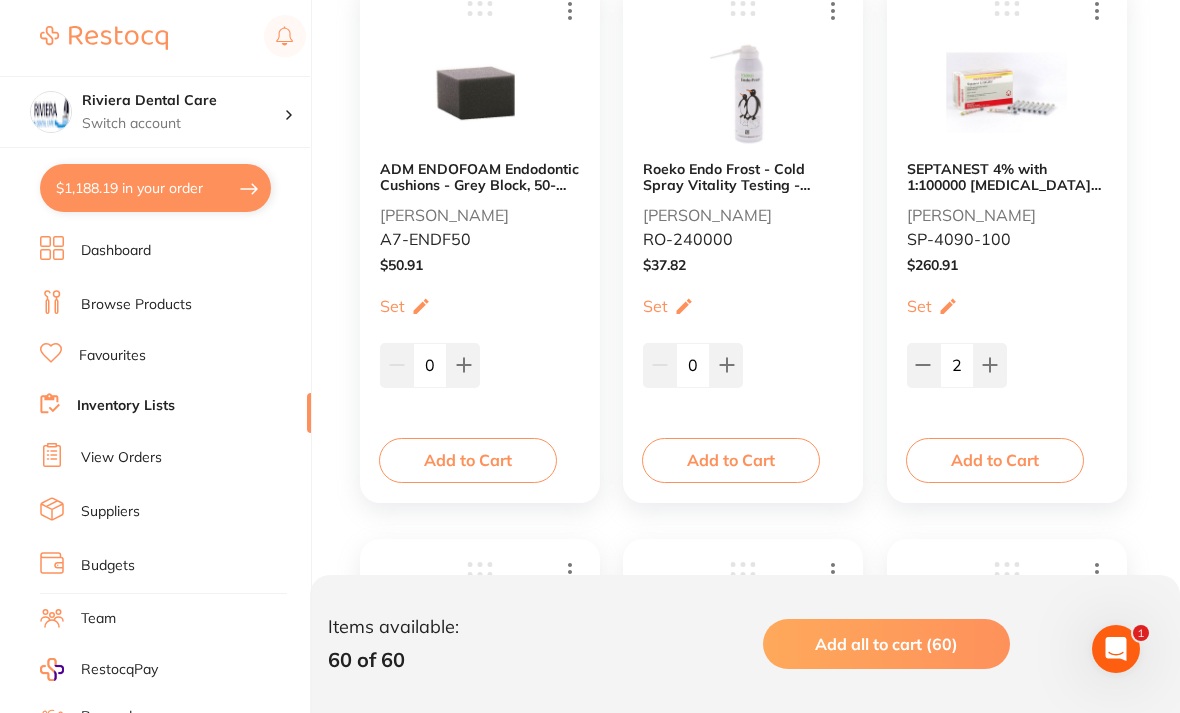 click 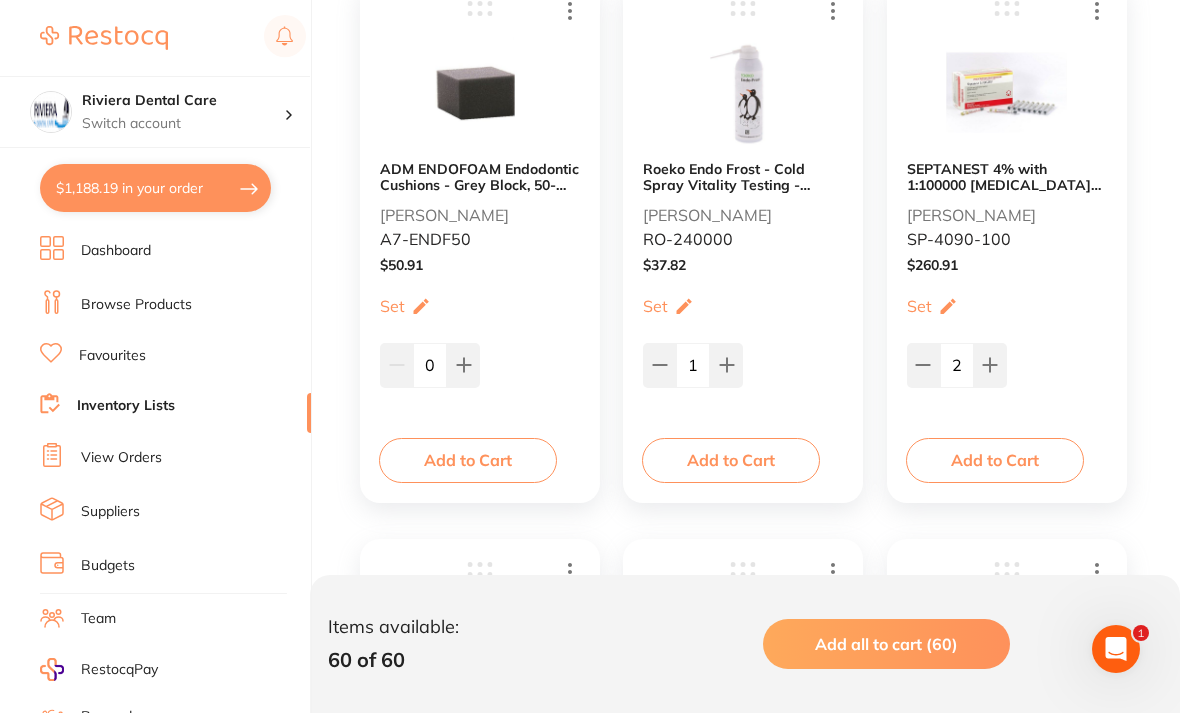 click at bounding box center (463, -4123) 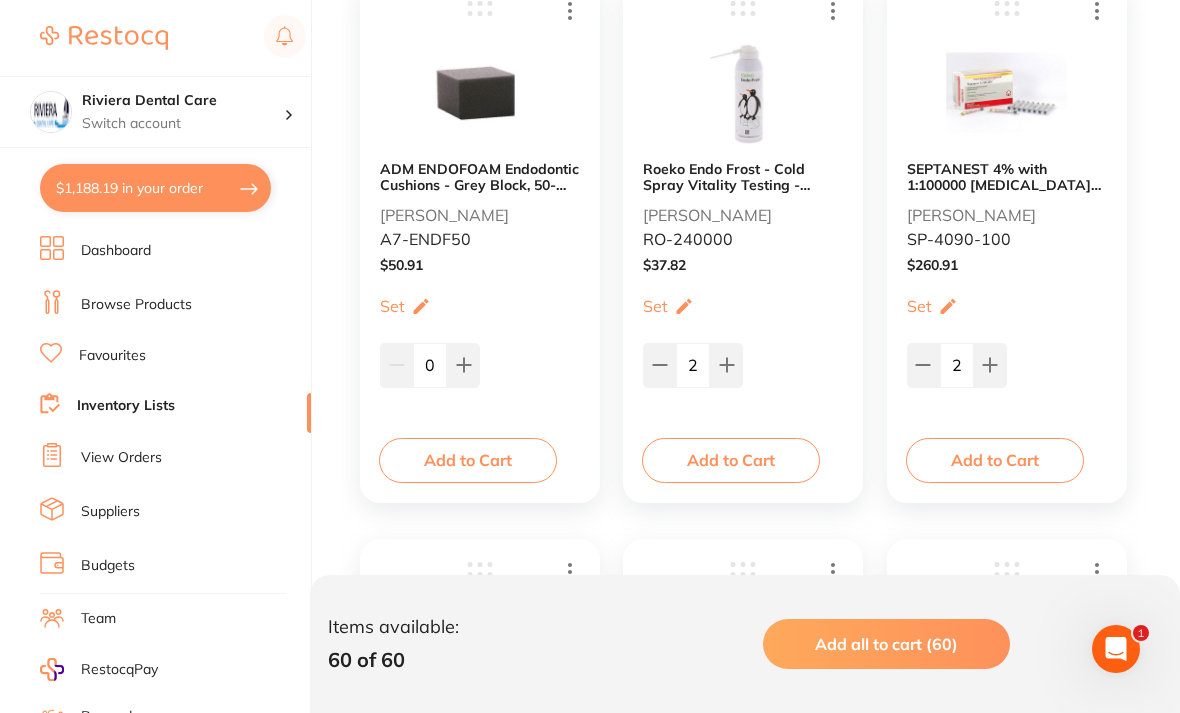 click at bounding box center (463, -4123) 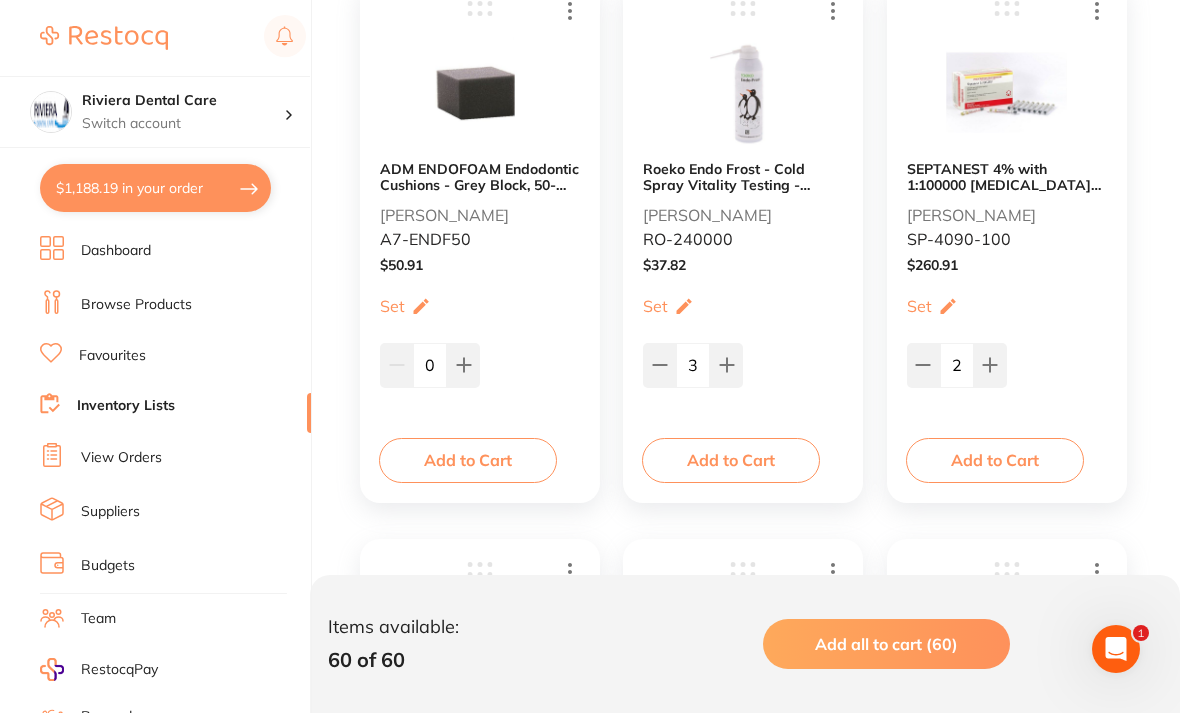 click at bounding box center (463, -4123) 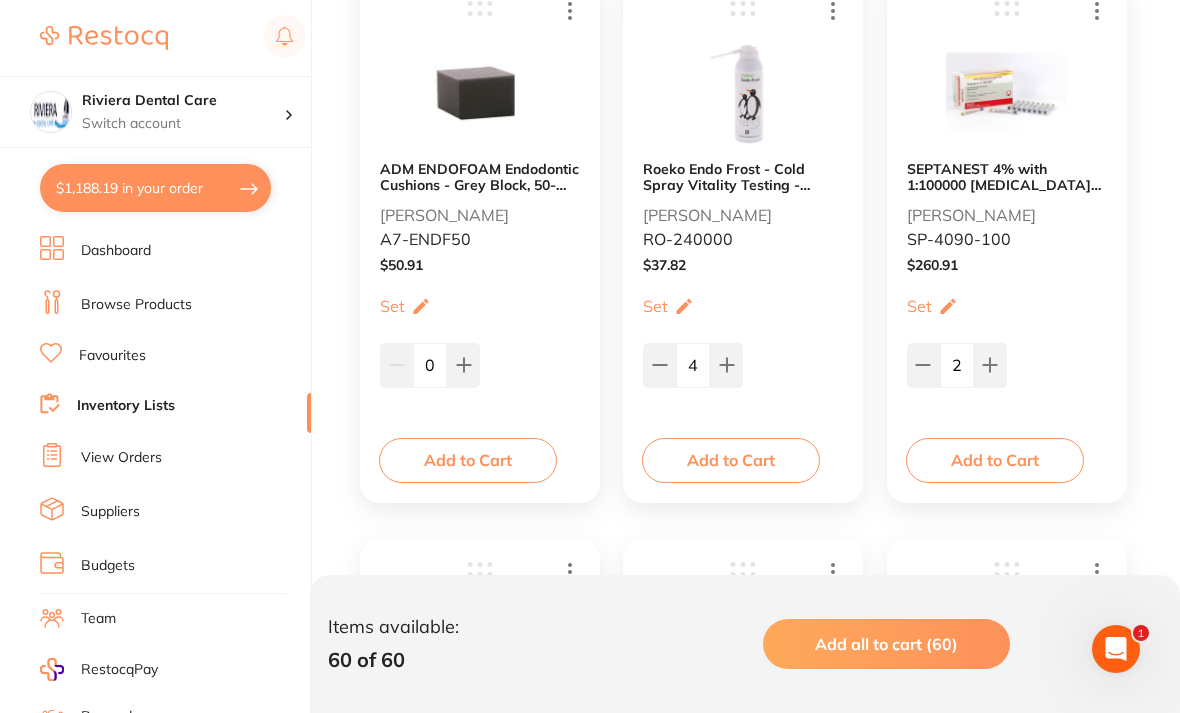 click on "Add to Cart" at bounding box center (731, 460) 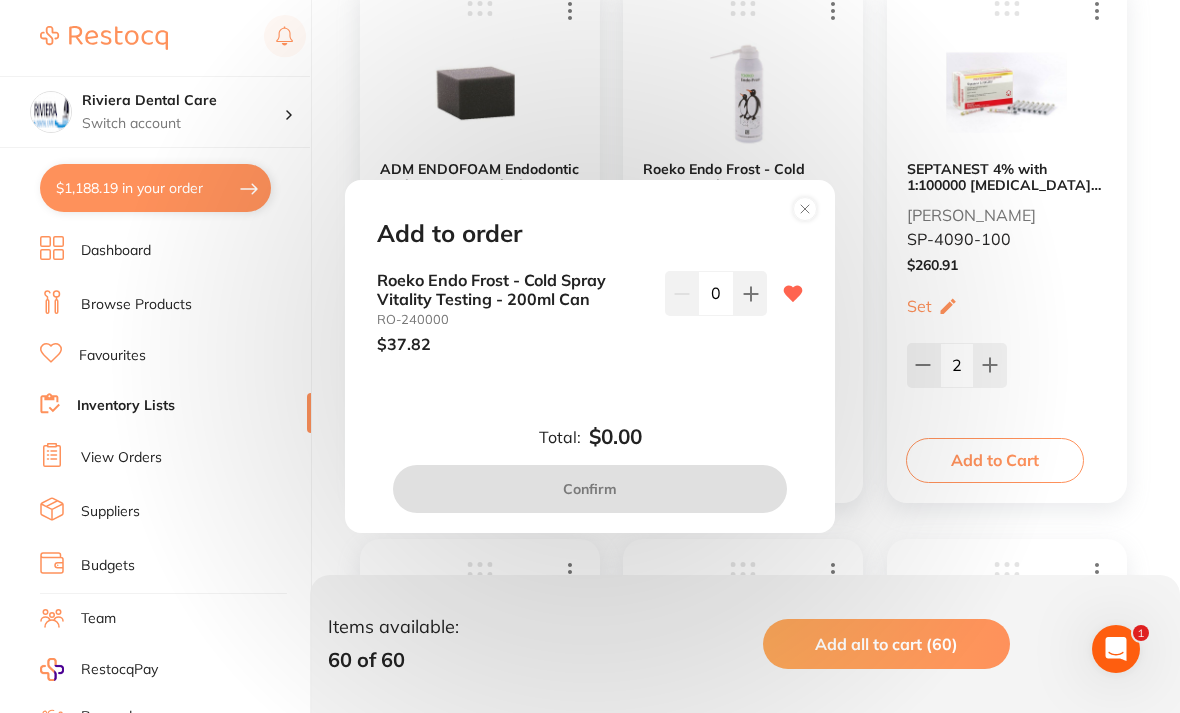scroll, scrollTop: 0, scrollLeft: 0, axis: both 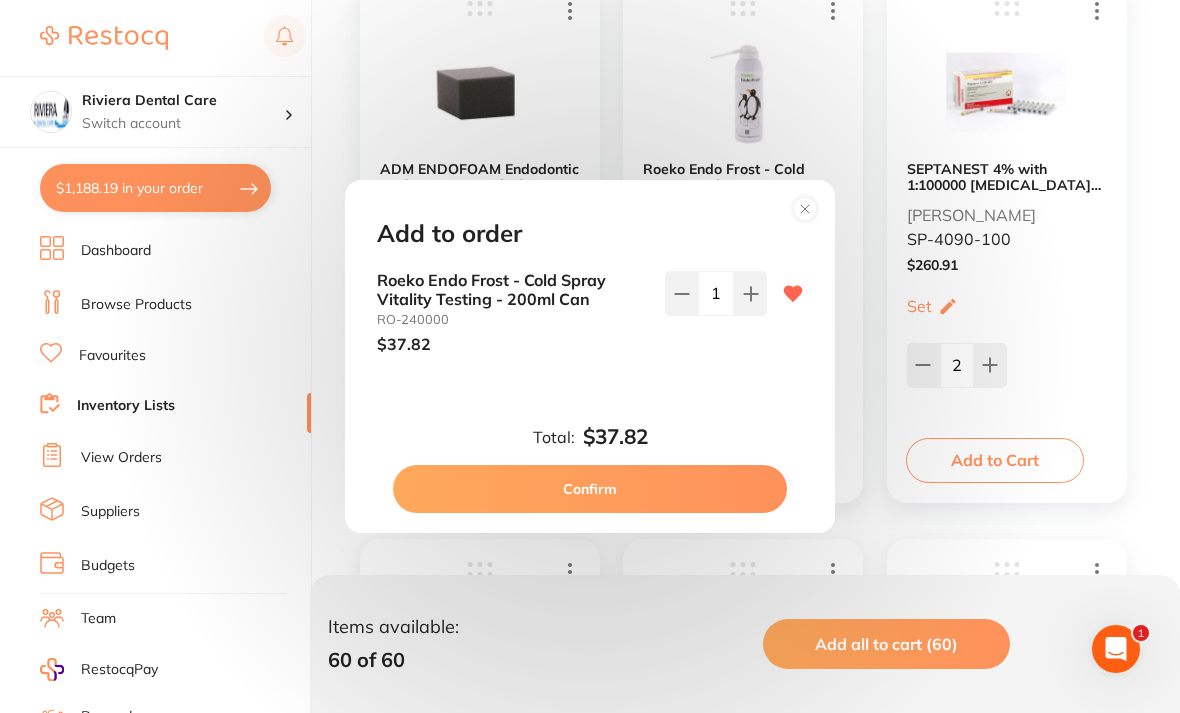 click at bounding box center (750, 293) 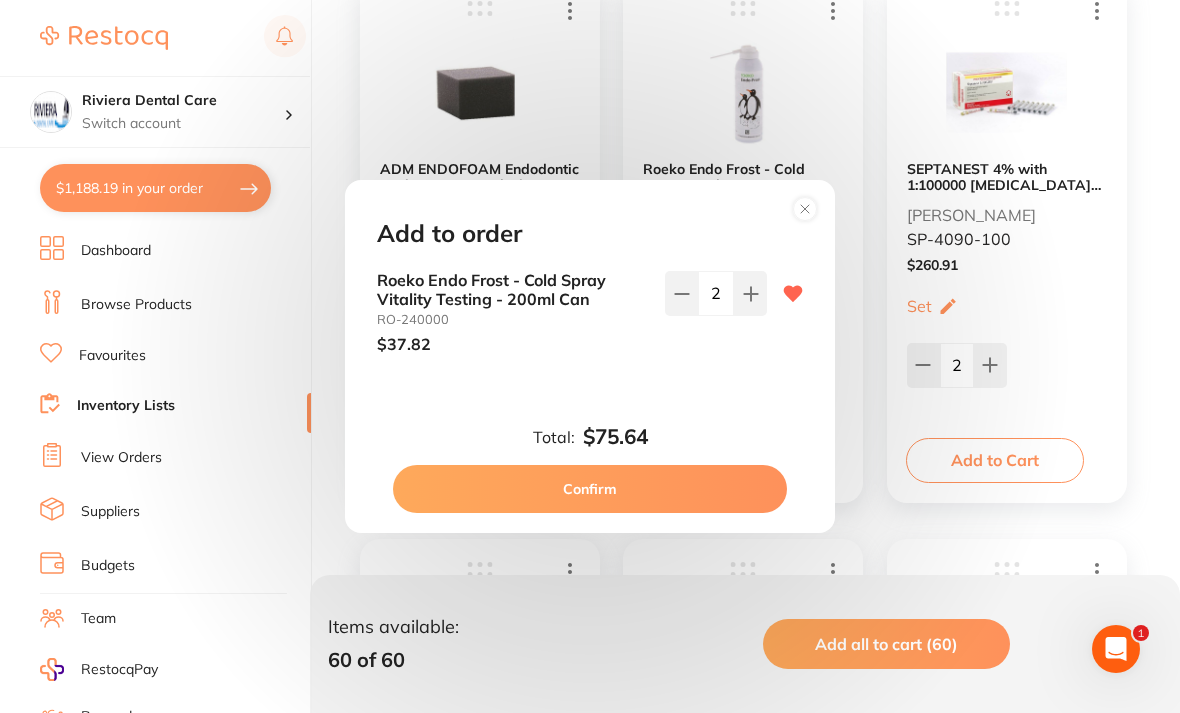 click at bounding box center (750, 293) 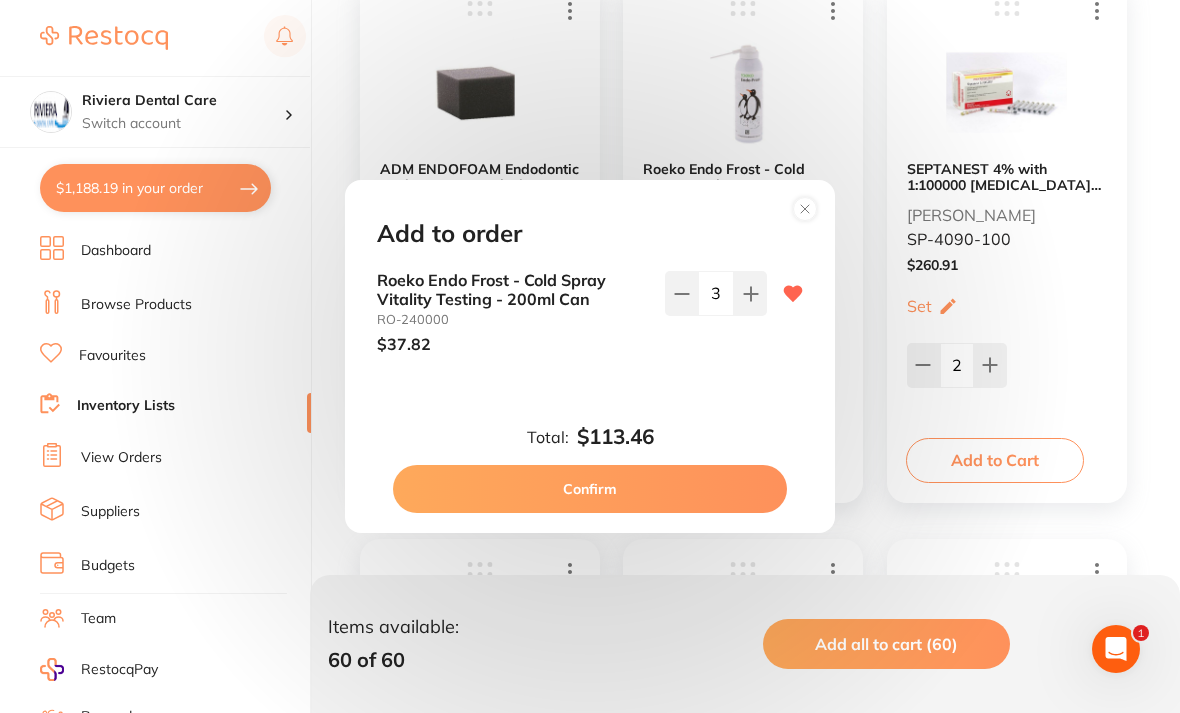 click at bounding box center (750, 293) 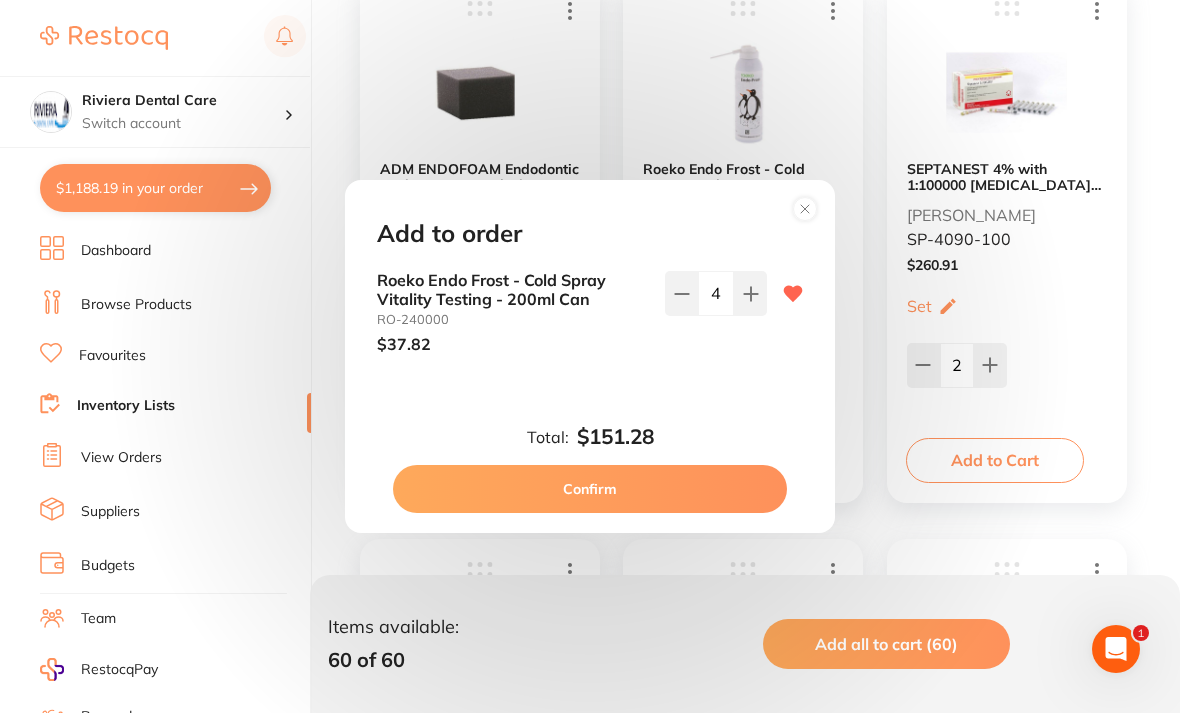 click on "Confirm" at bounding box center (590, 489) 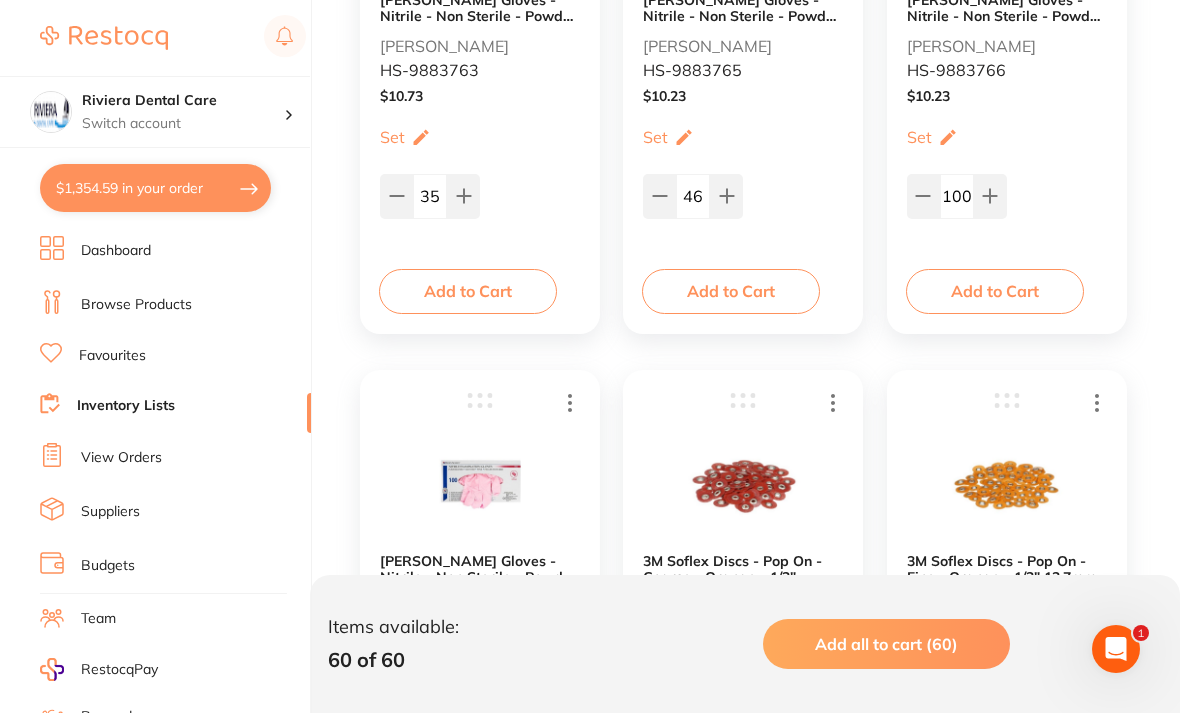 scroll, scrollTop: 5706, scrollLeft: 0, axis: vertical 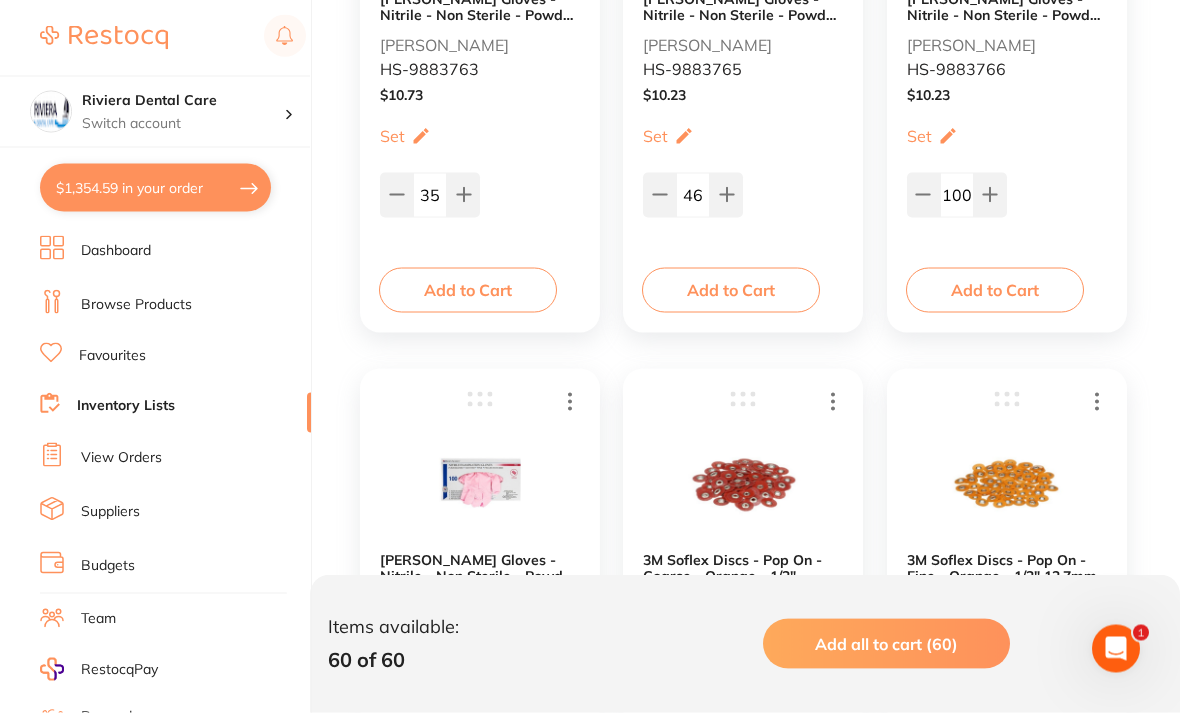 click on "$1,354.59   in your order" at bounding box center (155, 188) 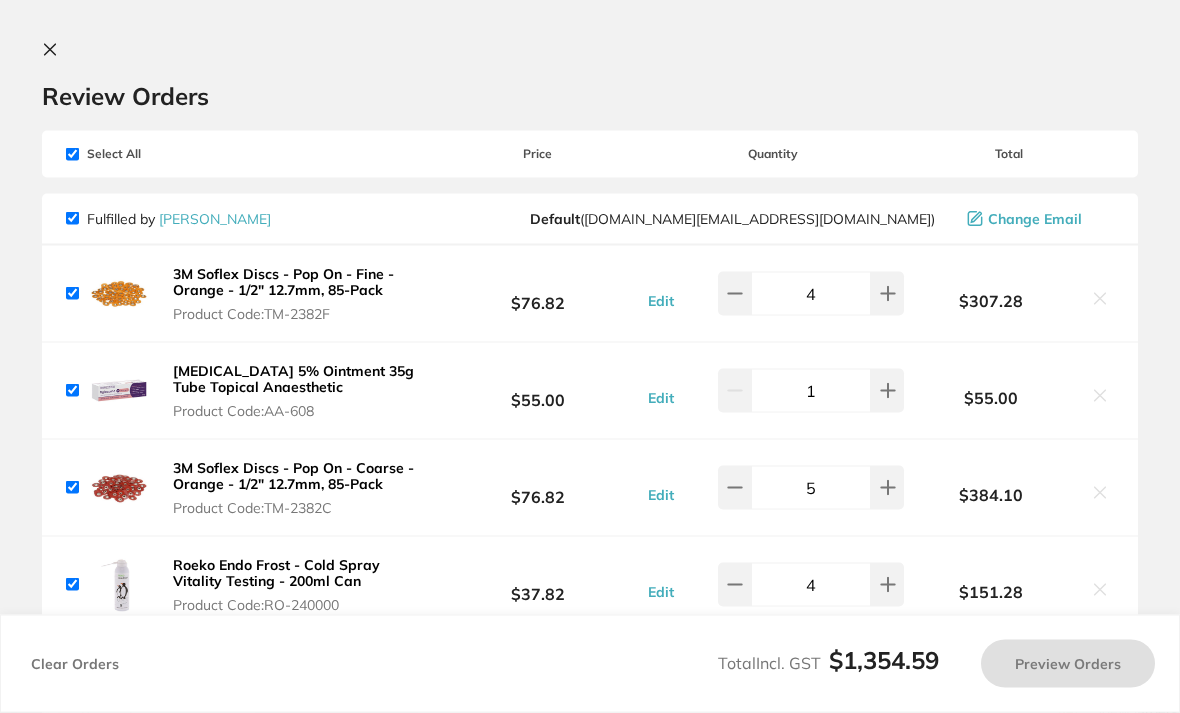 scroll, scrollTop: 0, scrollLeft: 0, axis: both 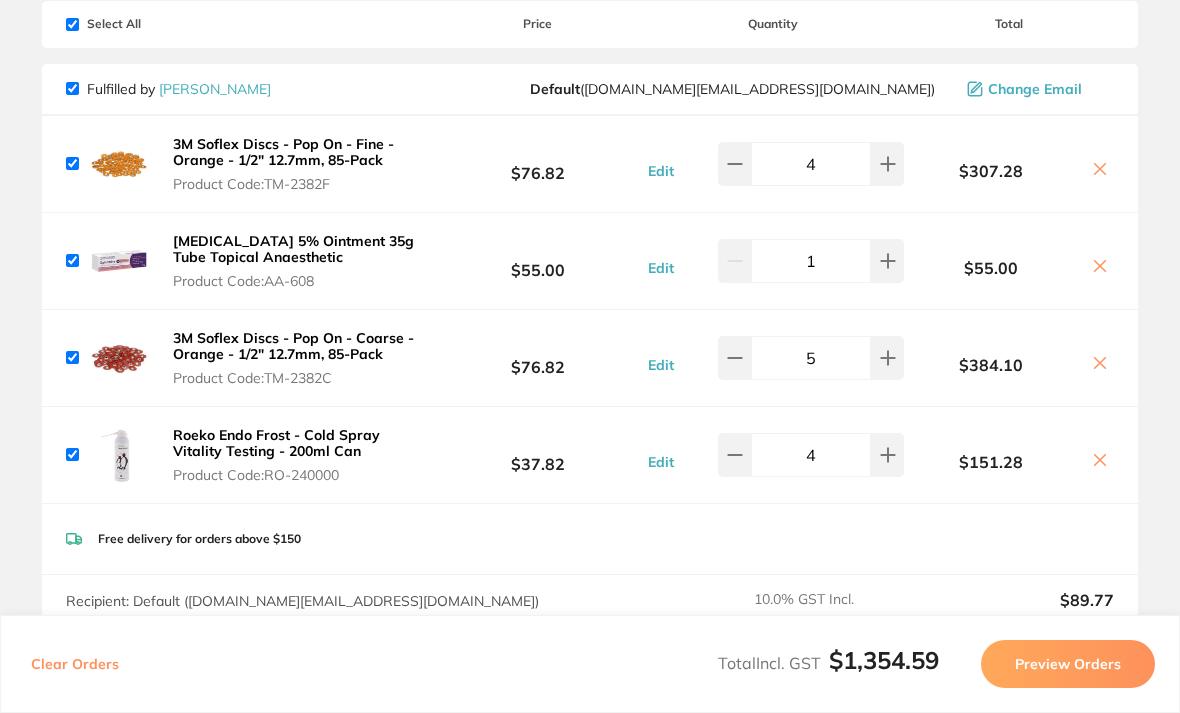 click 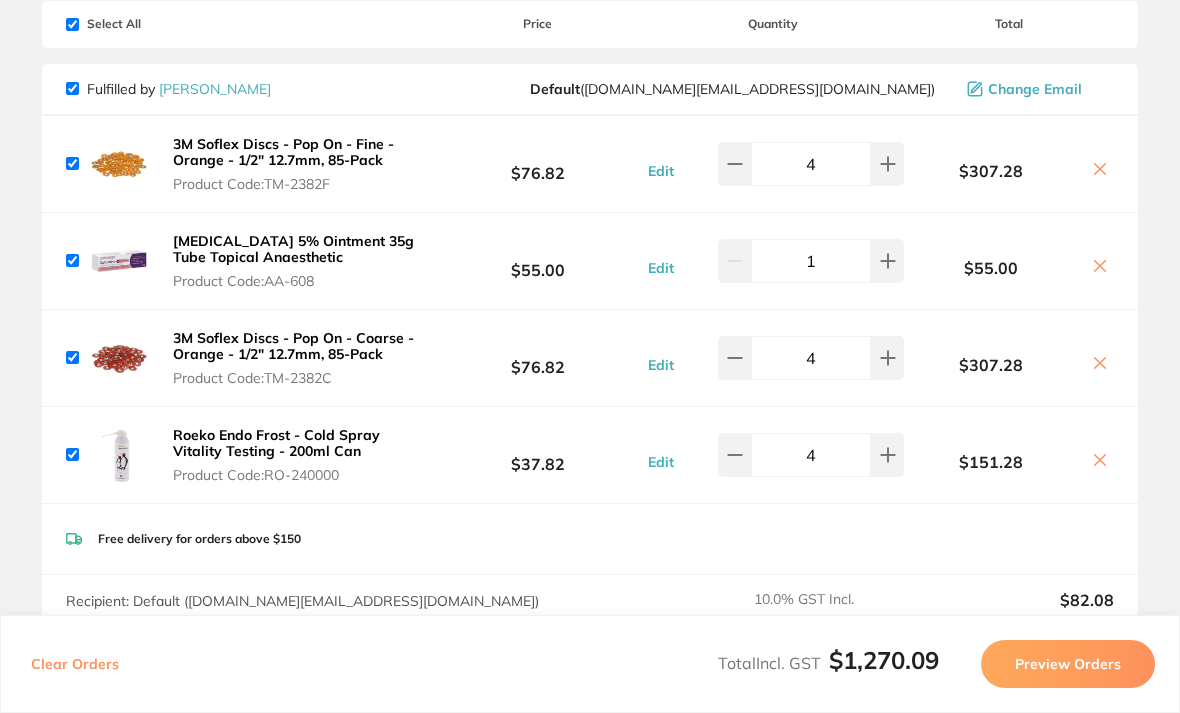 click 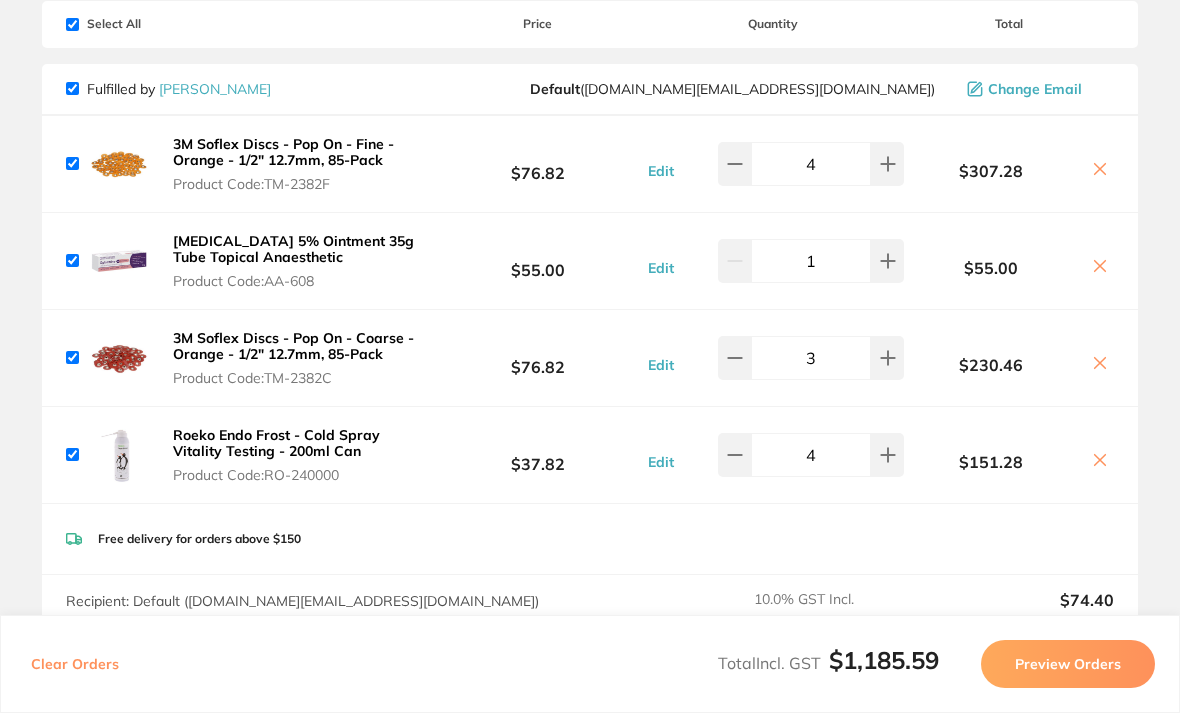 click 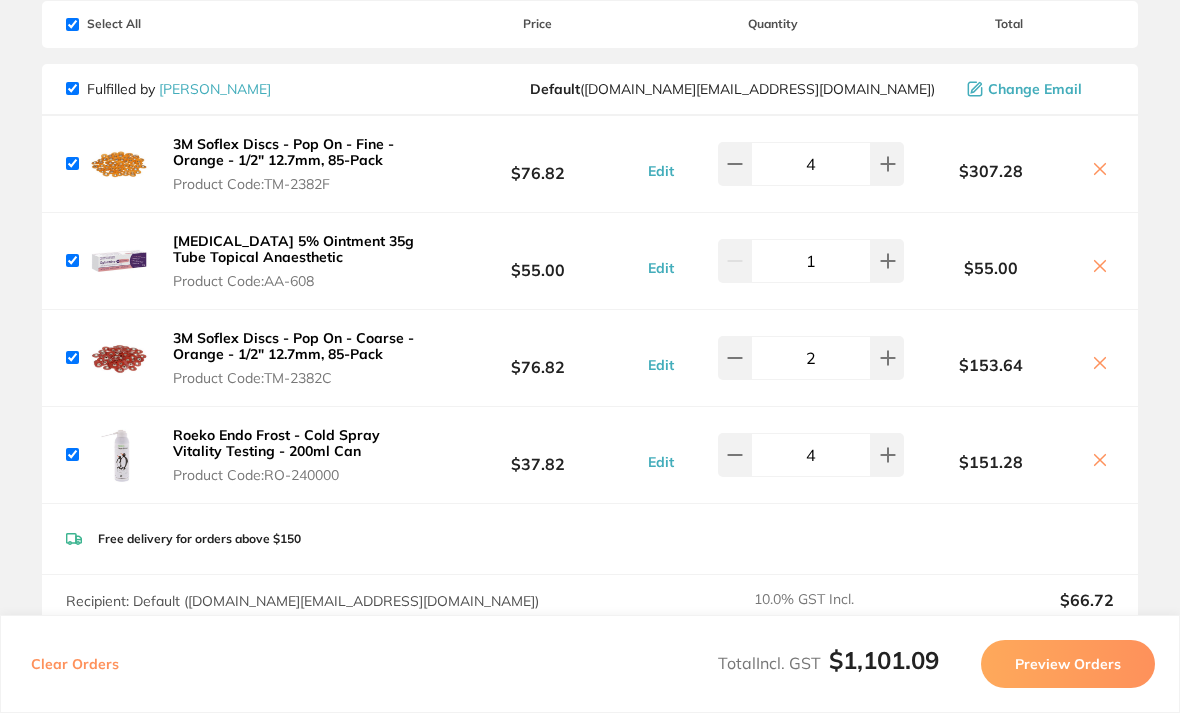 click 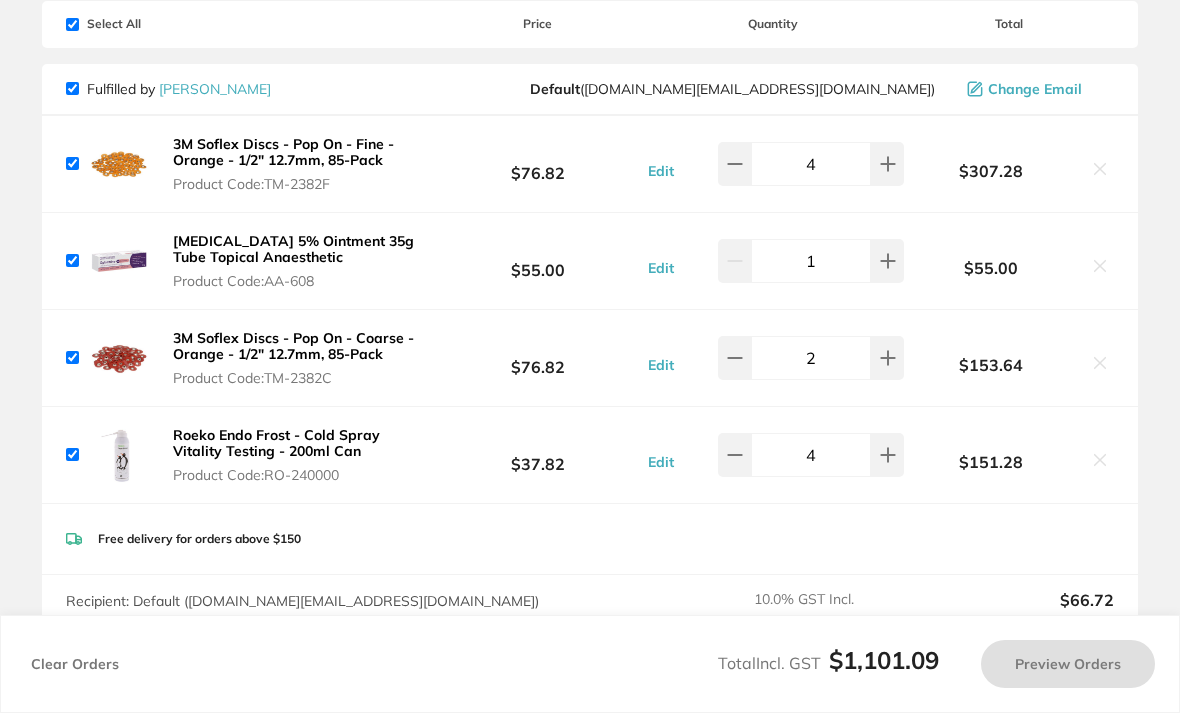 type on "3" 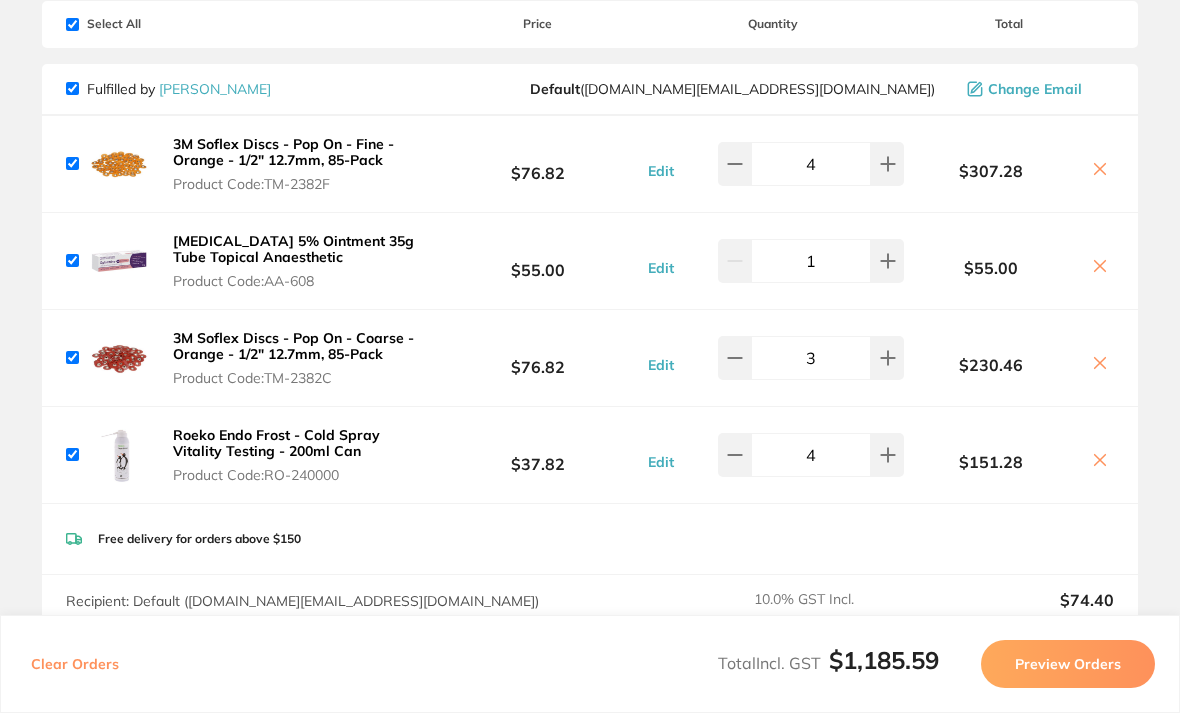 click at bounding box center (734, 164) 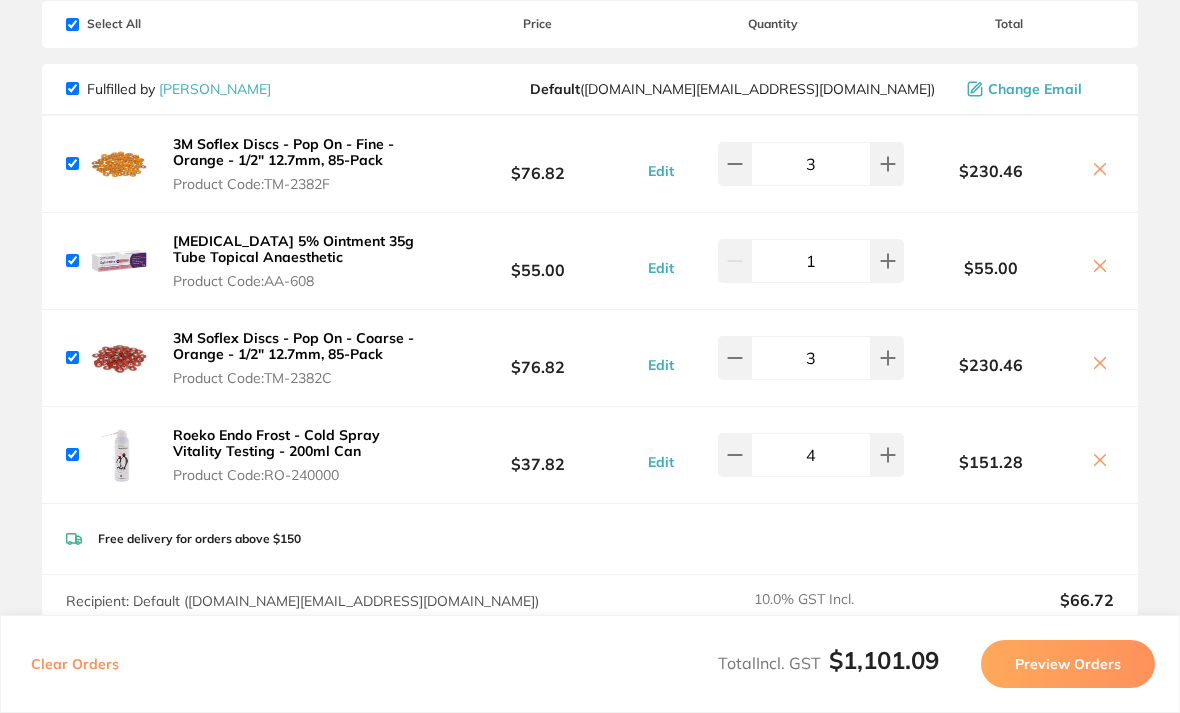 click at bounding box center [734, 164] 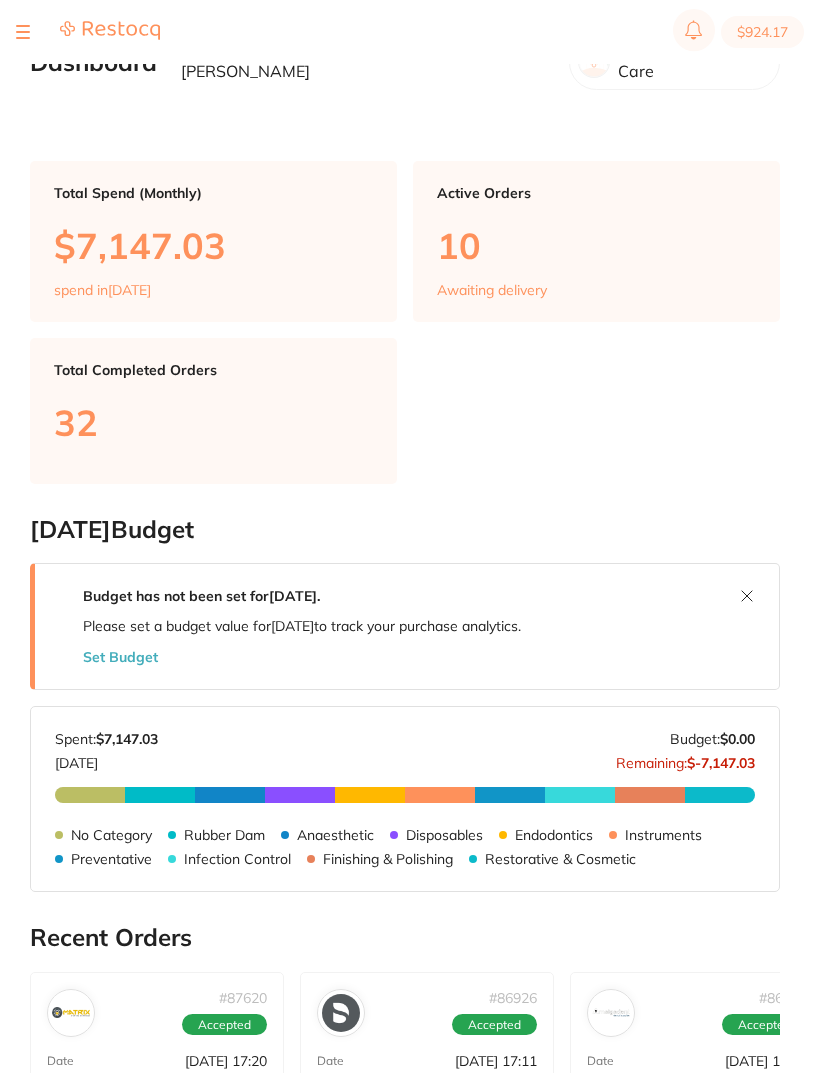 scroll, scrollTop: 0, scrollLeft: 0, axis: both 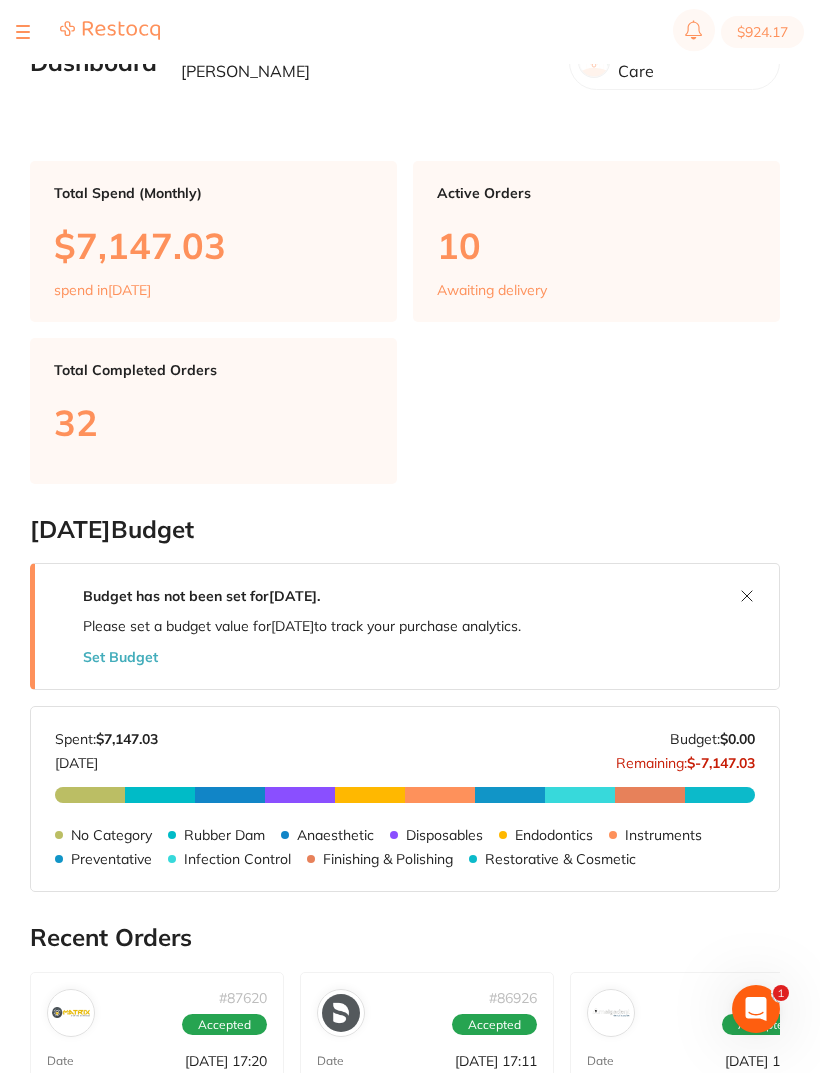 click on "$924.17 Riviera Dental Care Switch account Riviera Dental Care $924.17   in your order Dashboard Browse Products Favourites Inventory Lists View Orders Suppliers Budgets Team RestocqPay Rewards Subscriptions Account Support Log Out Dashboard Welcome back,  [PERSON_NAME] Riviera Dental Care Total Spend (Monthly) $7,147.03 spend in  [DATE] Active Orders 10 Awaiting delivery Total Completed Orders  32 [DATE]  Budget Budget has not been set for  [DATE] . Please set a budget value for  [DATE]  to track your purchase analytics. Set Budget [DATE] Budget:  $0.00 Spent:  $7,147.[DATE] Budget:  $0.00 Remaining:  $-7,147.03 No Category $491.44 Rubber Dam $242.09 Anaesthetic $358.80 Disposables $1,755.34 Endodontics $360.68 Instruments $130.68 Preventative $815.44 Infection Control $540.06 Finishing & Polishing $422.51 Restorative & Cosmetic $2,030.01 No Category Rubber Dam Anaesthetic Disposables Endodontics Instruments Preventative Infection Control Finishing & Polishing Restorative & Cosmetic # 87620" at bounding box center (410, 504) 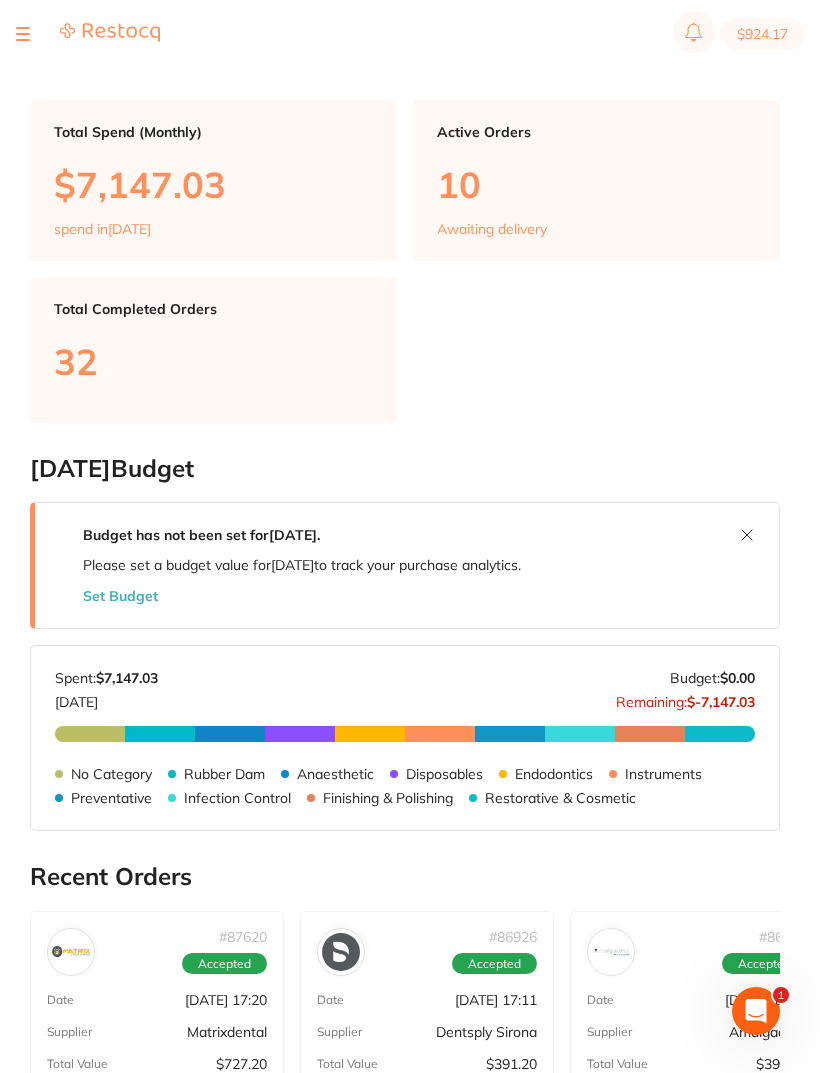click at bounding box center (23, 32) 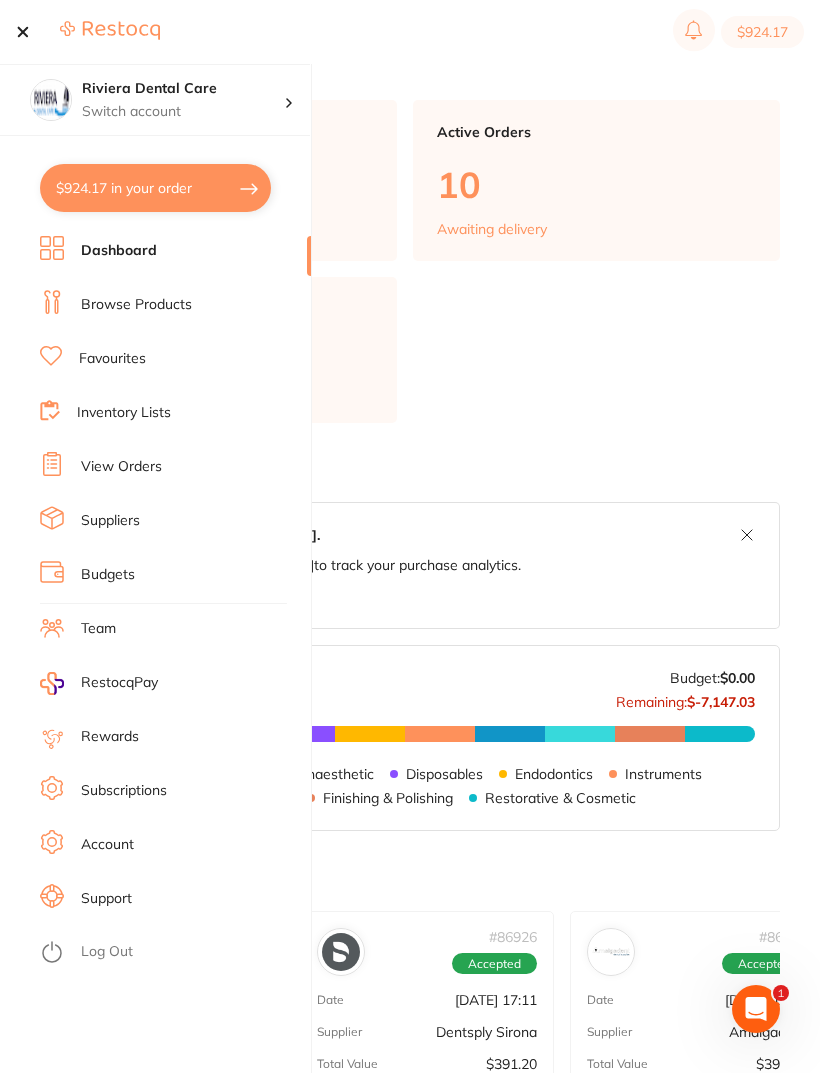 click on "Browse Products" at bounding box center [136, 305] 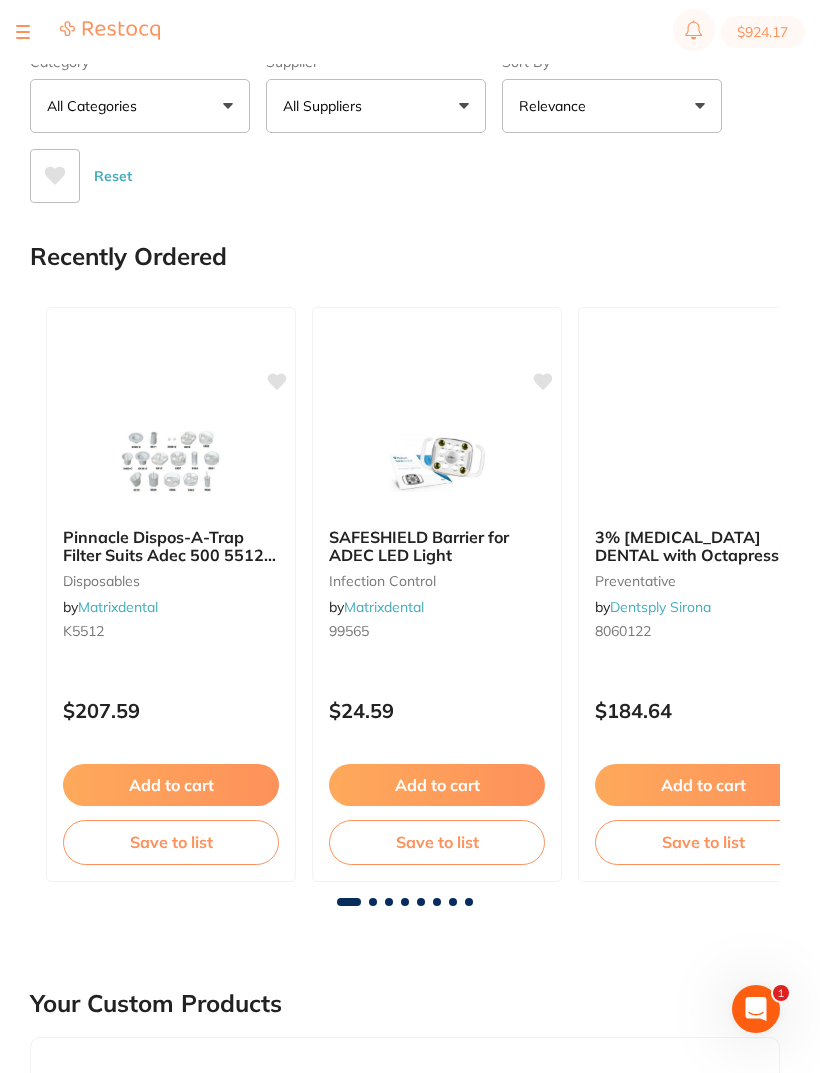 scroll, scrollTop: 0, scrollLeft: 0, axis: both 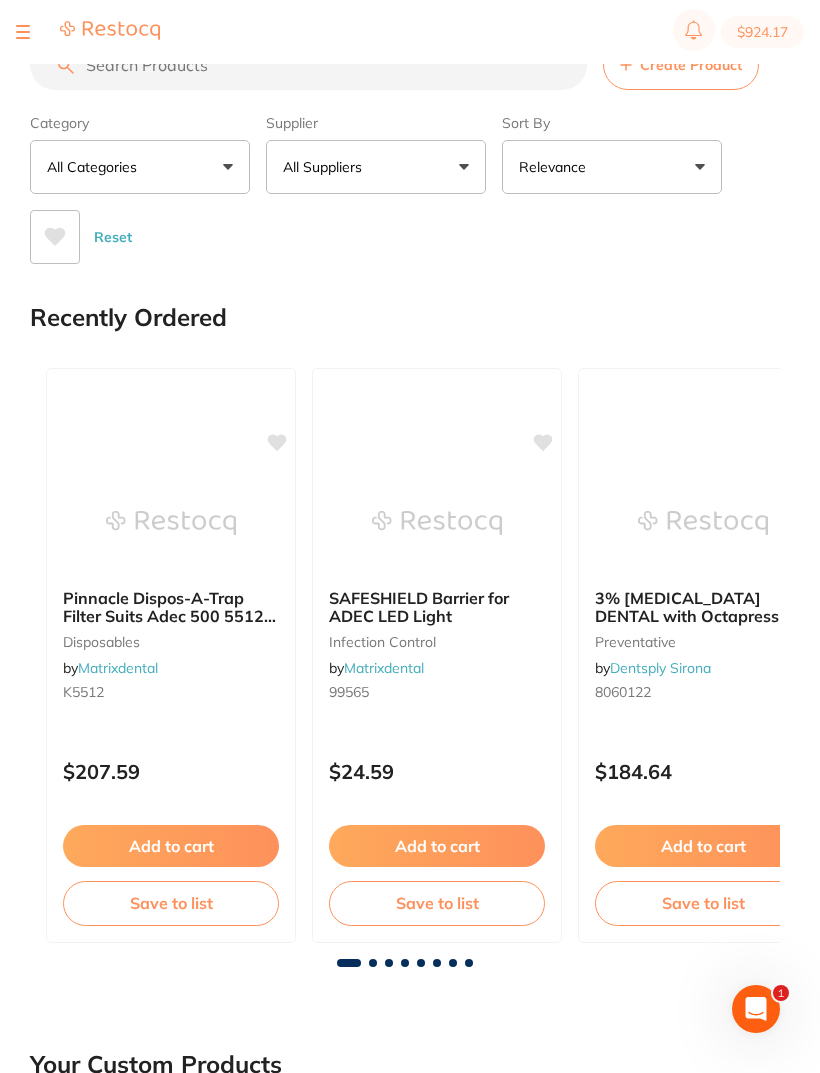 click on "$924.17 Riviera Dental Care Switch account Riviera Dental Care $924.17   in your order Dashboard Browse Products Favourites Inventory Lists View Orders Suppliers Budgets Team RestocqPay Rewards Subscriptions Account Support Log Out         Create Product Category All Categories All Categories 3D Printing anaesthetic articulating burs CAD/CAM crown & bridge disposables education endodontics equipment Evacuation finishing & polishing handpieces implants impression infection control instruments laboratory miscellaneous oral surgery Orthodontics other Photography preventative restorative & cosmetic rubber dam specials & clearance TMJ whitening xrays/imaging Clear Category   false    All Categories Category All Categories 3D Printing anaesthetic articulating burs CAD/CAM crown & bridge disposables education endodontics equipment Evacuation finishing & polishing handpieces implants impression infection control instruments laboratory miscellaneous oral surgery Orthodontics other Photography preventative rubber dam" at bounding box center (410, 504) 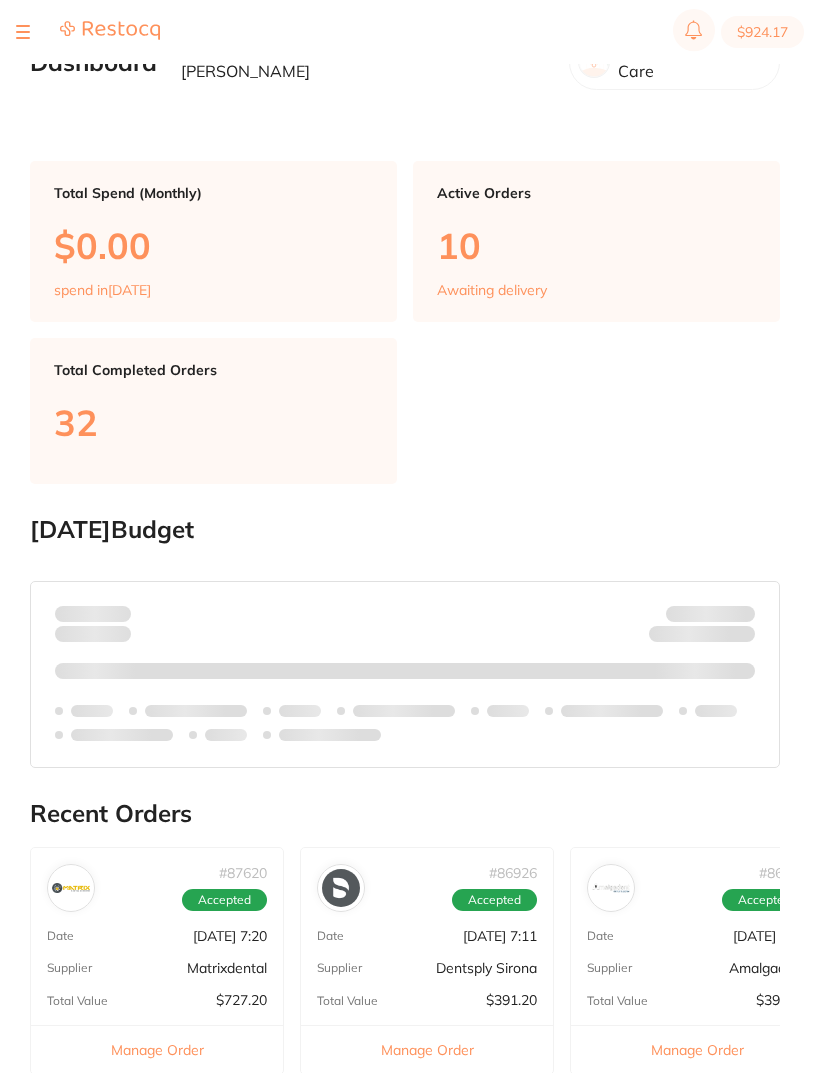 scroll, scrollTop: 0, scrollLeft: 0, axis: both 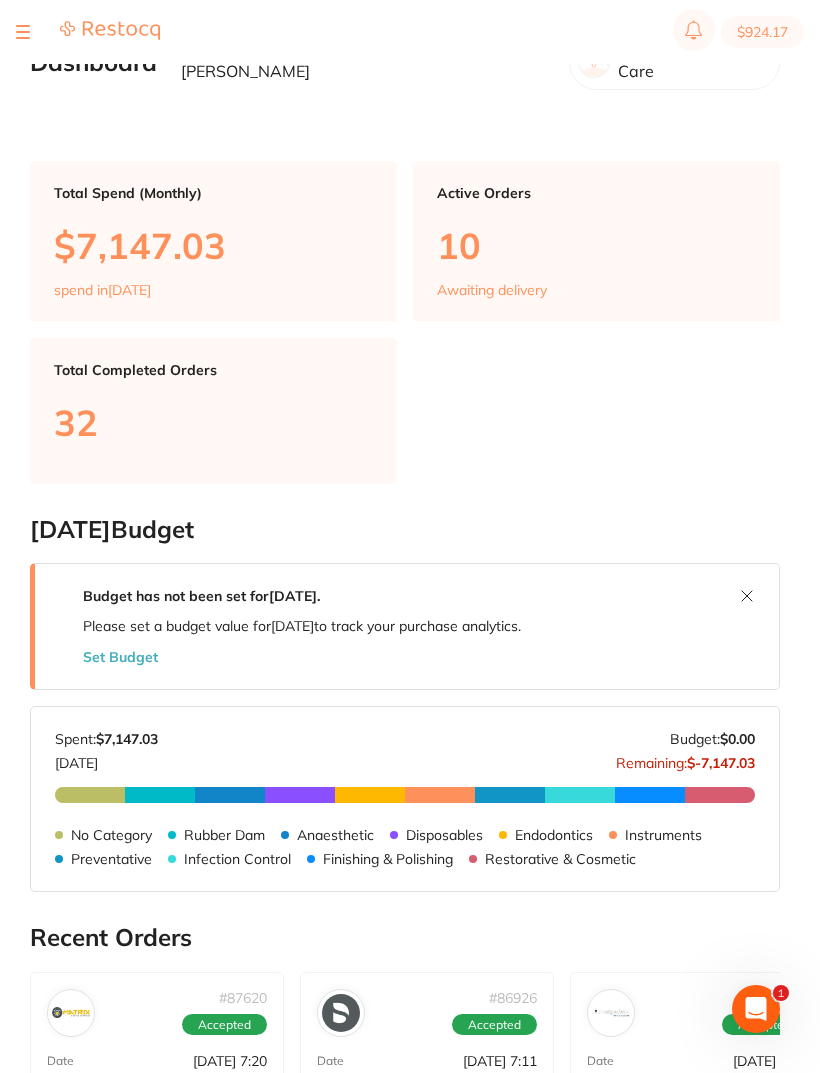 click on "Dashboard Welcome back,  [PERSON_NAME] Riviera Dental Care Total Spend (Monthly) $7,147.03 spend in  [DATE] Active Orders 10 Awaiting delivery Total Completed Orders  32 [DATE]  Budget Budget has not been set for  [DATE] . Please set a budget value for  [DATE]  to track your purchase analytics. Set Budget [DATE] Budget:  $0.00 Spent:  $7,147.[DATE] Budget:  $0.00 Remaining:  $-7,147.03 No Category $491.44 Rubber Dam $242.09 Anaesthetic $358.80 Disposables $1,755.34 Endodontics $360.68 Instruments $130.68 Preventative $815.44 Infection Control $540.06 Finishing & Polishing $422.51 Restorative & Cosmetic $2,030.01 No Category Rubber Dam Anaesthetic Disposables Endodontics Instruments Preventative Infection Control Finishing & Polishing Restorative & Cosmetic Recent Orders # 87620 Accepted Date [DATE] 7:20 Supplier Matrixdental Total Value $727.20 Manage Order # 86926 Accepted Date [DATE] 7:11 Supplier Dentsply Sirona Total Value $391.20 Manage Order # 86896 Accepted Date Supplier #" at bounding box center (425, 894) 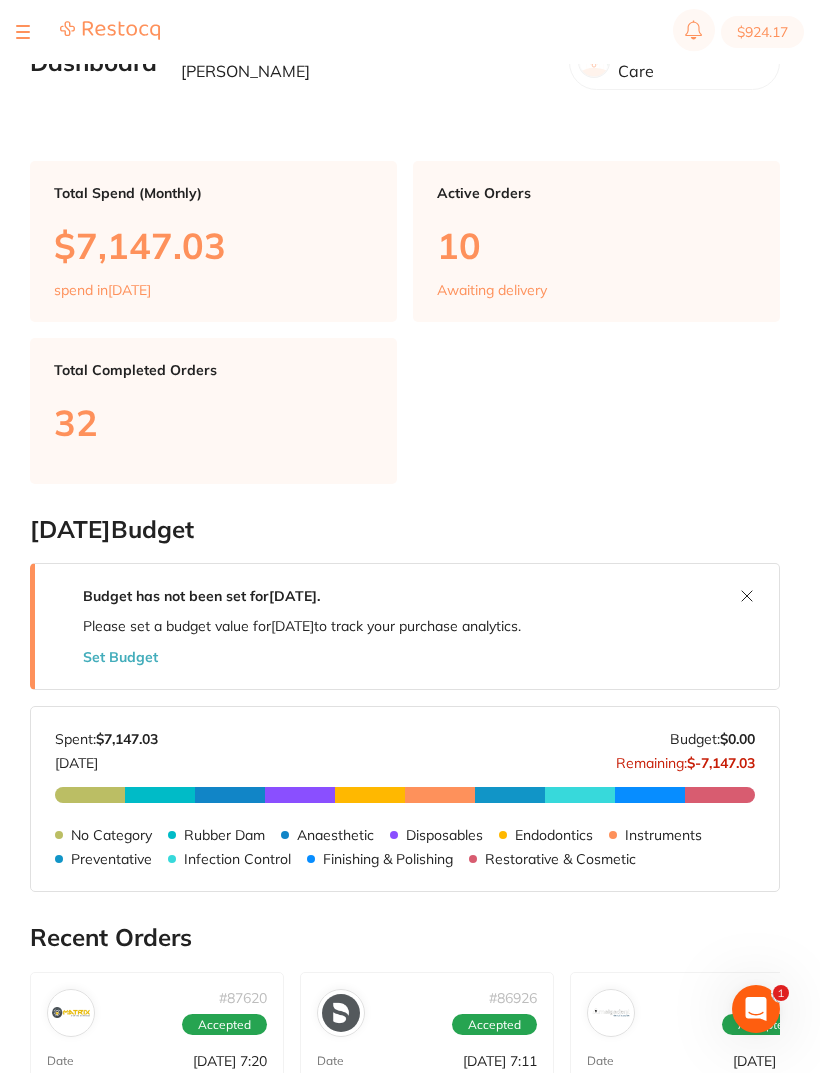 click on "$924.17 Riviera Dental Care Switch account Riviera Dental Care $924.17   in your order Dashboard Browse Products Favourites Inventory Lists View Orders Suppliers Budgets Team RestocqPay Rewards Subscriptions Account Support Log Out Dashboard Welcome back,  [PERSON_NAME] Riviera Dental Care Total Spend (Monthly) $7,147.03 spend in  [DATE] Active Orders 10 Awaiting delivery Total Completed Orders  32 [DATE]  Budget Budget has not been set for  [DATE] . Please set a budget value for  [DATE]  to track your purchase analytics. Set Budget [DATE] Budget:  $0.00 Spent:  $7,147.[DATE] Budget:  $0.00 Remaining:  $-7,147.03 No Category $491.44 Rubber Dam $242.09 Anaesthetic $358.80 Disposables $1,755.34 Endodontics $360.68 Instruments $130.68 Preventative $815.44 Infection Control $540.06 Finishing & Polishing $422.51 Restorative & Cosmetic $2,030.01 No Category Rubber Dam Anaesthetic Disposables Endodontics Instruments Preventative Infection Control Finishing & Polishing Restorative & Cosmetic # 87620" at bounding box center (410, 504) 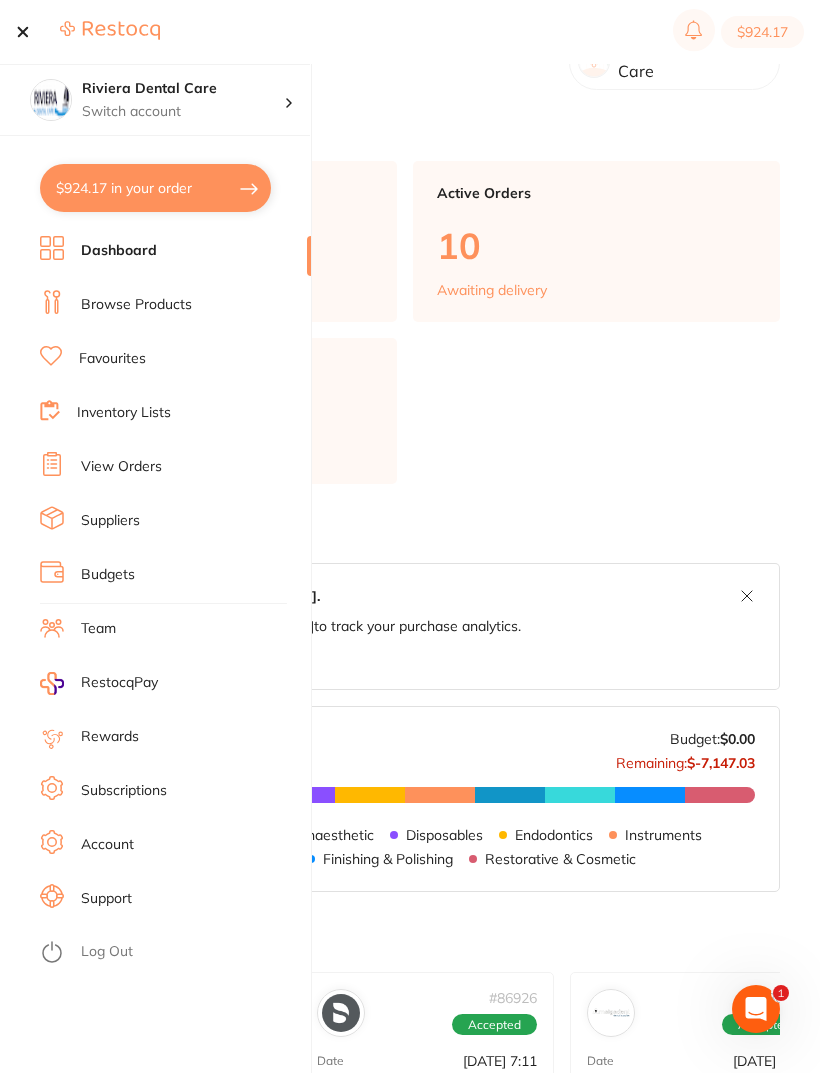 click on "Favourites" at bounding box center (112, 359) 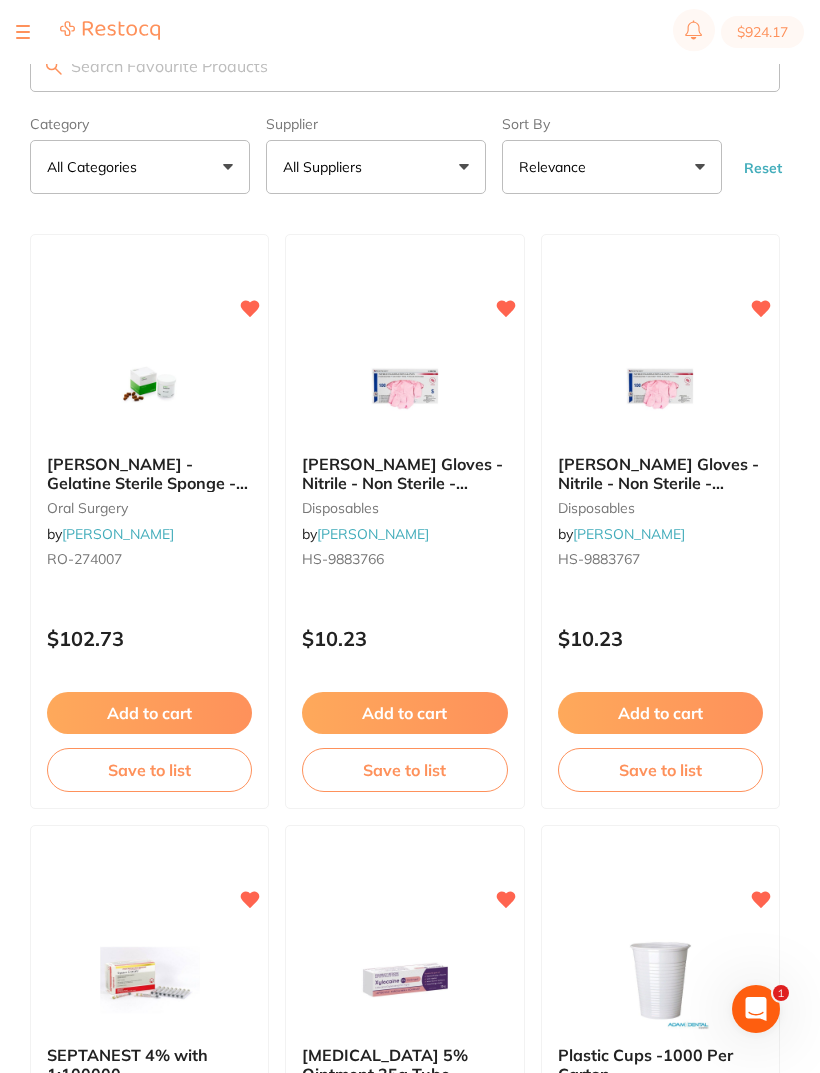 scroll, scrollTop: 0, scrollLeft: 0, axis: both 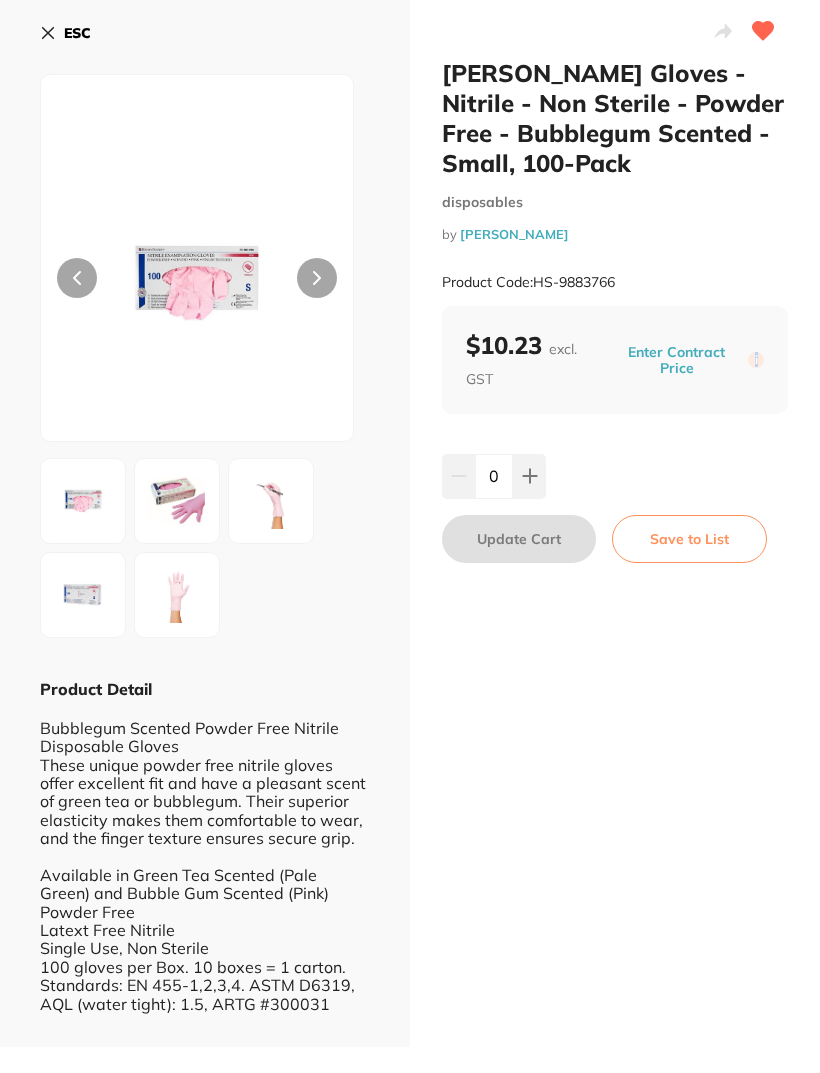 click on "Henry Schein Gloves - Nitrile - Non Sterile - Powder Free - Bubblegum Scented - Small, 100-Pack disposables by   Henry Schein Halas Product Code:  HS-9883766 $10.23     excl. GST Enter Contract Price i     0         Update Cart Save to List" at bounding box center [615, 523] 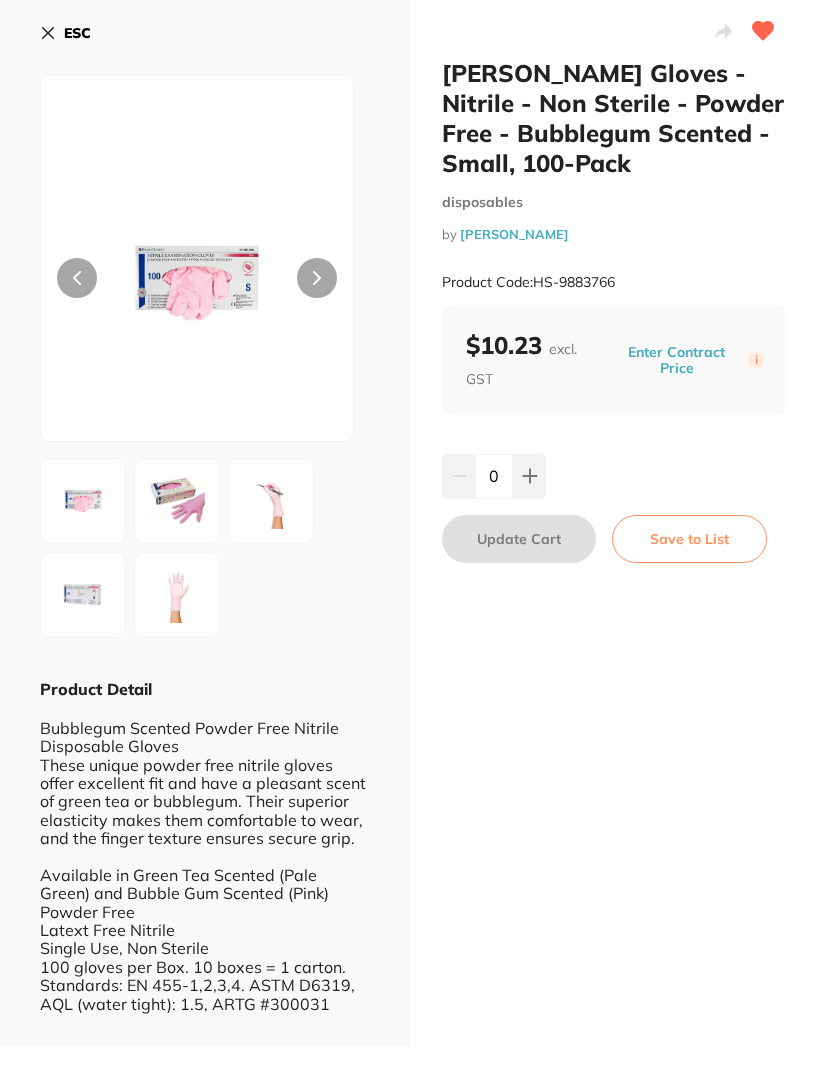 click on "ESC" at bounding box center [65, 33] 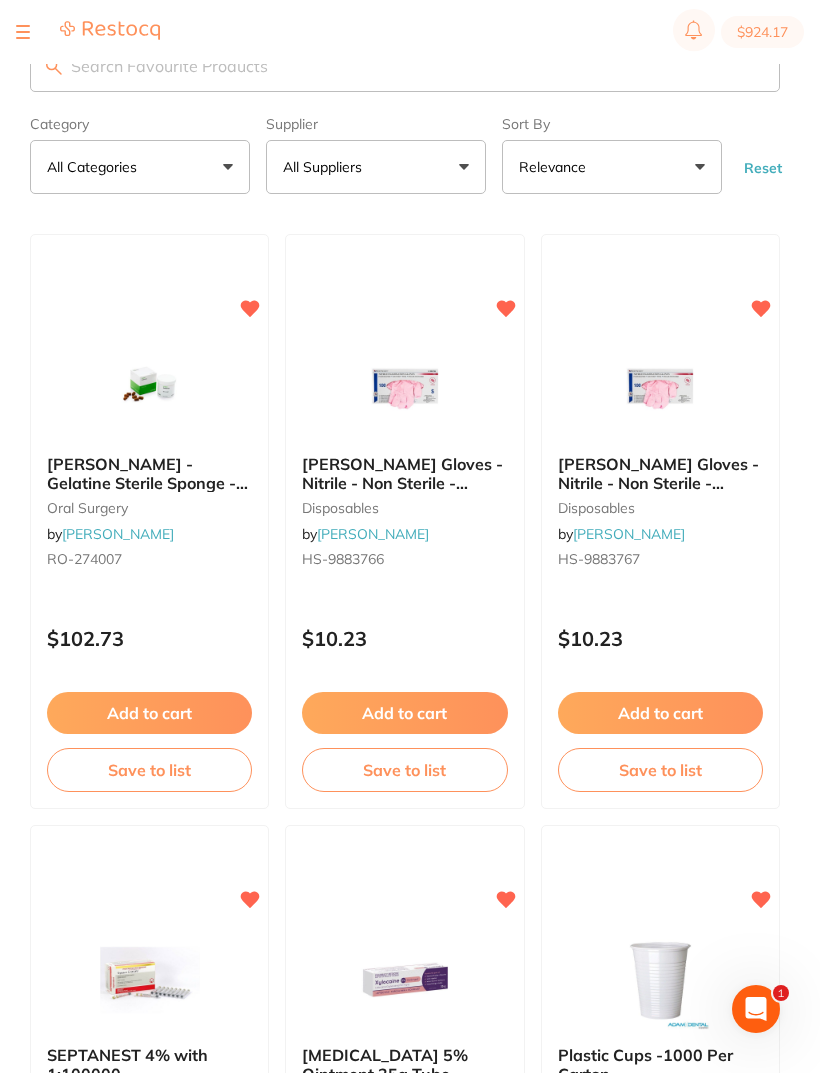 scroll, scrollTop: 19, scrollLeft: 0, axis: vertical 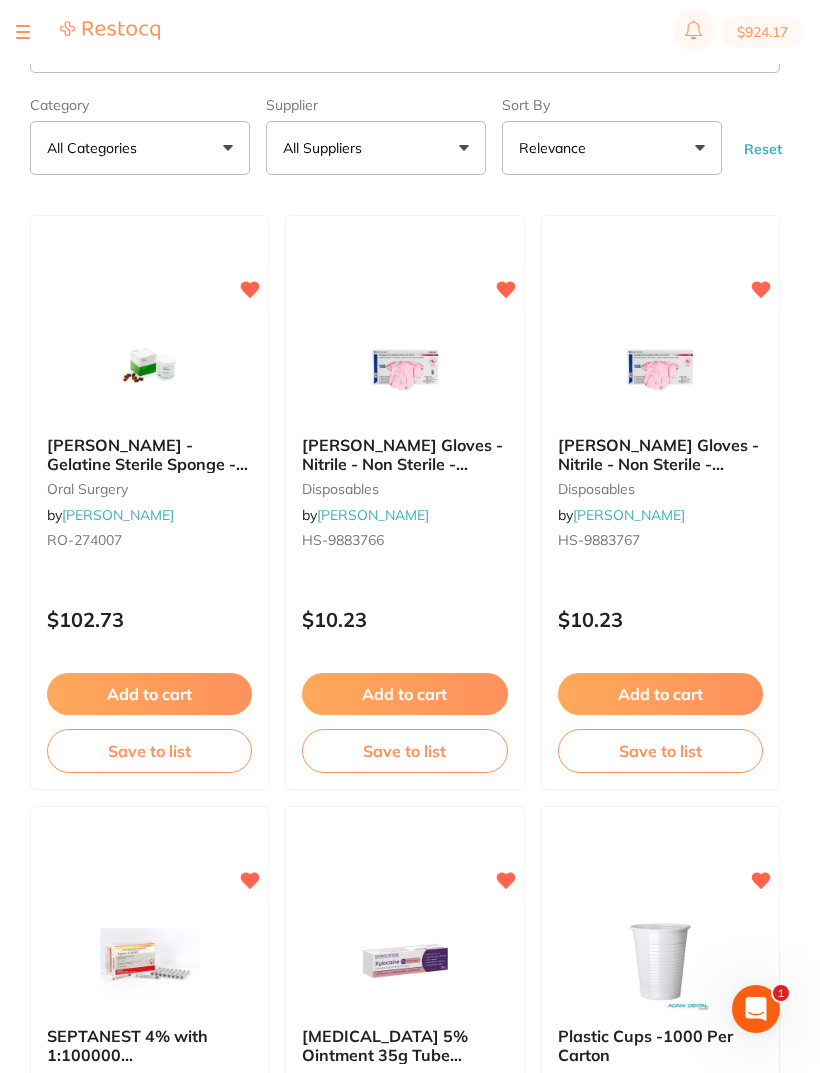 click at bounding box center [23, 32] 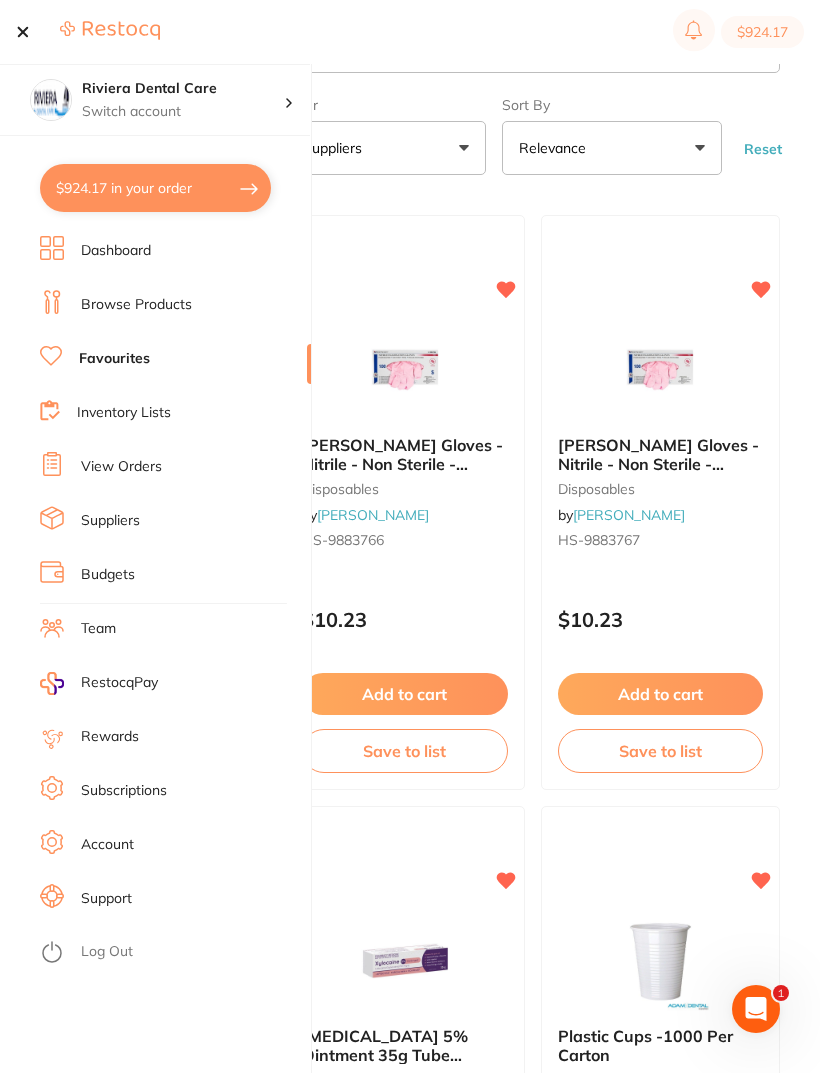 click on "$924.17   in your order" at bounding box center (155, 188) 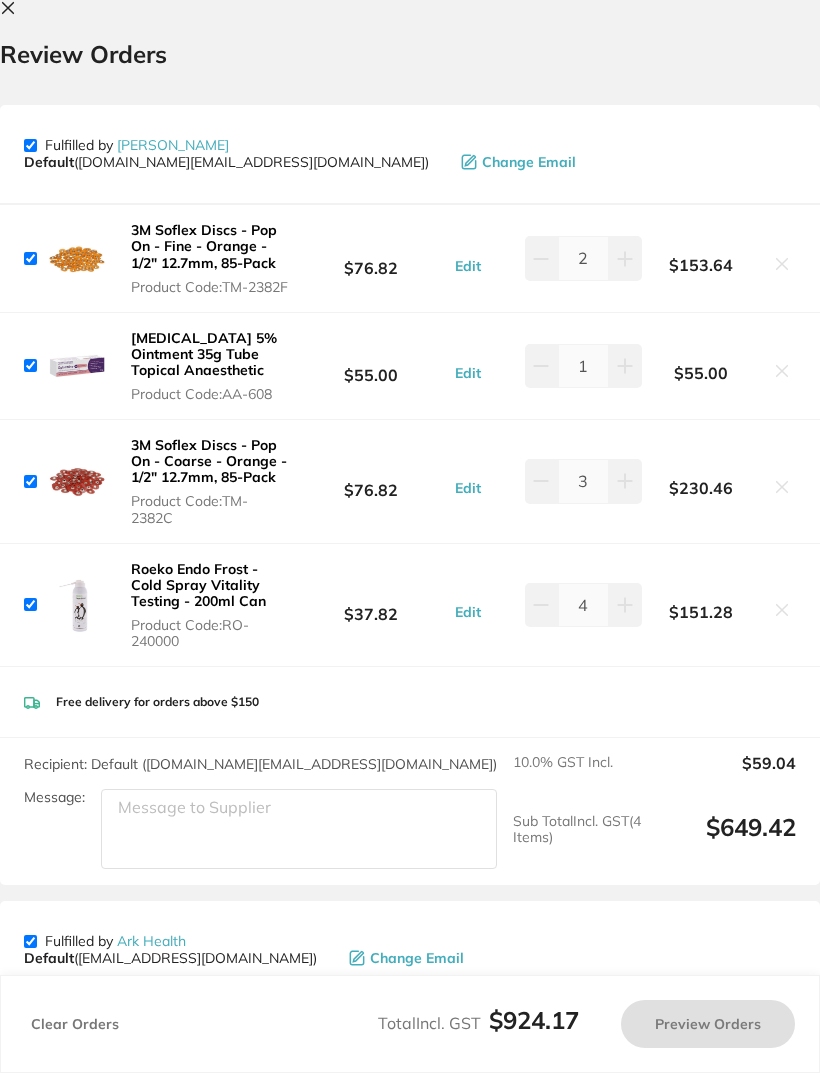 checkbox on "true" 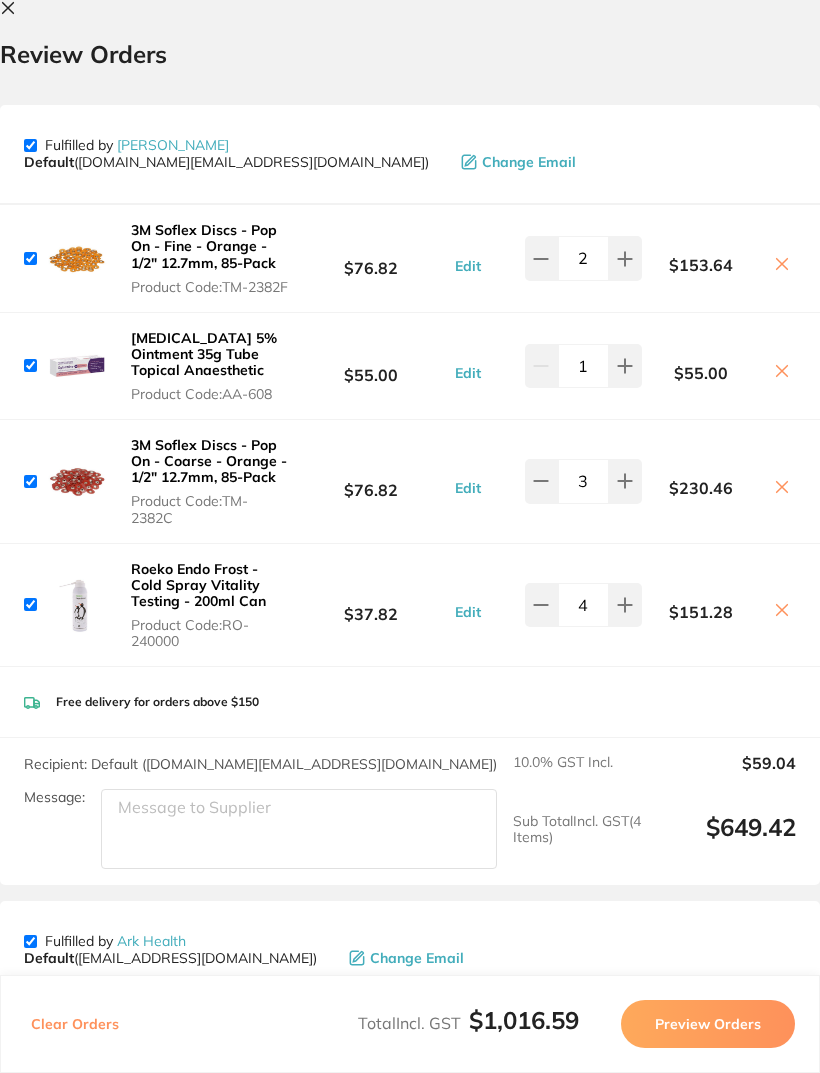 scroll, scrollTop: 0, scrollLeft: 0, axis: both 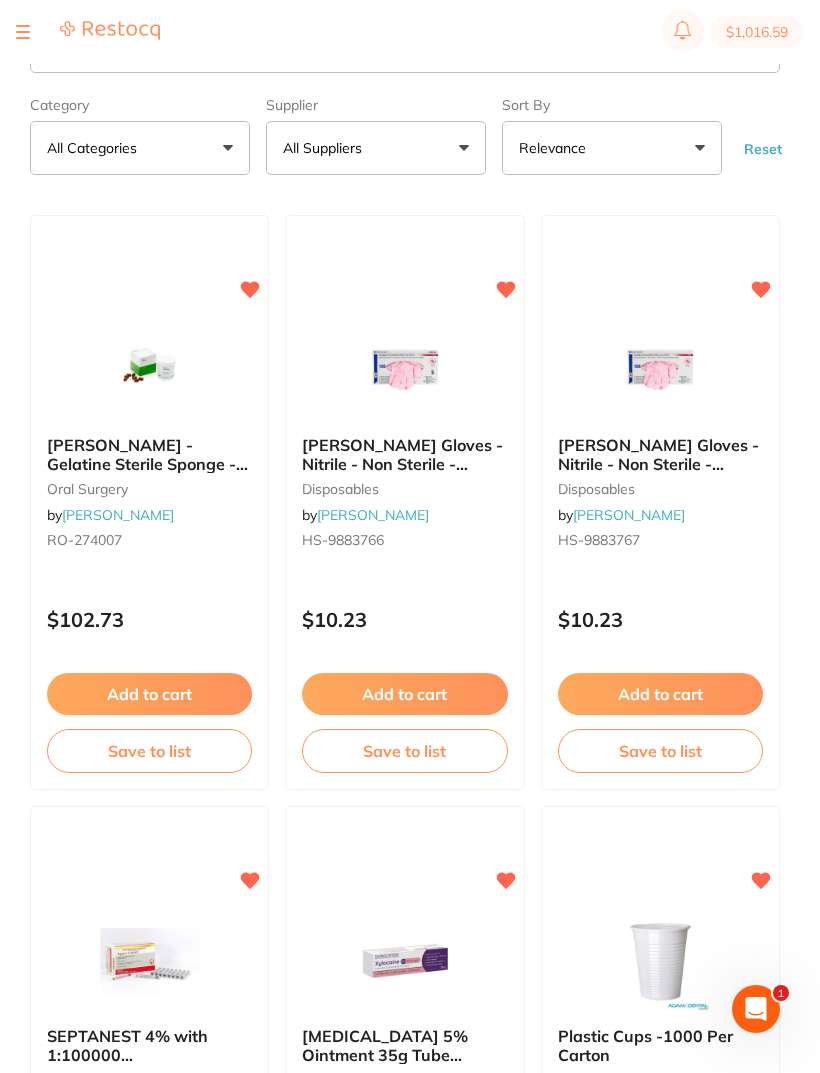 click at bounding box center [405, 370] 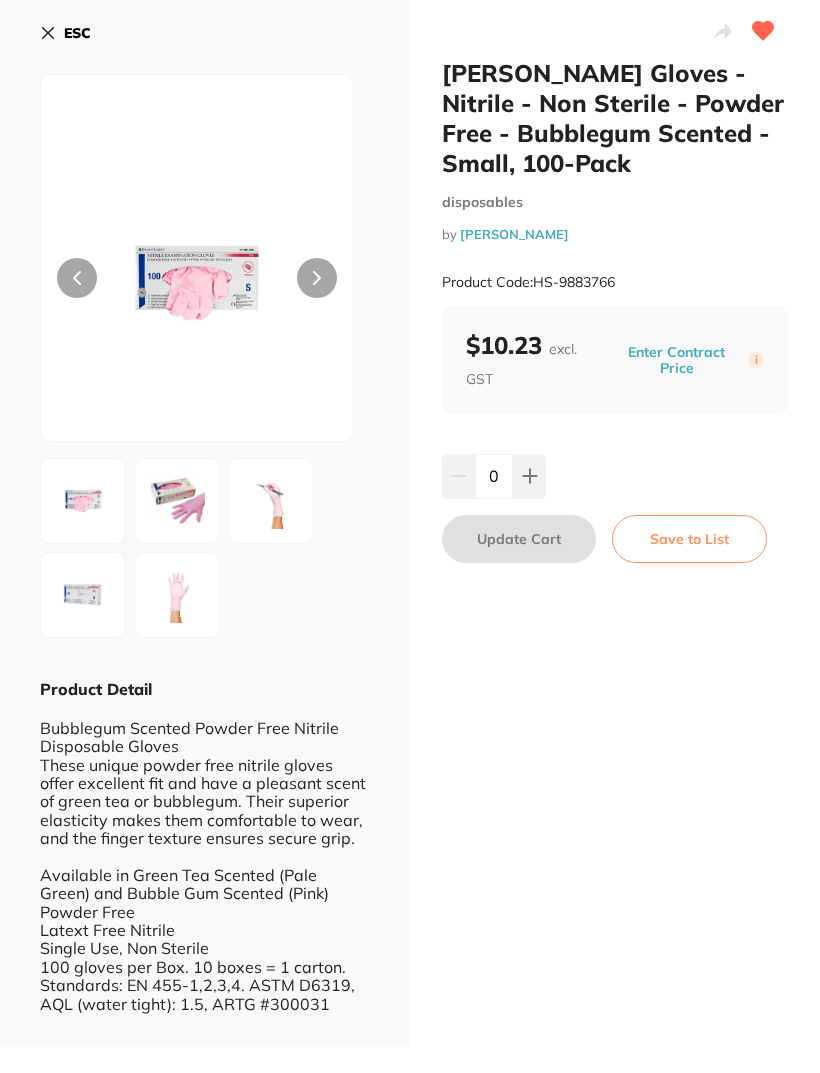 scroll, scrollTop: 0, scrollLeft: 0, axis: both 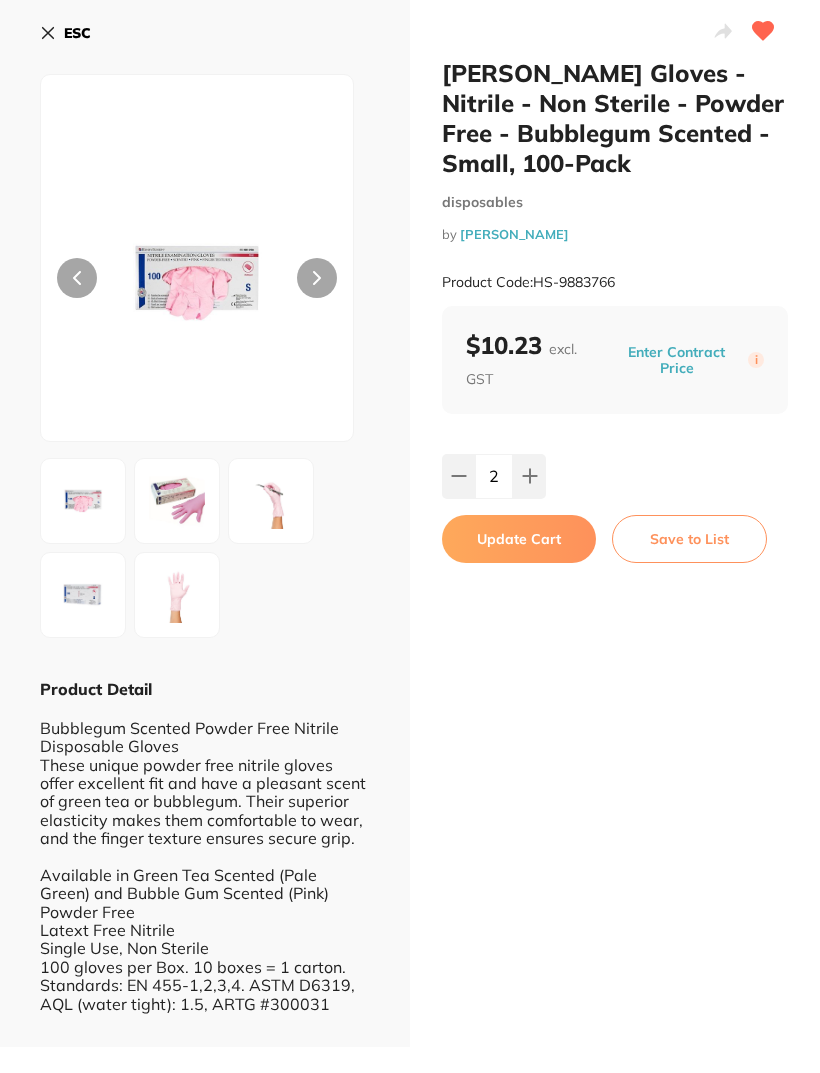 click 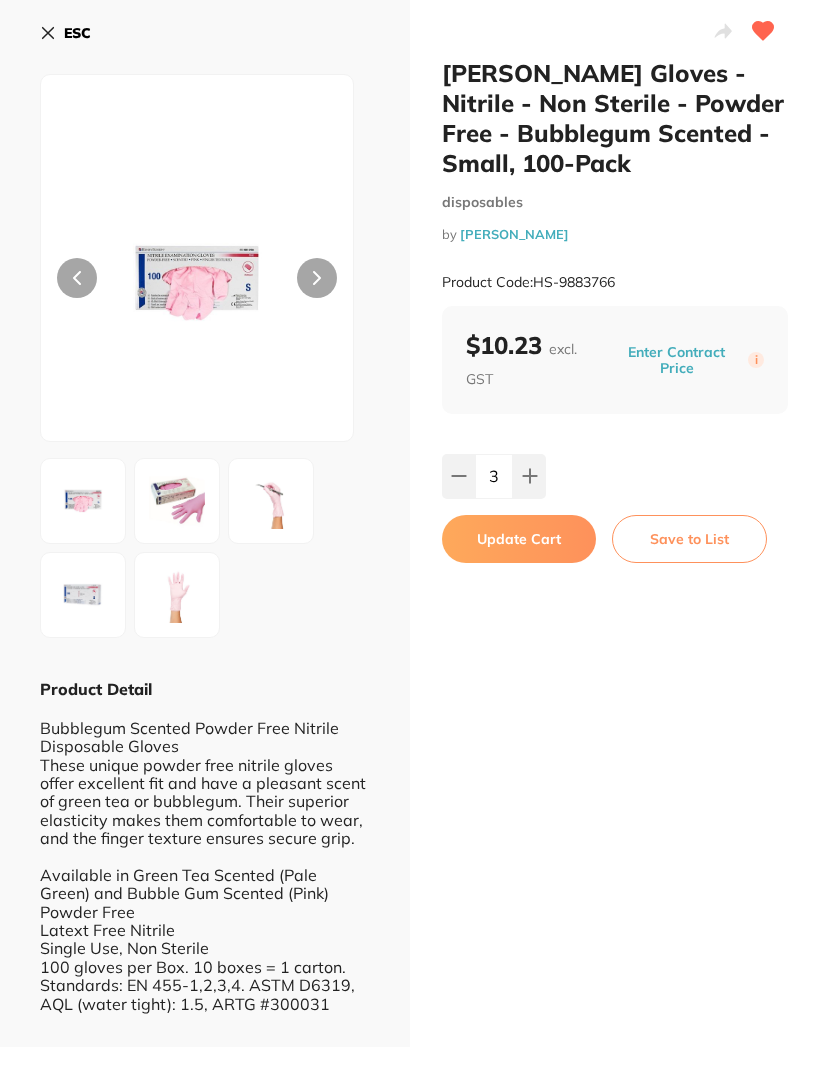 click at bounding box center (529, 476) 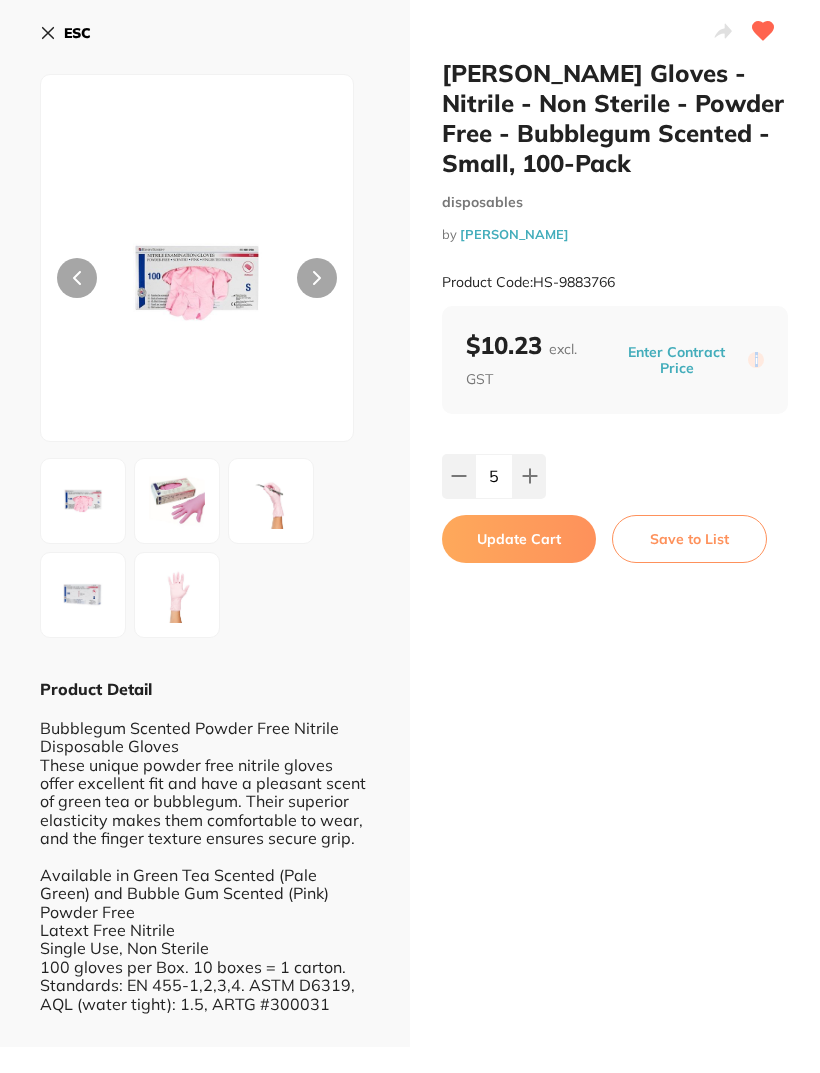 scroll, scrollTop: 0, scrollLeft: 0, axis: both 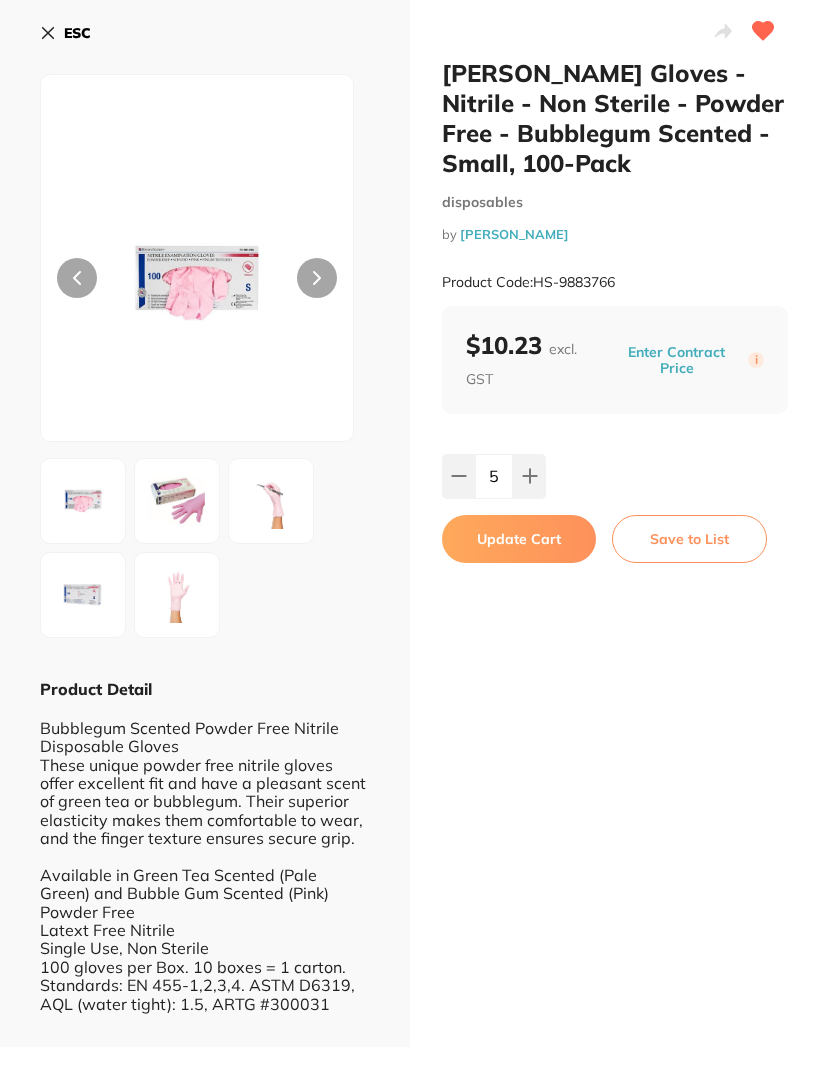 click at bounding box center (529, 476) 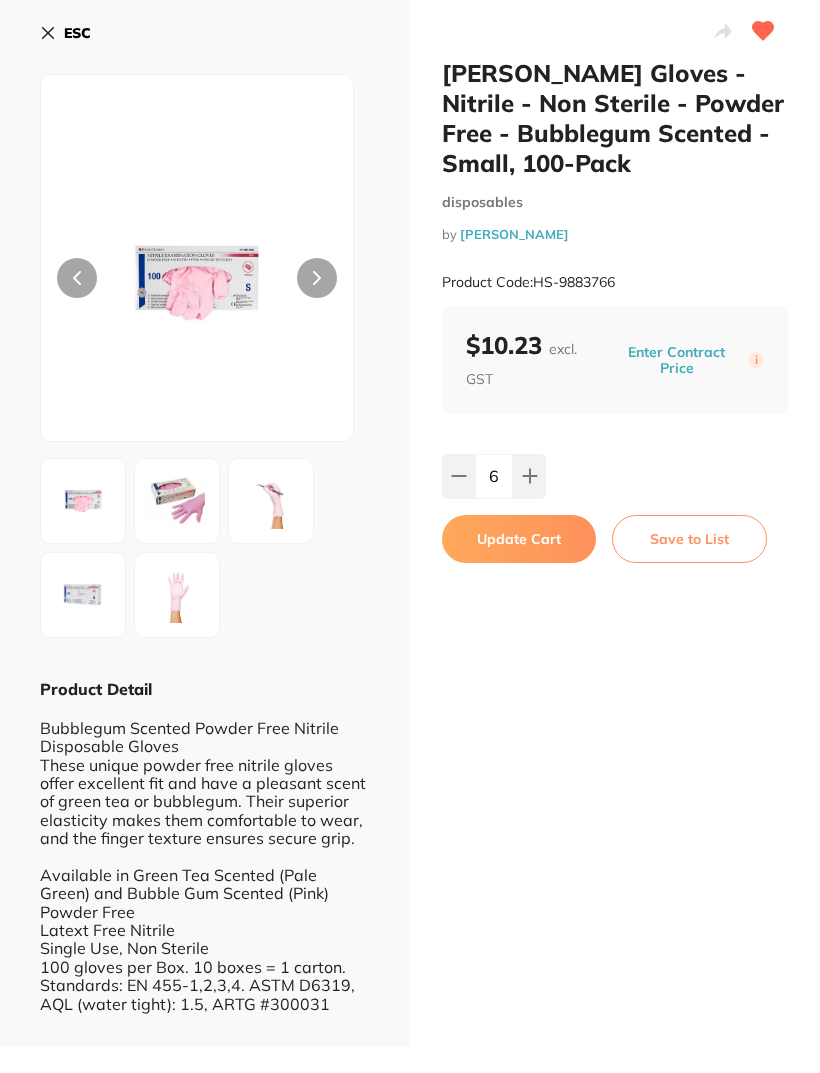 click at bounding box center [529, 476] 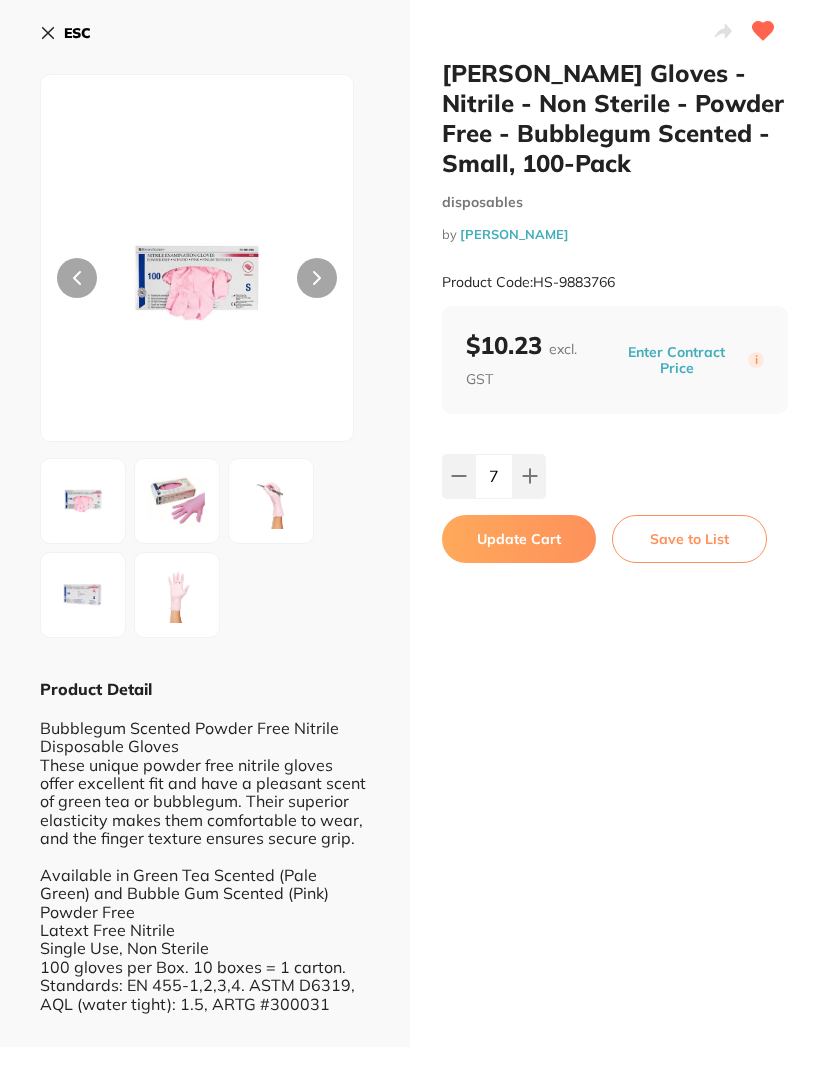 click at bounding box center (529, 476) 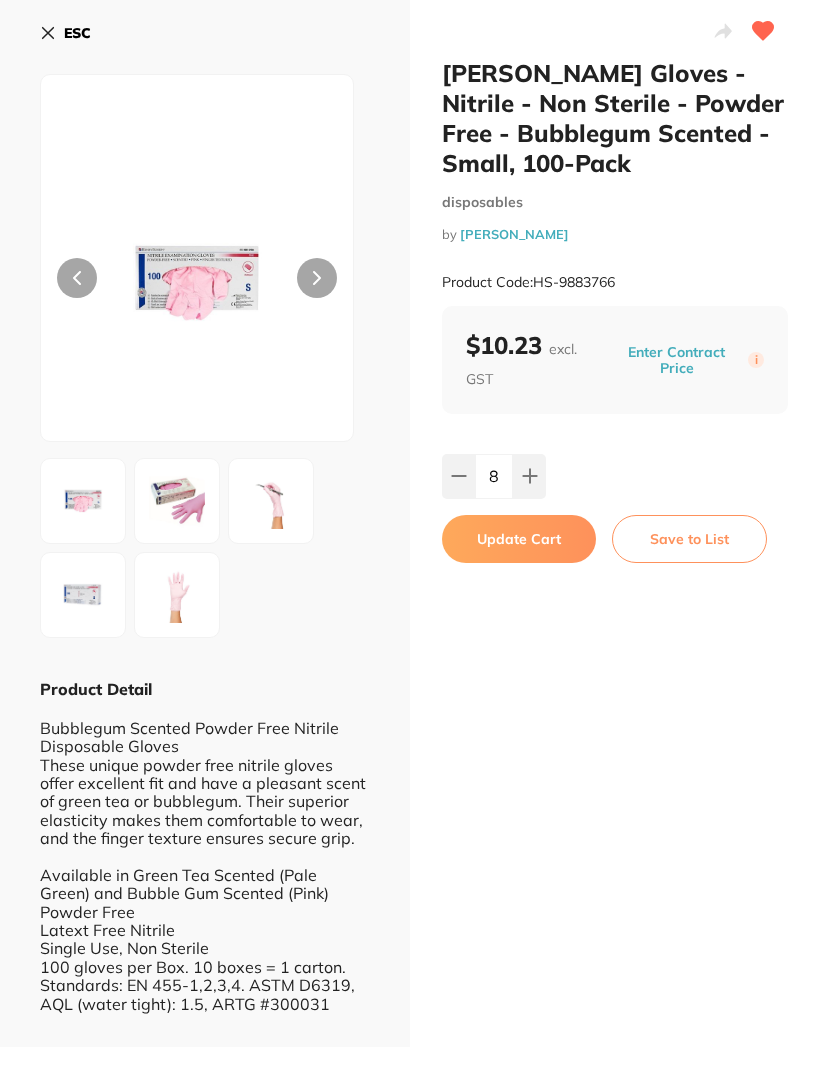 click at bounding box center (529, 476) 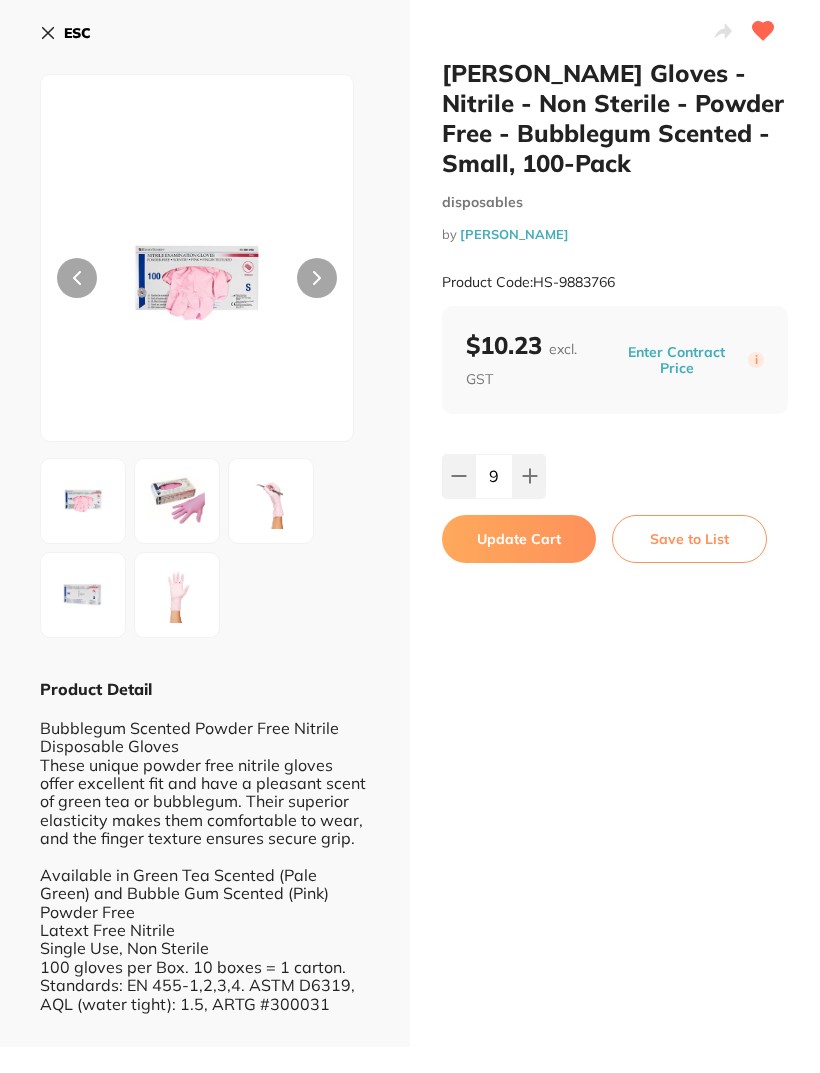 click at bounding box center [529, 476] 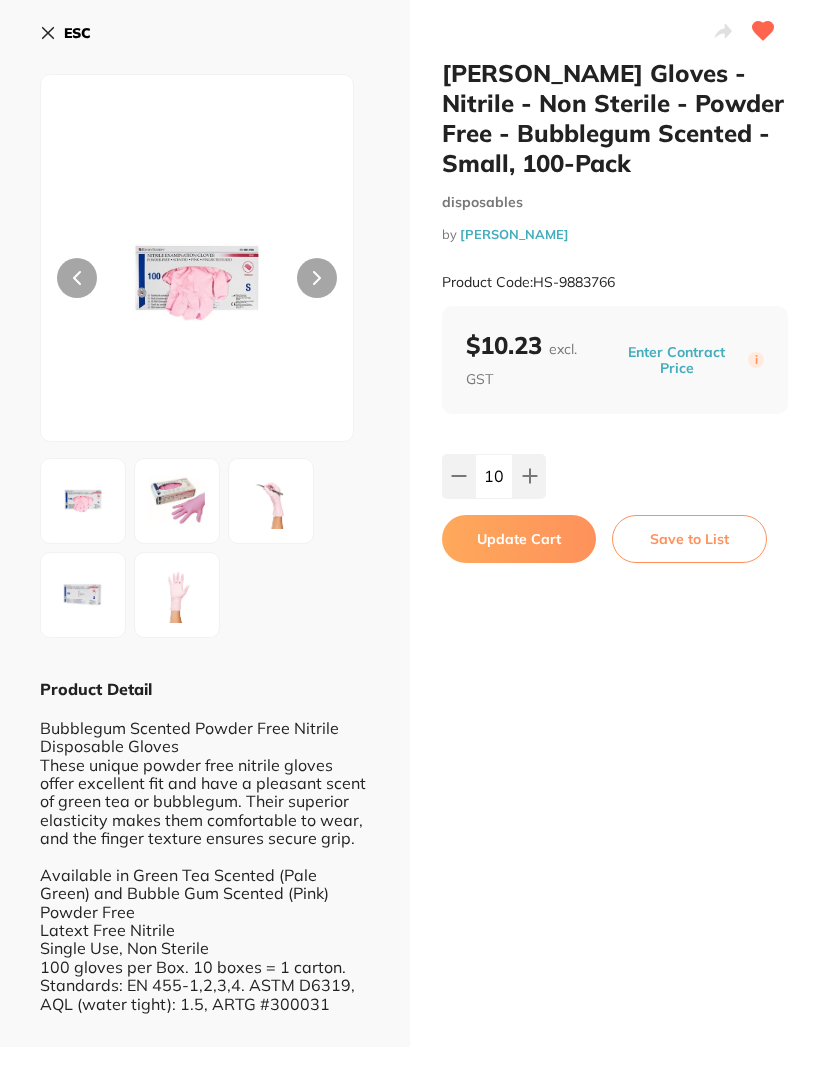 scroll, scrollTop: 0, scrollLeft: 0, axis: both 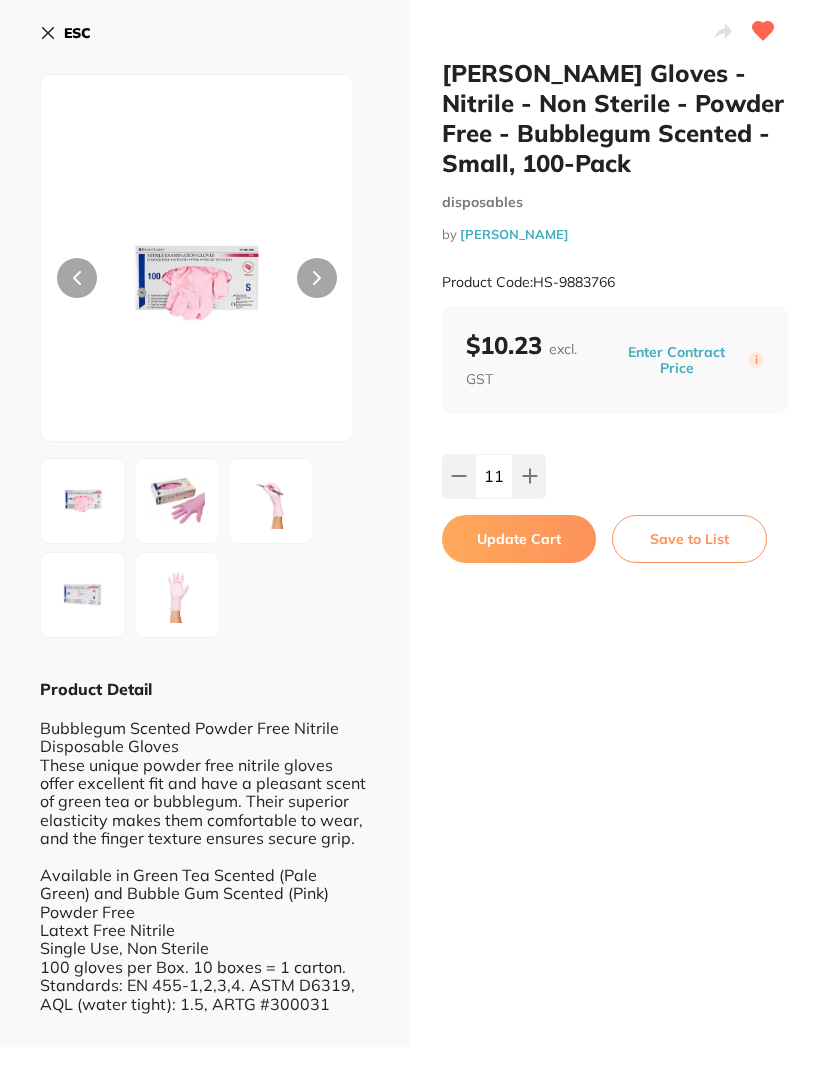 click 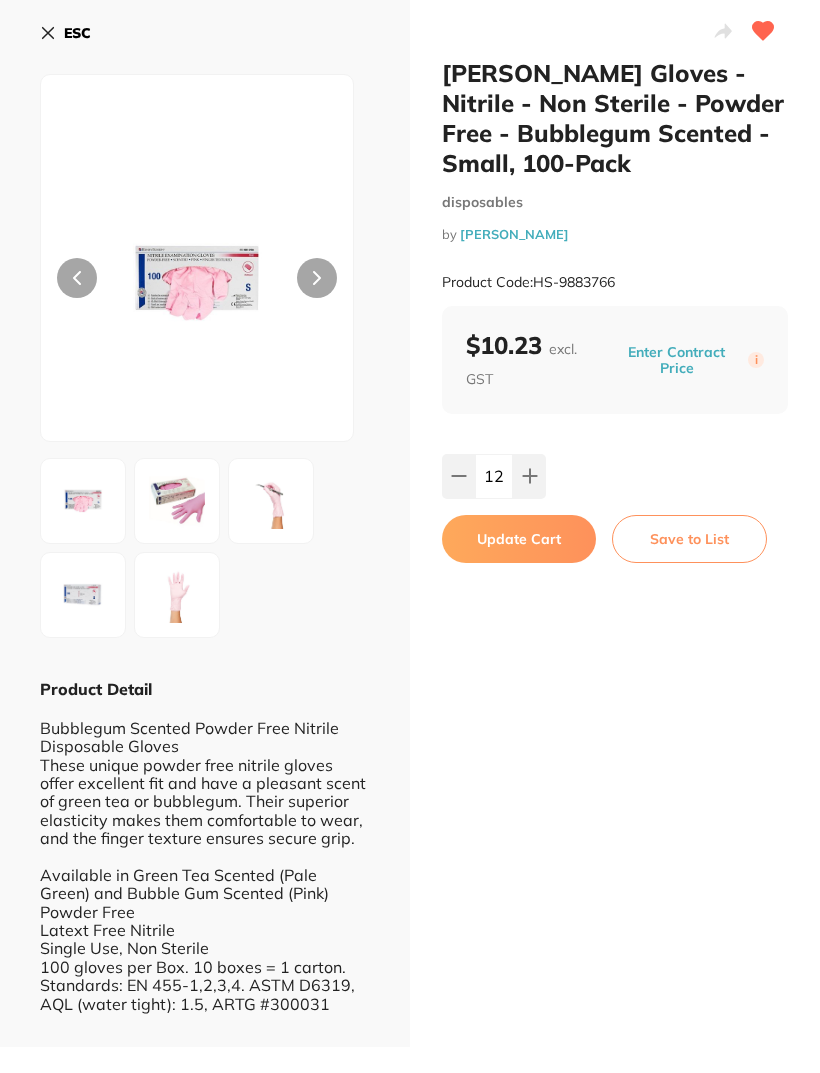 click at bounding box center (529, 476) 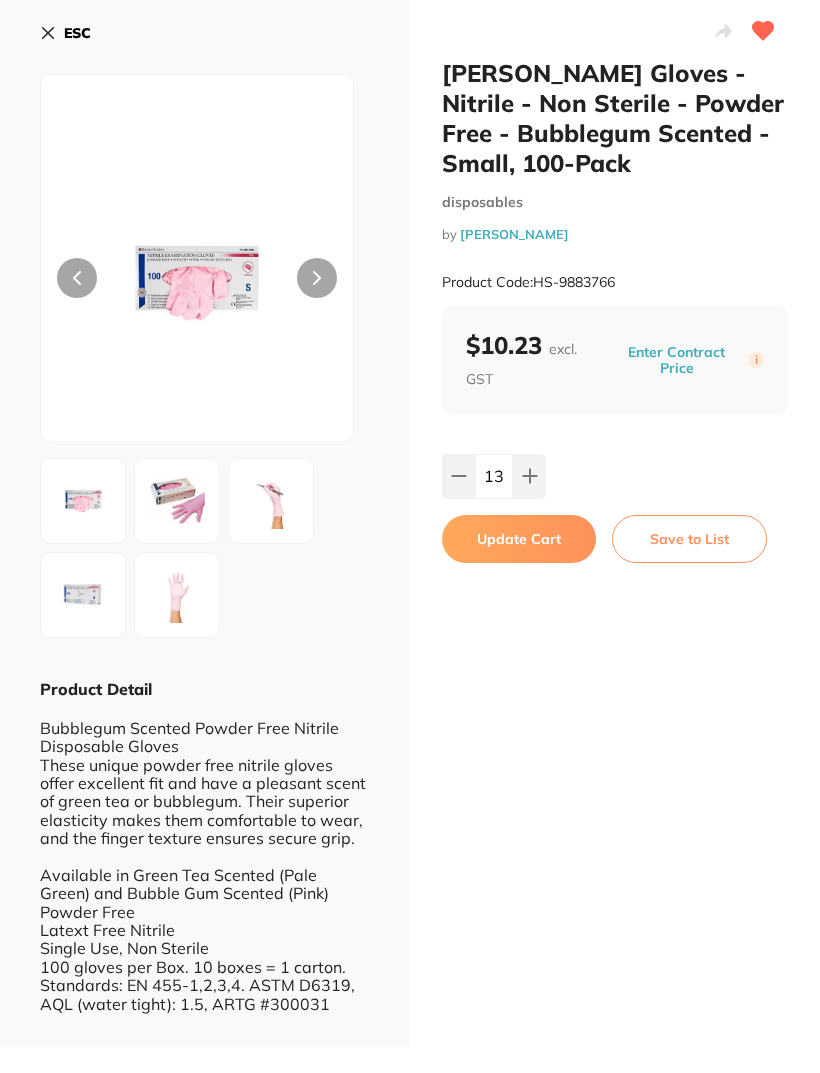 click 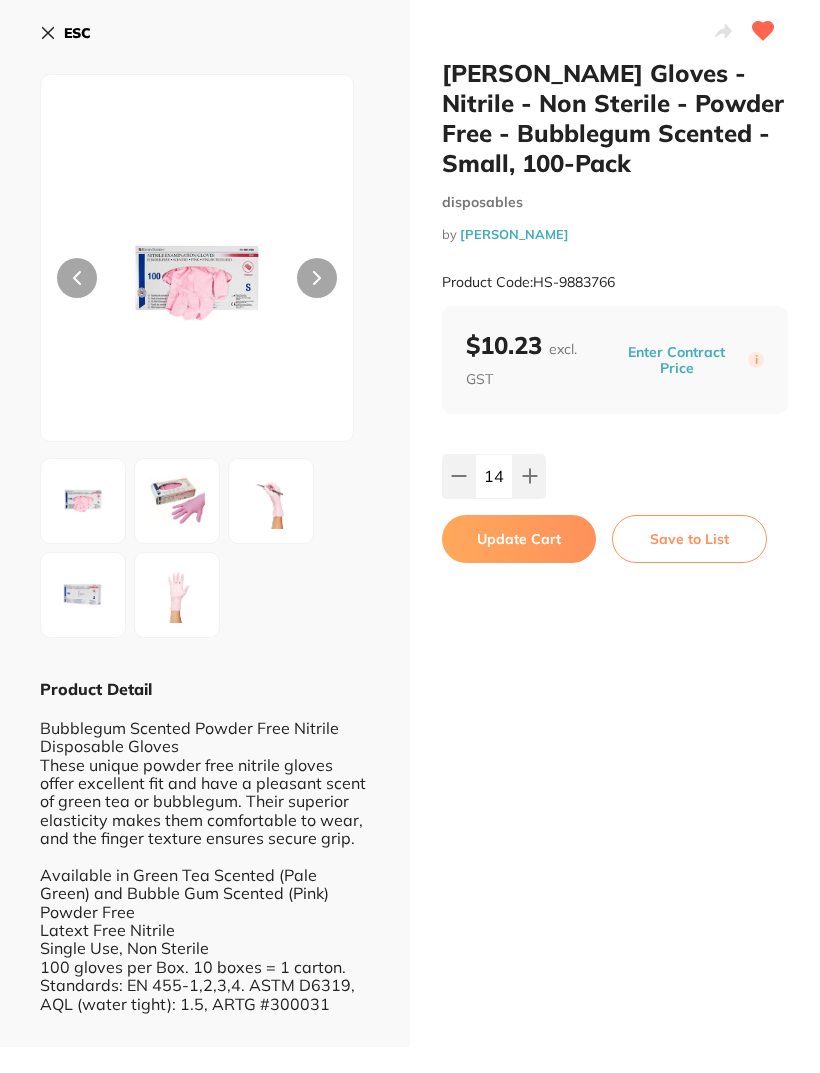 click at bounding box center [529, 476] 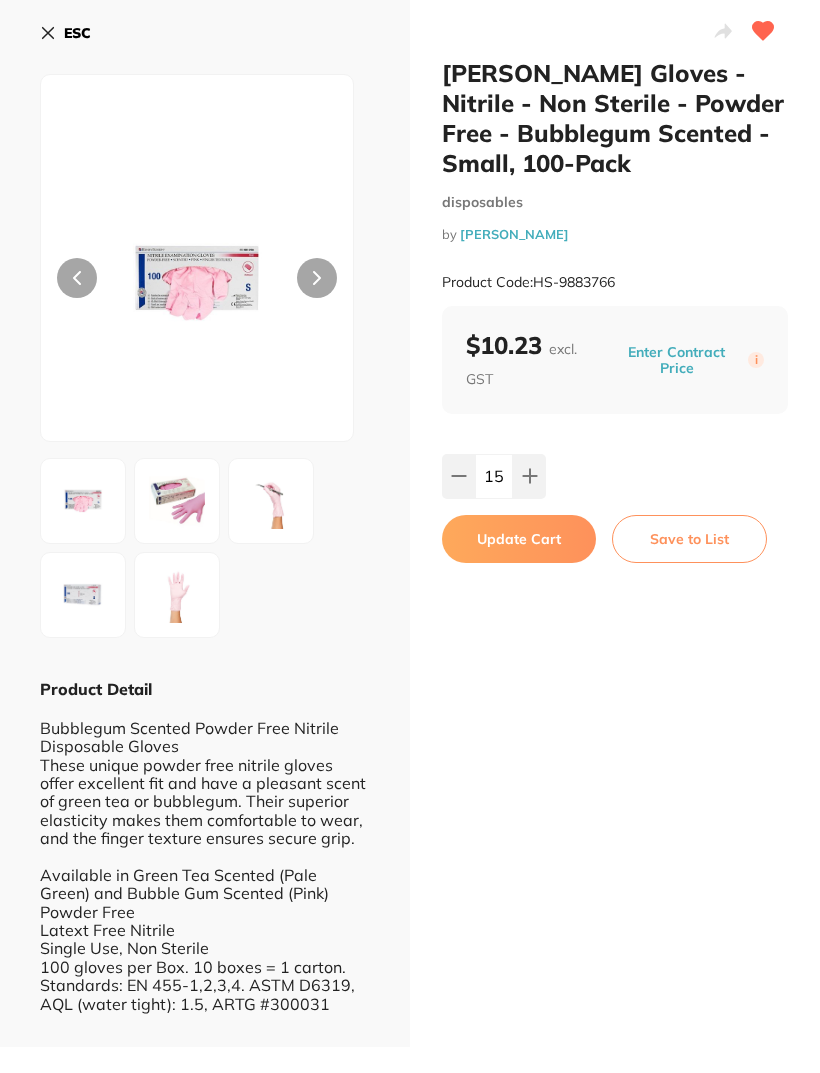 click at bounding box center (529, 476) 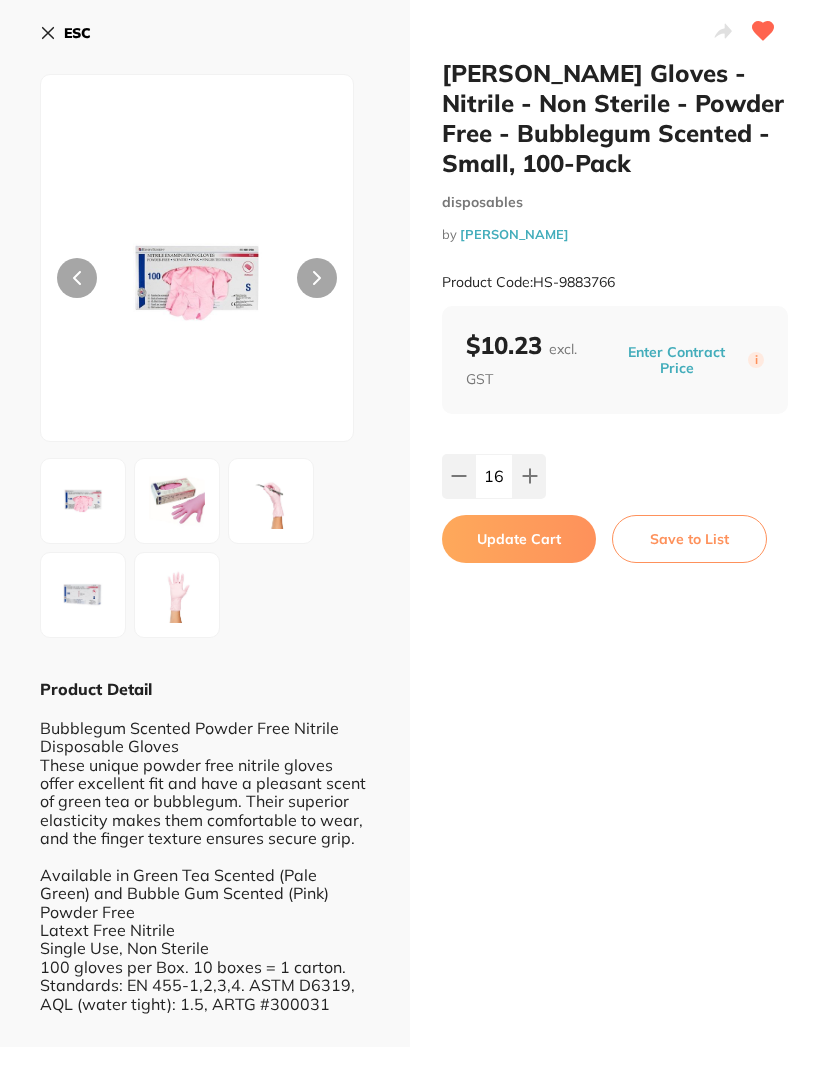 click 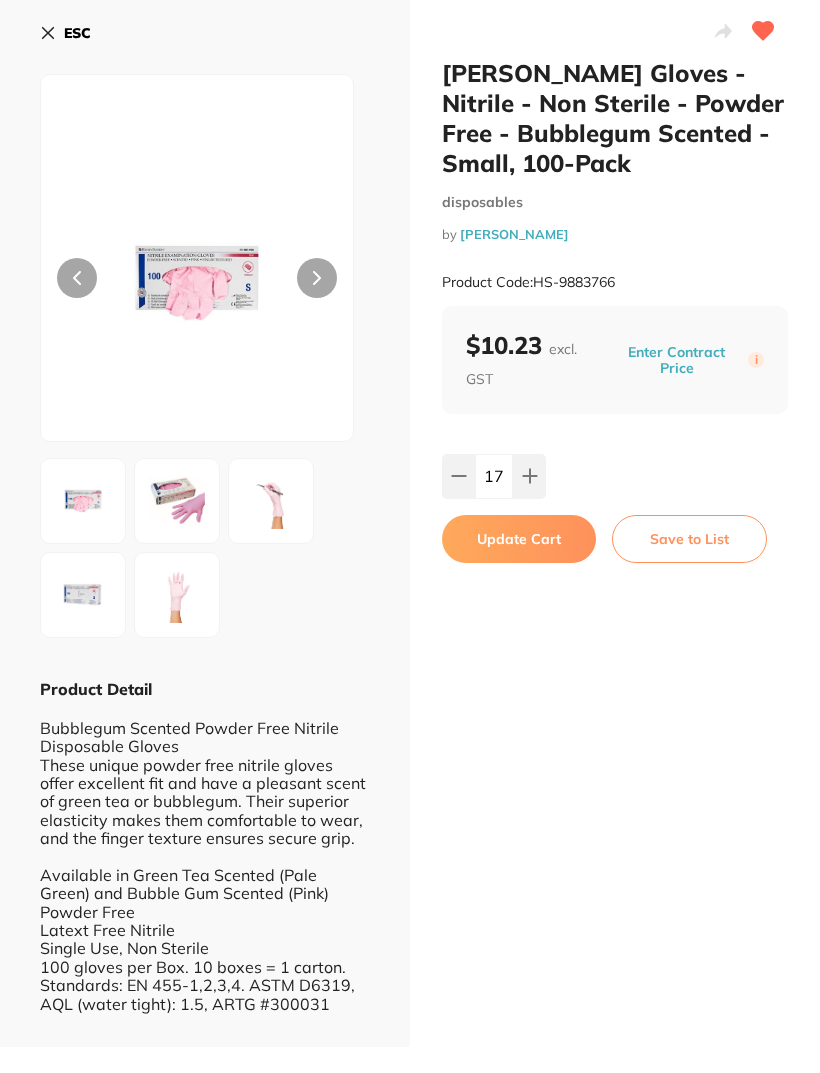 scroll, scrollTop: 0, scrollLeft: 0, axis: both 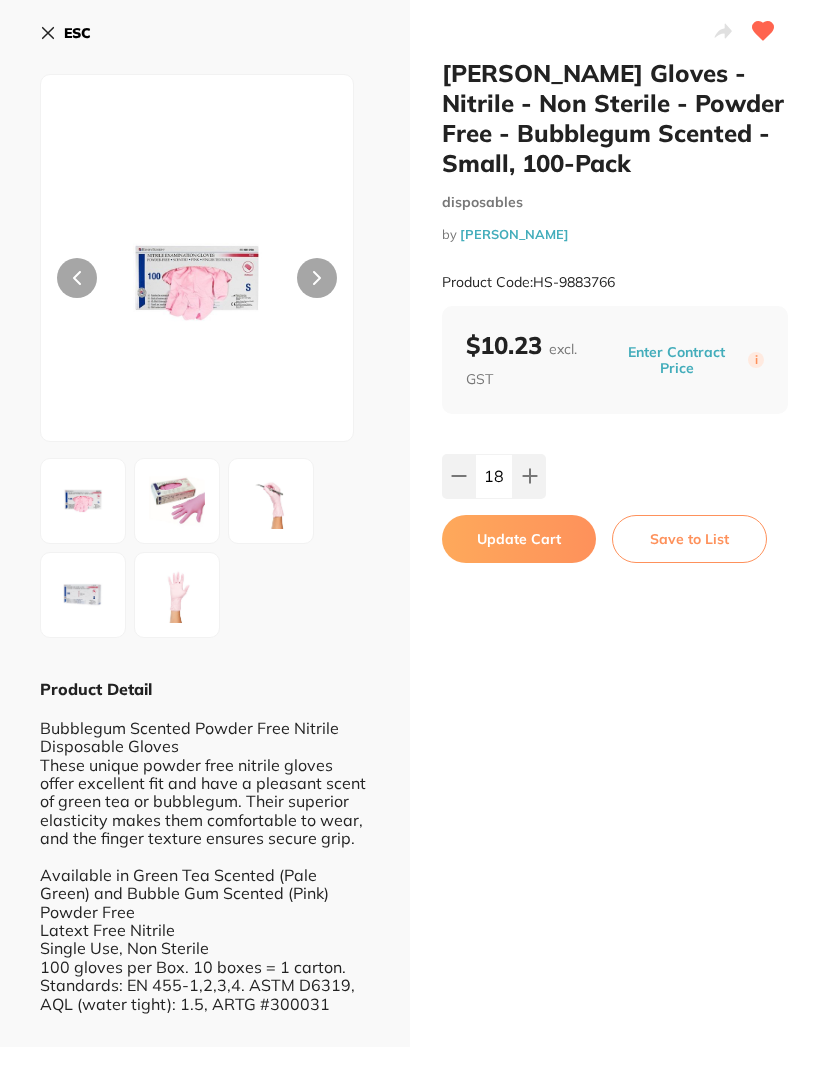 click 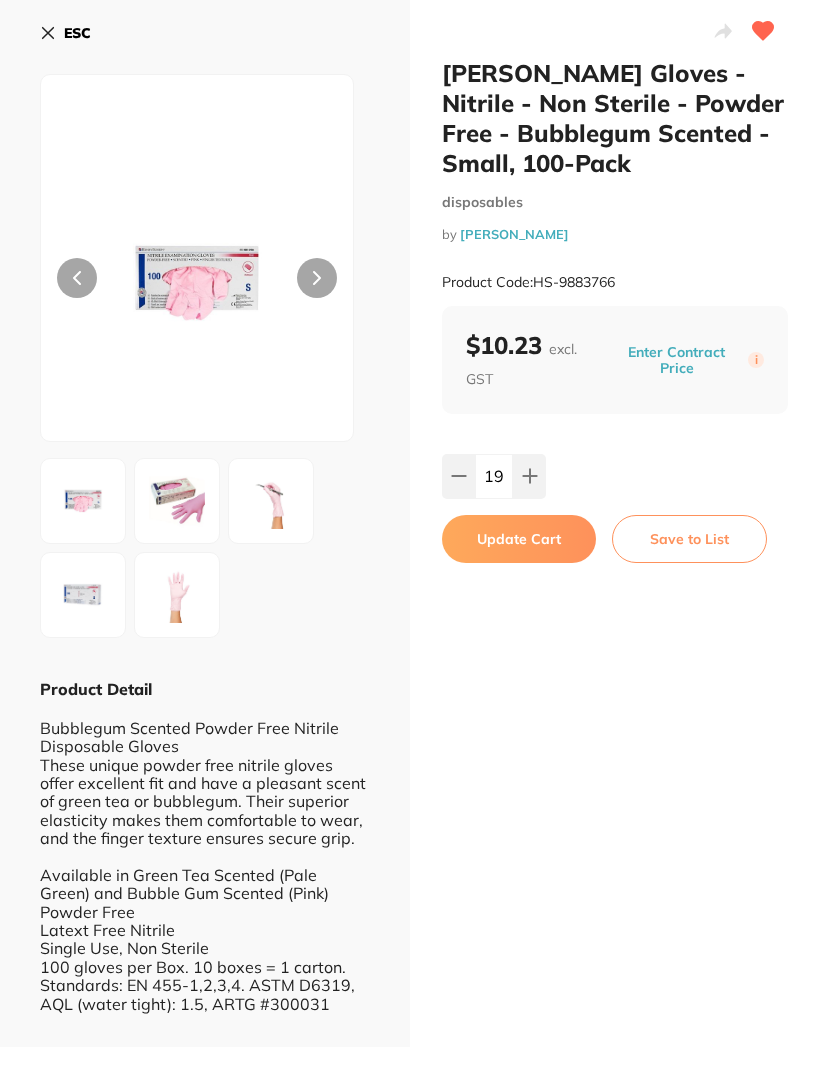 click on "19" at bounding box center [615, 476] 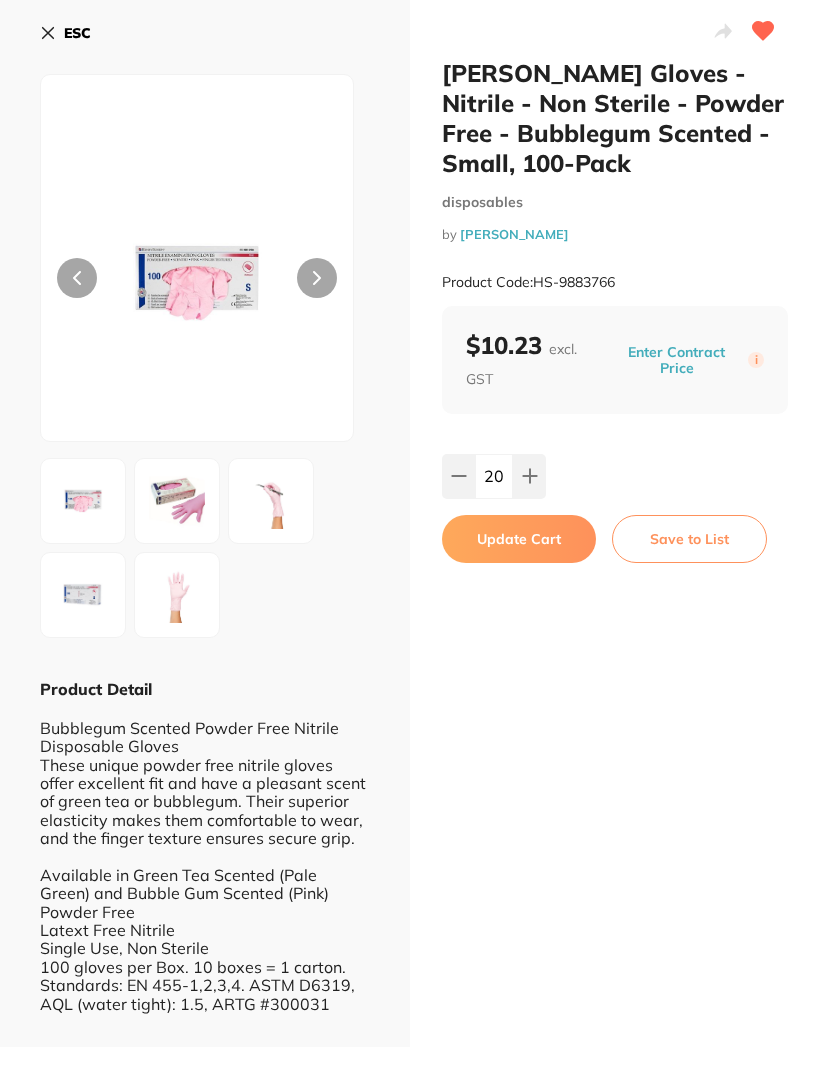 click at bounding box center (529, 476) 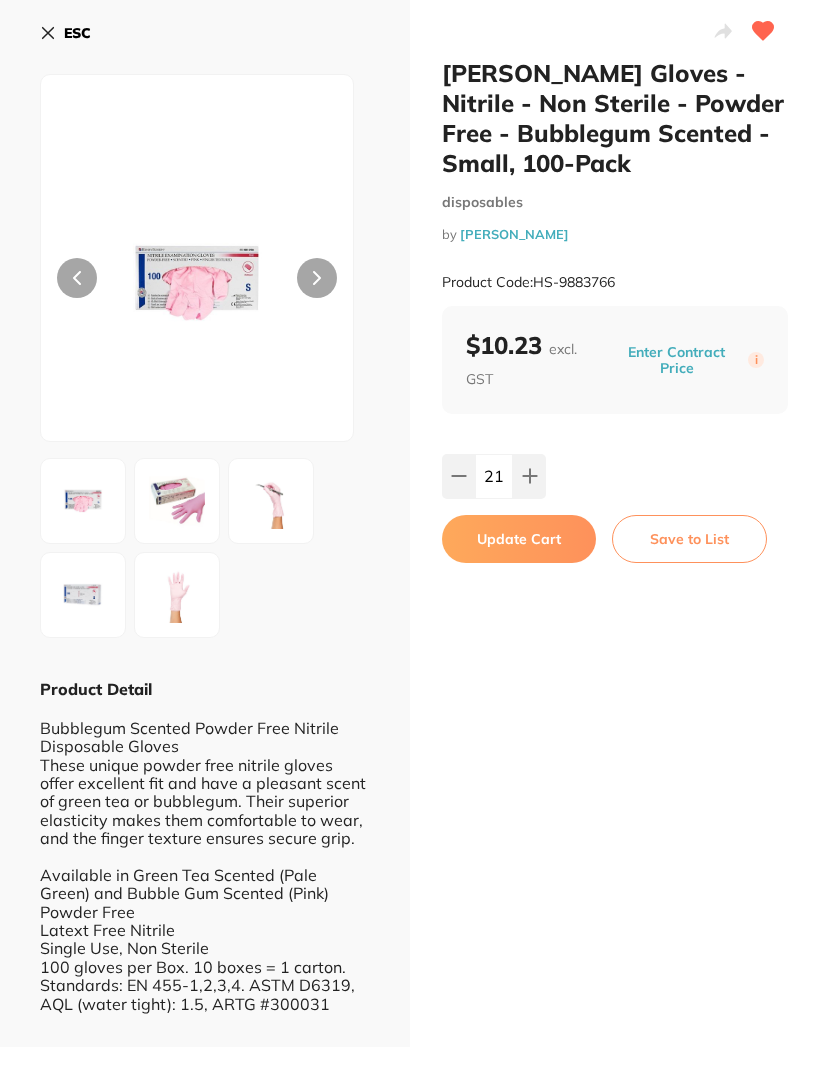 click at bounding box center (529, 476) 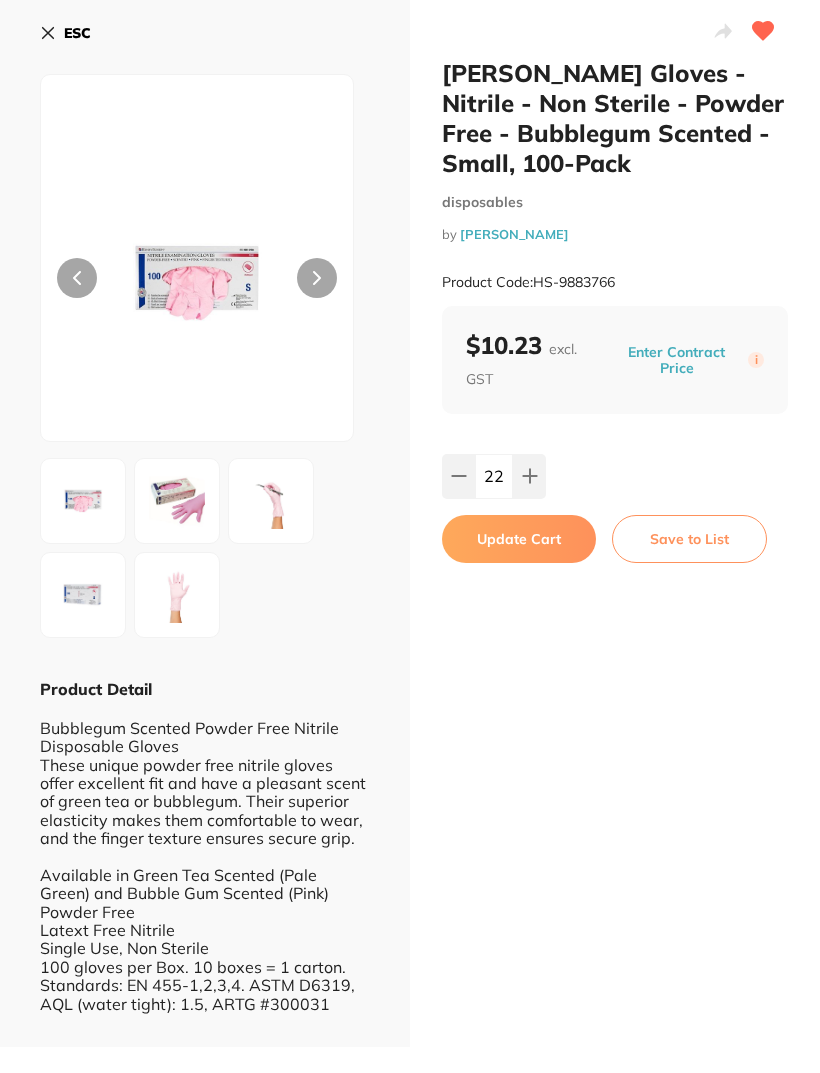 click at bounding box center [529, 476] 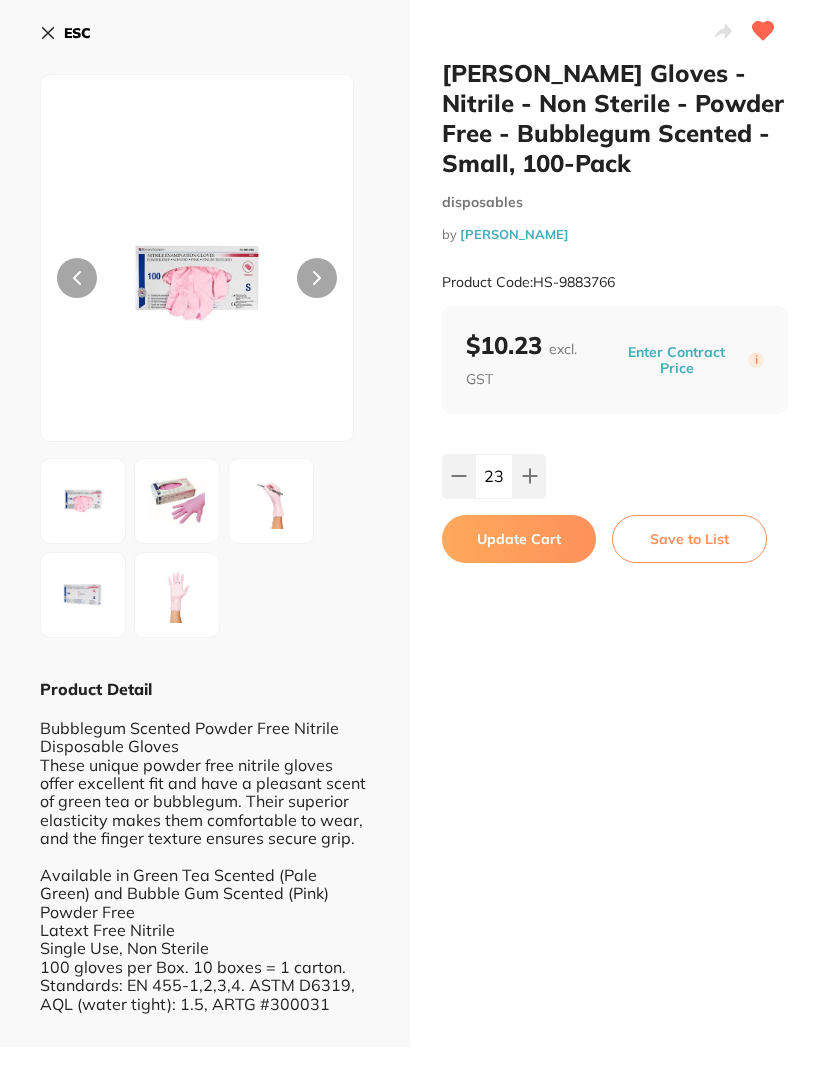 click at bounding box center (529, 476) 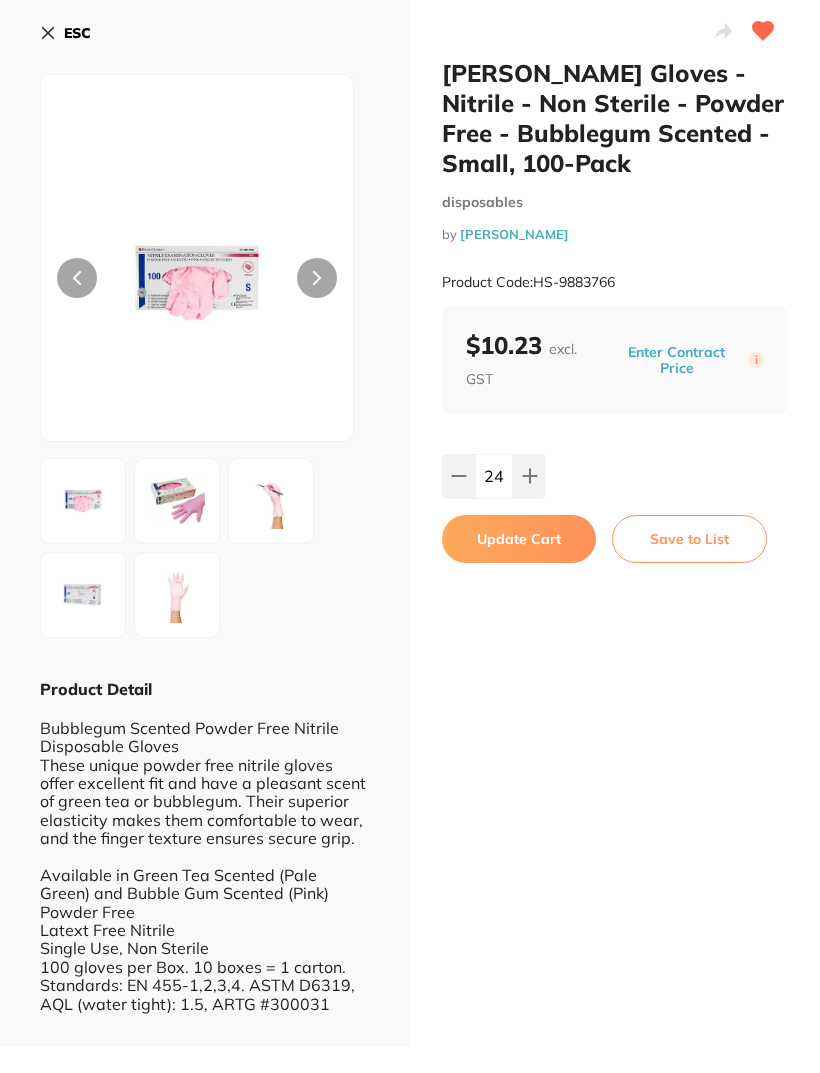 click at bounding box center (529, 476) 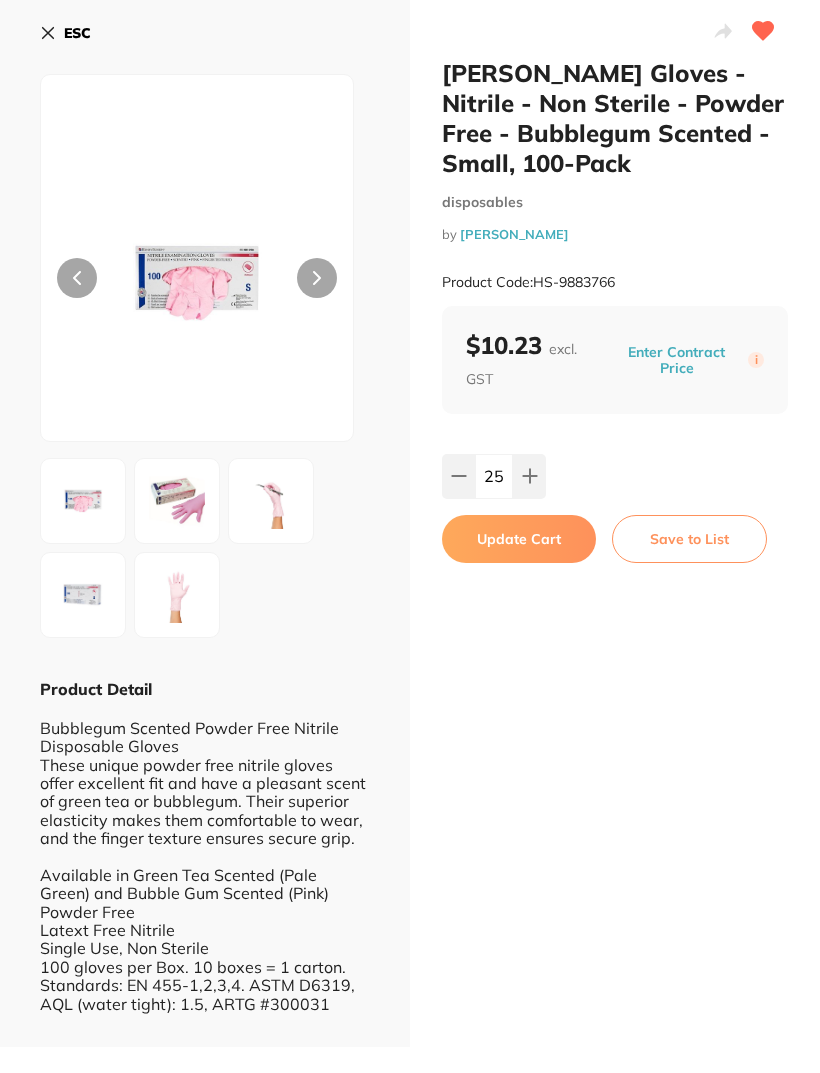 scroll, scrollTop: 0, scrollLeft: 0, axis: both 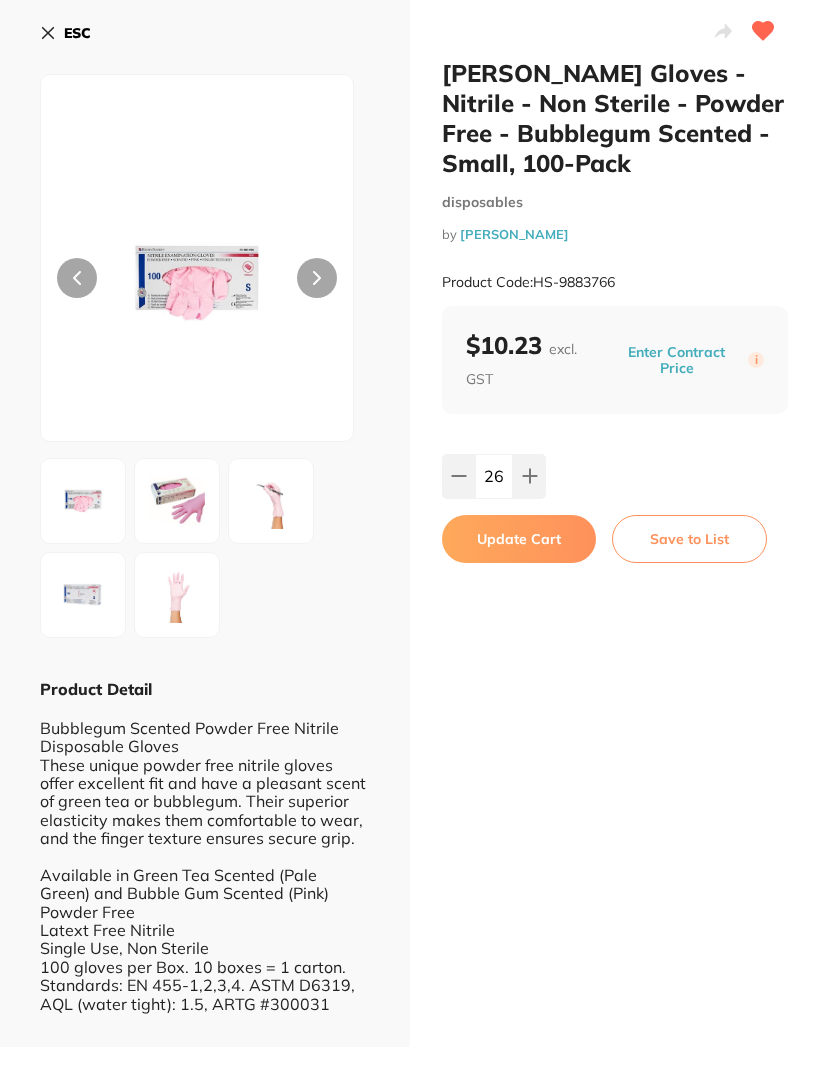 click 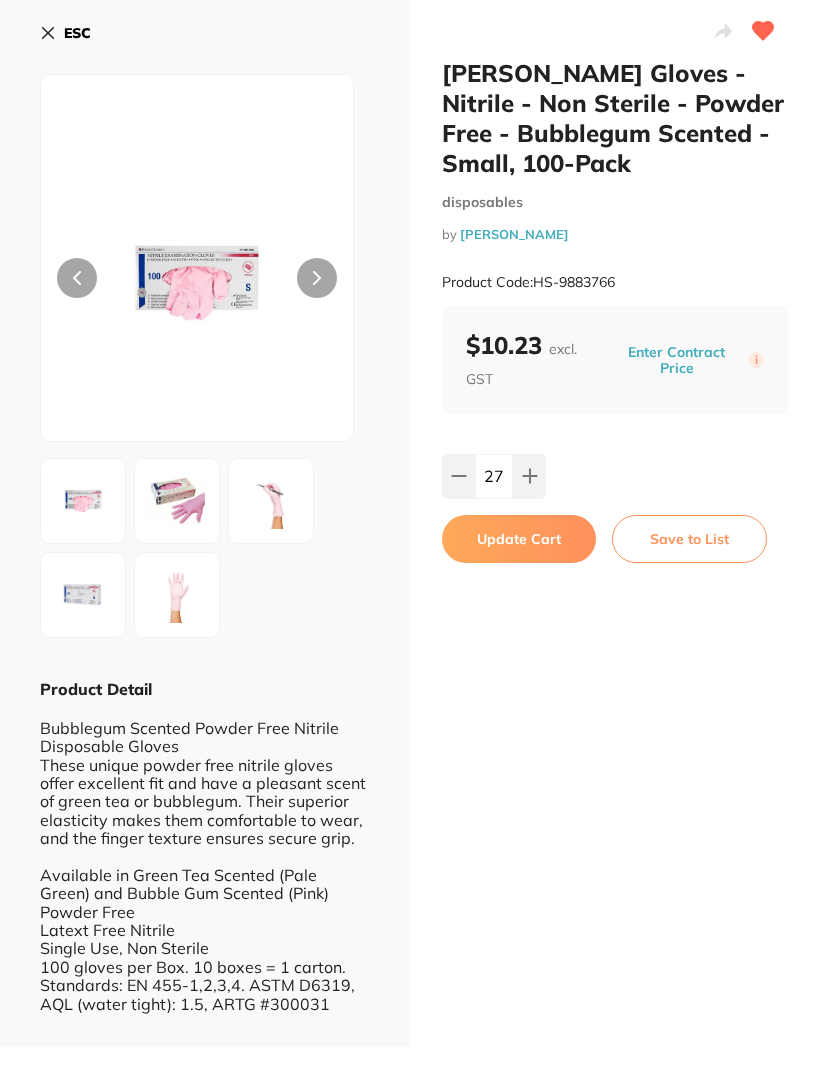 click 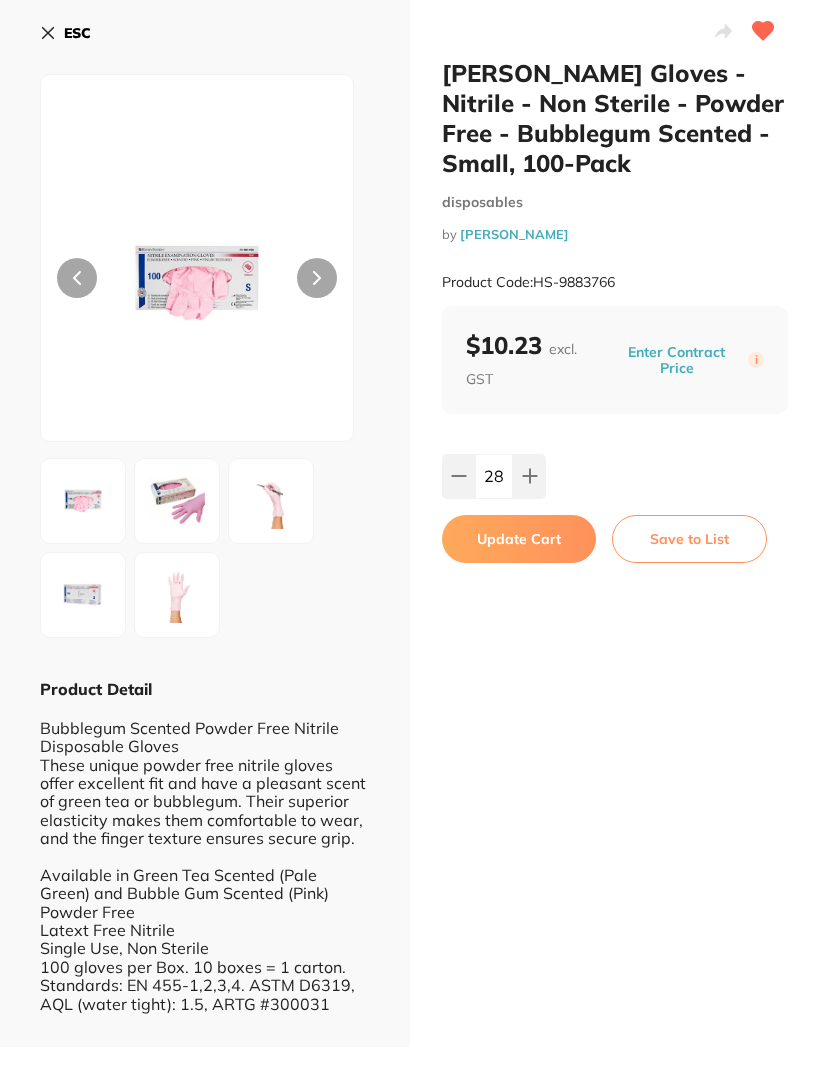 click 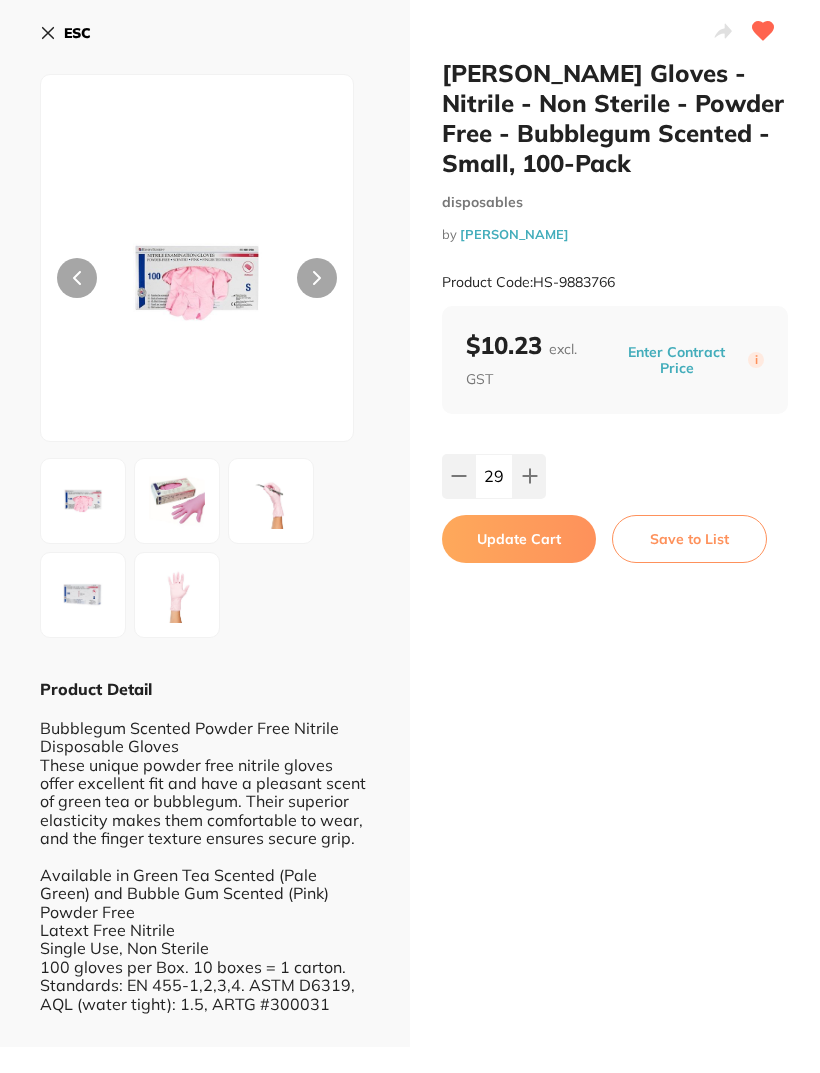 scroll, scrollTop: 0, scrollLeft: 0, axis: both 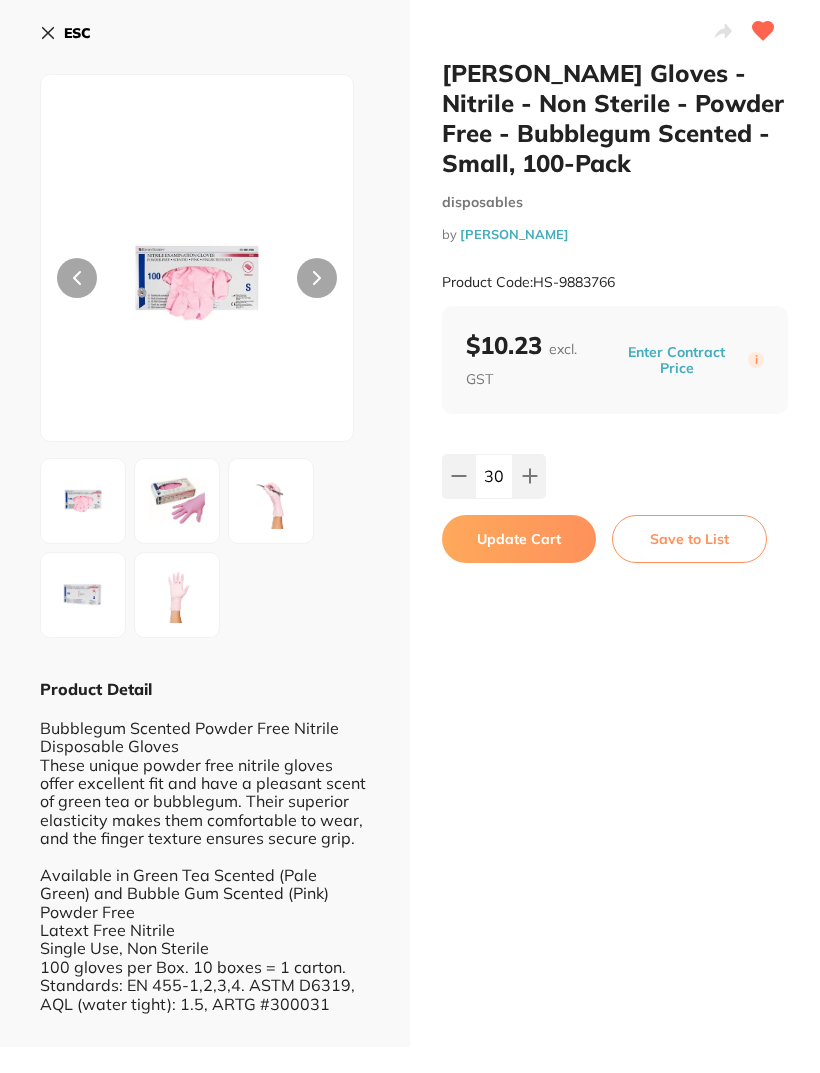 click on "Update Cart" at bounding box center (519, 539) 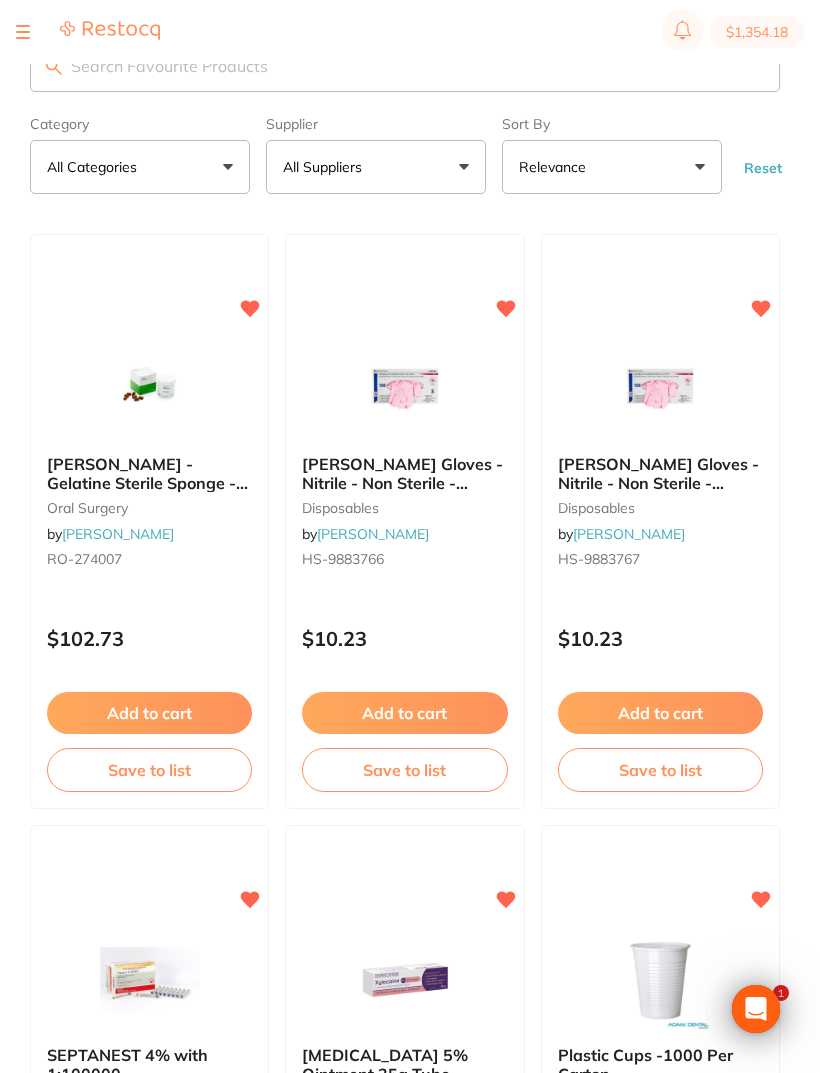 scroll, scrollTop: 19, scrollLeft: 0, axis: vertical 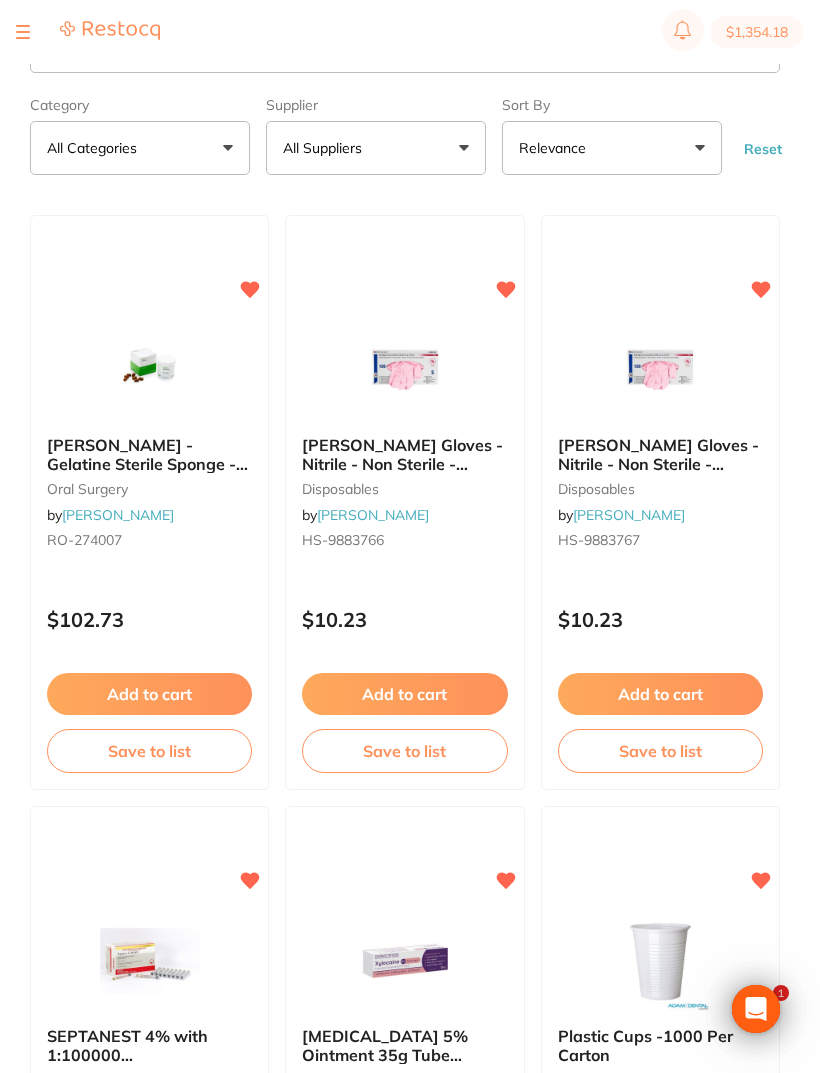 click at bounding box center [660, 370] 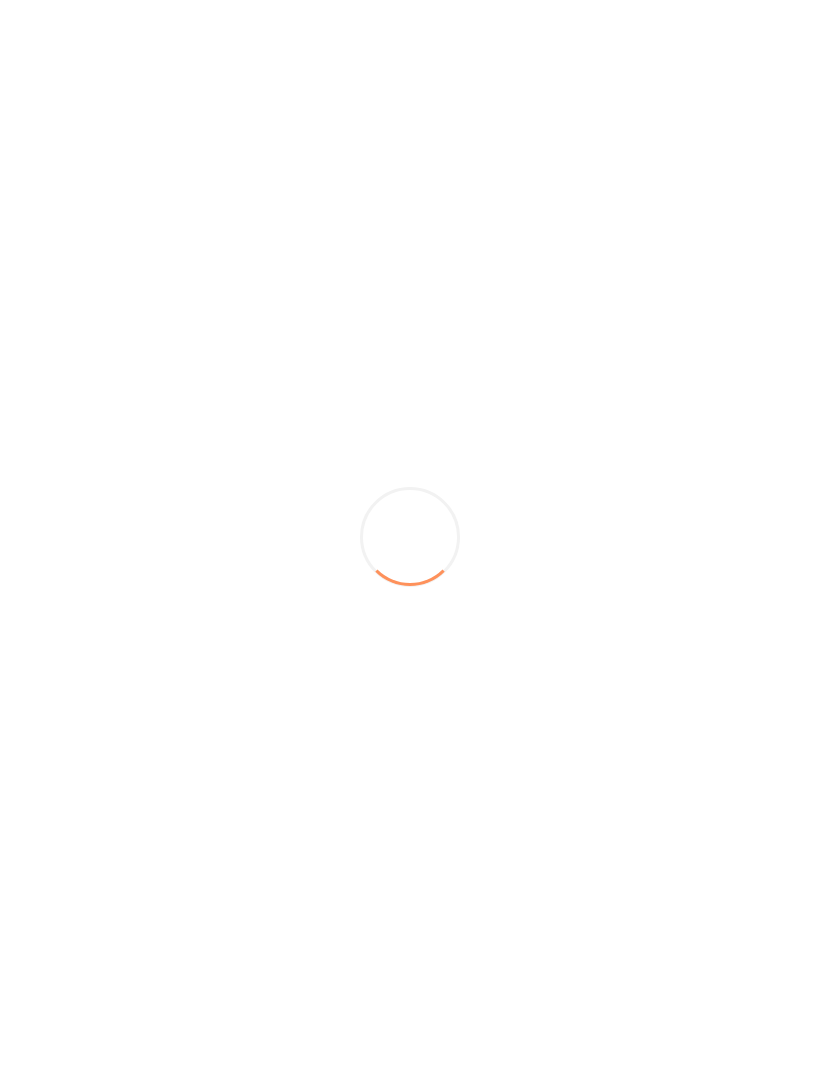 scroll, scrollTop: 0, scrollLeft: 0, axis: both 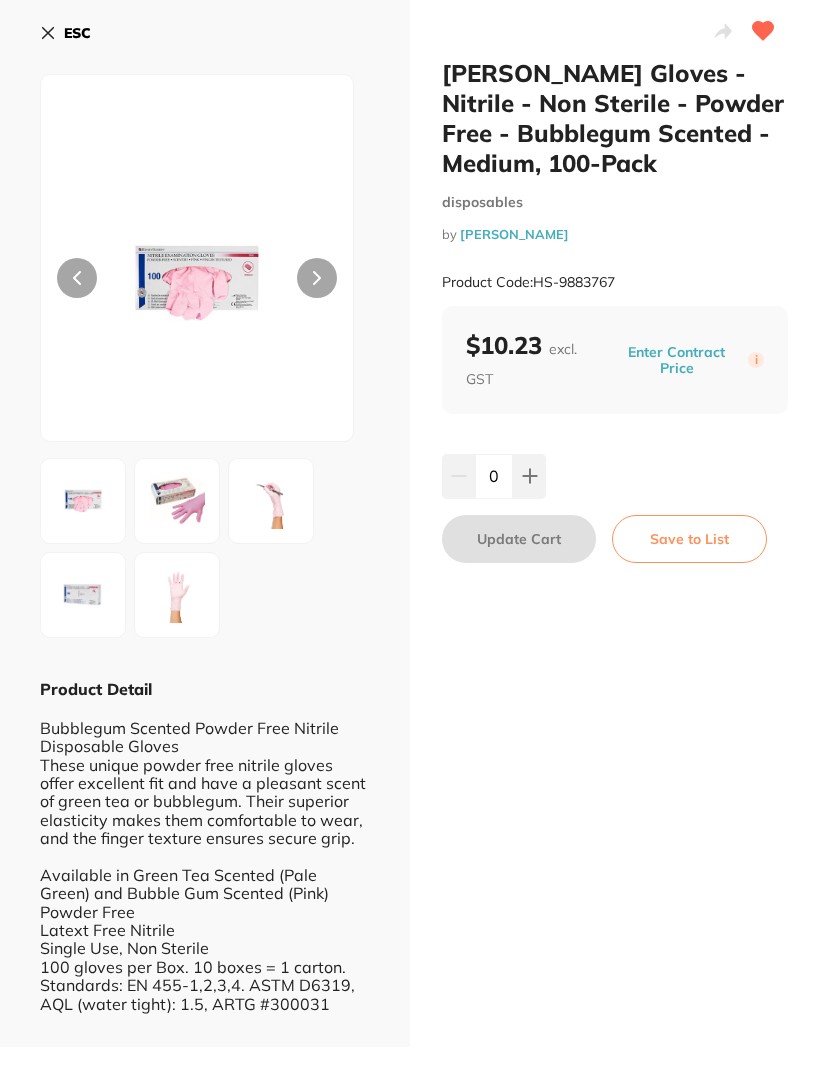 click 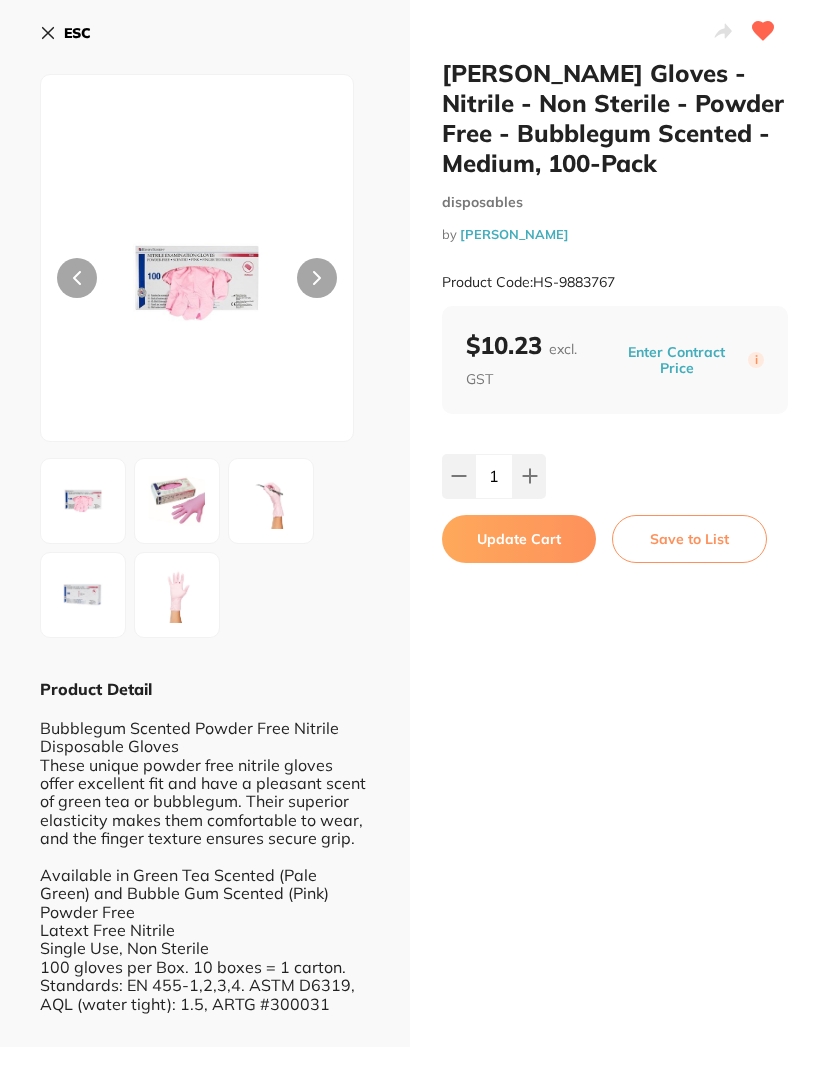 click at bounding box center [529, 476] 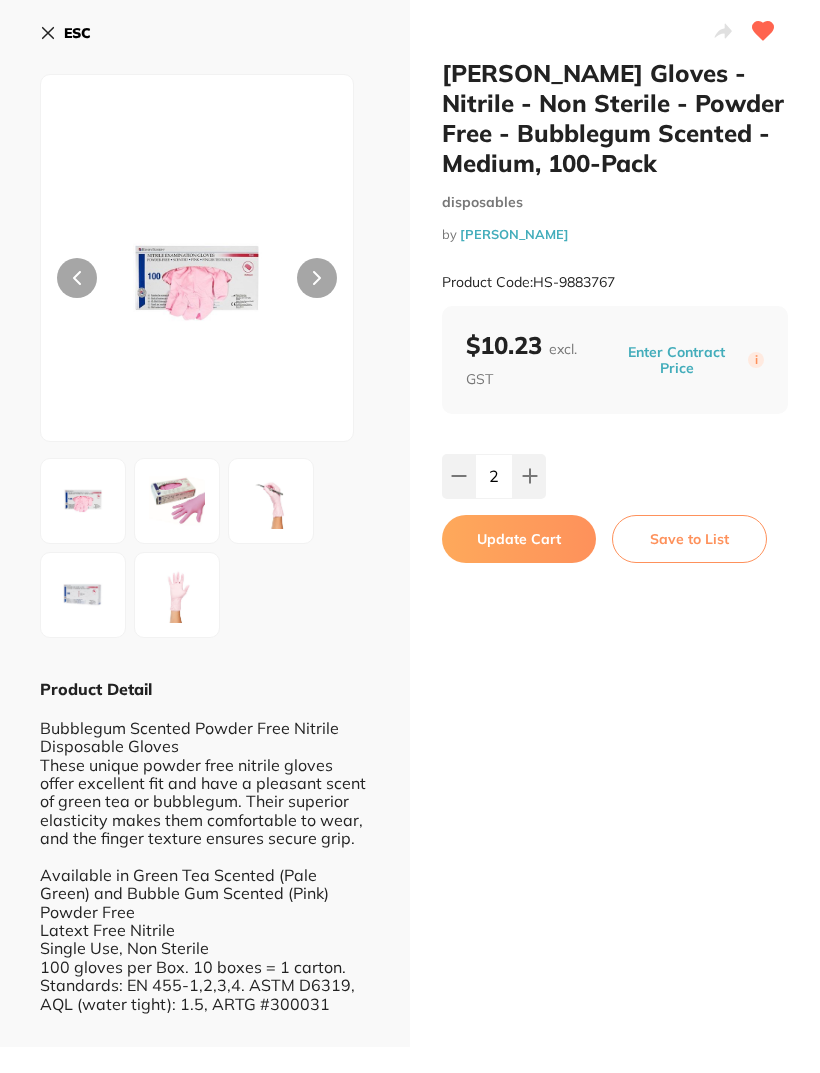 click at bounding box center (529, 476) 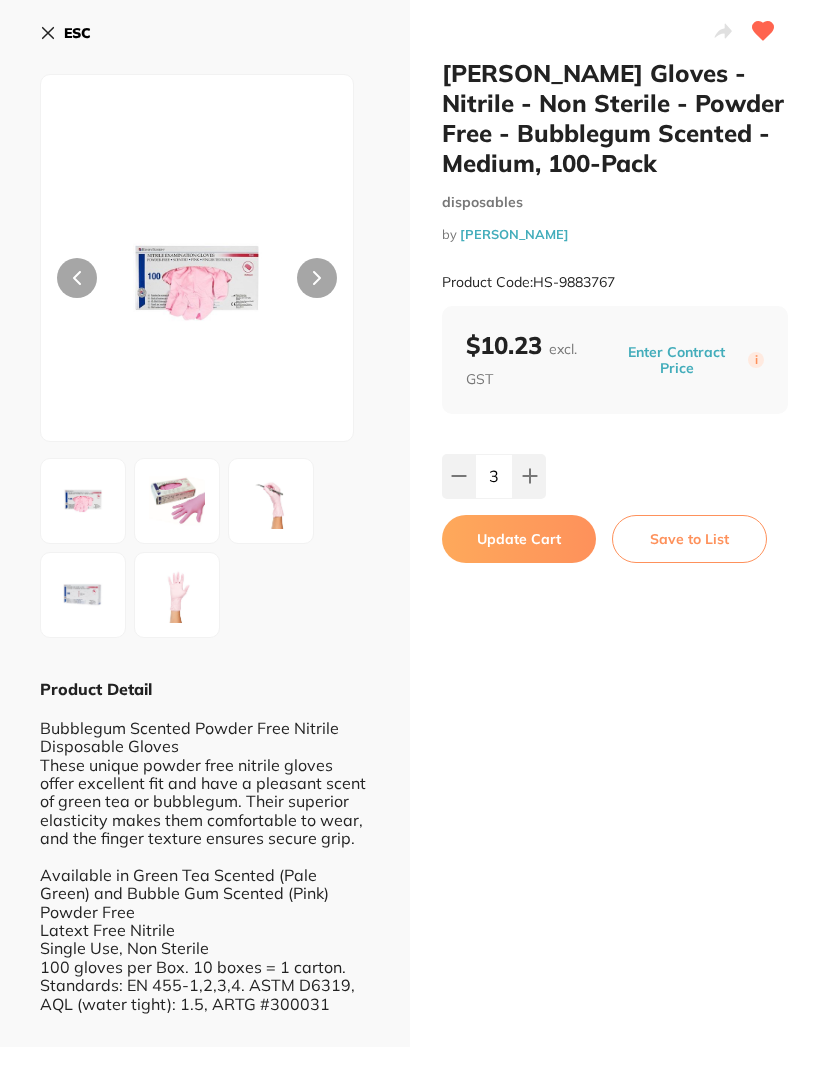 scroll, scrollTop: 0, scrollLeft: 0, axis: both 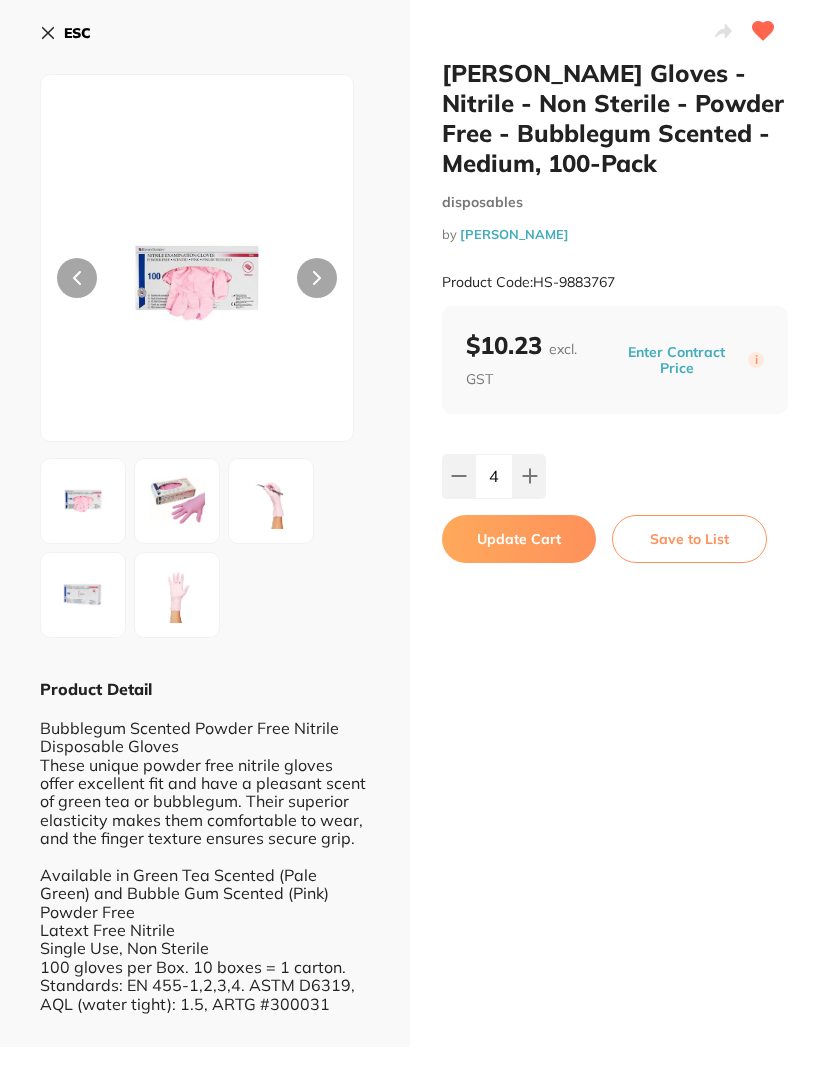 click 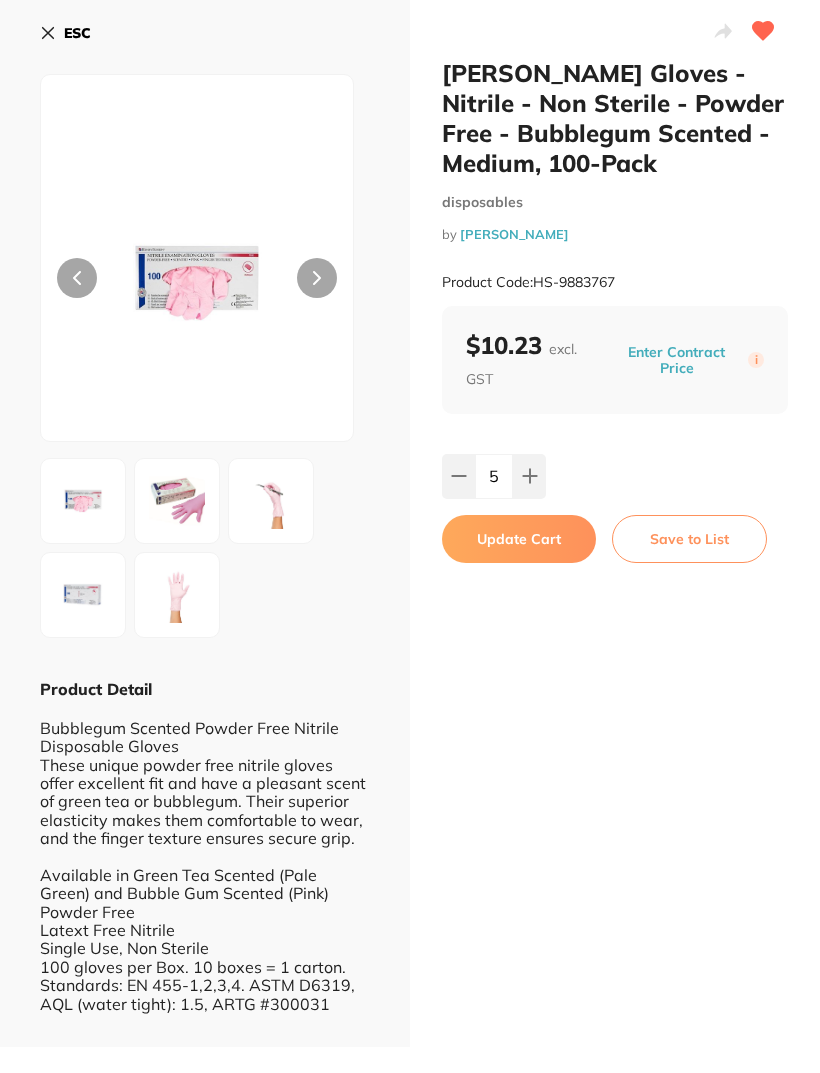 scroll, scrollTop: 0, scrollLeft: 0, axis: both 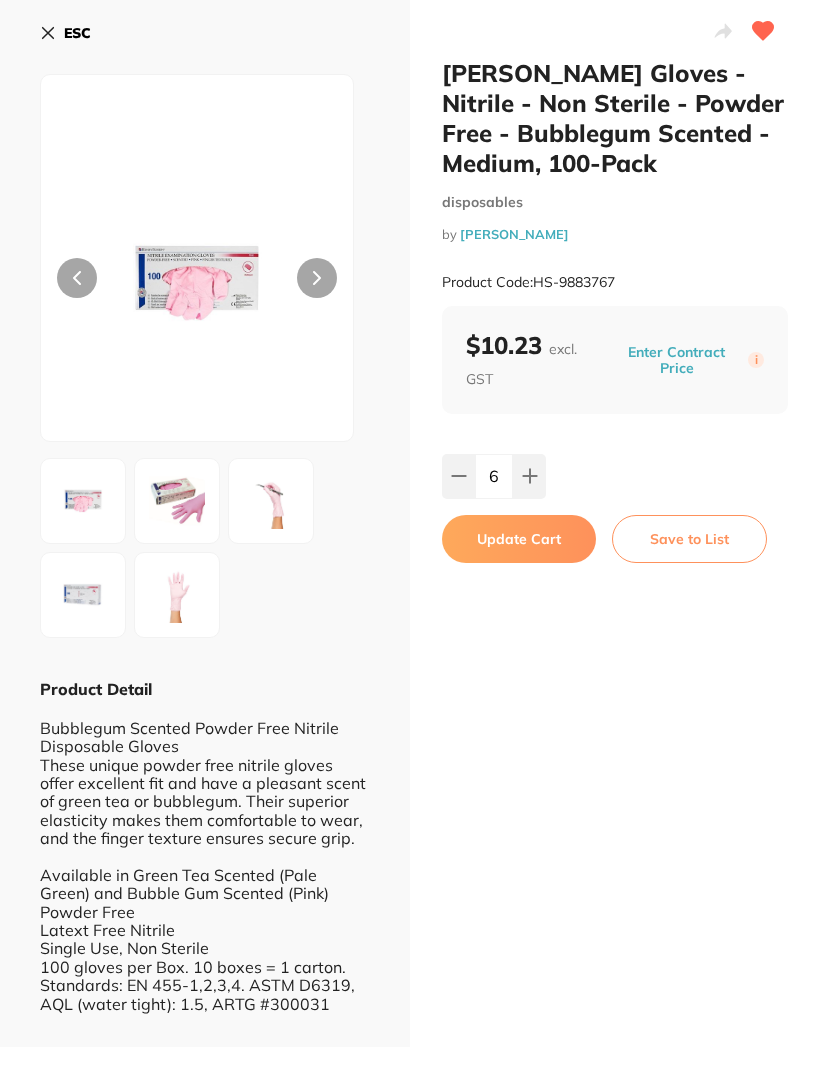 click at bounding box center (529, 476) 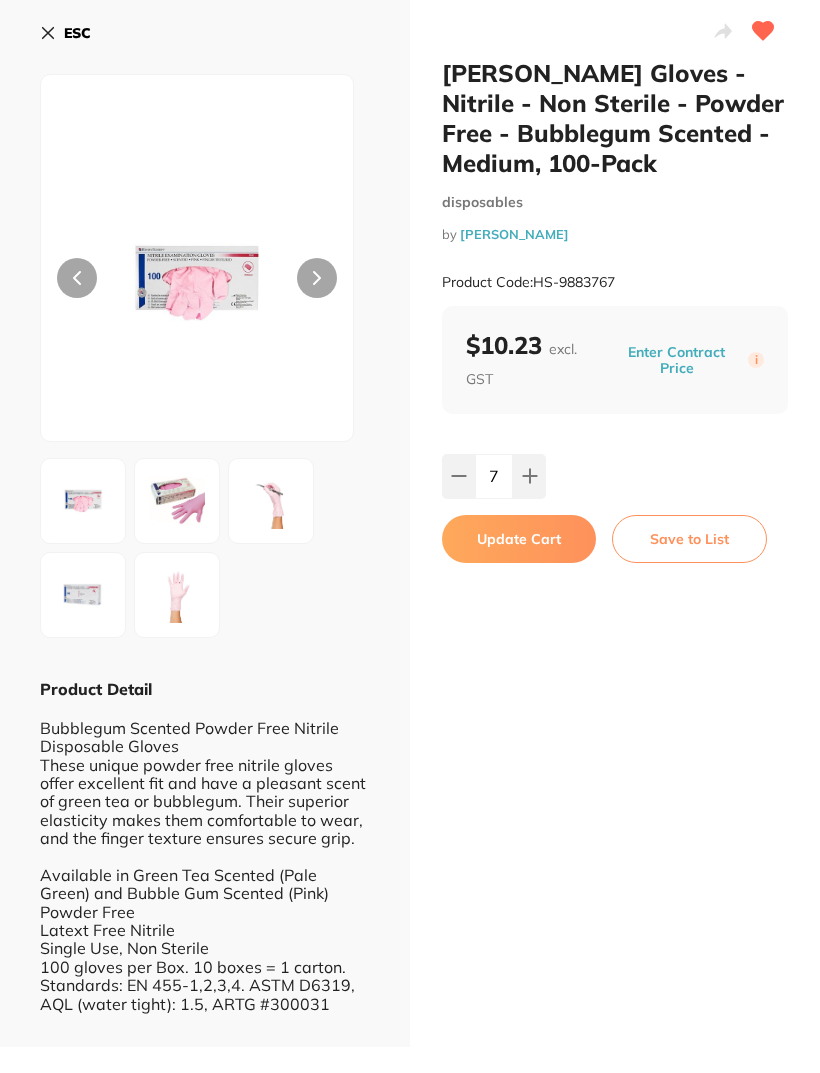 click at bounding box center [529, 476] 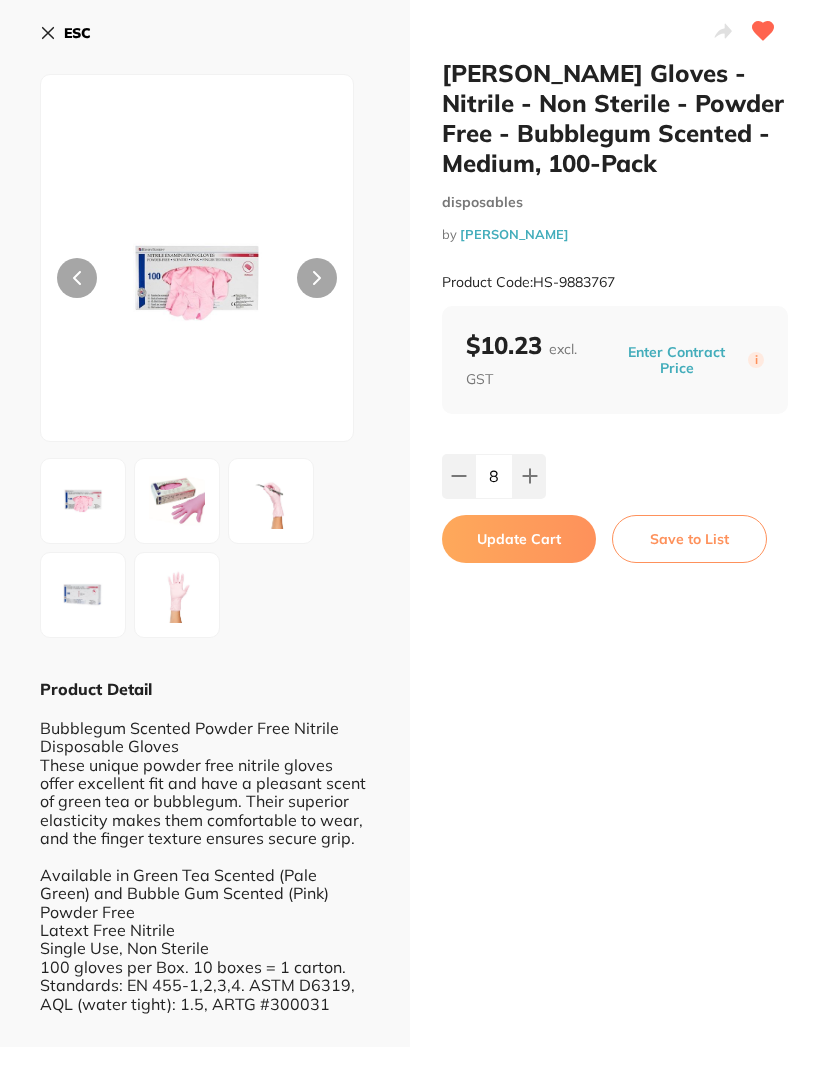 click at bounding box center (529, 476) 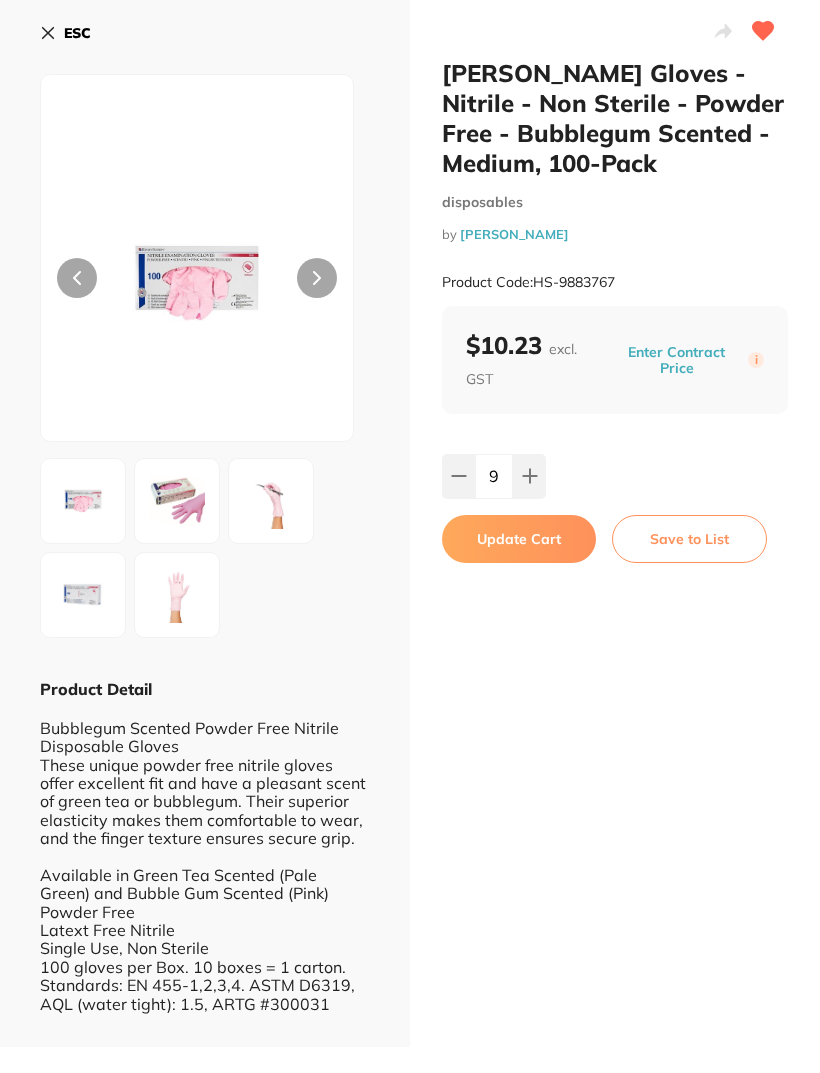 click at bounding box center (529, 476) 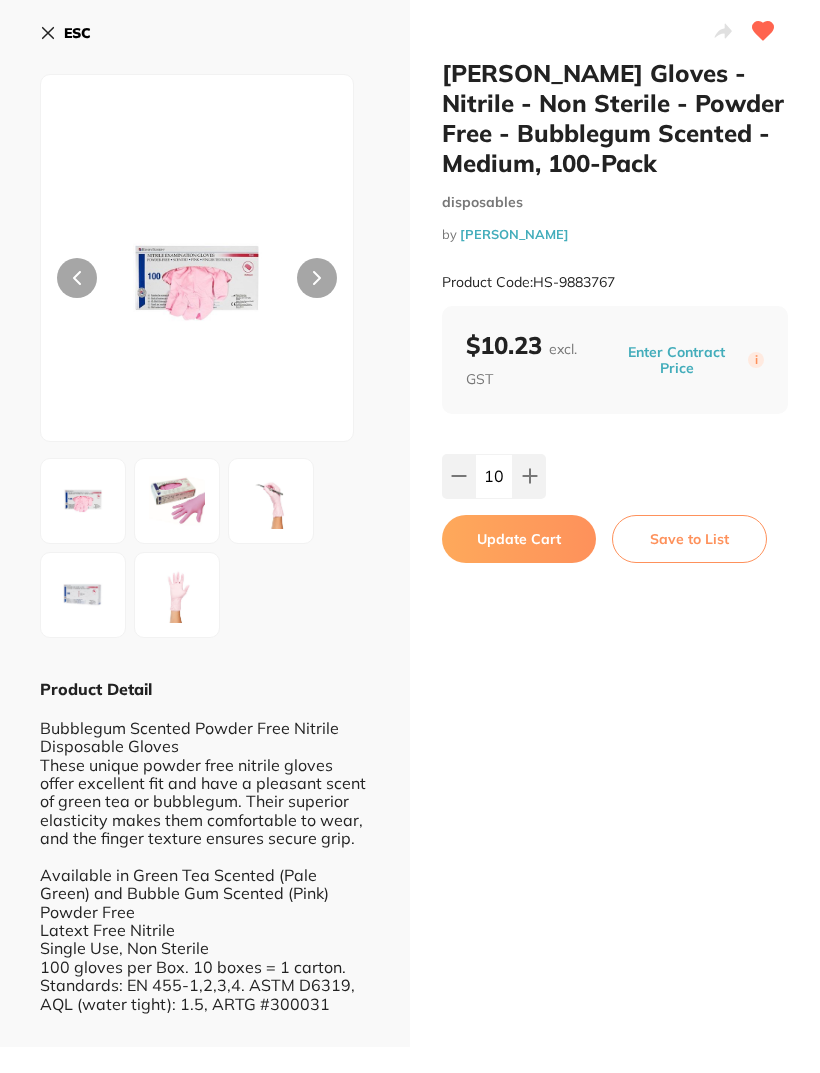 scroll, scrollTop: 0, scrollLeft: 0, axis: both 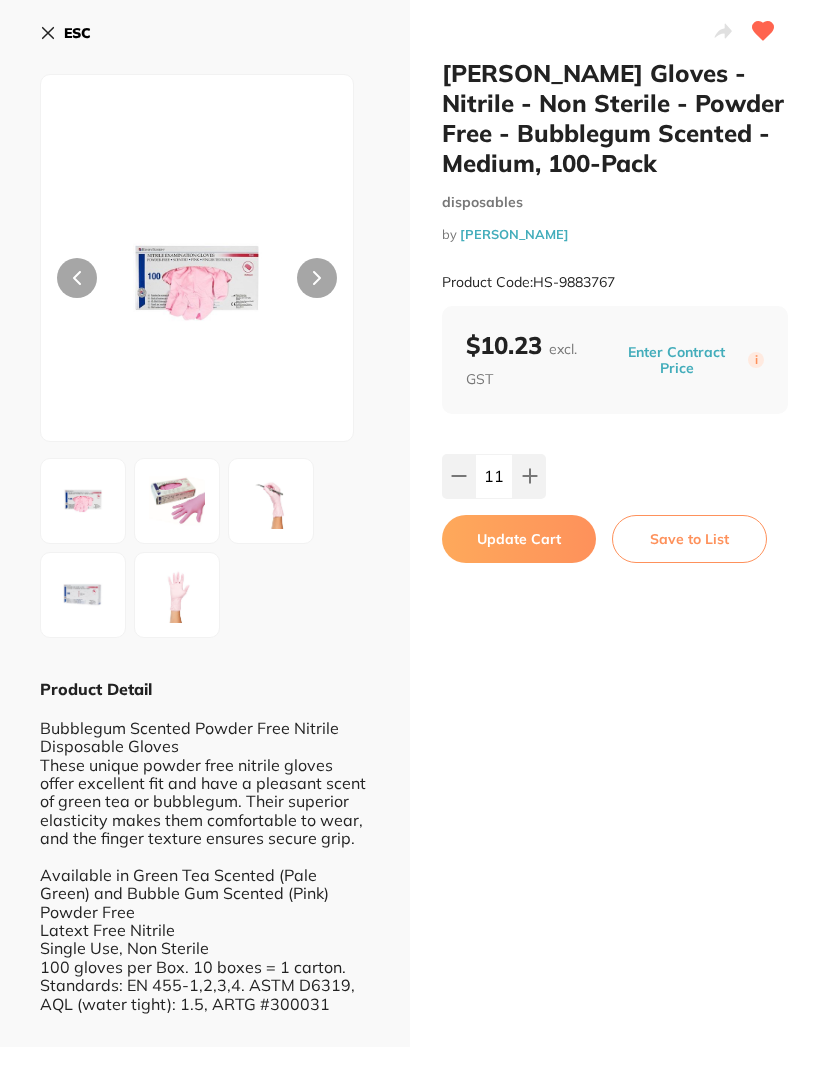 click 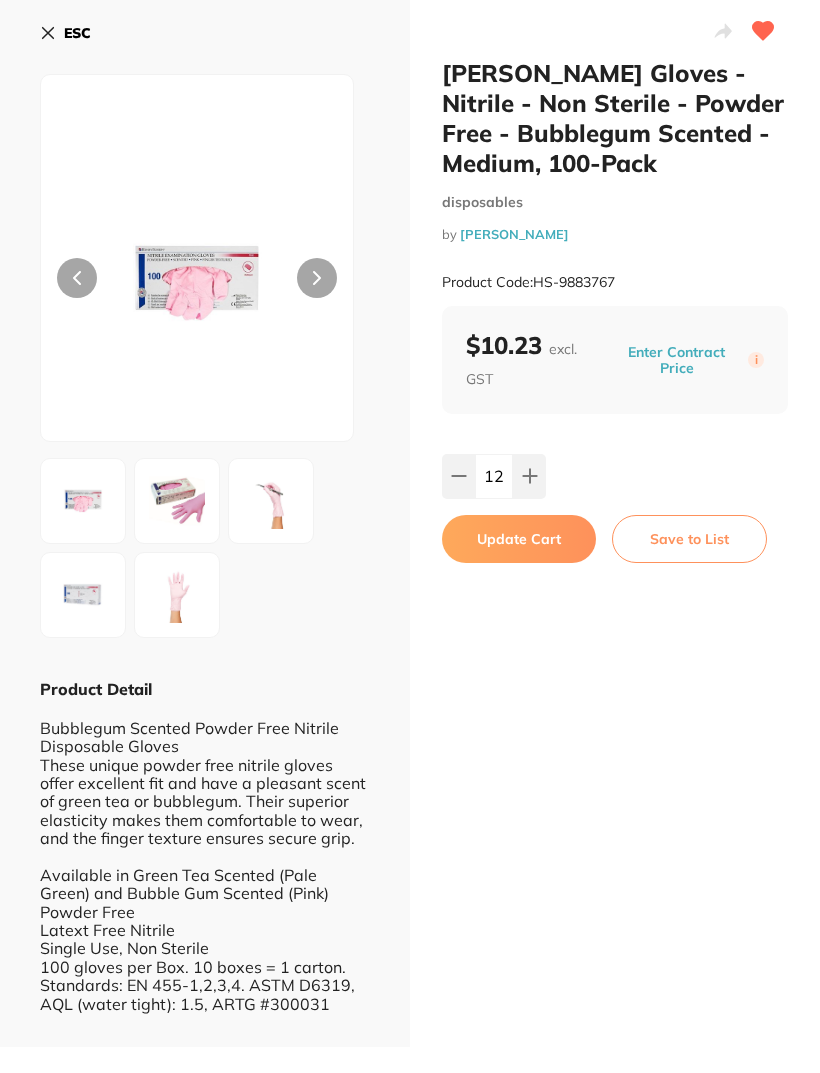 click at bounding box center (529, 476) 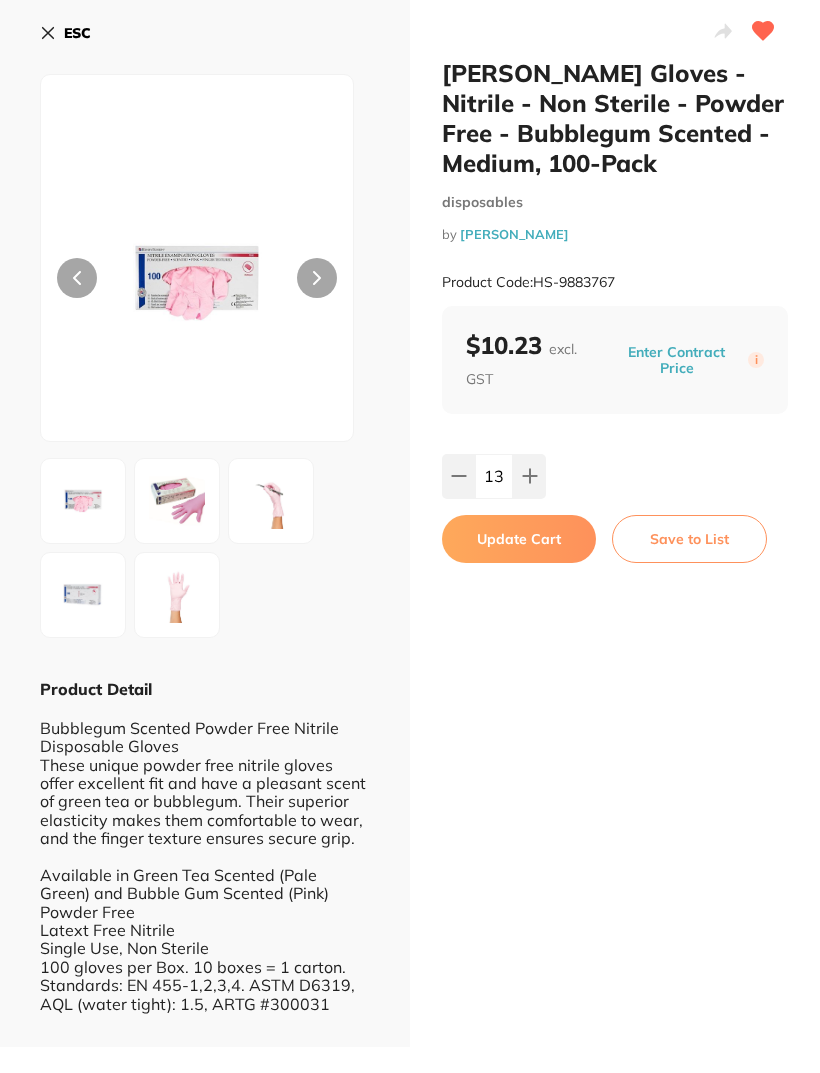 click 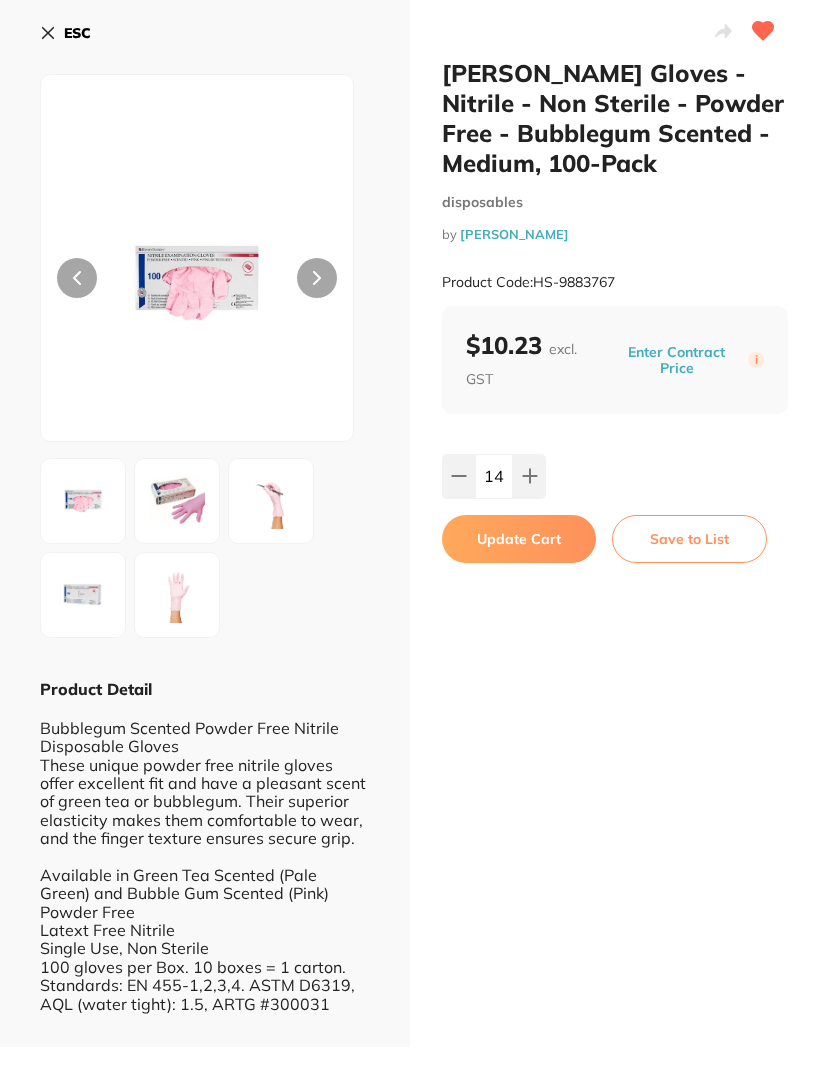 click on "14" at bounding box center [615, 476] 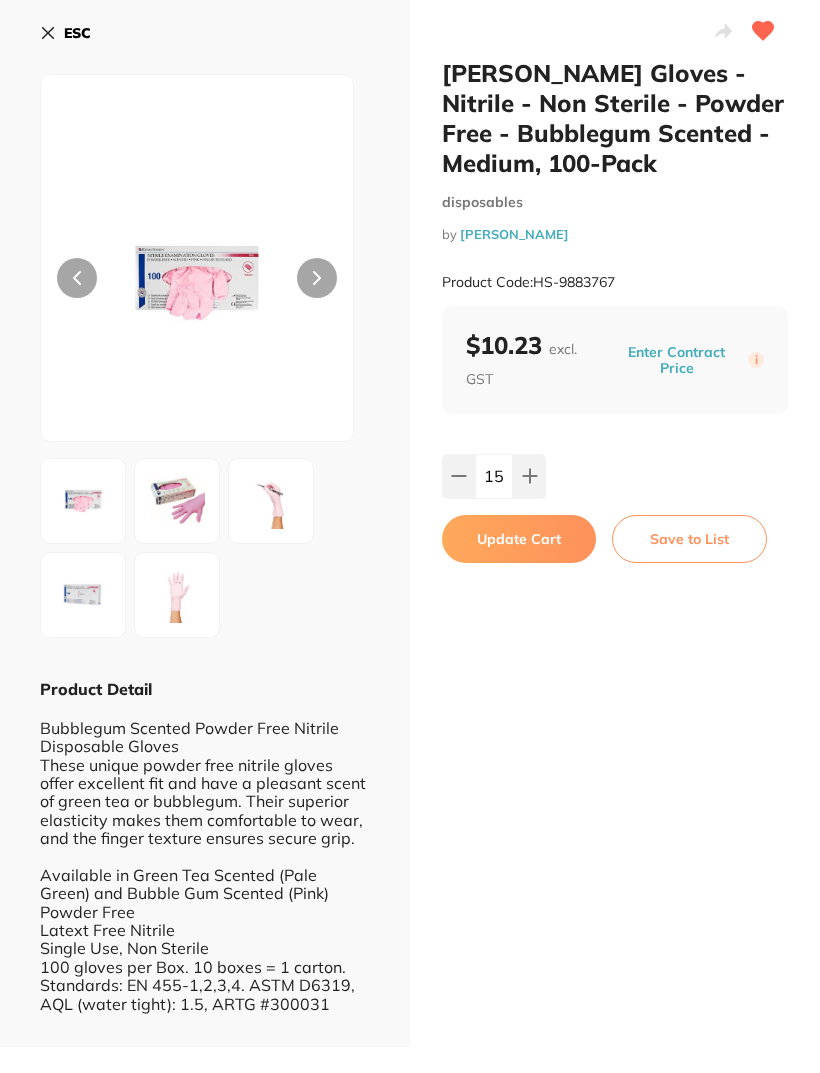 scroll, scrollTop: 0, scrollLeft: 0, axis: both 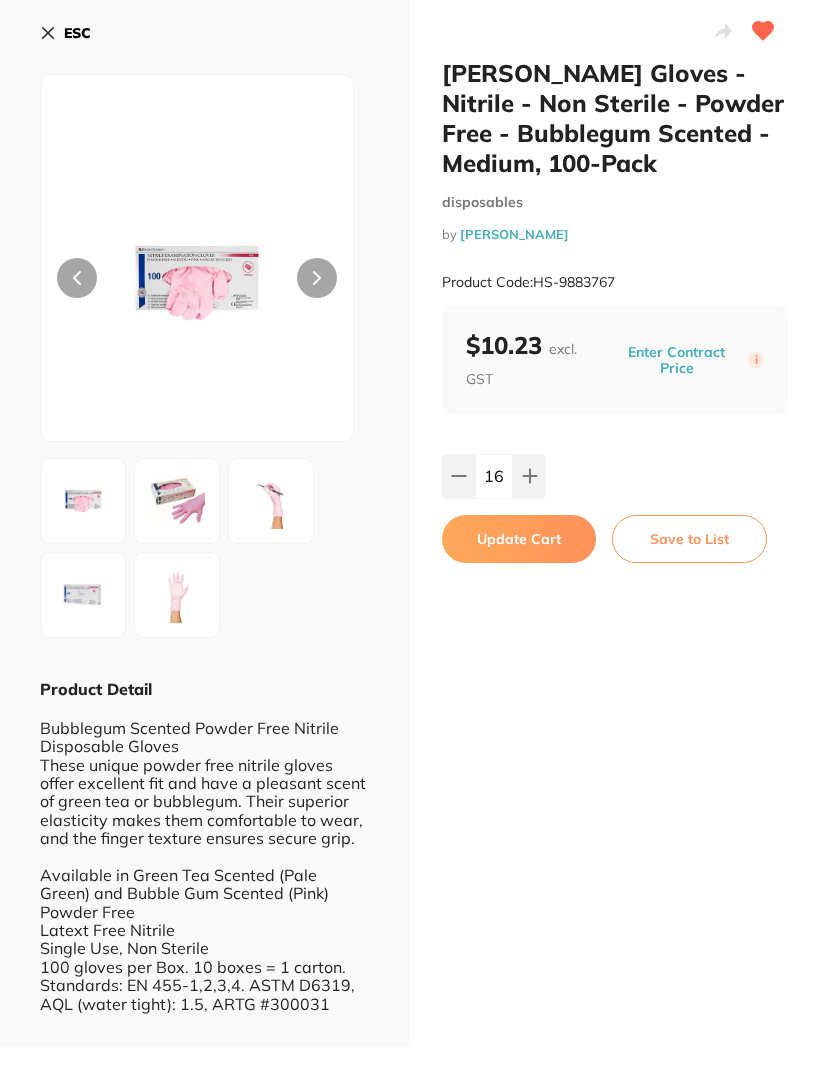 click at bounding box center [529, 476] 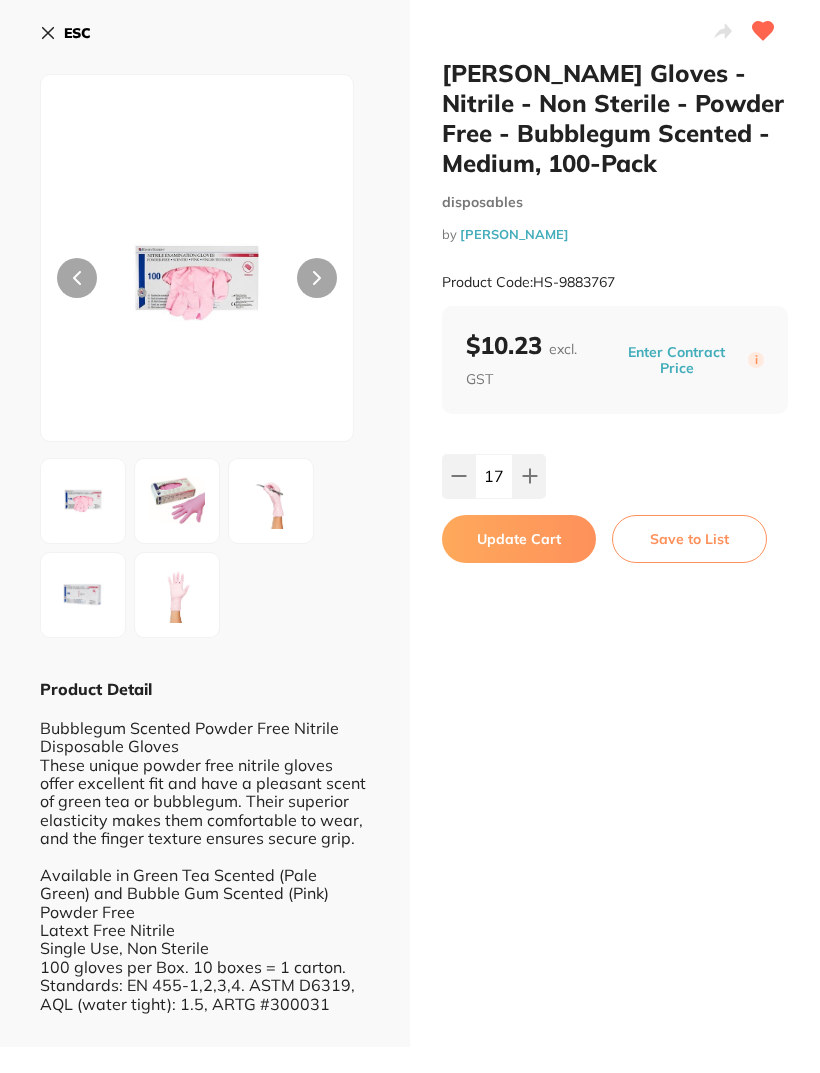 scroll, scrollTop: 0, scrollLeft: 0, axis: both 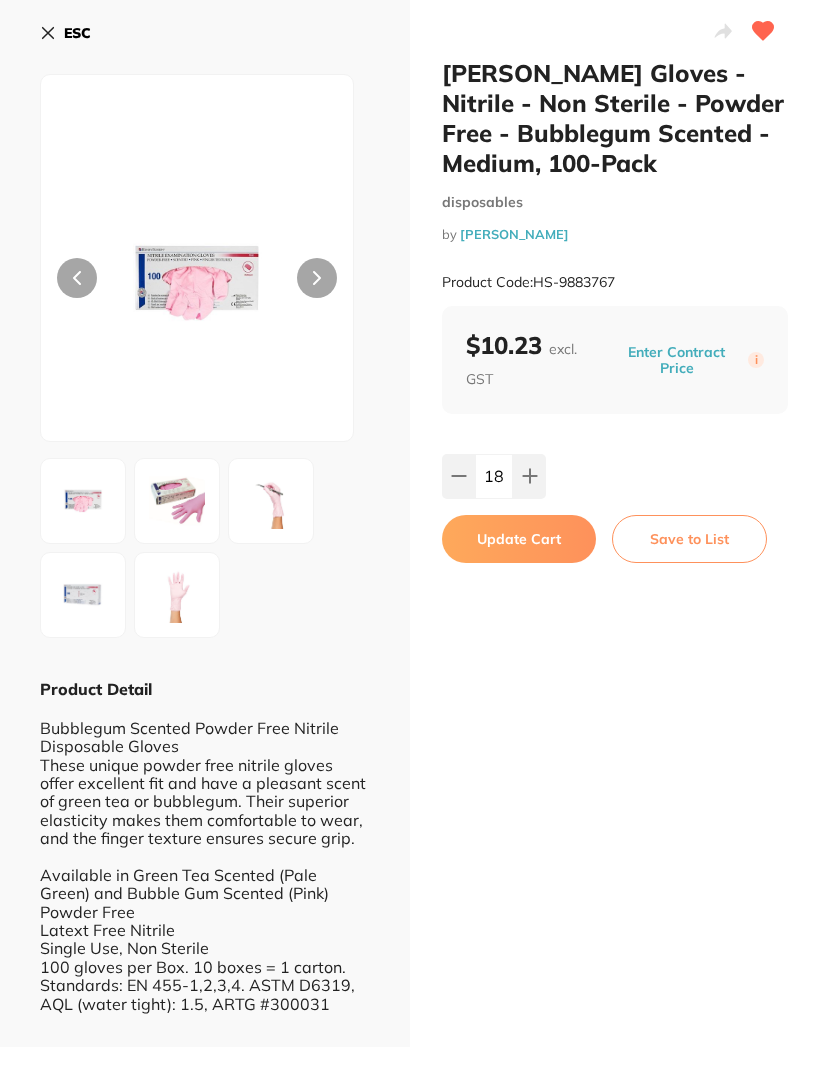 click 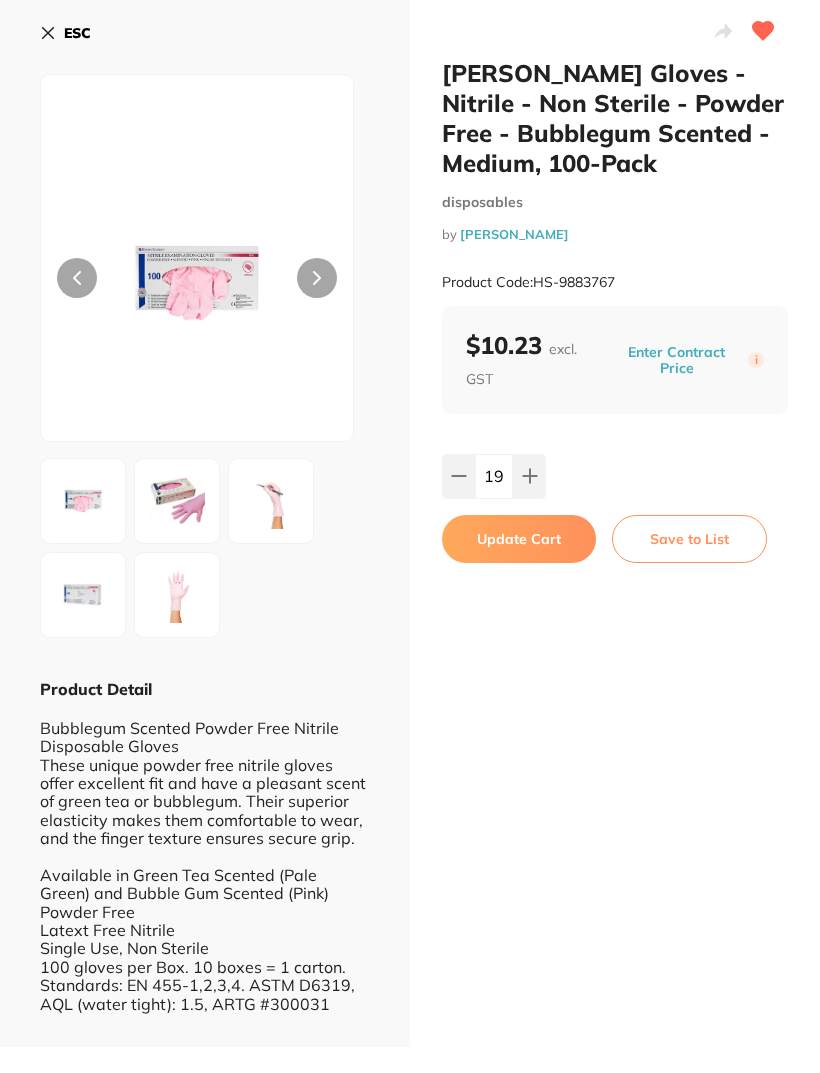 scroll, scrollTop: 0, scrollLeft: 0, axis: both 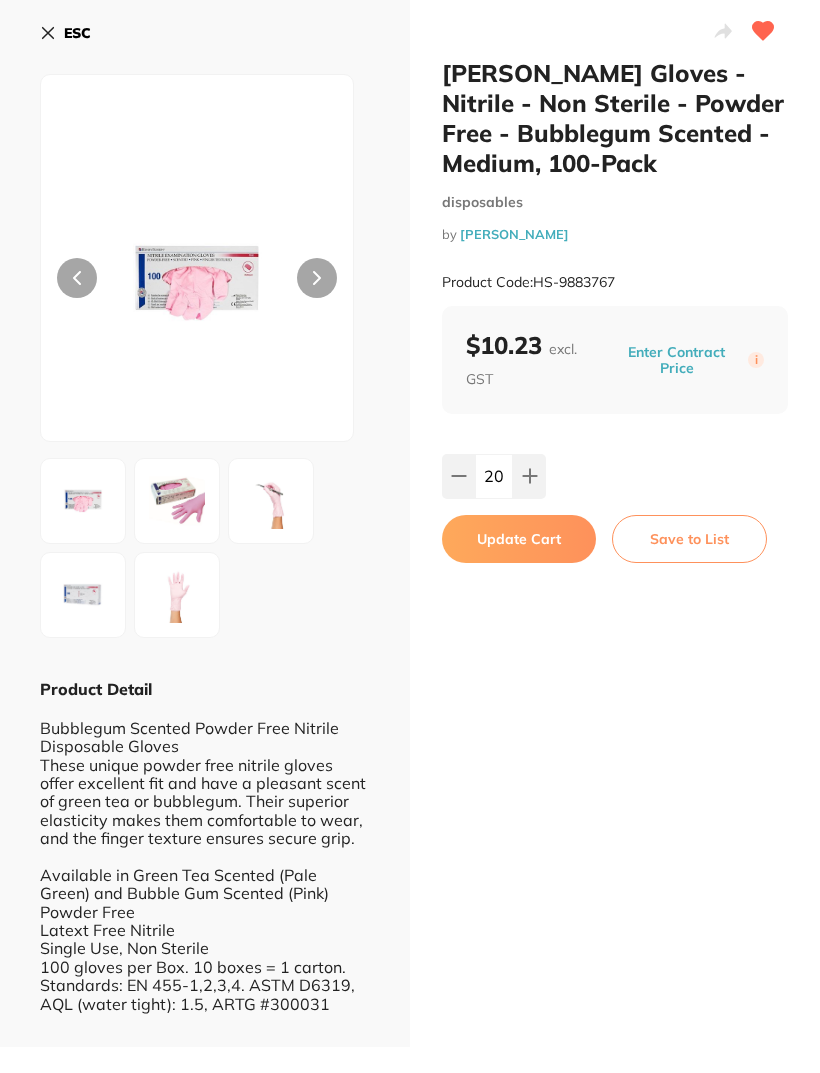 click on "Update Cart" at bounding box center (519, 539) 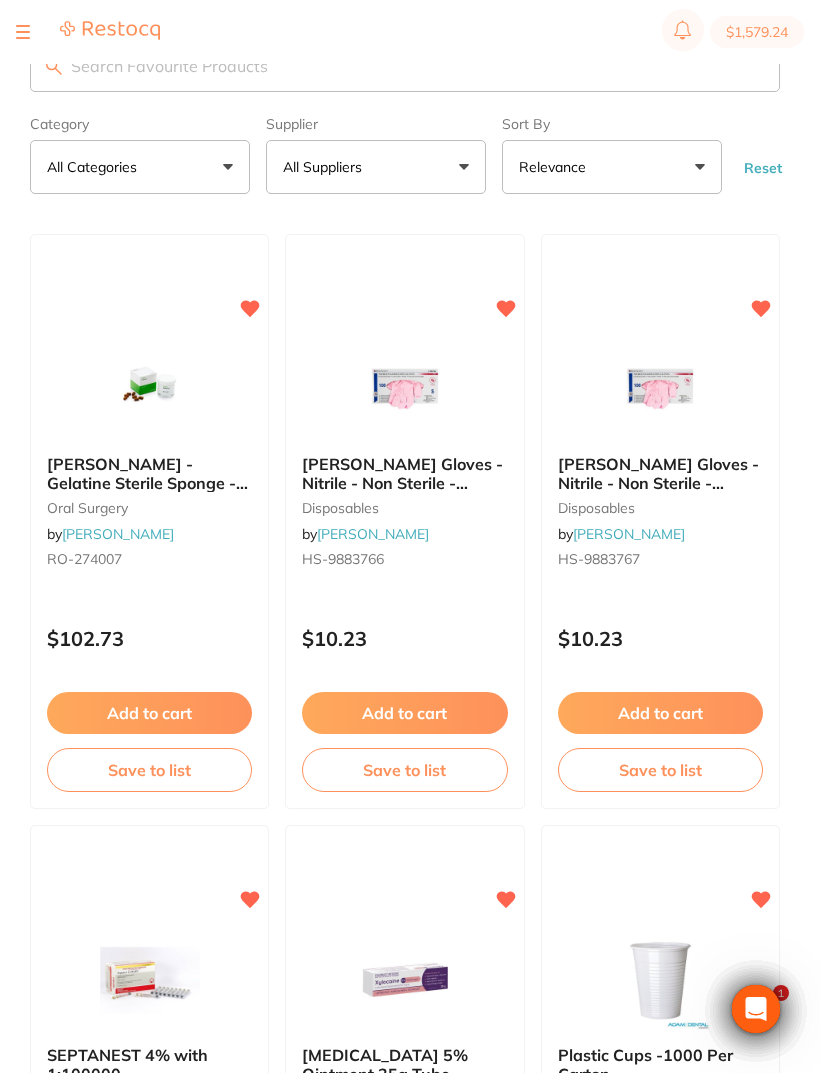 scroll, scrollTop: 19, scrollLeft: 0, axis: vertical 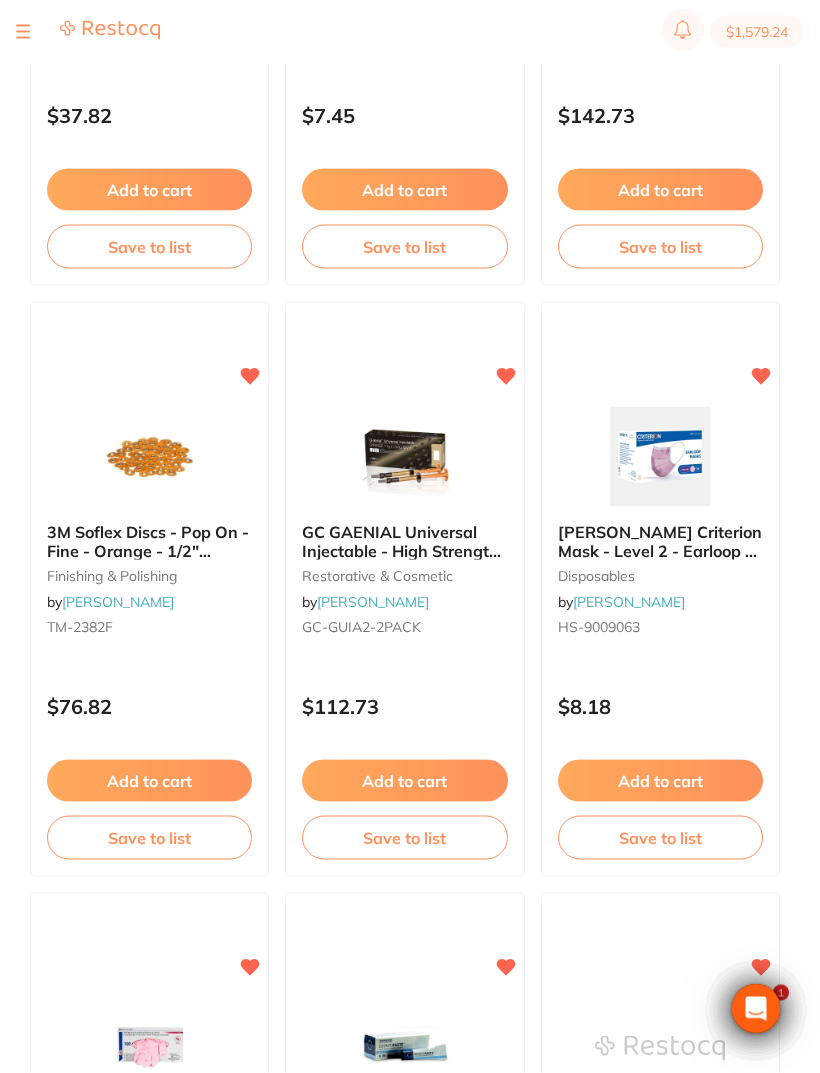 click on "Add to cart" at bounding box center (660, 781) 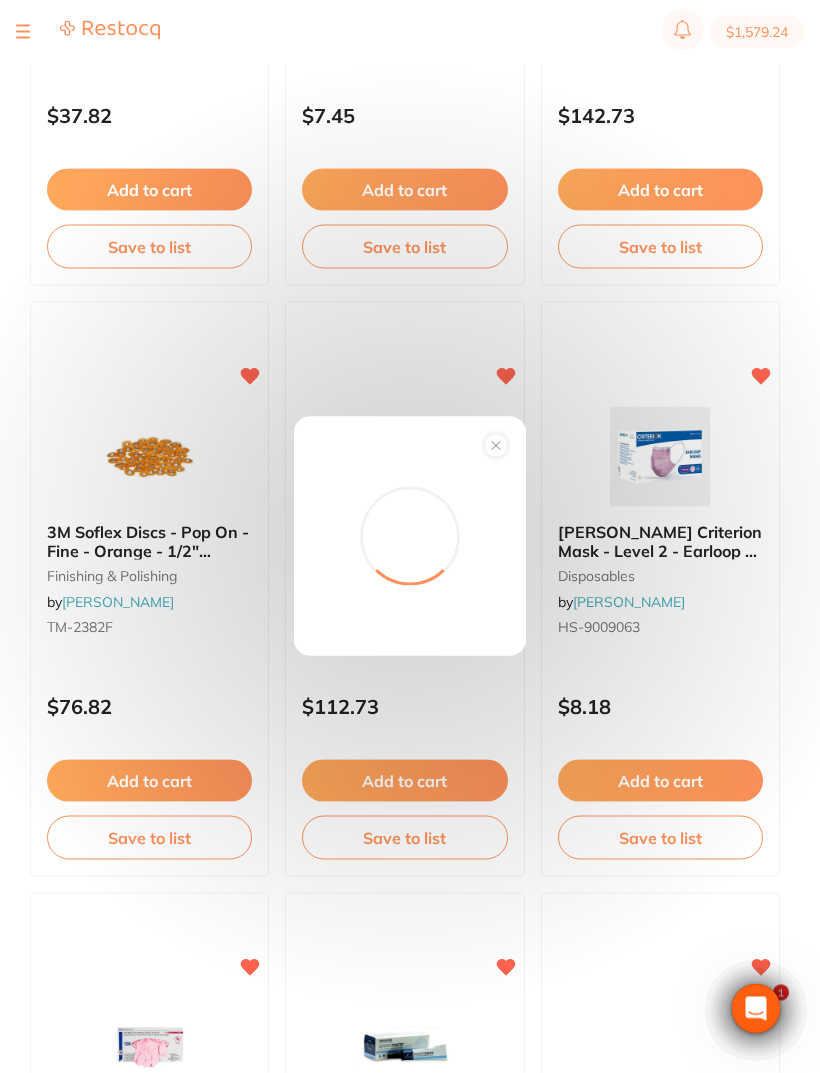 scroll, scrollTop: 3479, scrollLeft: 0, axis: vertical 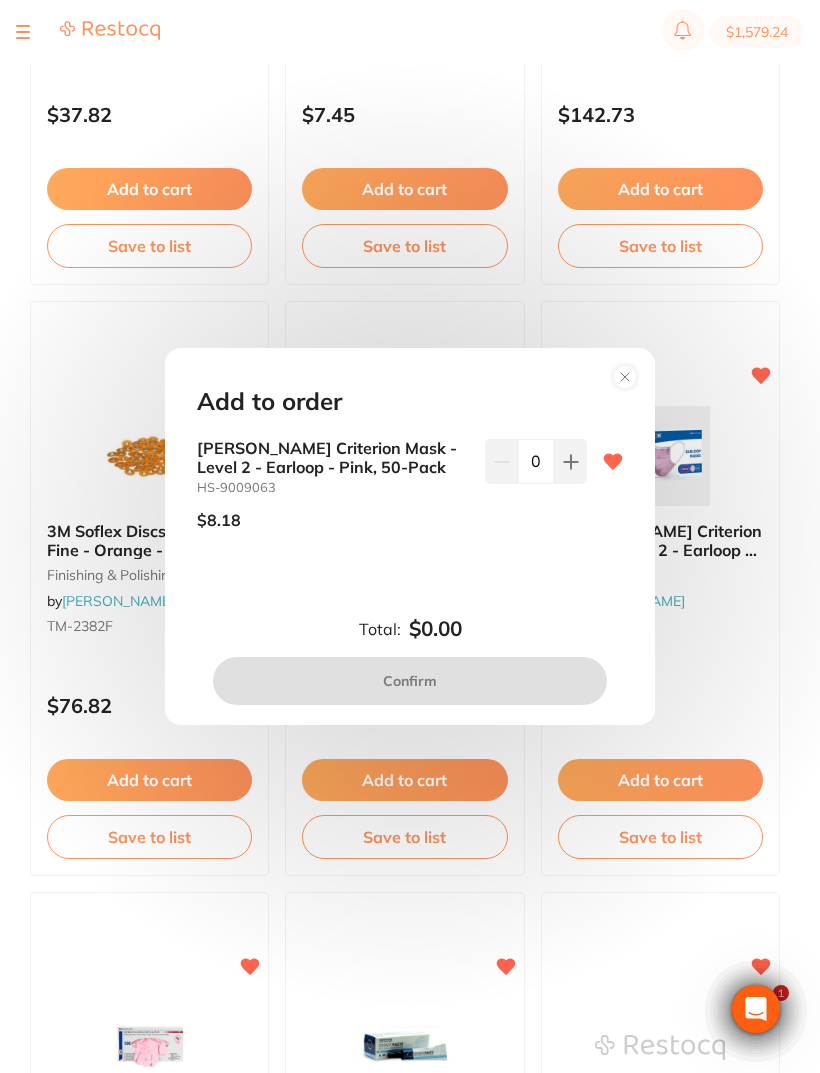 click 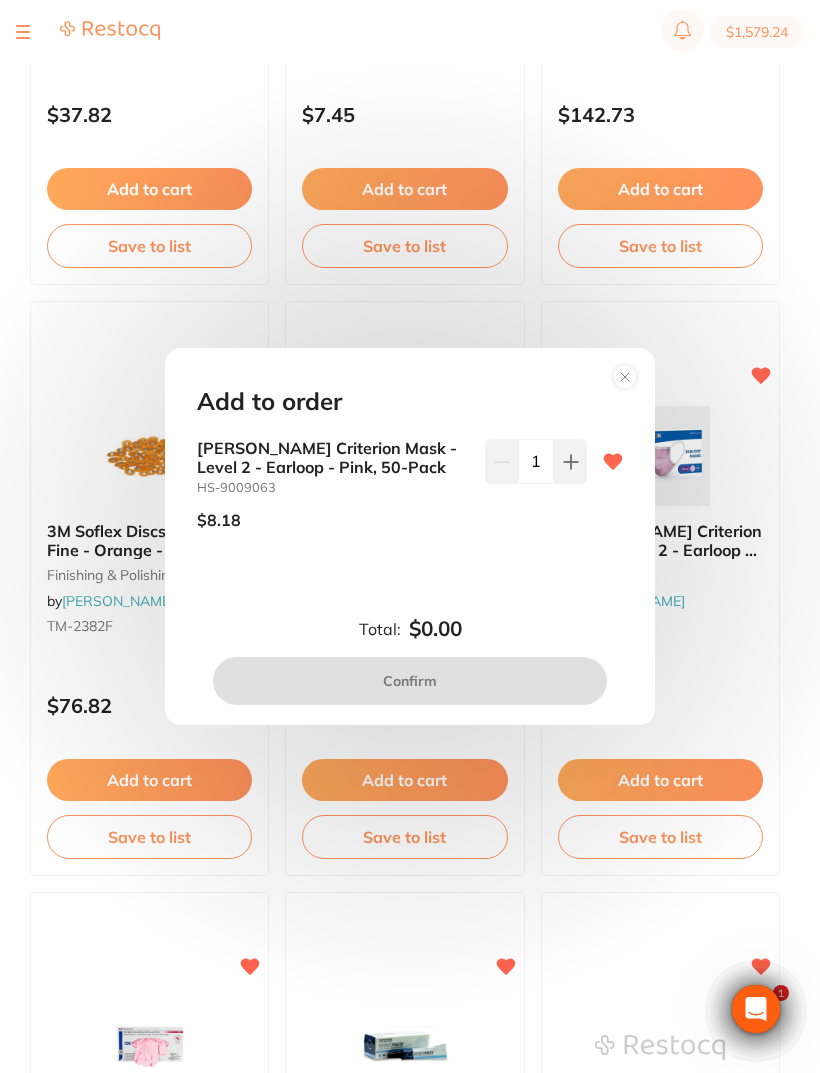 click 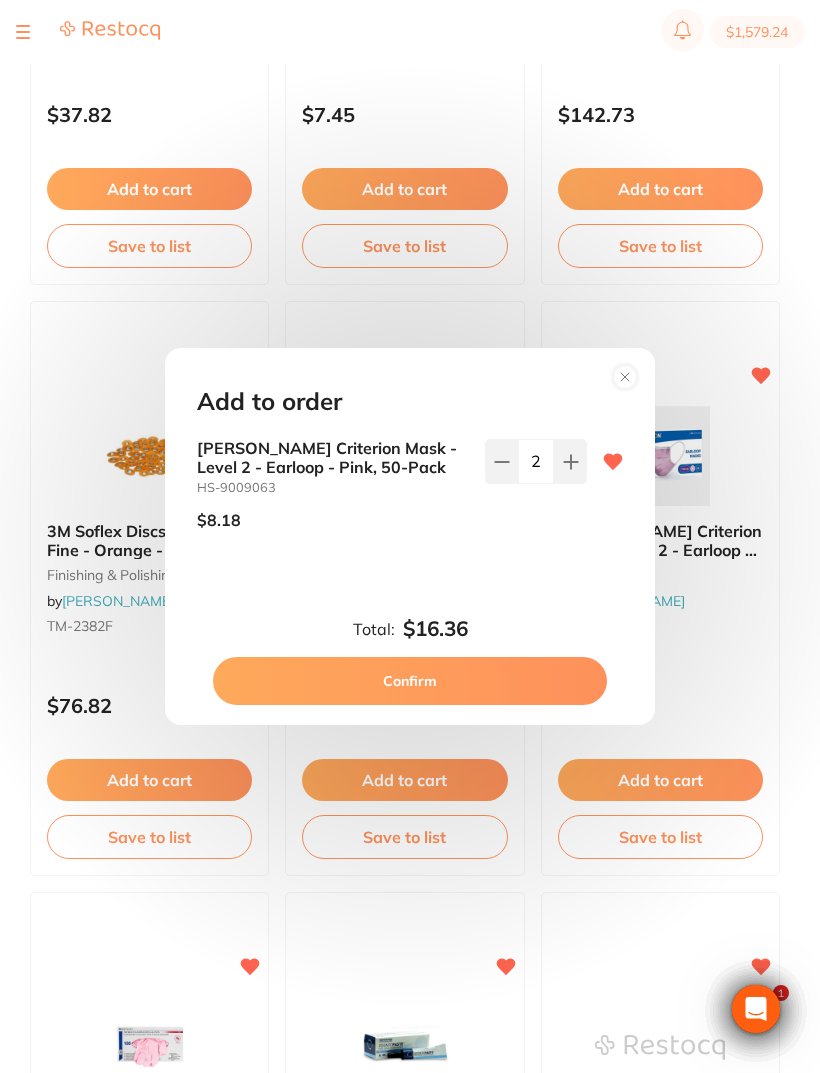click 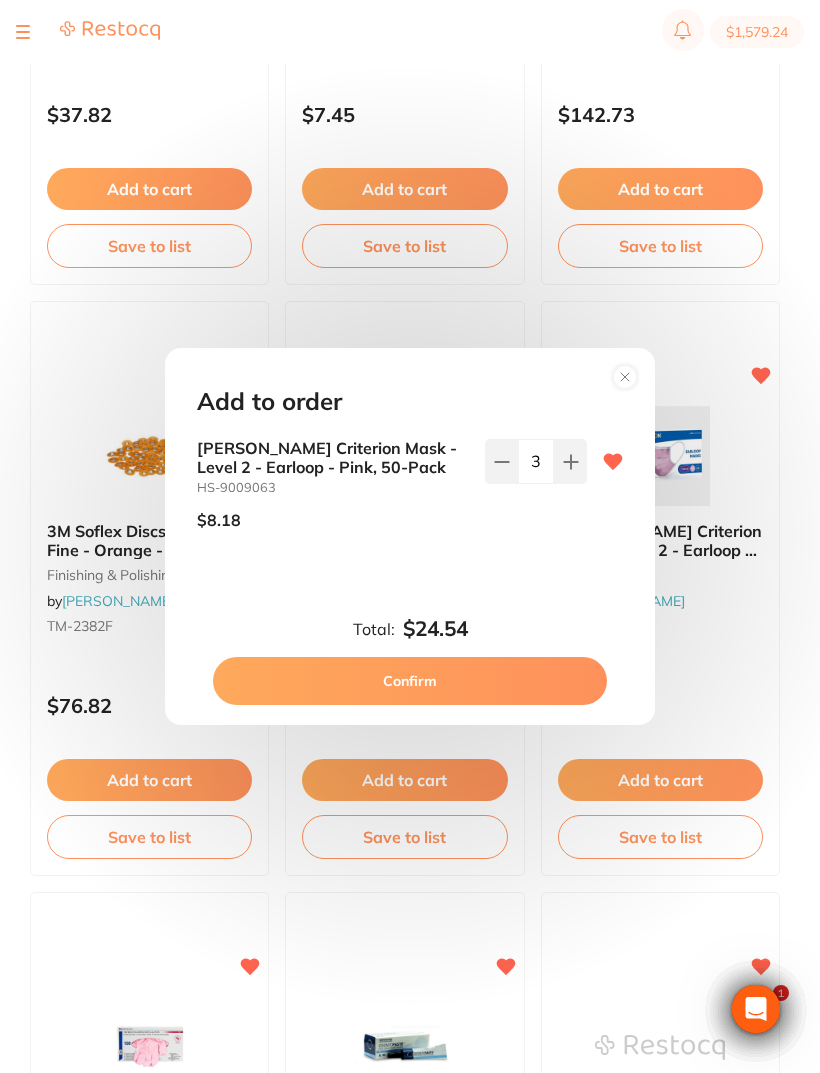 click 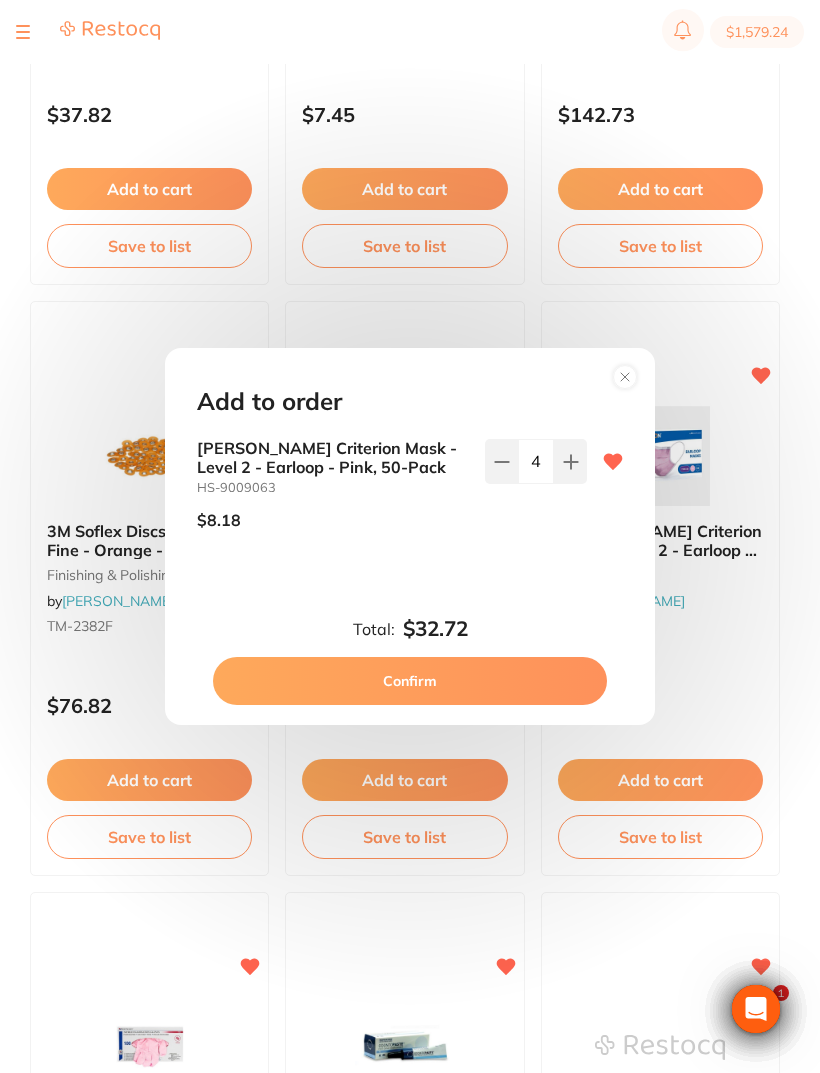 click at bounding box center (570, 461) 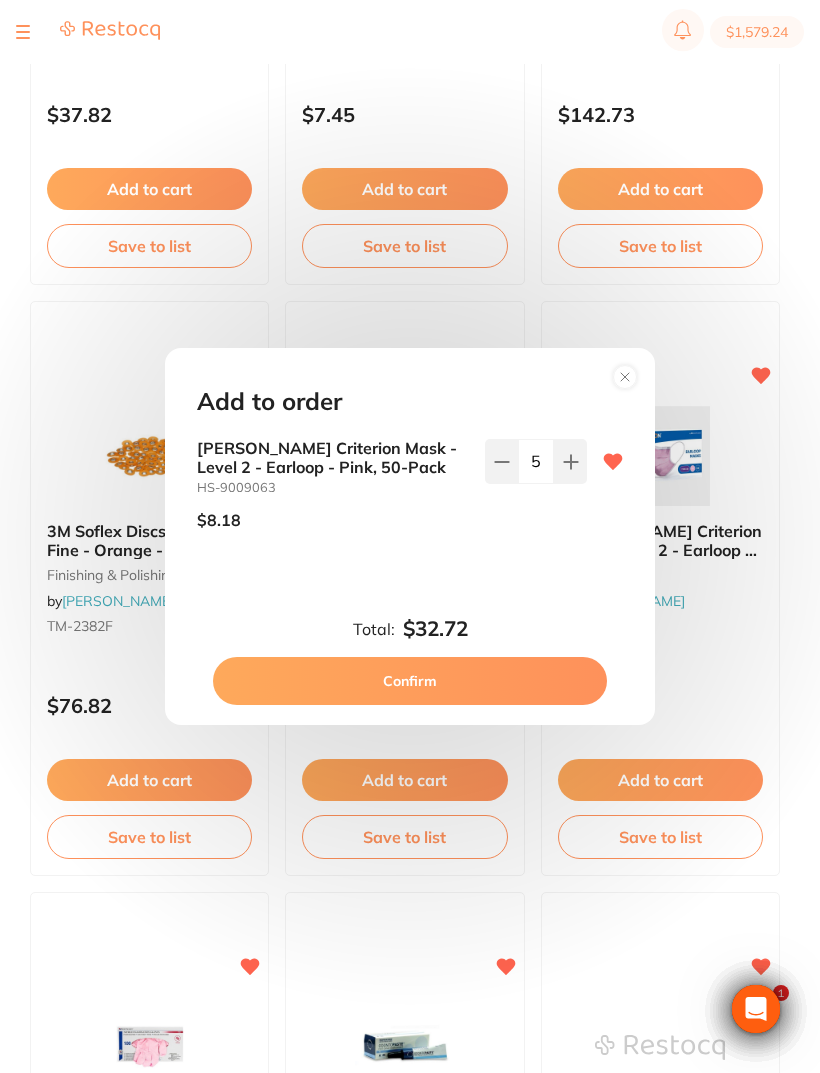 click 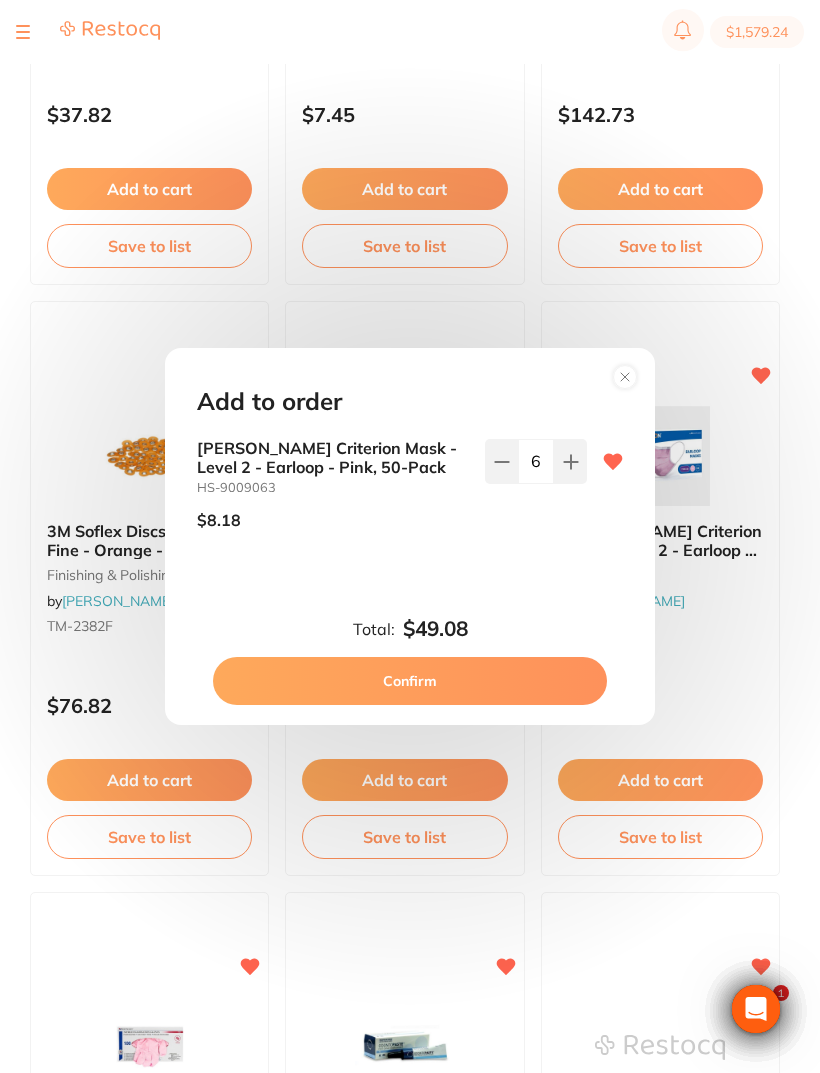 click 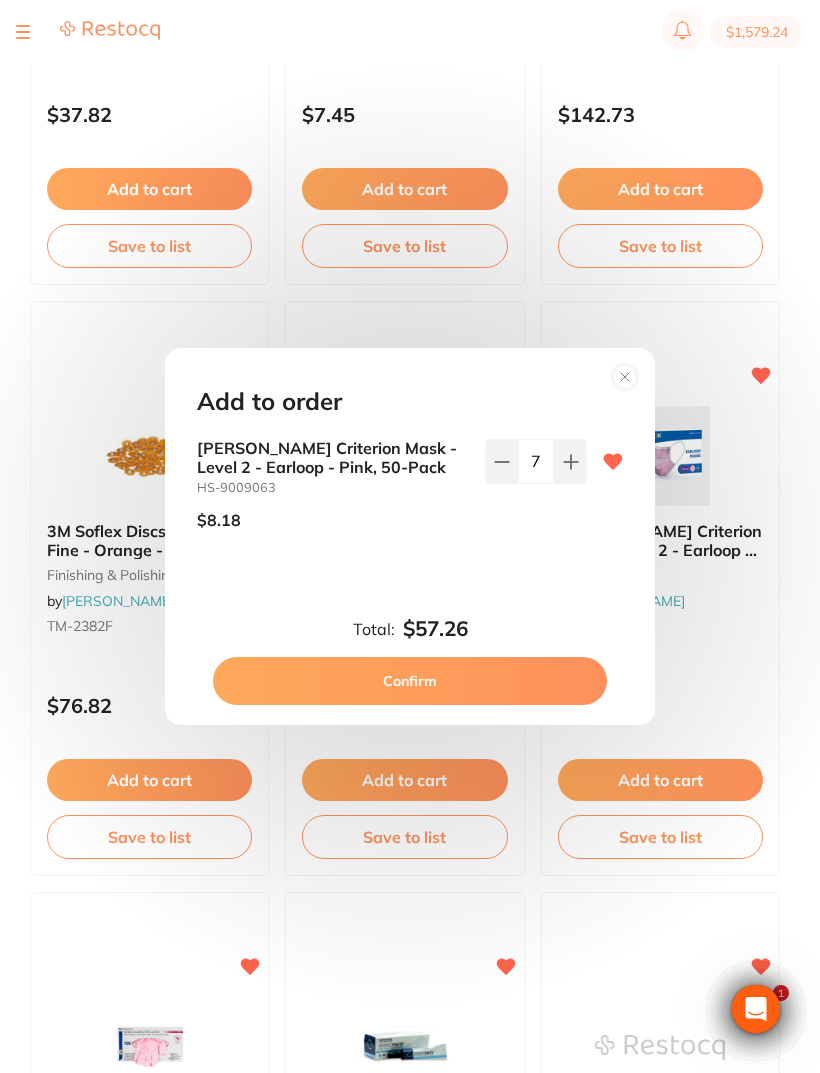 click 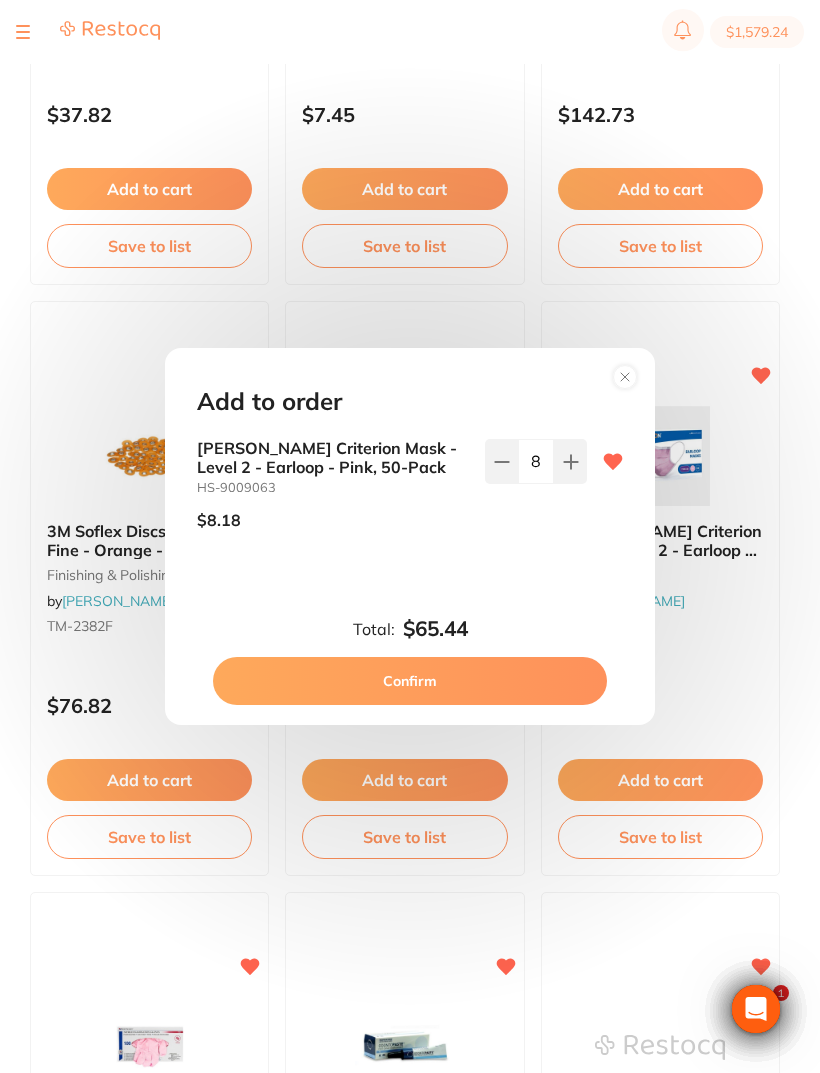 click 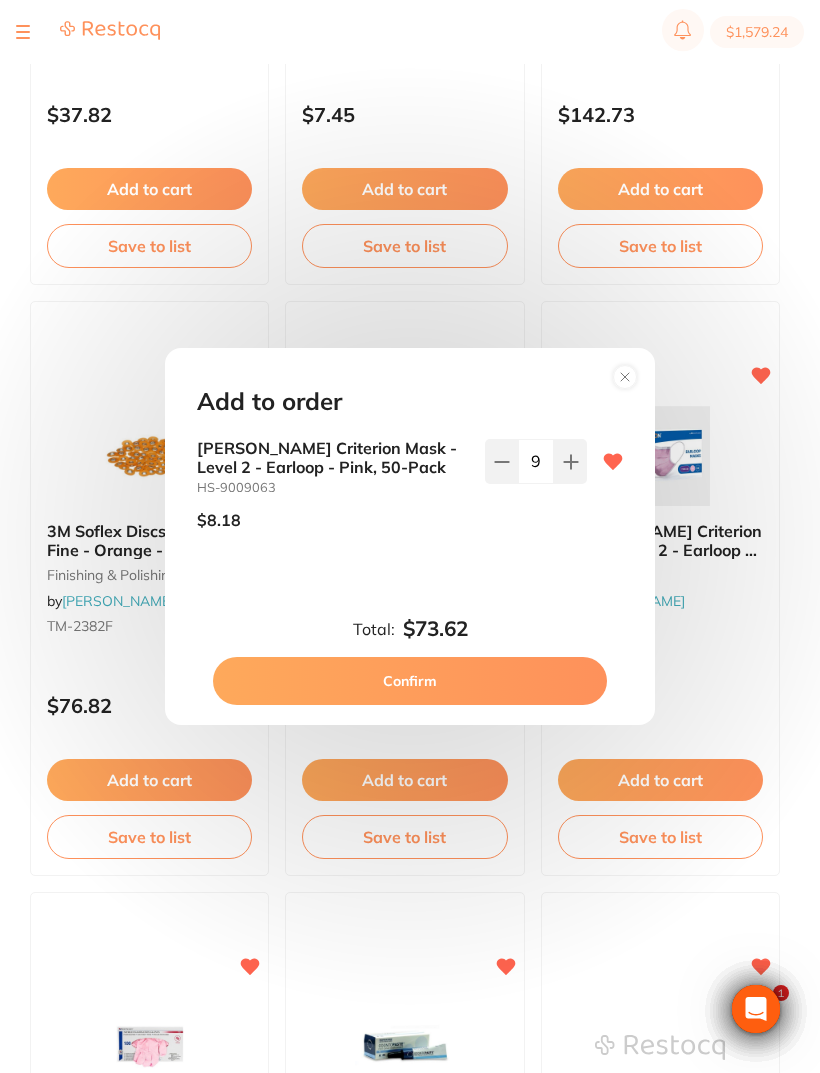 click 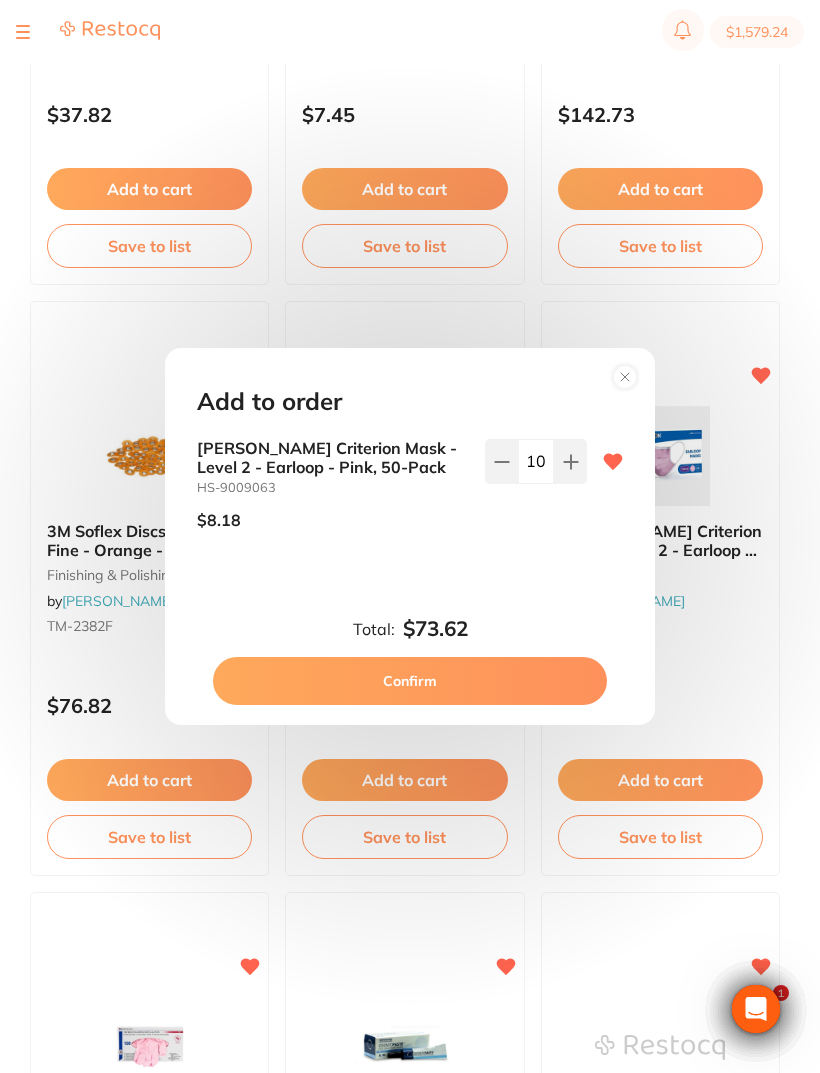 click at bounding box center [570, 461] 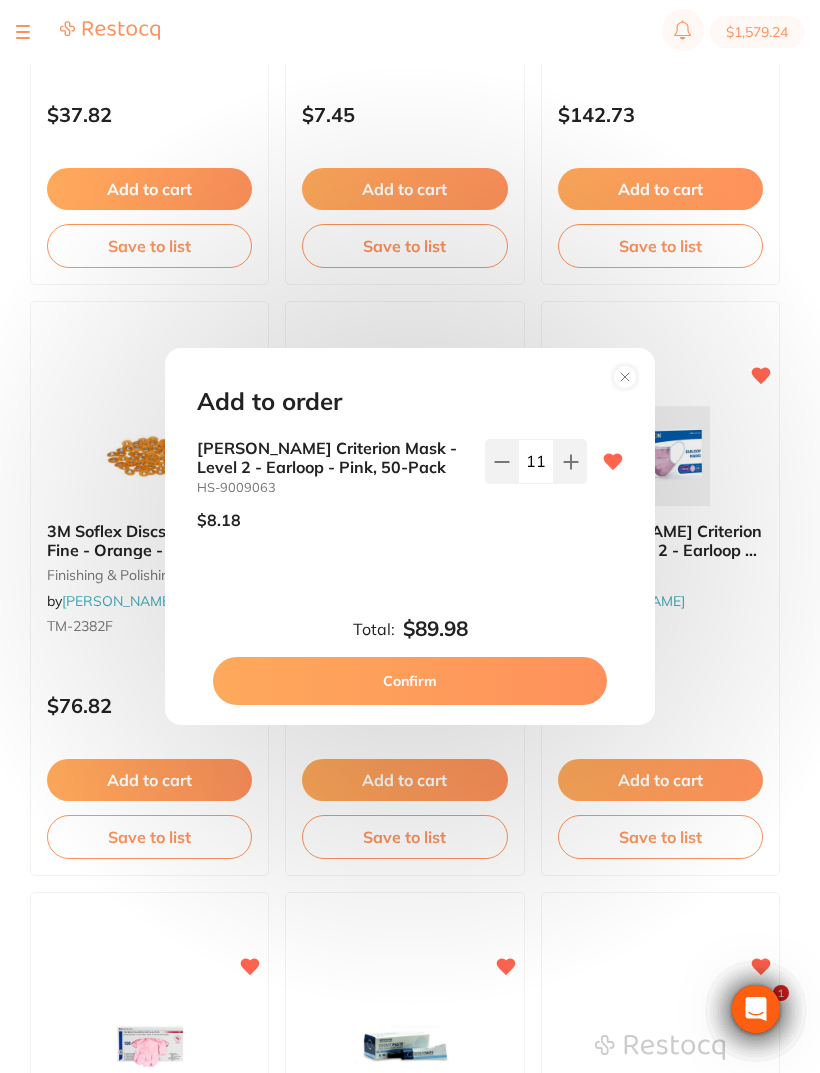 click at bounding box center [570, 461] 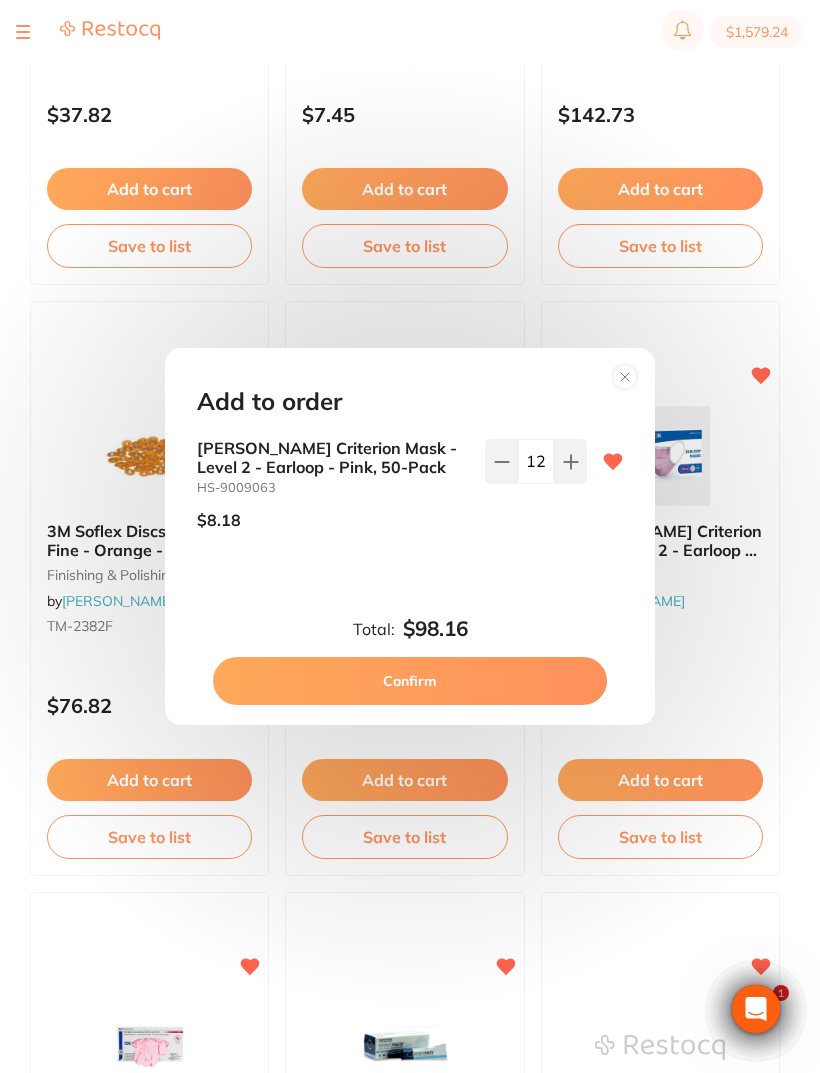 click at bounding box center (570, 461) 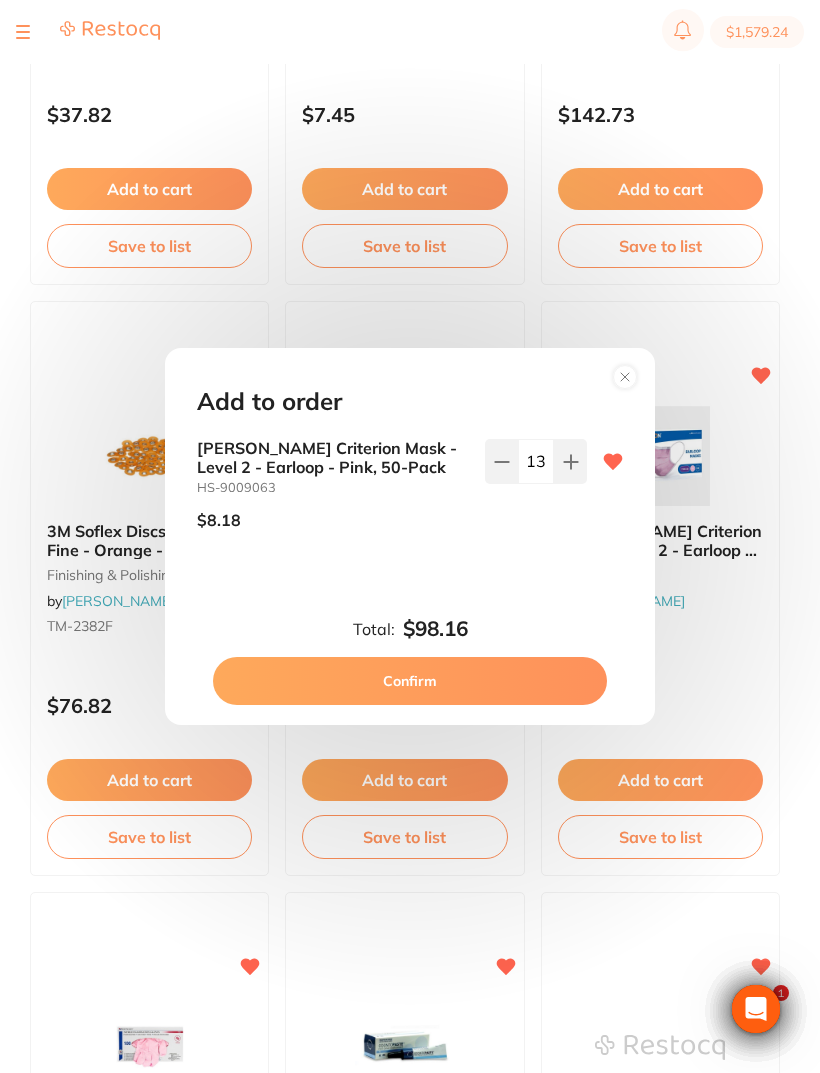 click at bounding box center [570, 461] 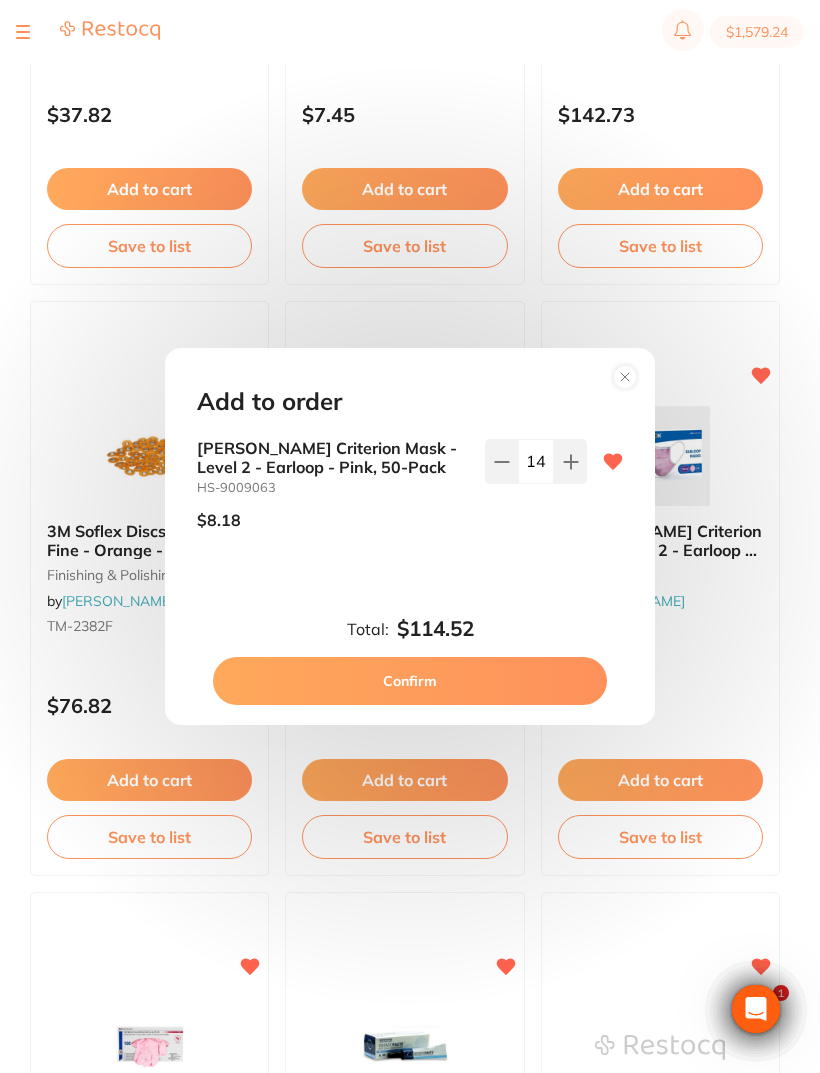 click 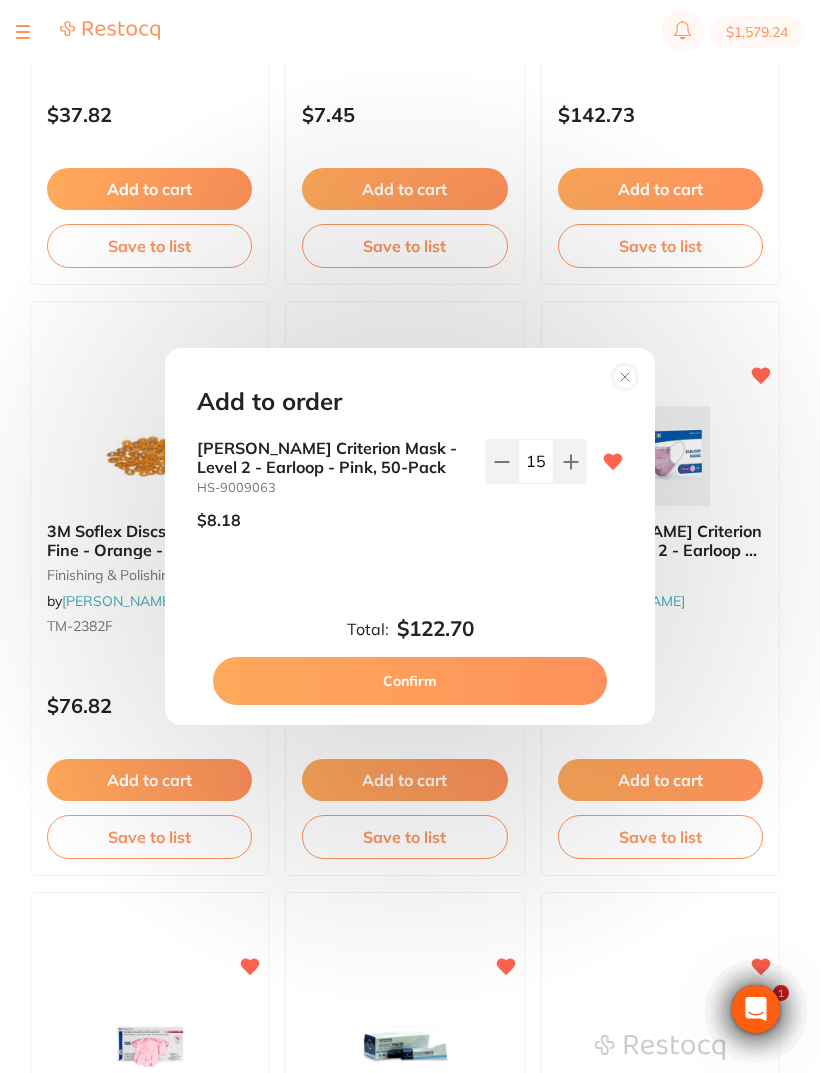 click 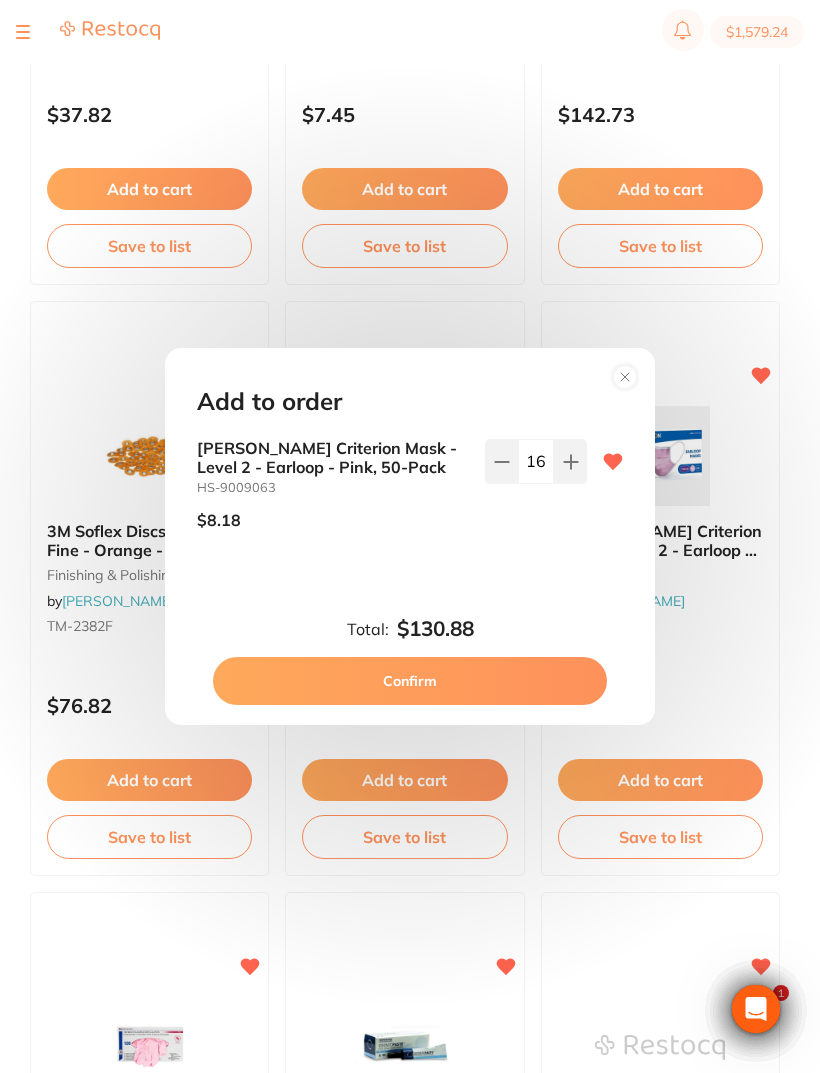 click 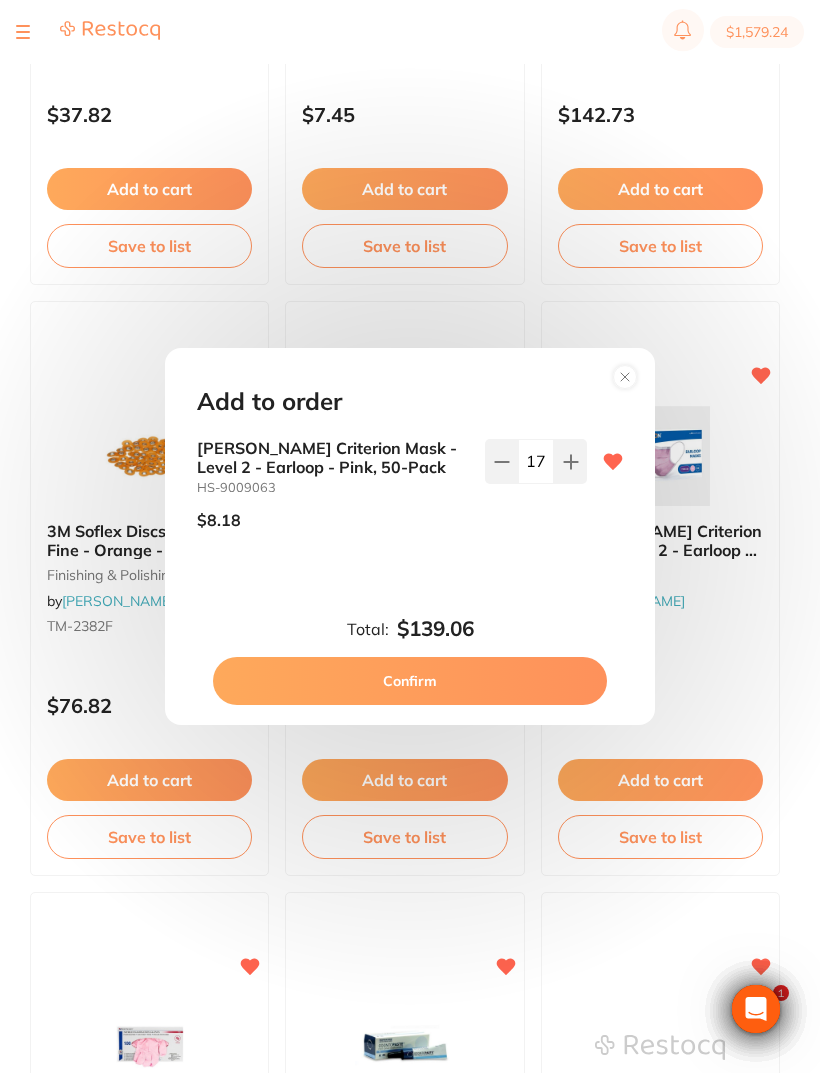 click 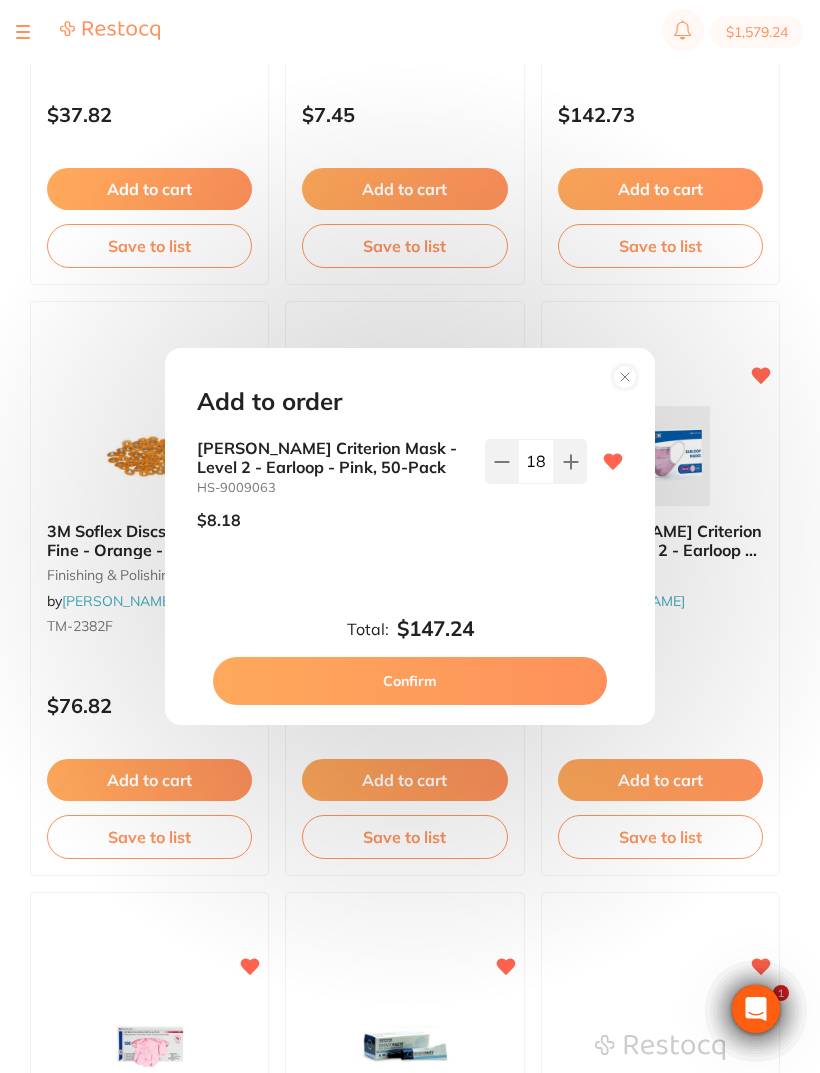 click at bounding box center [570, 461] 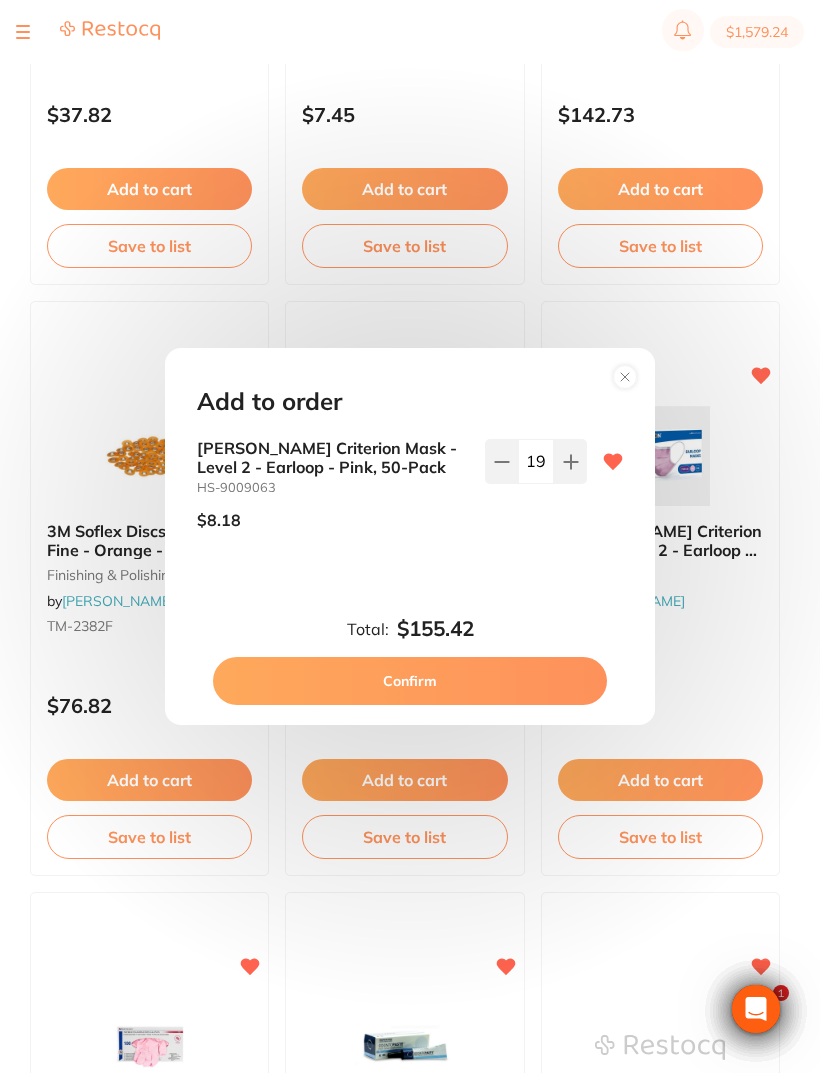 click at bounding box center [570, 461] 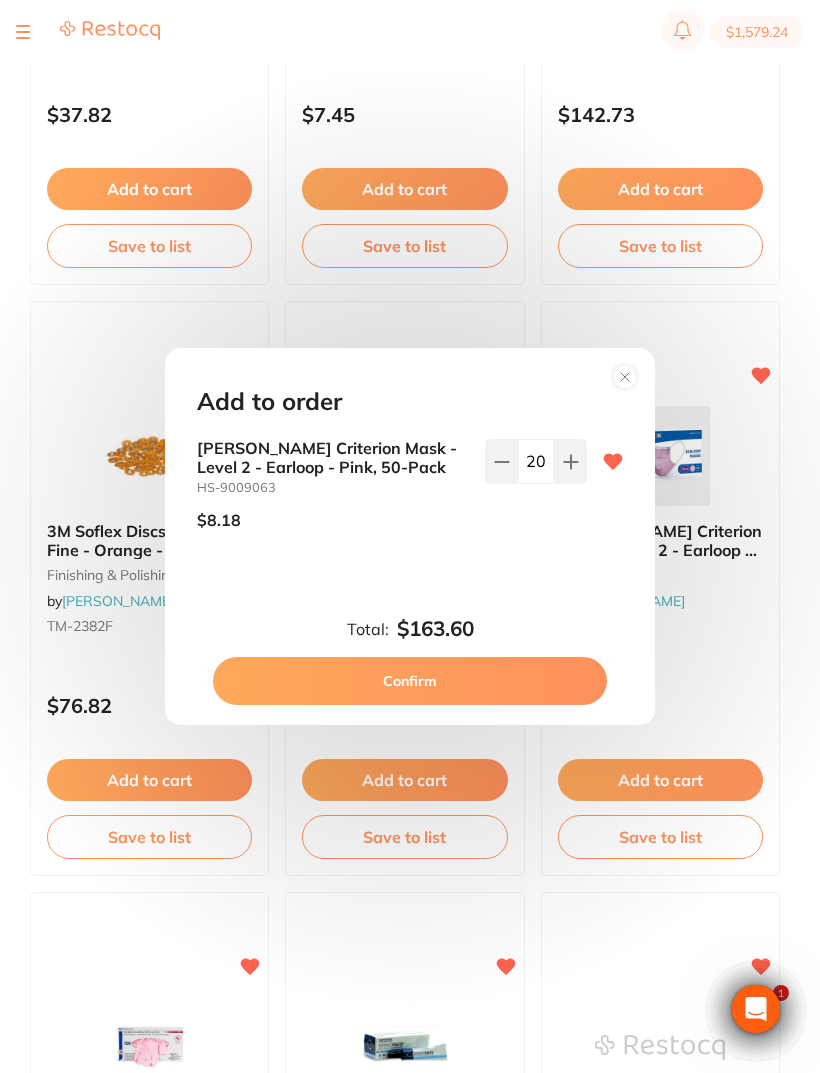 click on "Confirm" at bounding box center [410, 681] 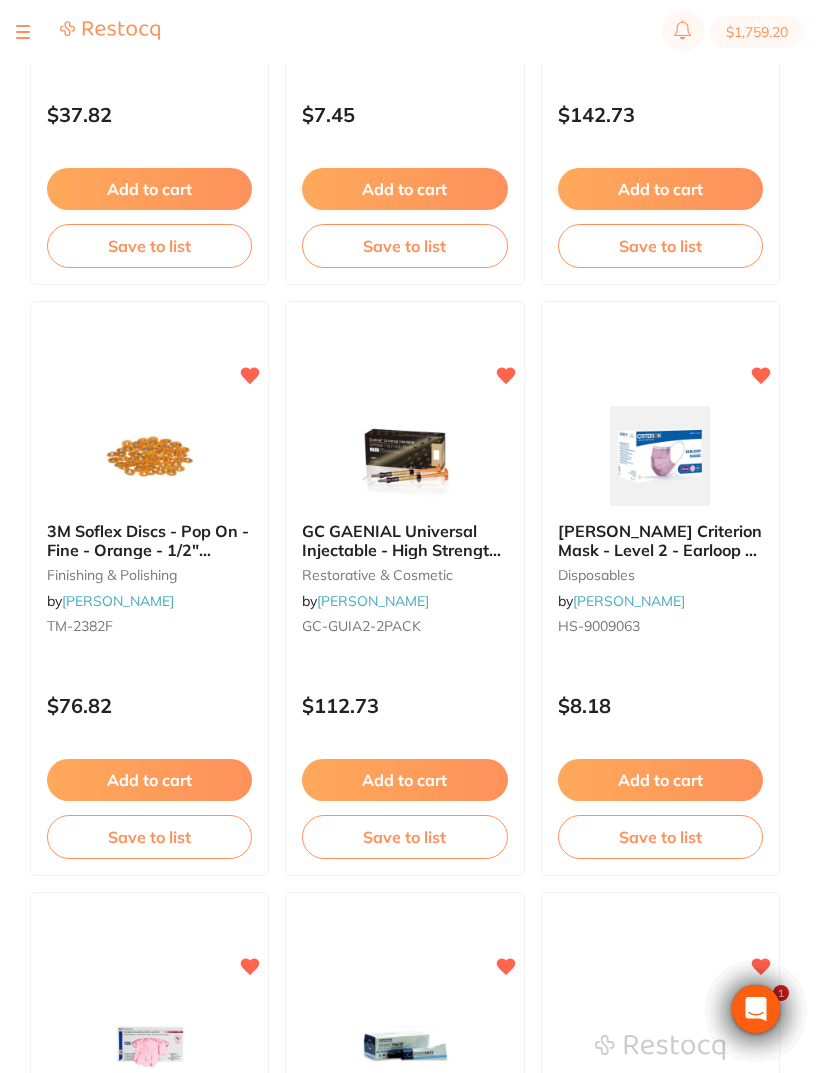 scroll, scrollTop: 3536, scrollLeft: 0, axis: vertical 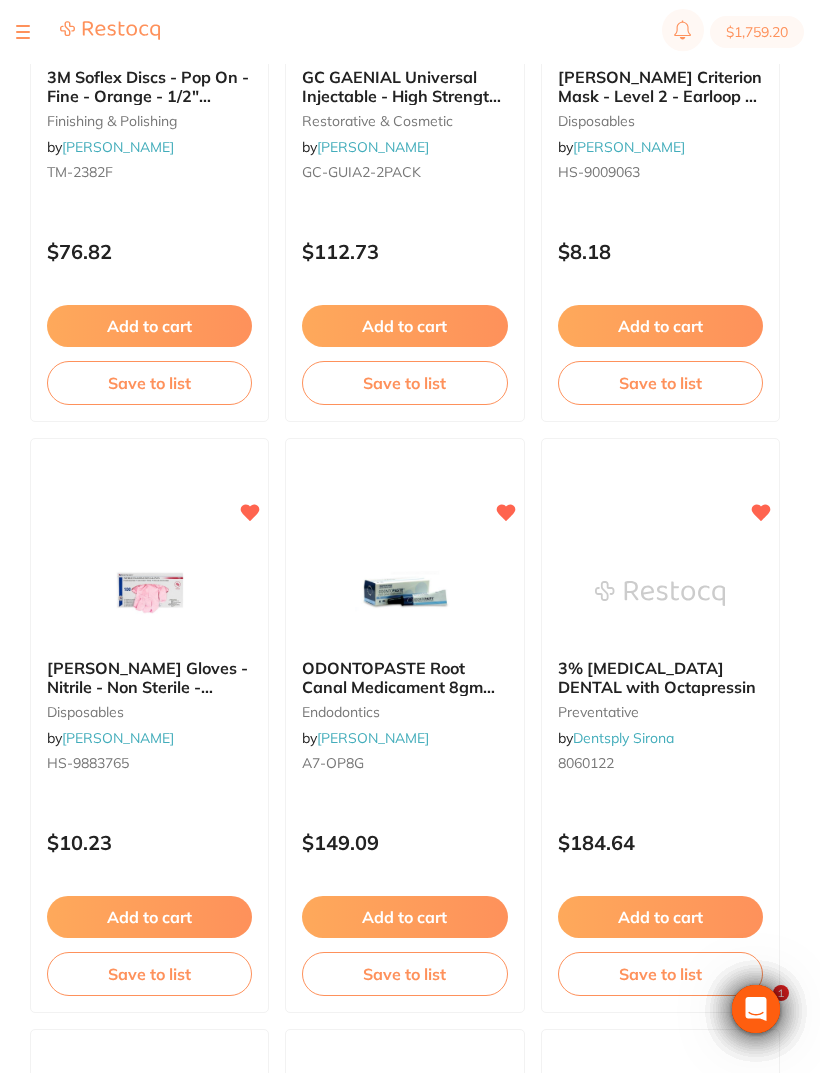 click at bounding box center (150, 593) 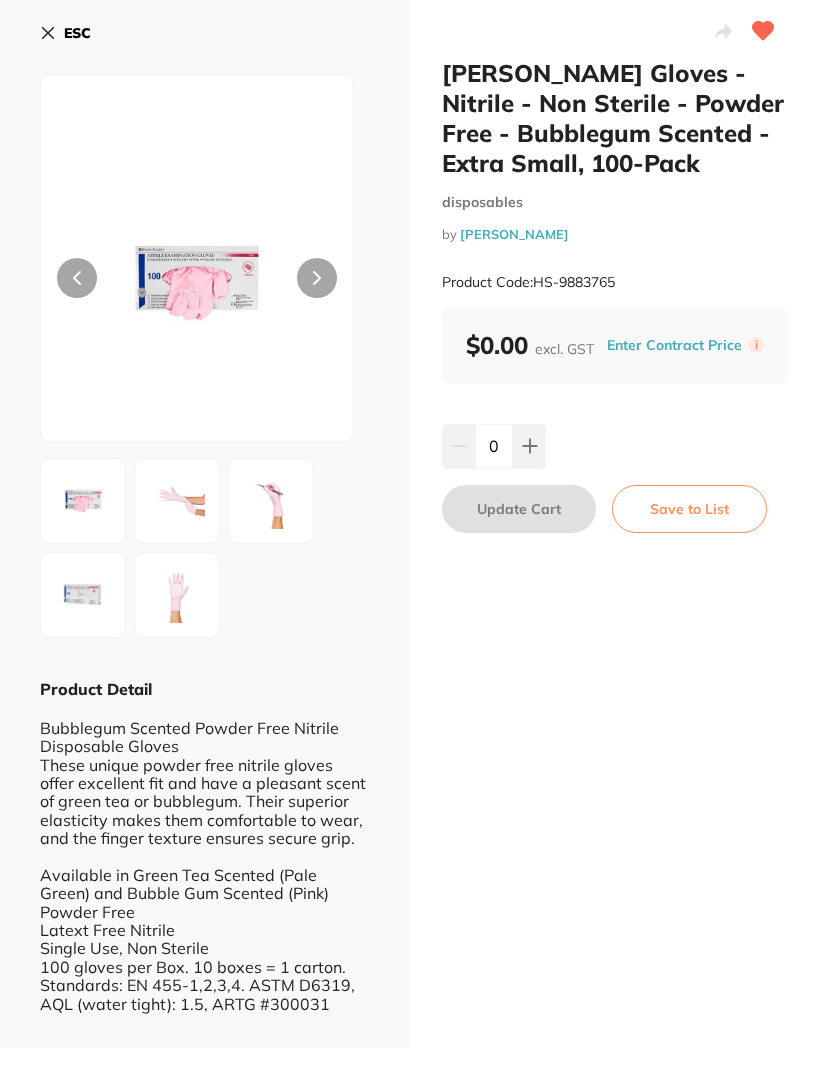 scroll, scrollTop: 0, scrollLeft: 0, axis: both 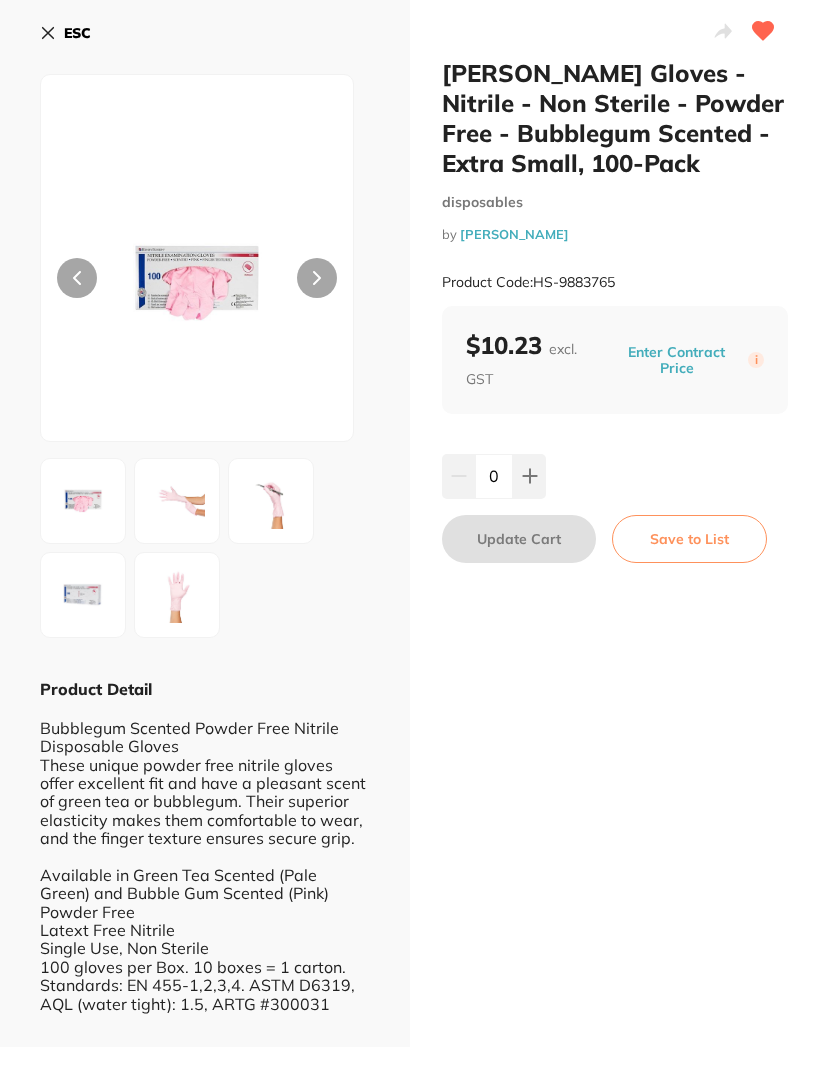 click on "ESC" at bounding box center [65, 33] 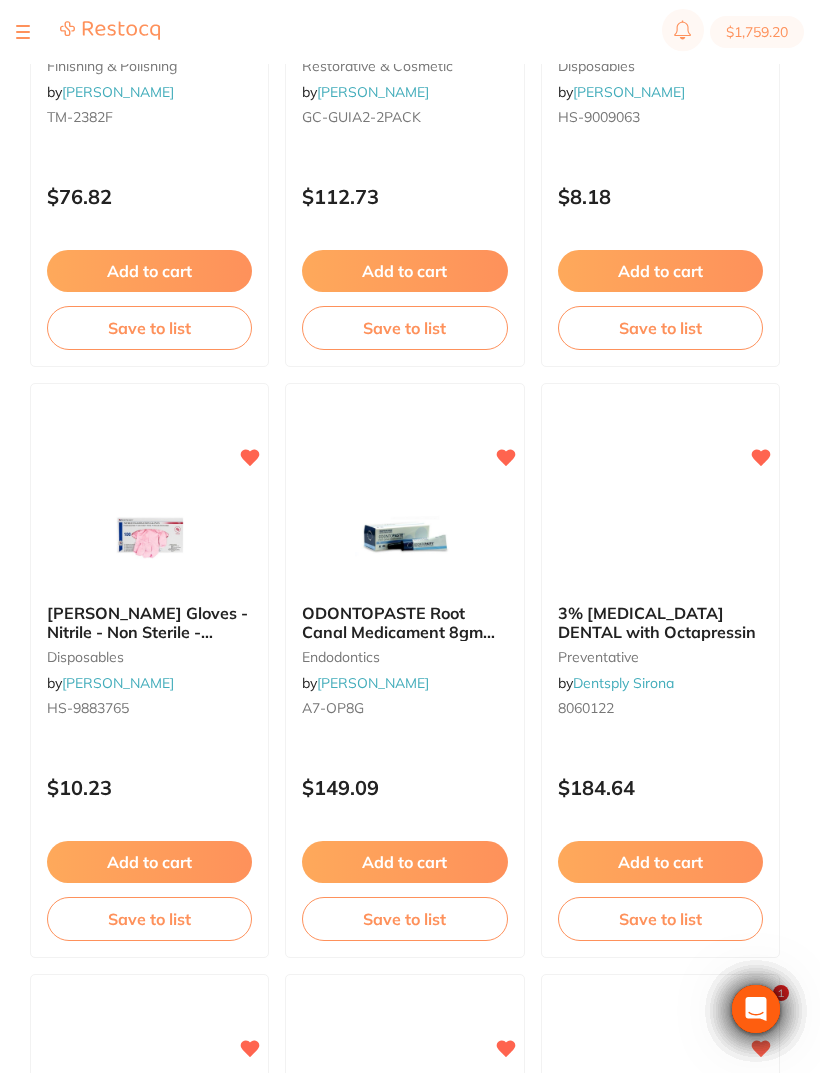 scroll, scrollTop: 0, scrollLeft: 0, axis: both 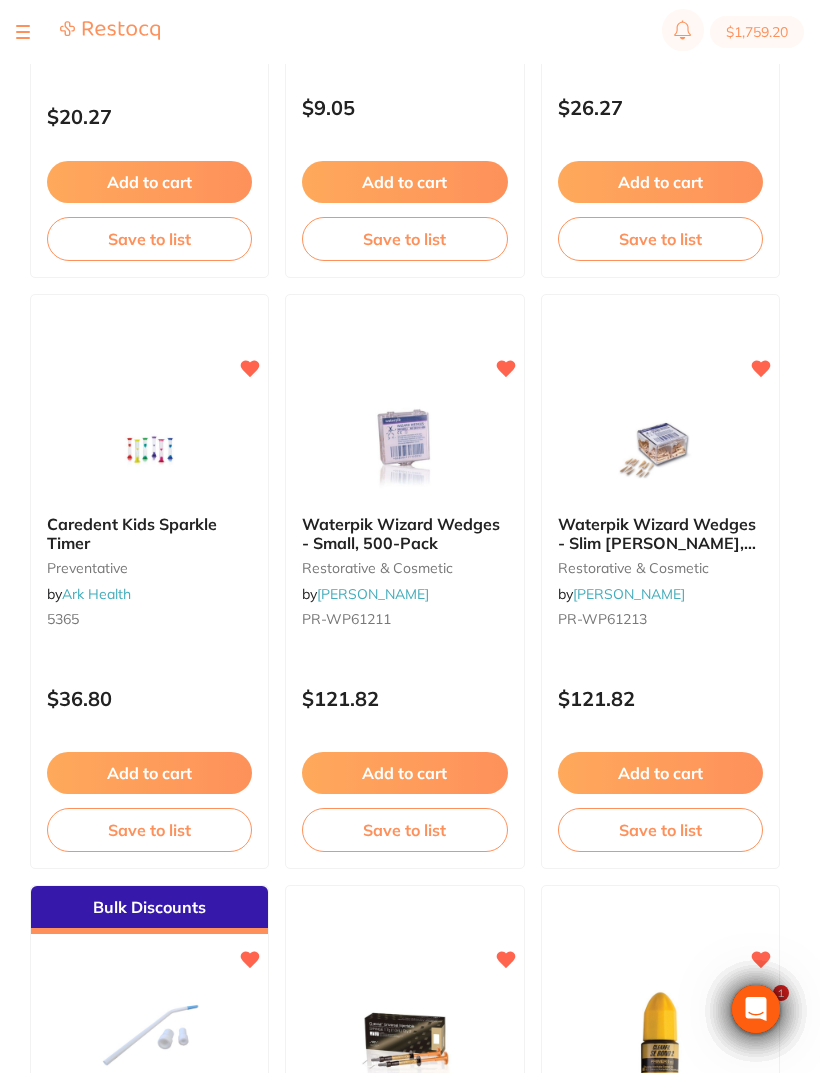 click at bounding box center [405, 449] 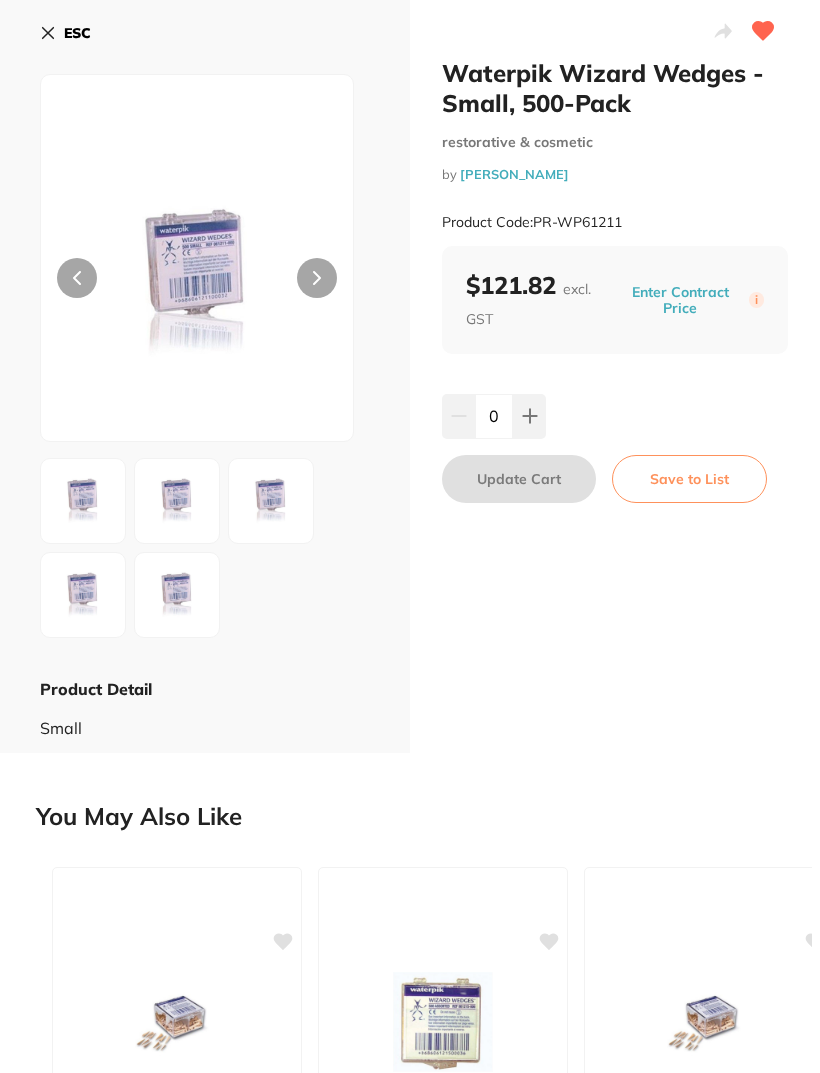 click 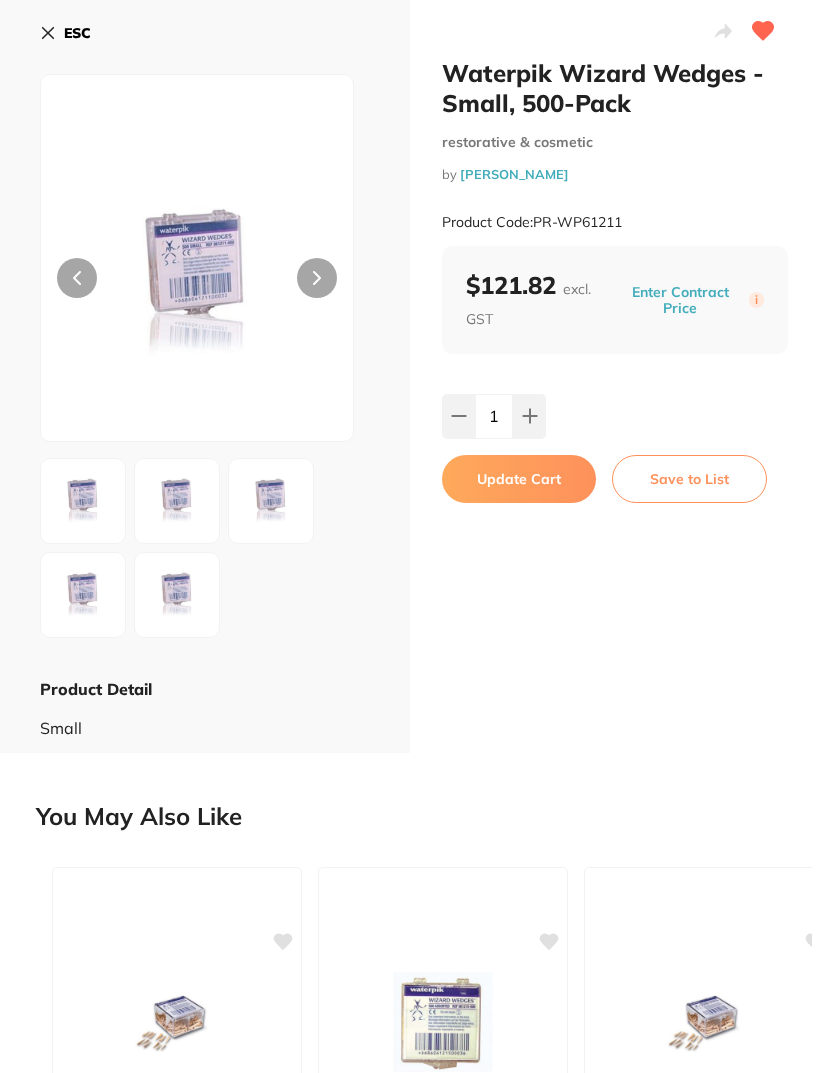 click on "Update Cart" at bounding box center [519, 479] 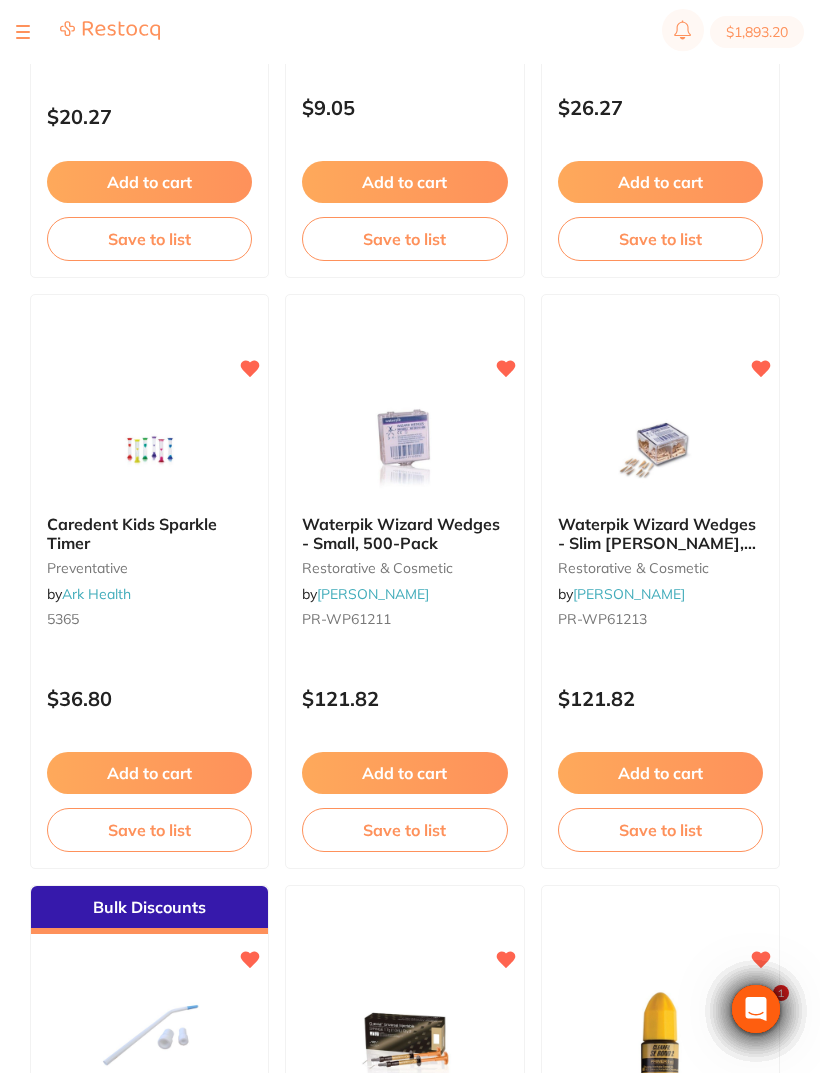 click on "Add to cart" at bounding box center (660, 773) 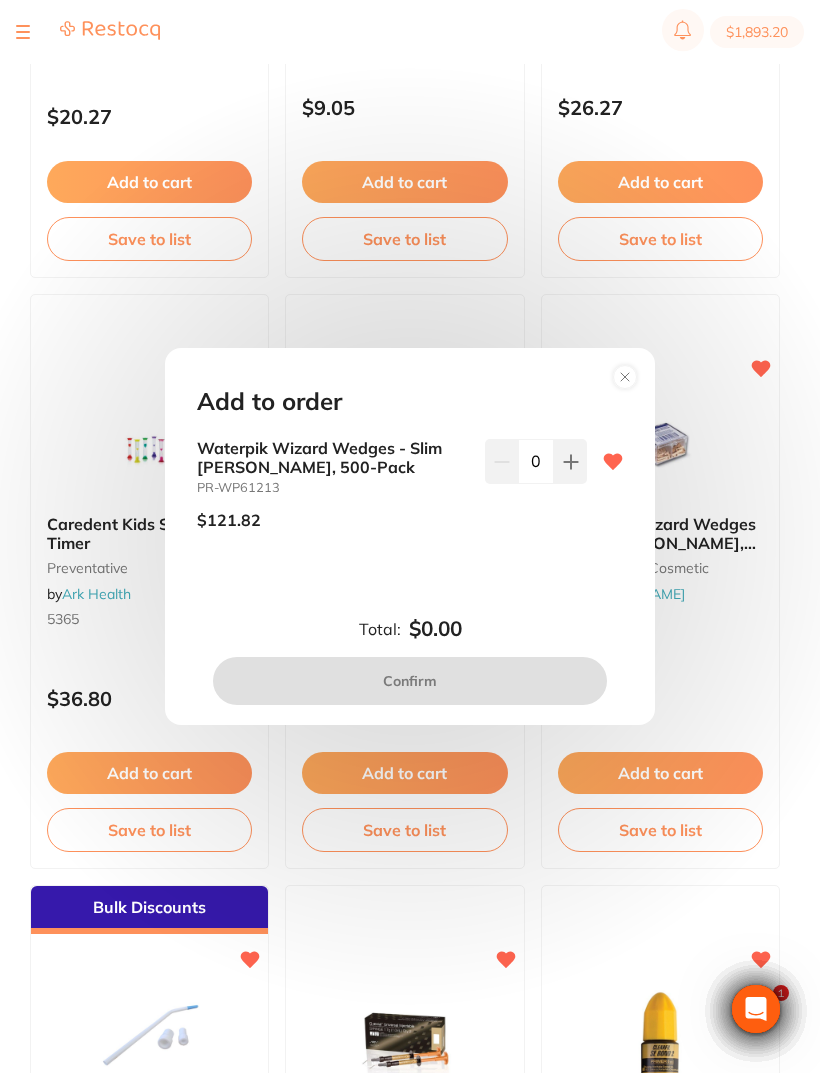 click at bounding box center [570, 461] 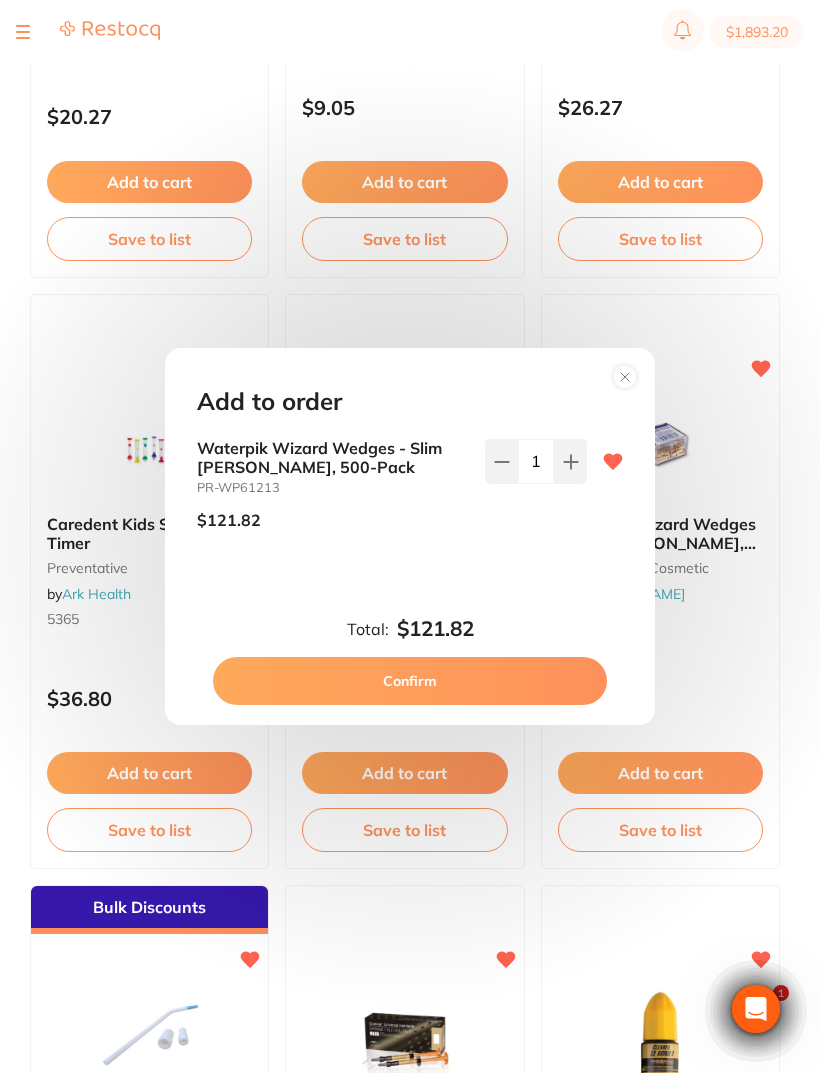 click on "Confirm" at bounding box center [410, 681] 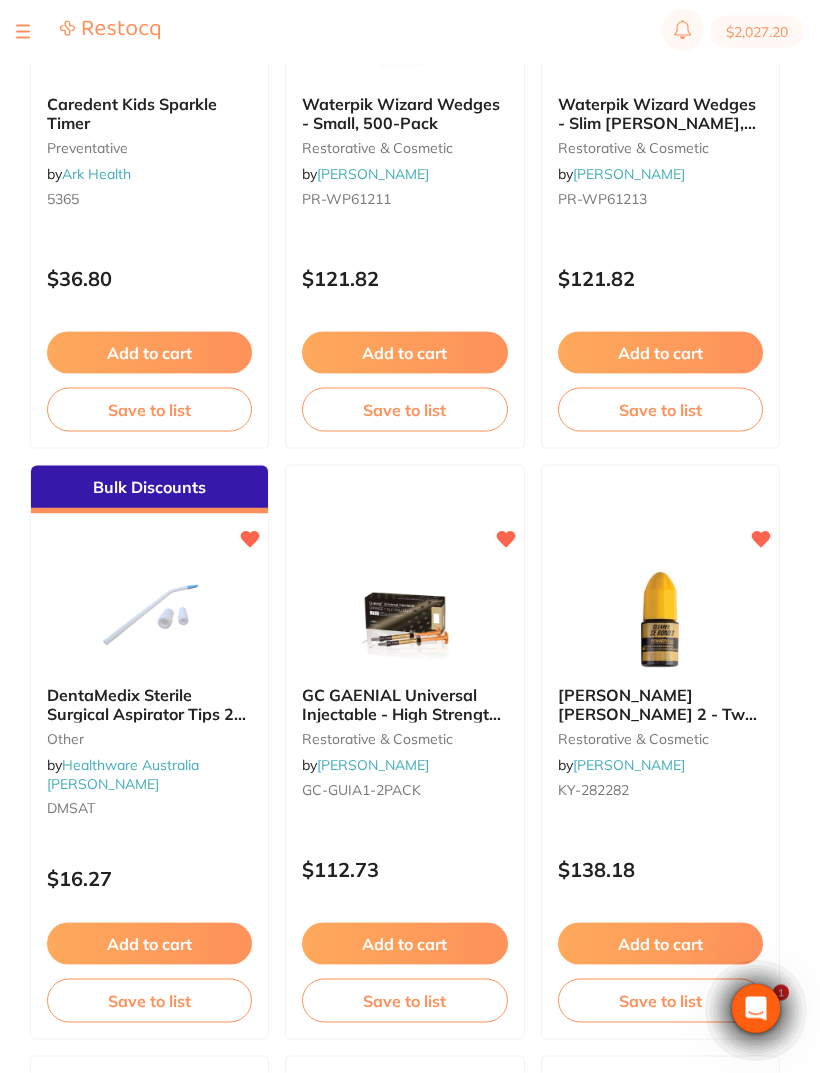 click on "Add to cart" at bounding box center (660, 944) 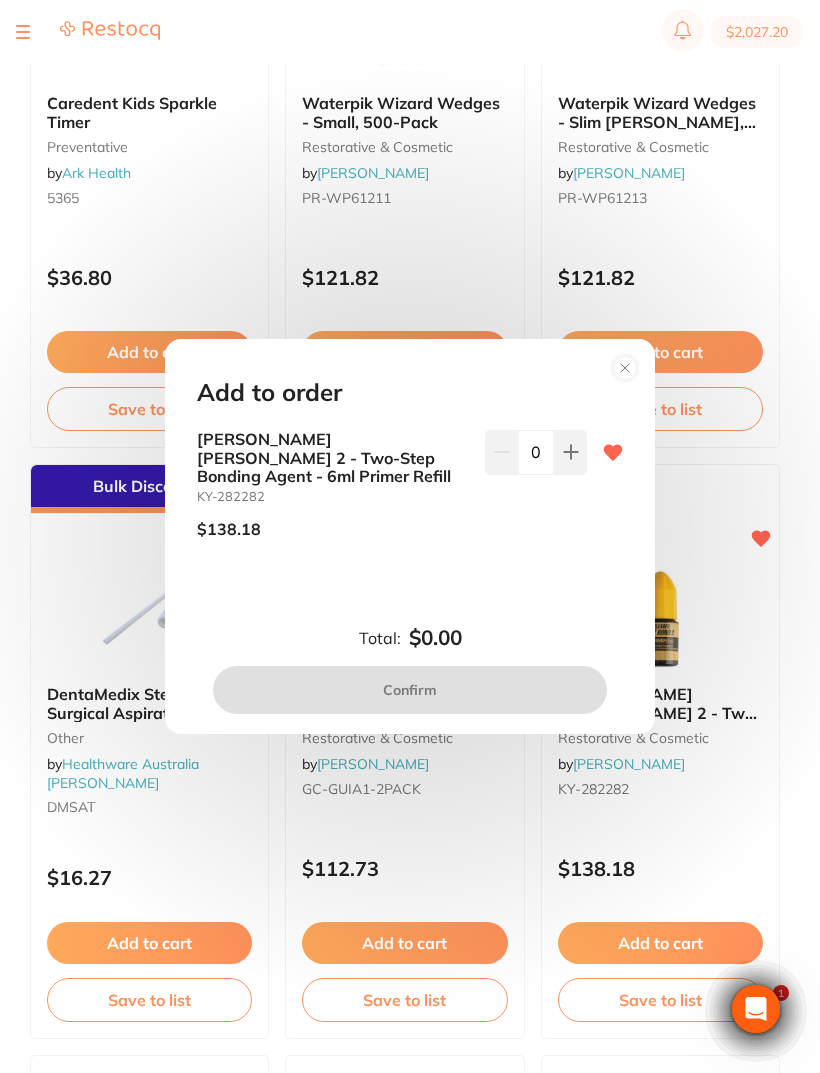 click at bounding box center [570, 452] 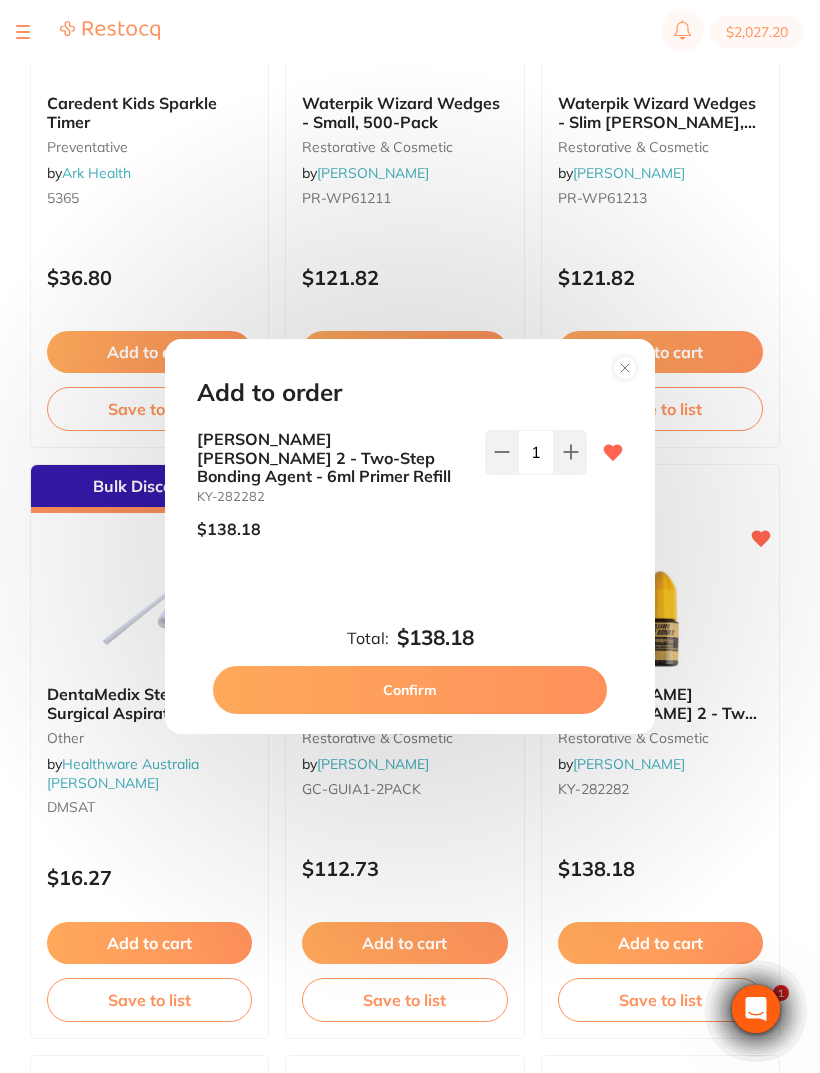 click on "Confirm" at bounding box center [410, 690] 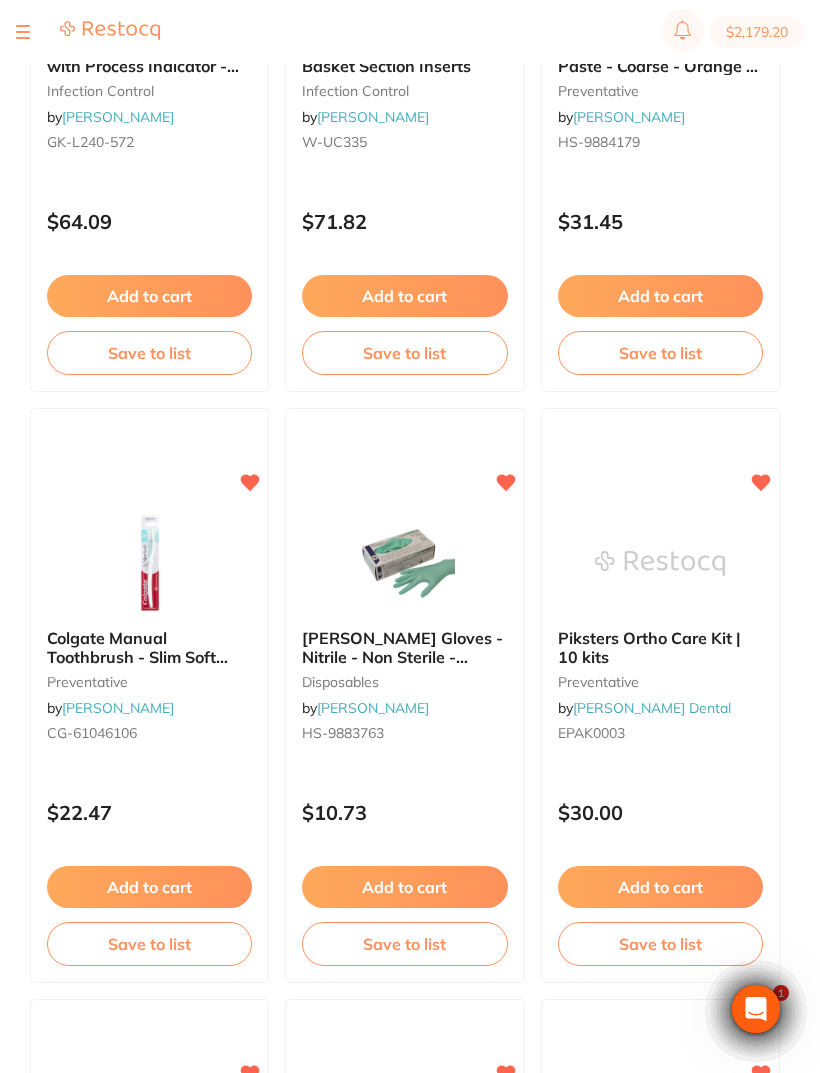 click at bounding box center (405, 563) 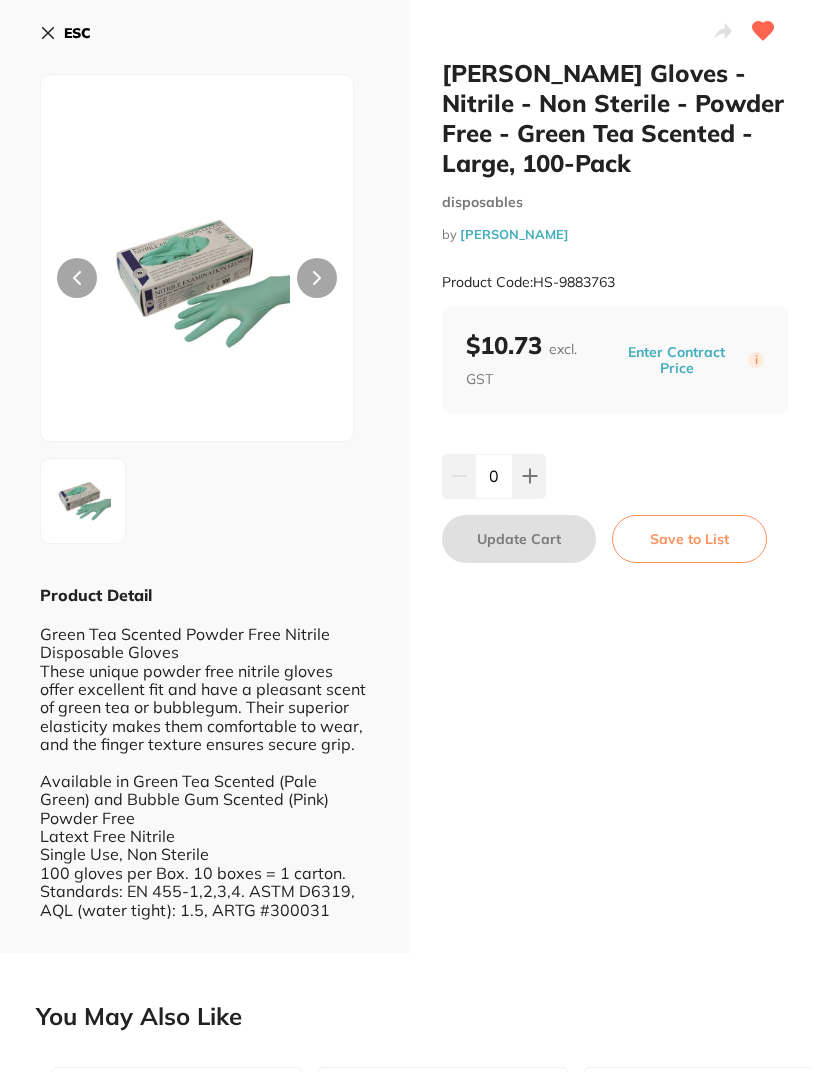 click on "ESC" at bounding box center (65, 33) 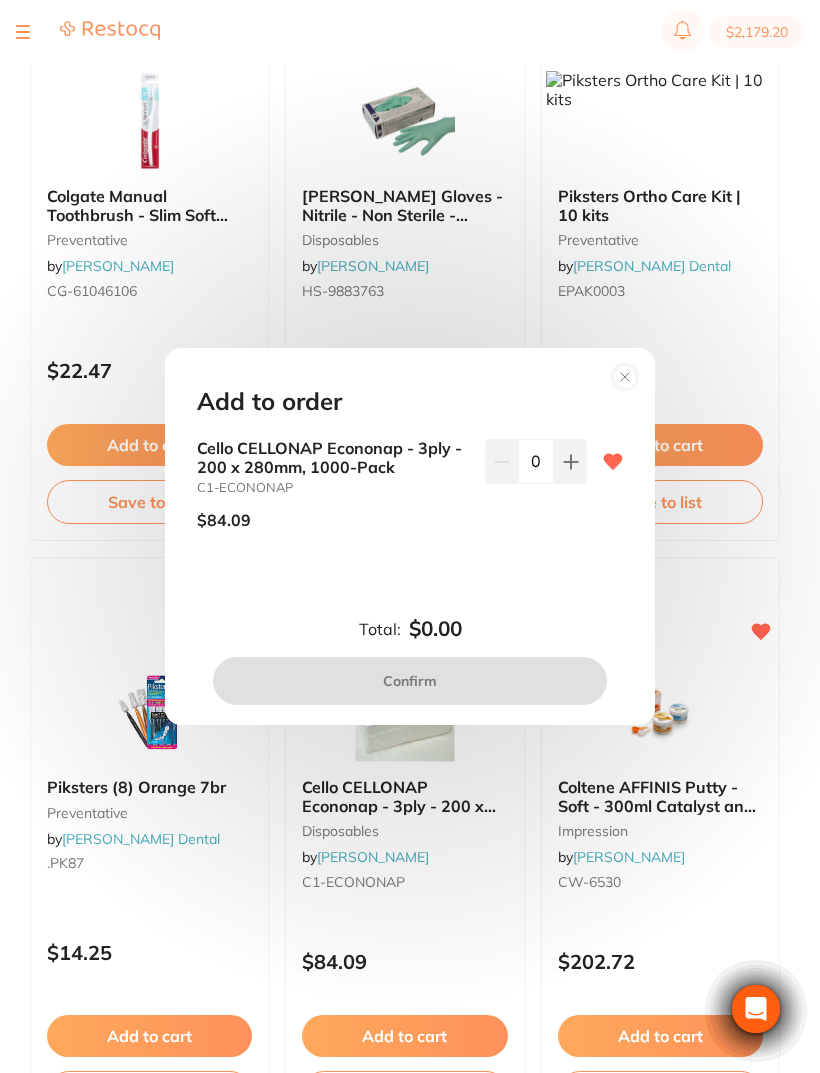 click at bounding box center (570, 461) 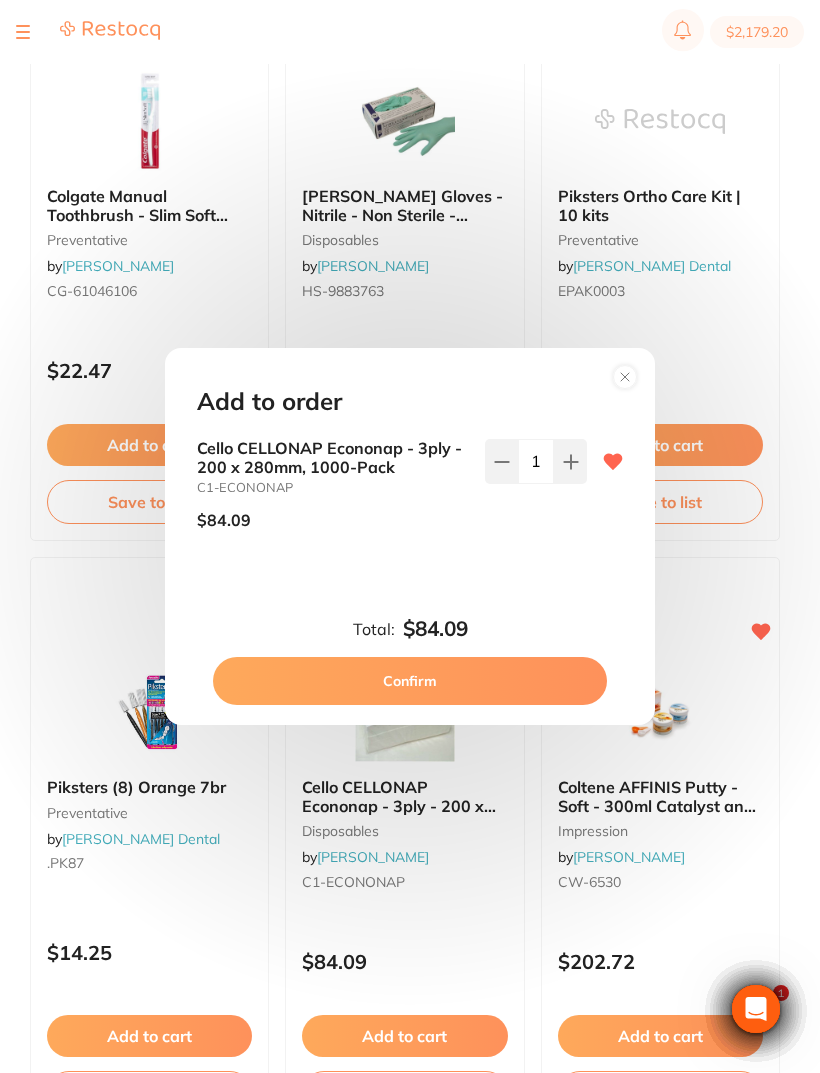 scroll, scrollTop: 0, scrollLeft: 0, axis: both 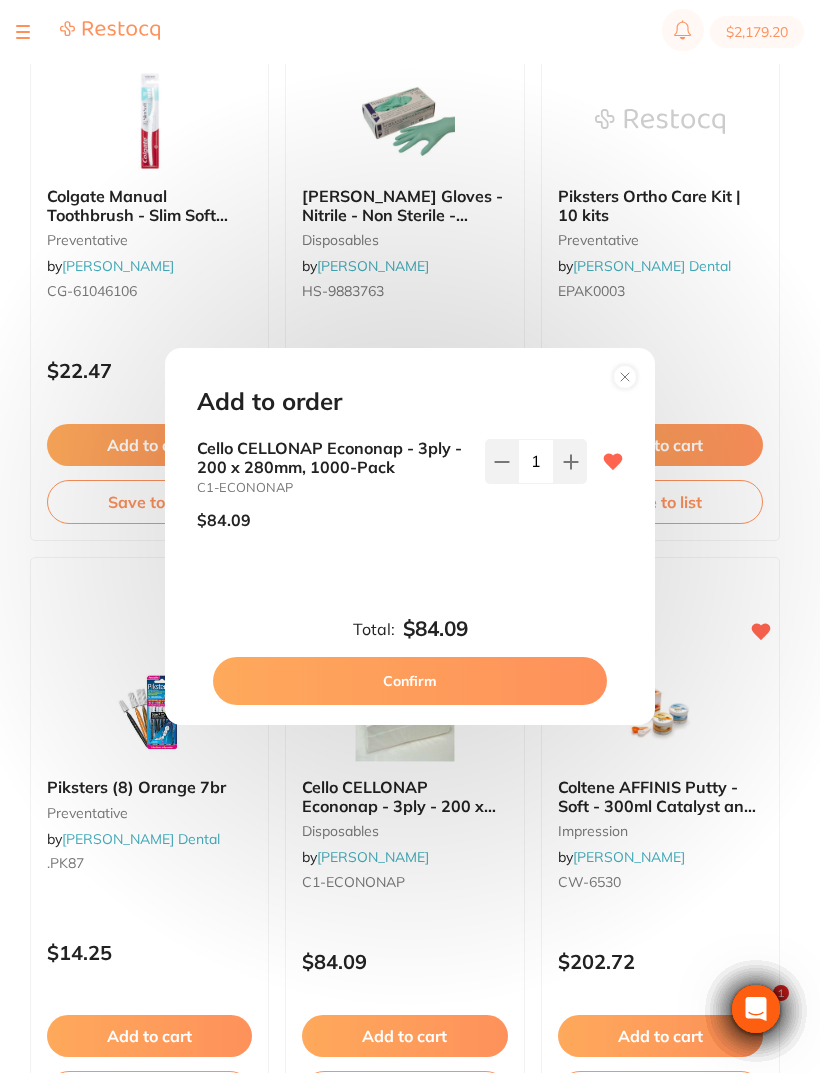 click on "Confirm" at bounding box center (410, 681) 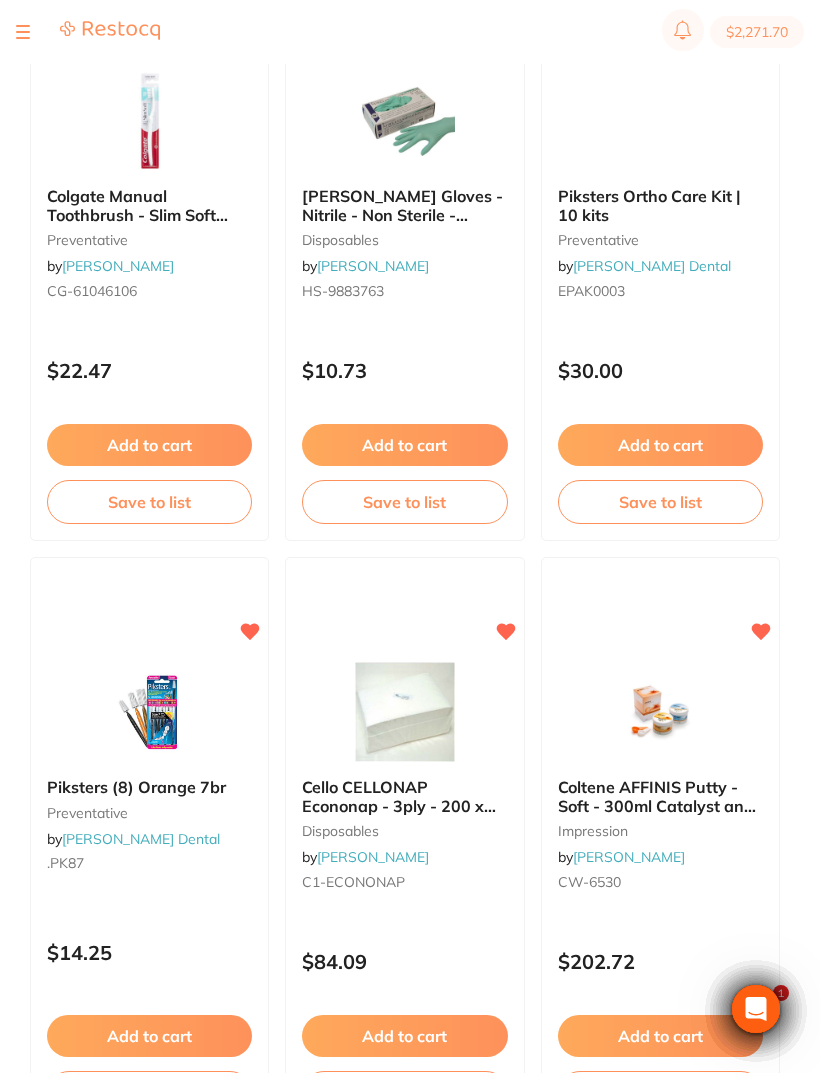 scroll, scrollTop: 0, scrollLeft: 0, axis: both 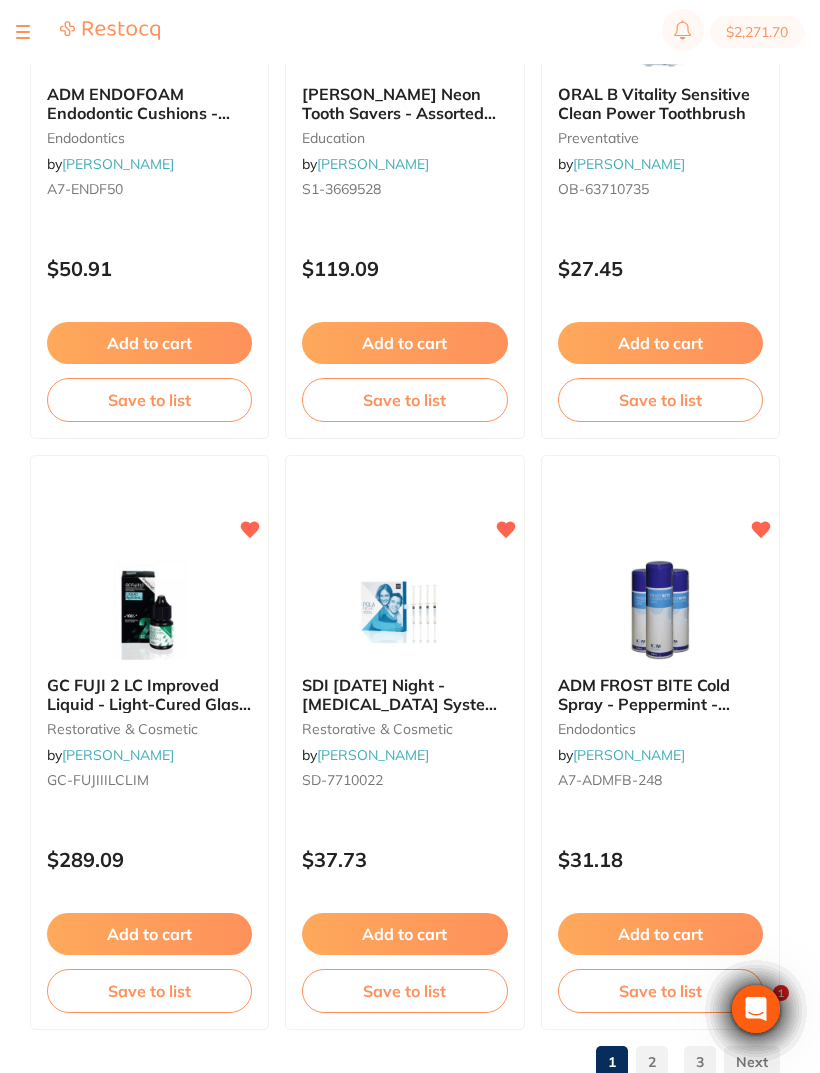 click on "2" at bounding box center [652, 1062] 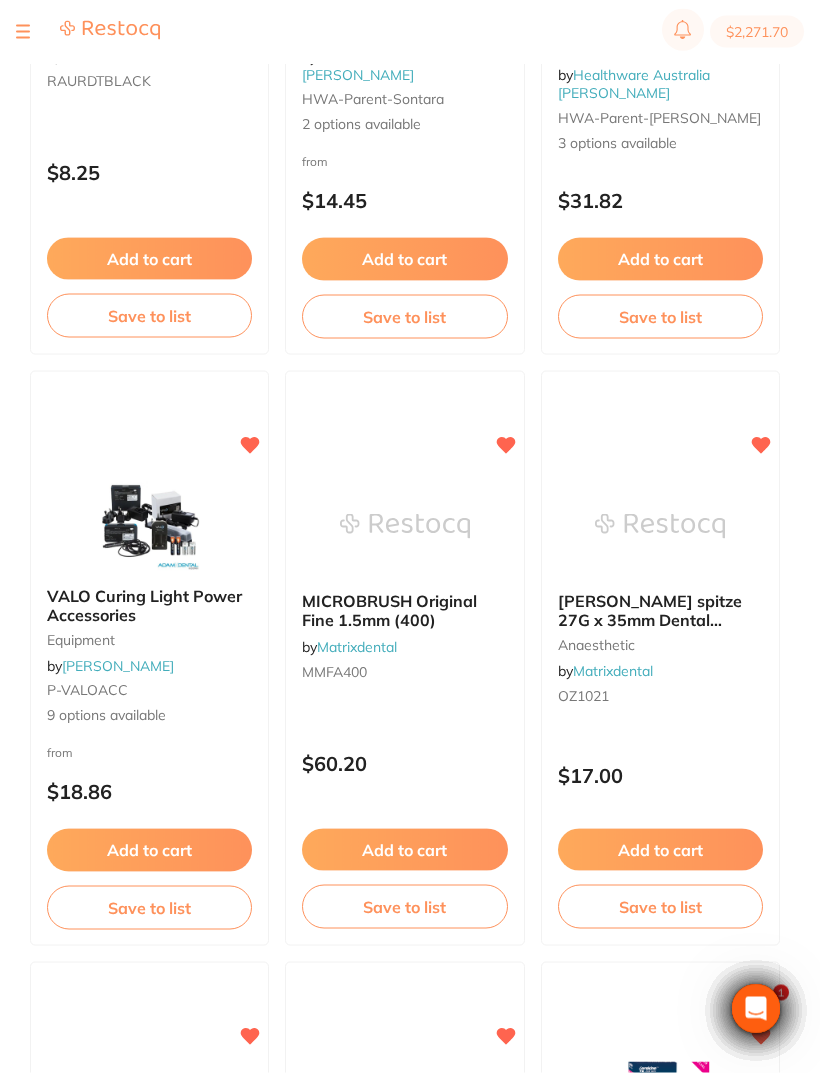 scroll, scrollTop: 2819, scrollLeft: 0, axis: vertical 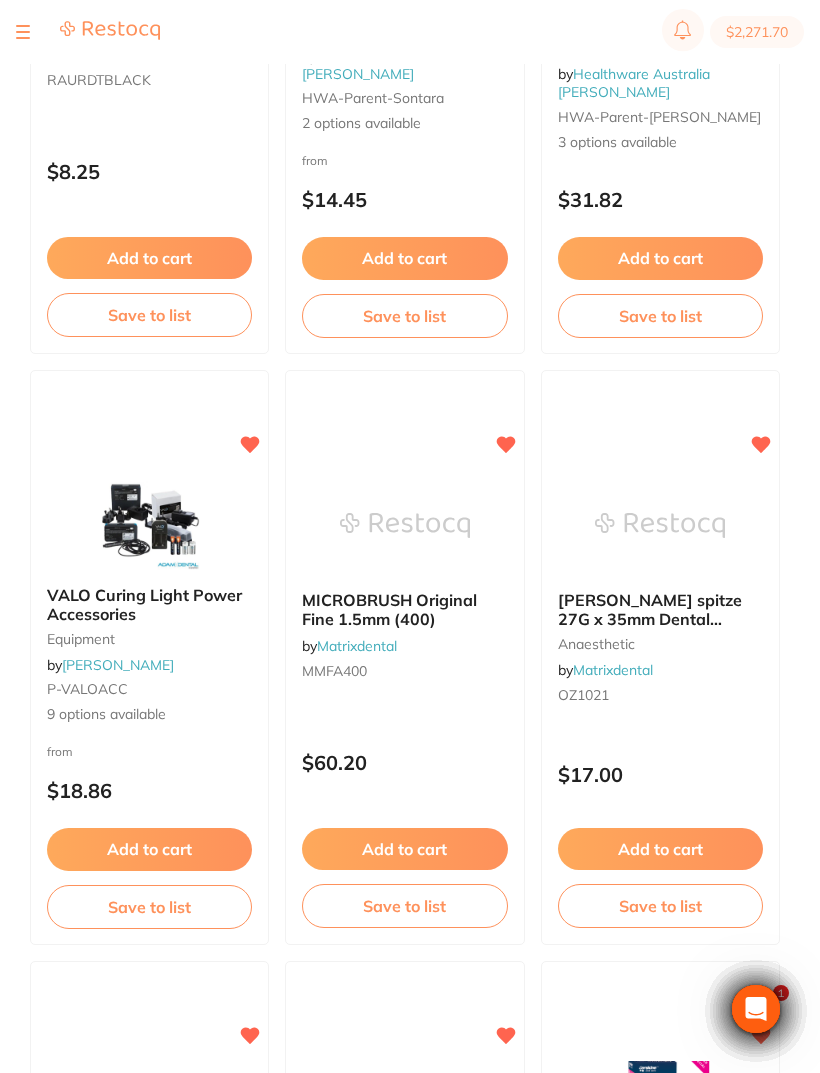 click at bounding box center (405, 525) 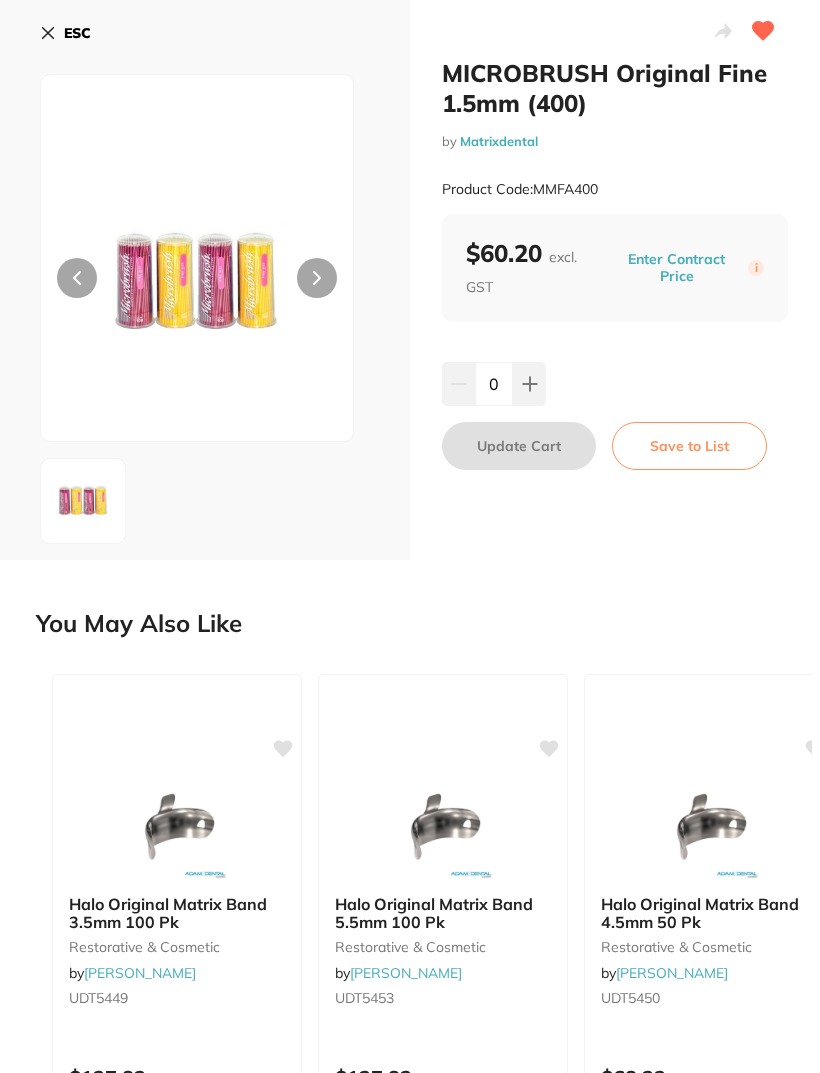scroll, scrollTop: 0, scrollLeft: 0, axis: both 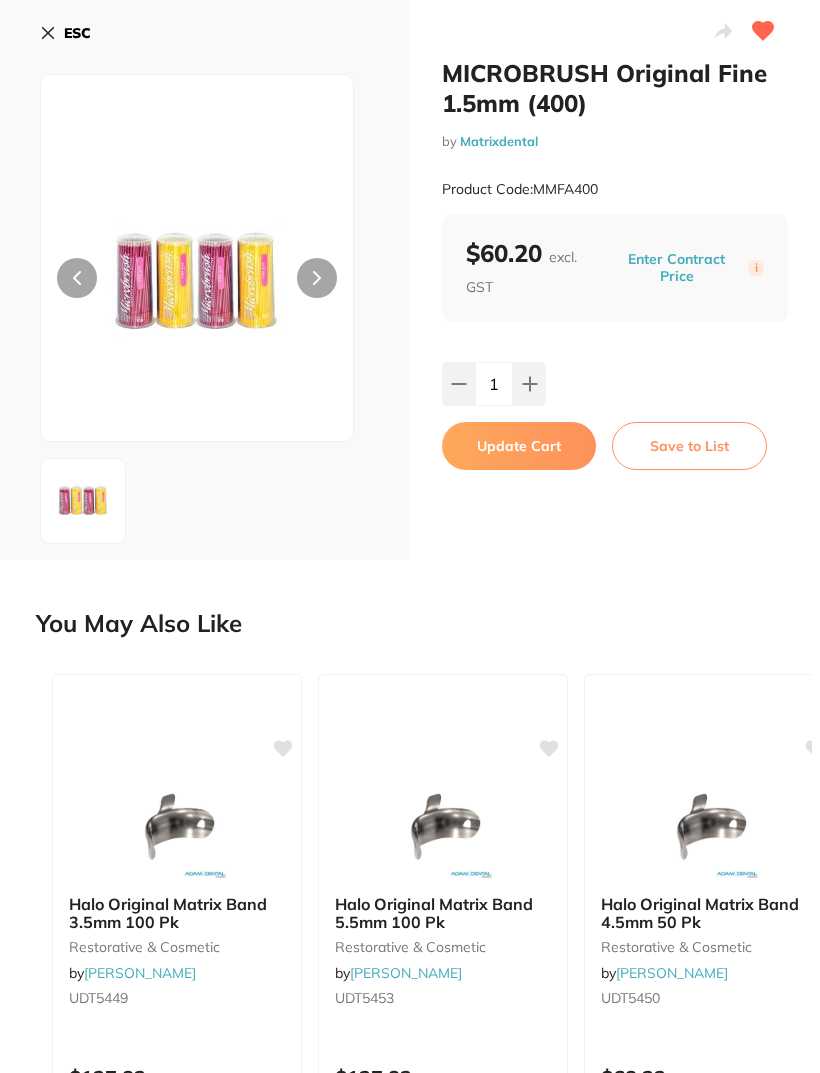 click 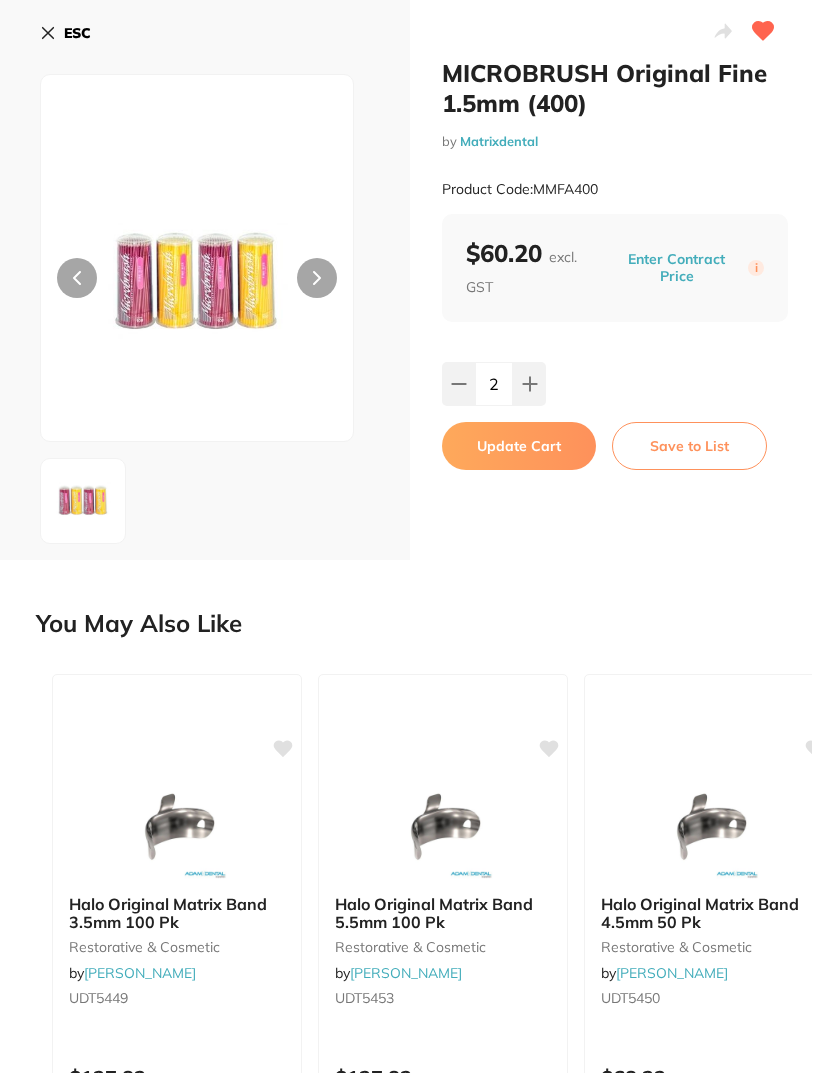 scroll, scrollTop: 0, scrollLeft: 0, axis: both 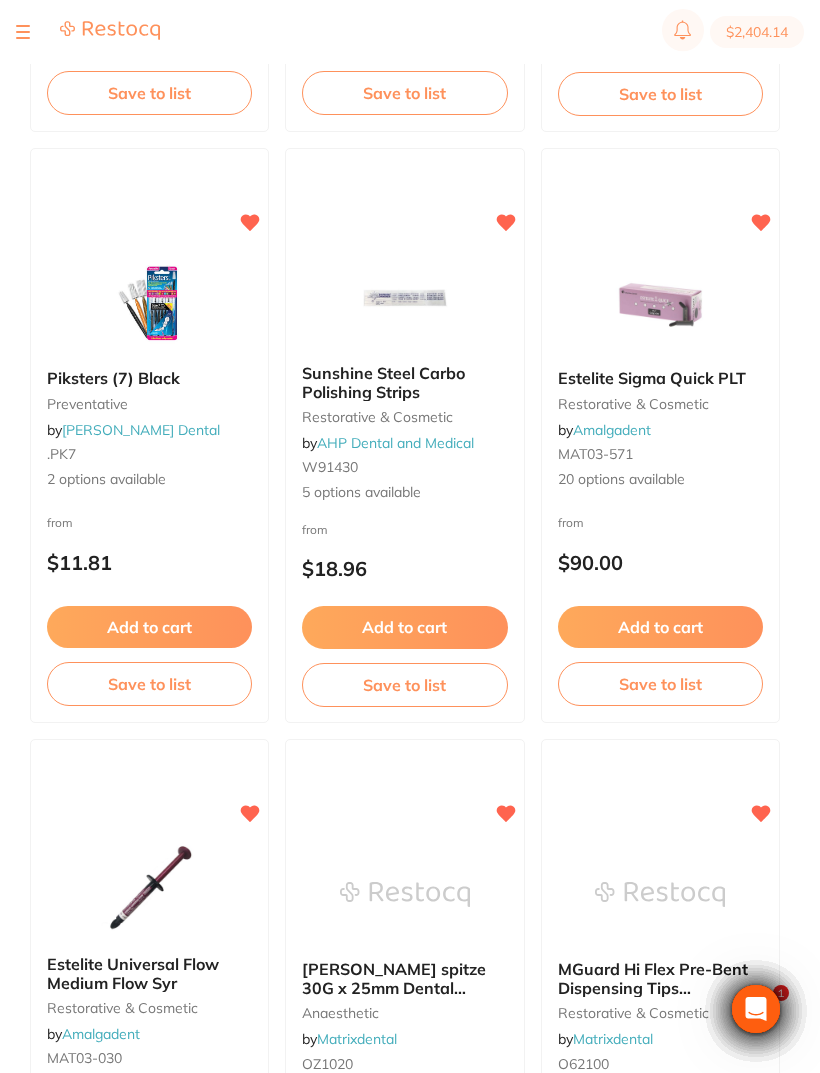 click on "Add to cart" at bounding box center (660, 627) 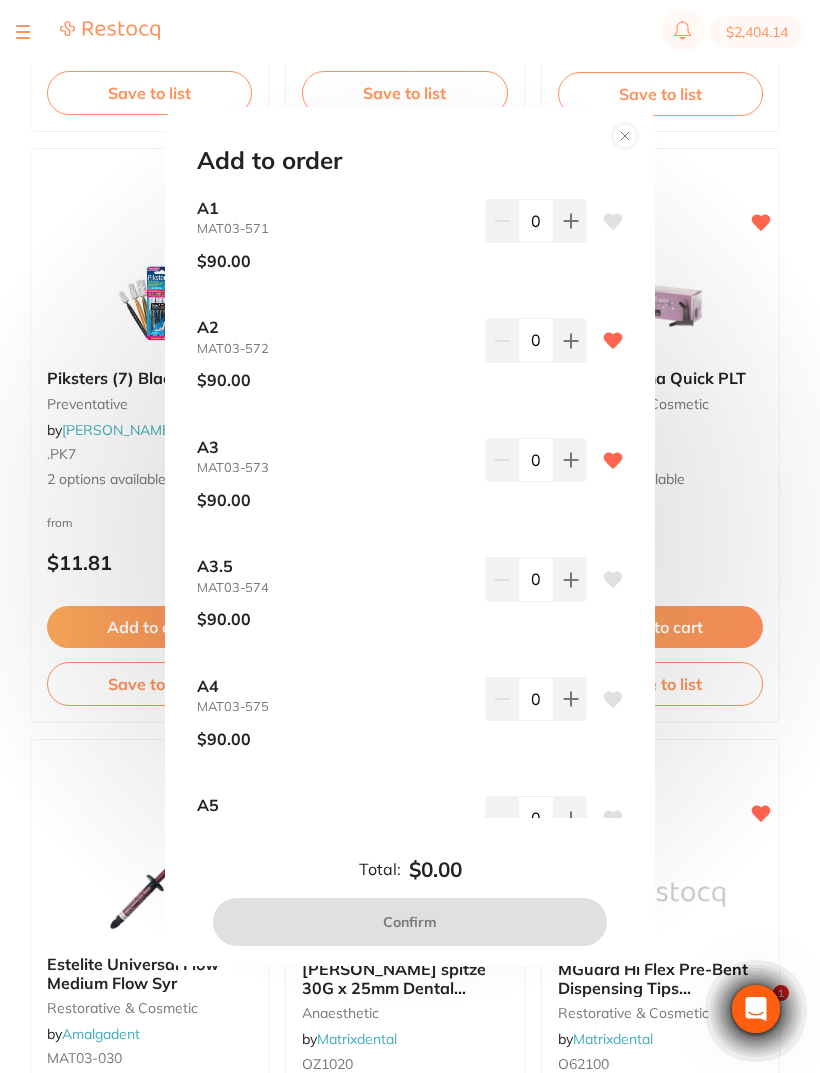 scroll, scrollTop: 0, scrollLeft: 0, axis: both 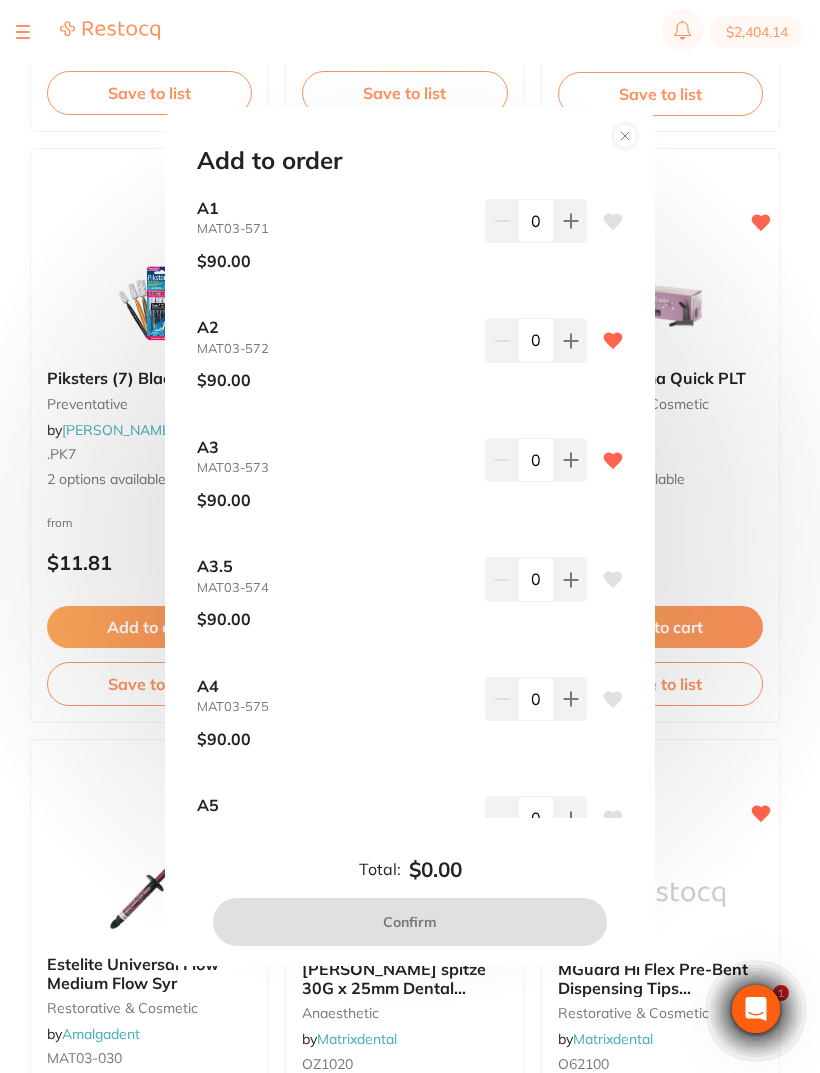 click at bounding box center (570, 221) 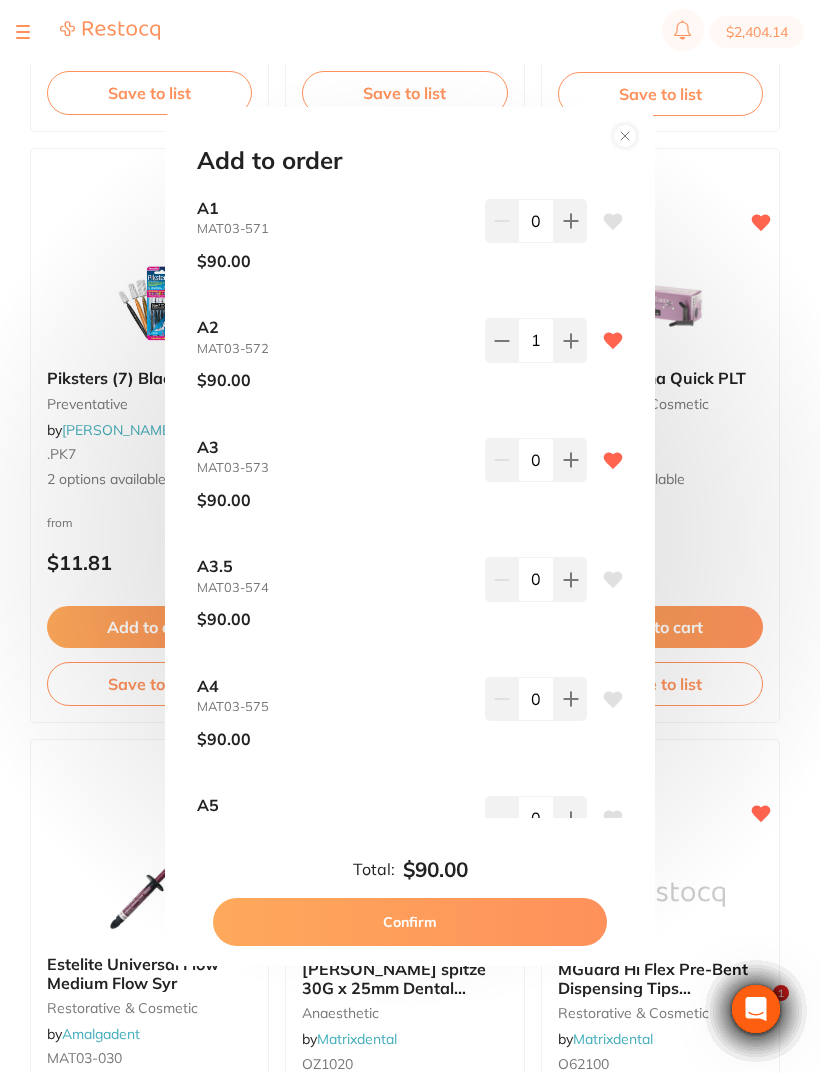 click at bounding box center [570, 221] 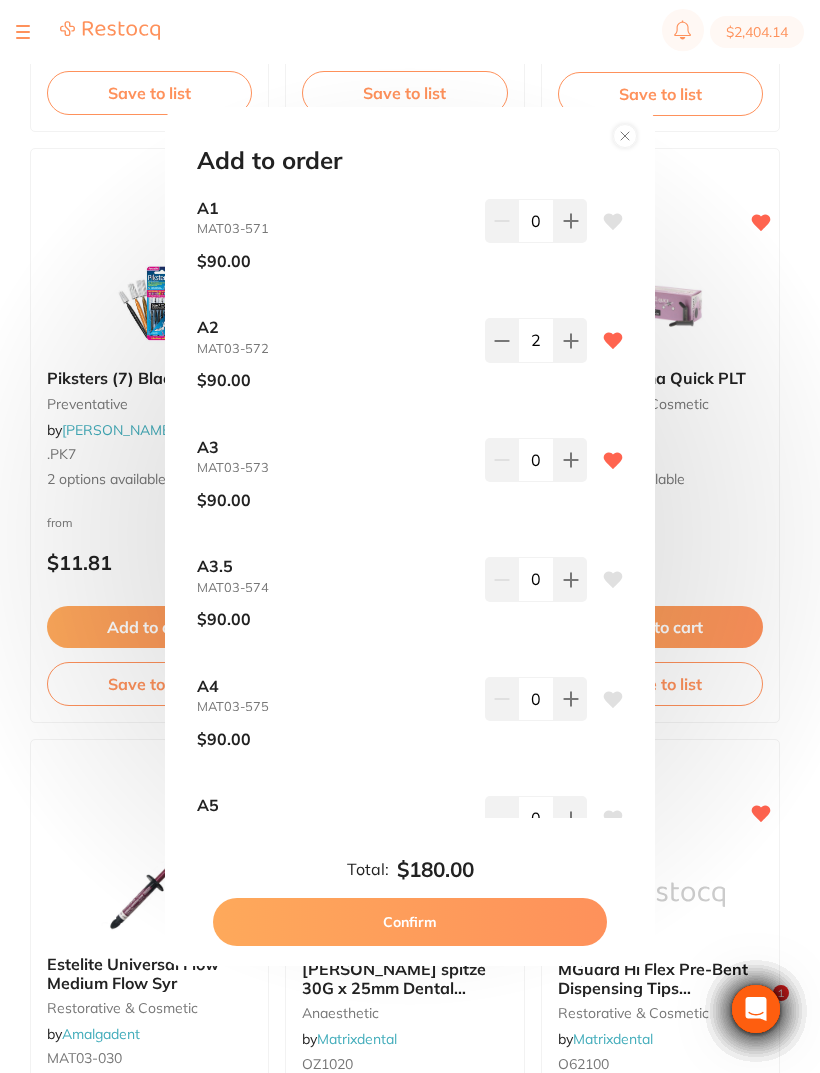 click at bounding box center [570, 221] 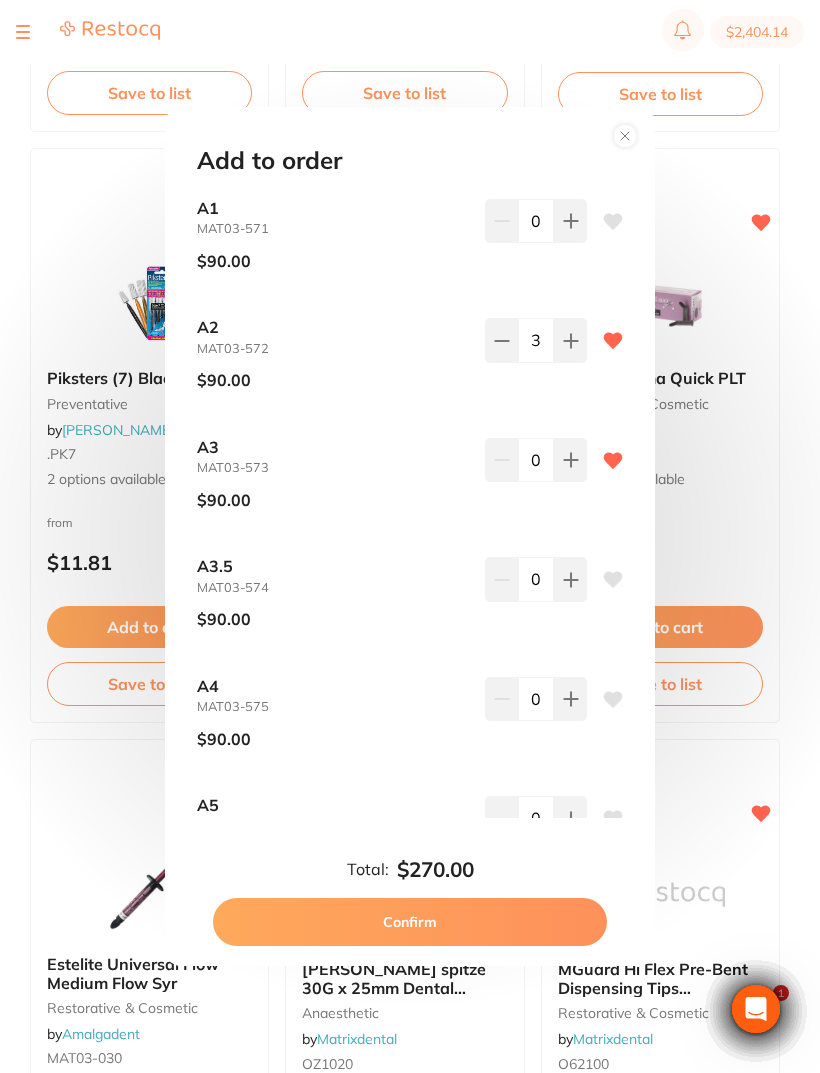 click 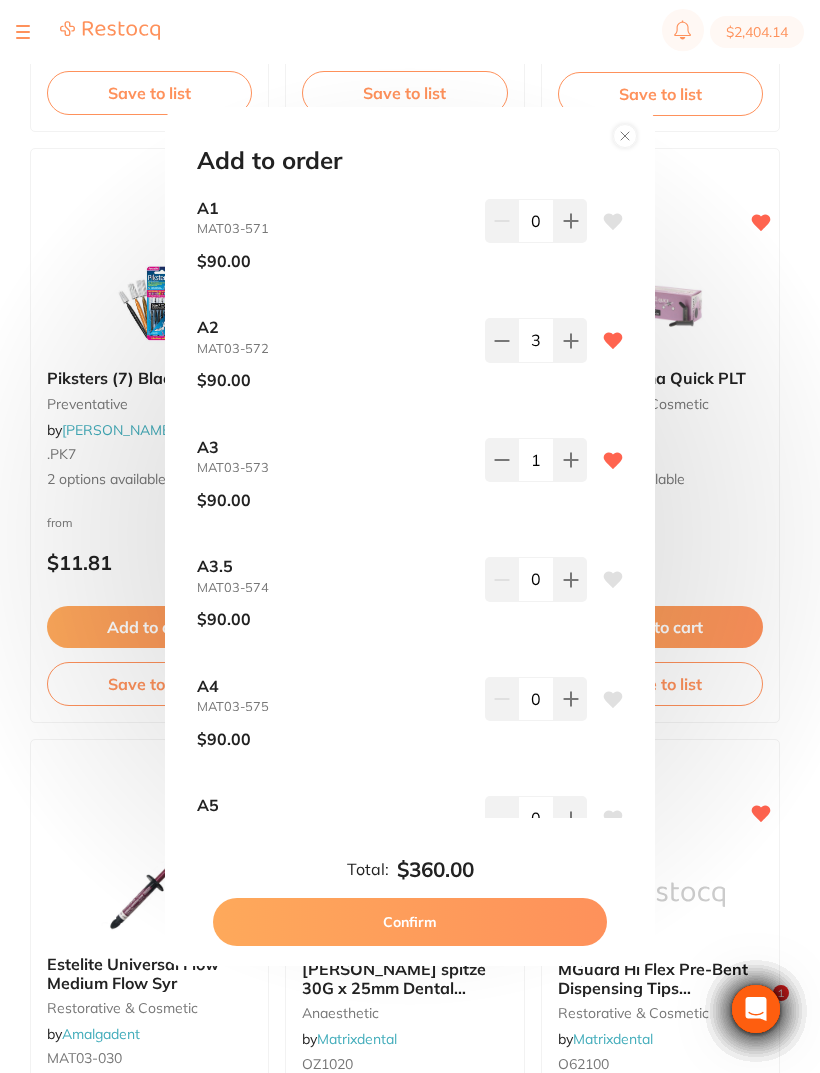 click 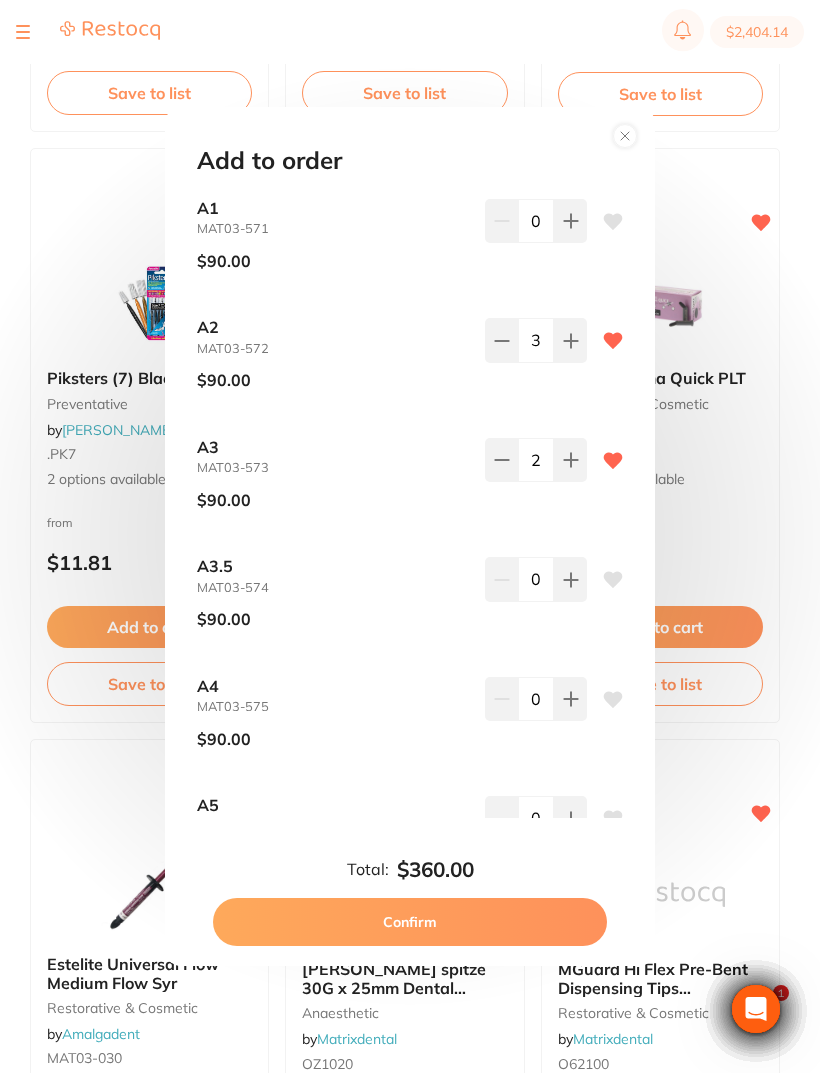 click 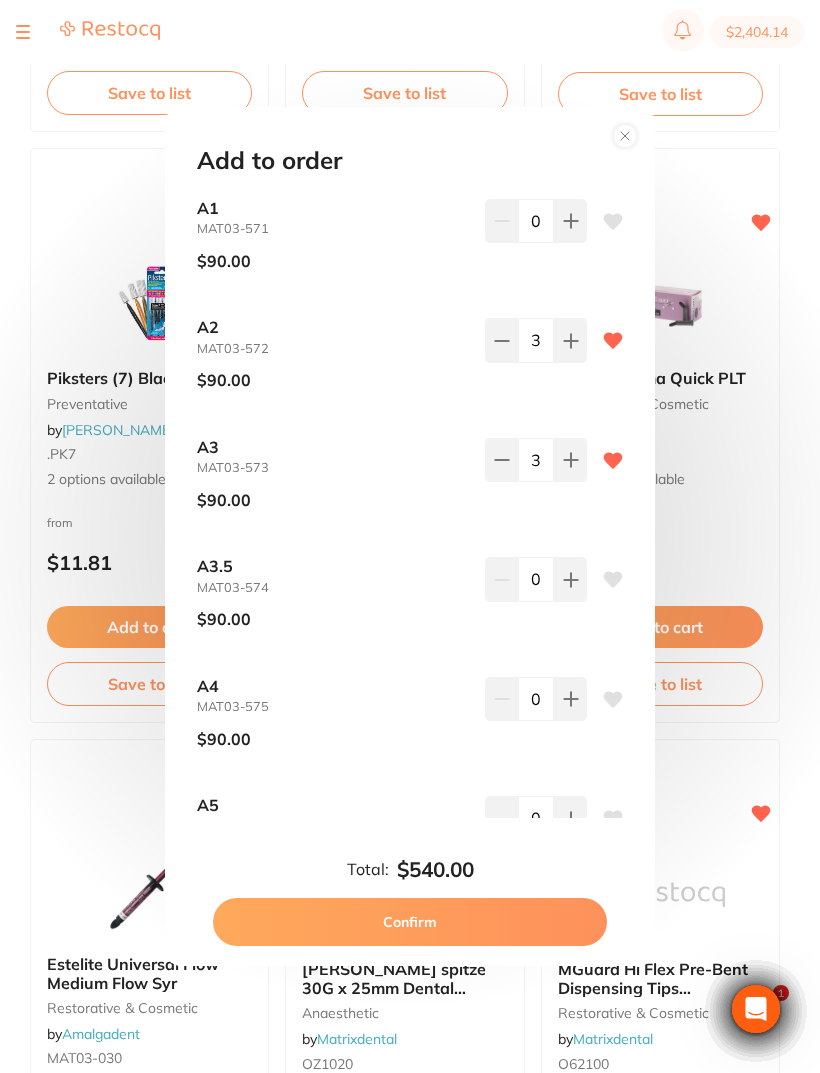 click on "Confirm" at bounding box center (410, 922) 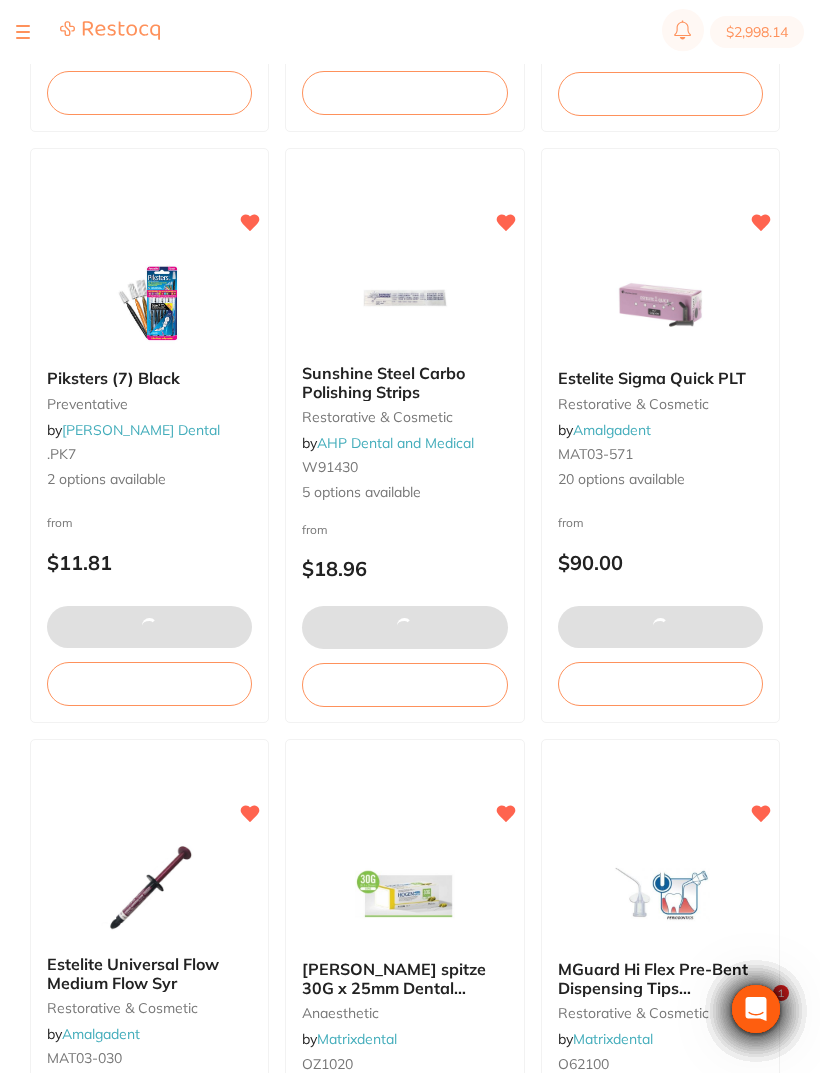 scroll, scrollTop: 0, scrollLeft: 0, axis: both 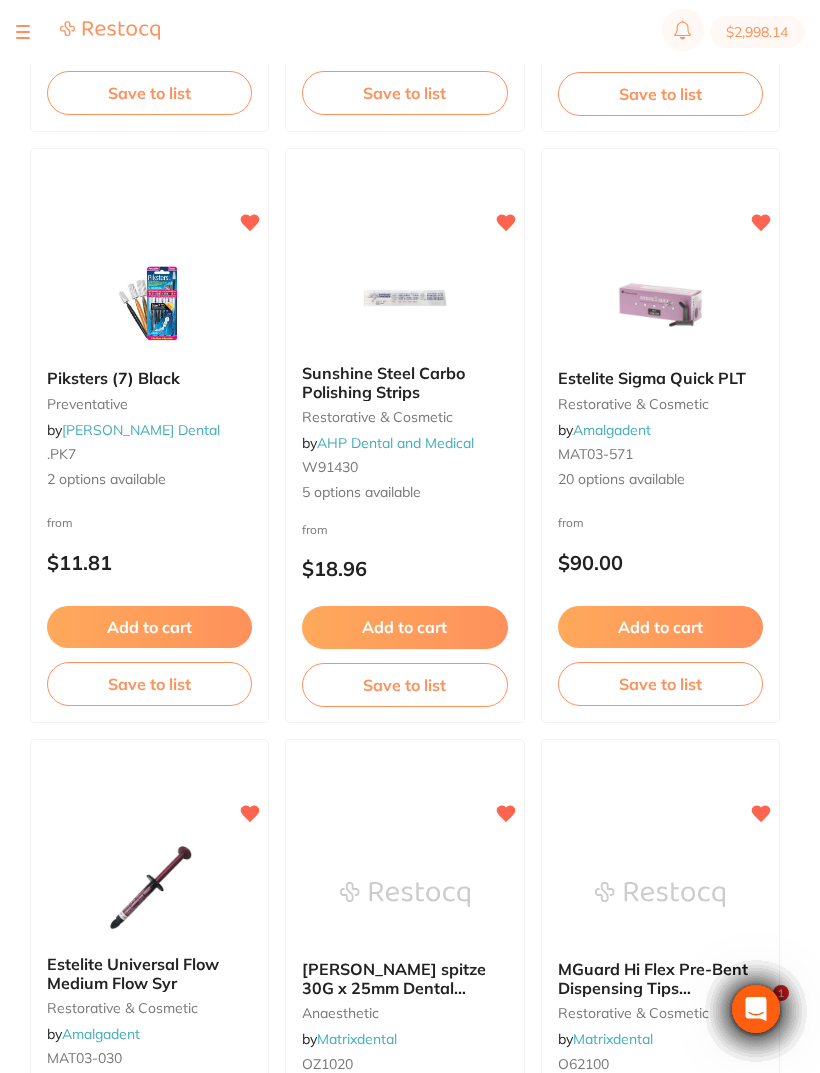 click at bounding box center (150, 889) 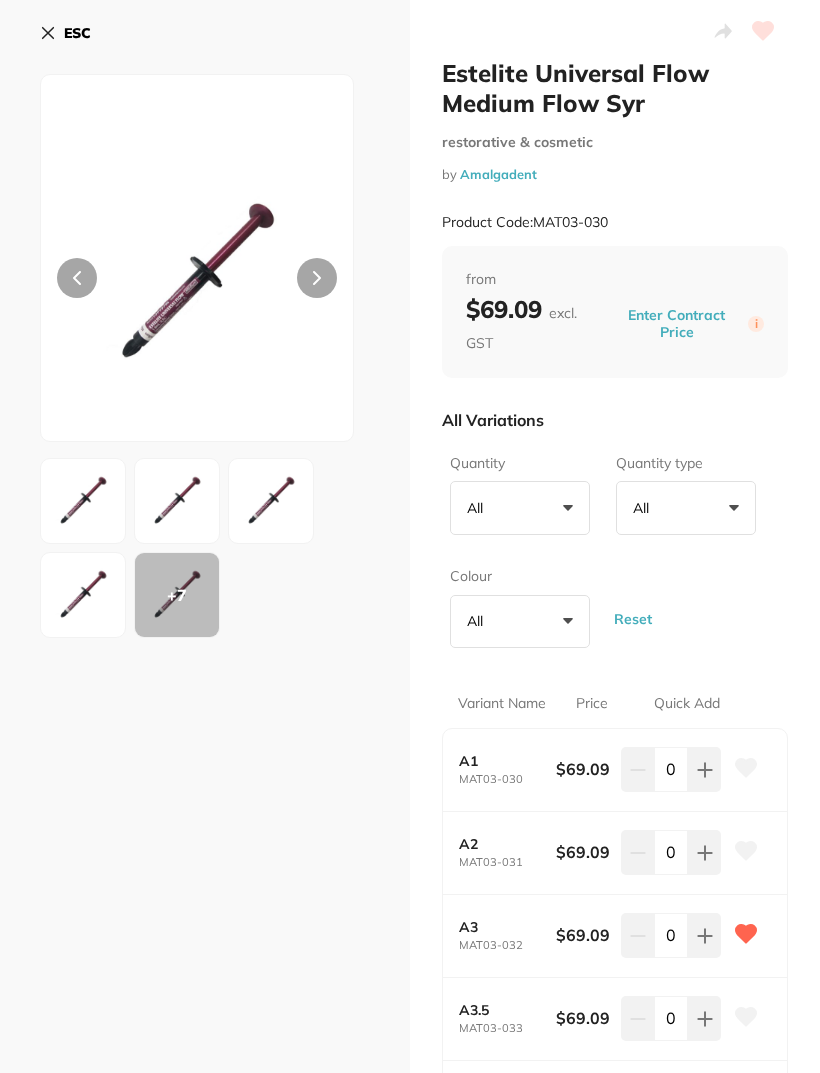 scroll, scrollTop: 0, scrollLeft: 0, axis: both 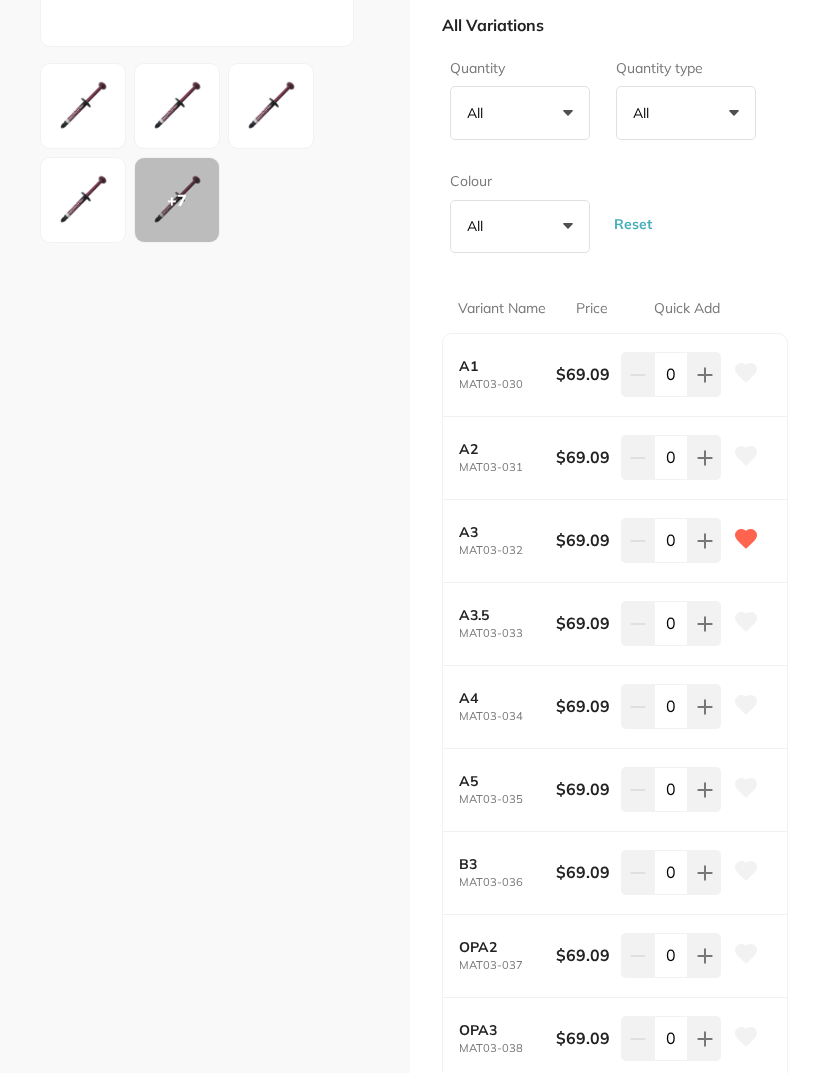 click at bounding box center [704, 374] 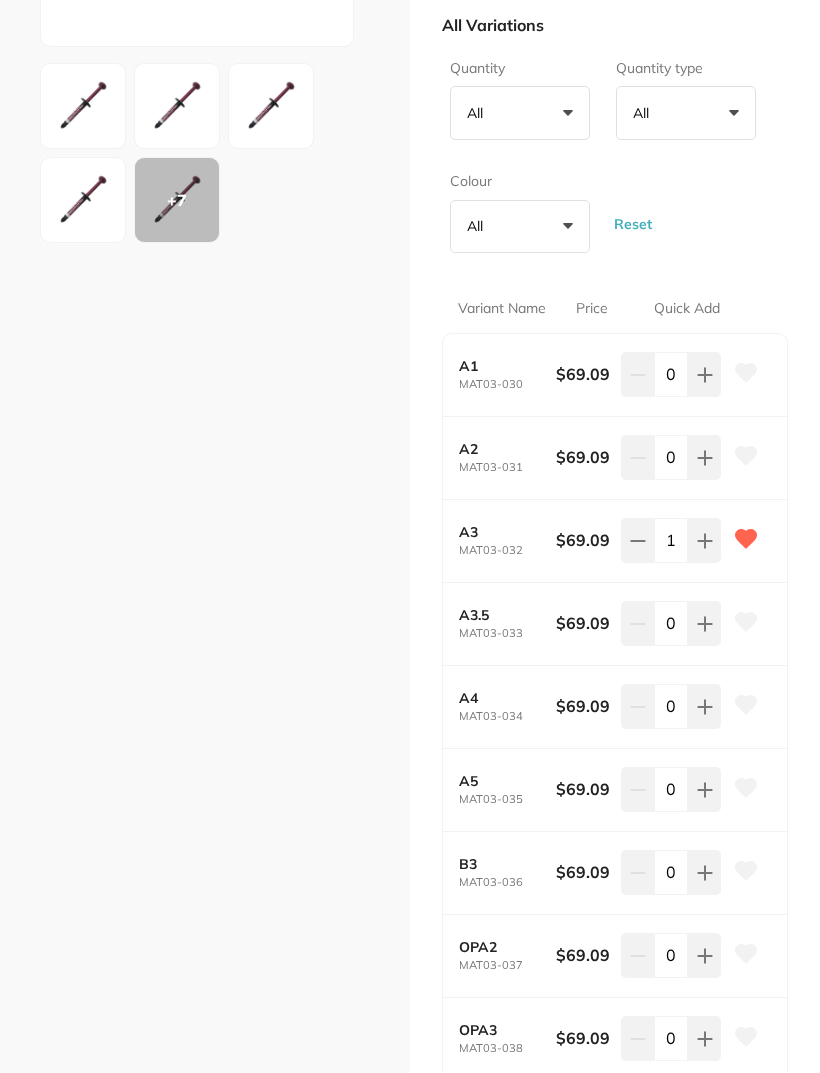 scroll, scrollTop: 0, scrollLeft: 0, axis: both 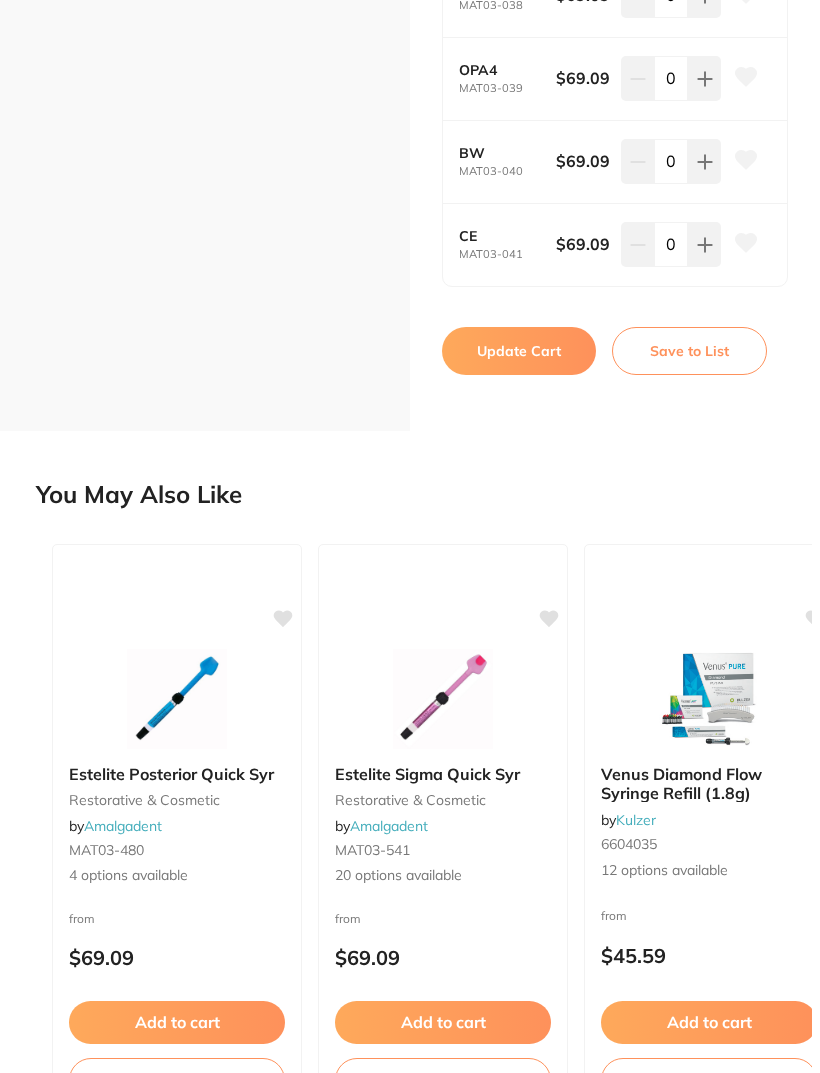 click on "Update Cart" at bounding box center [519, 351] 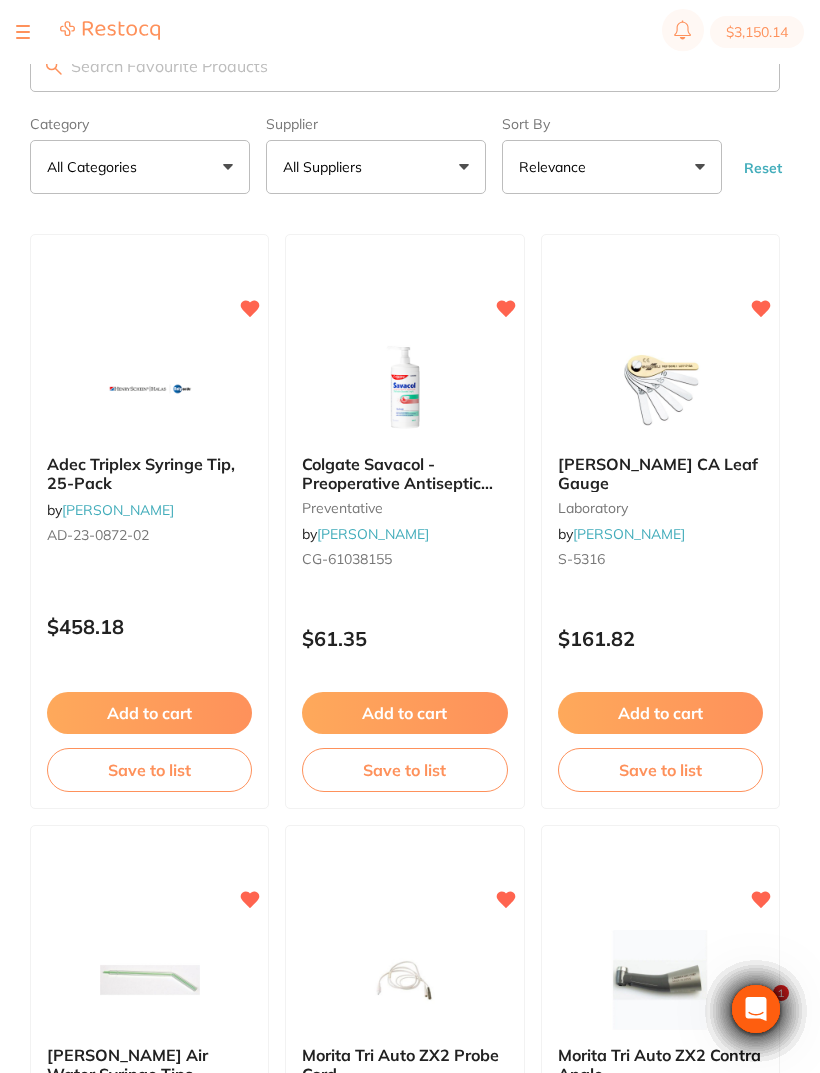 scroll, scrollTop: 4814, scrollLeft: 0, axis: vertical 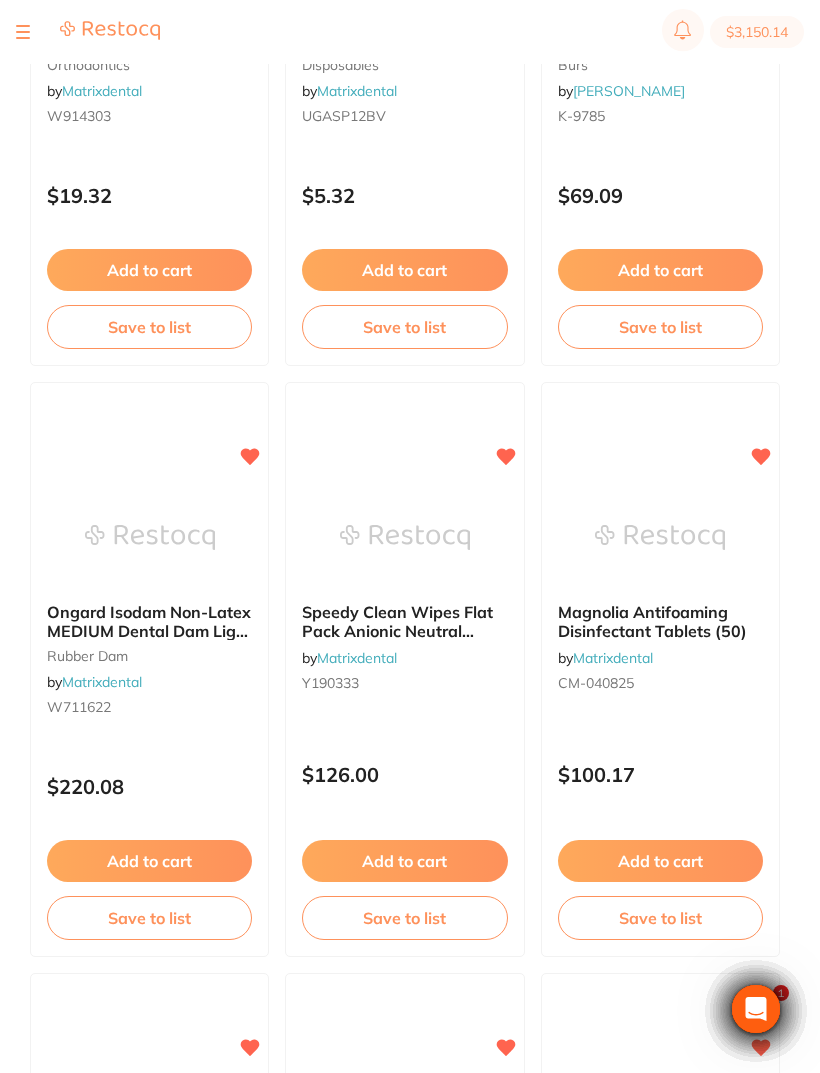 click on "Add to cart" at bounding box center [404, 861] 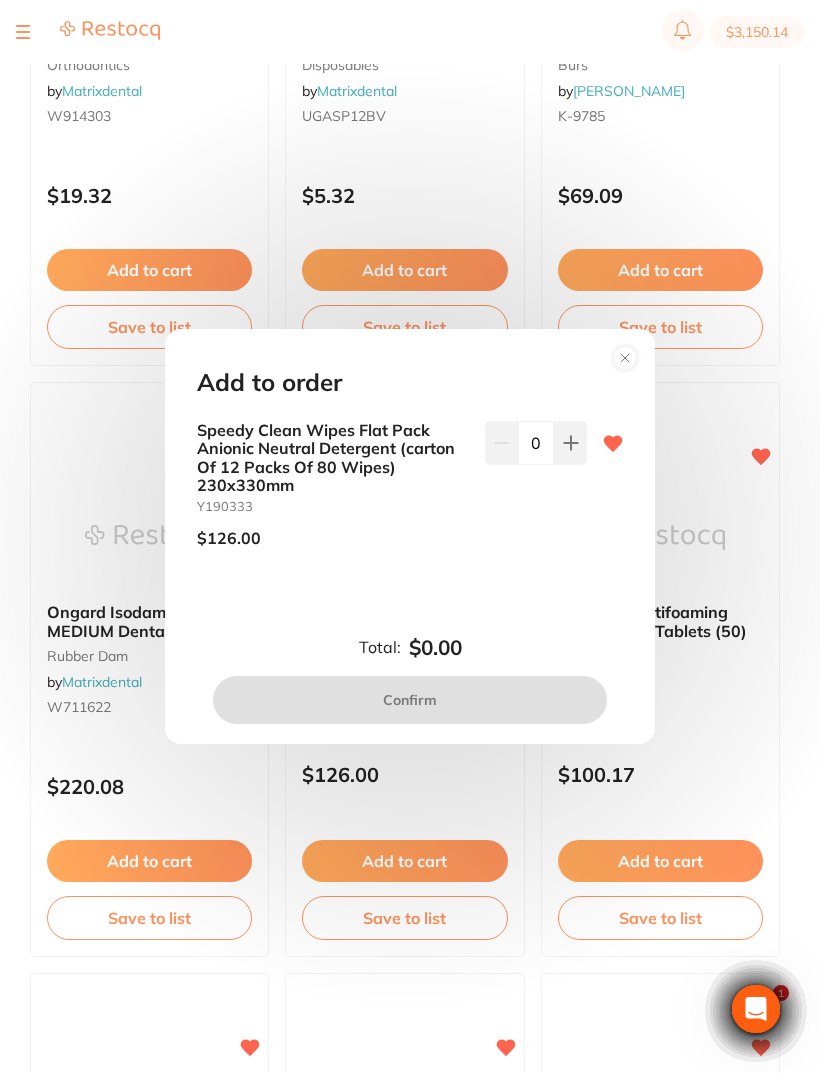 scroll, scrollTop: 0, scrollLeft: 0, axis: both 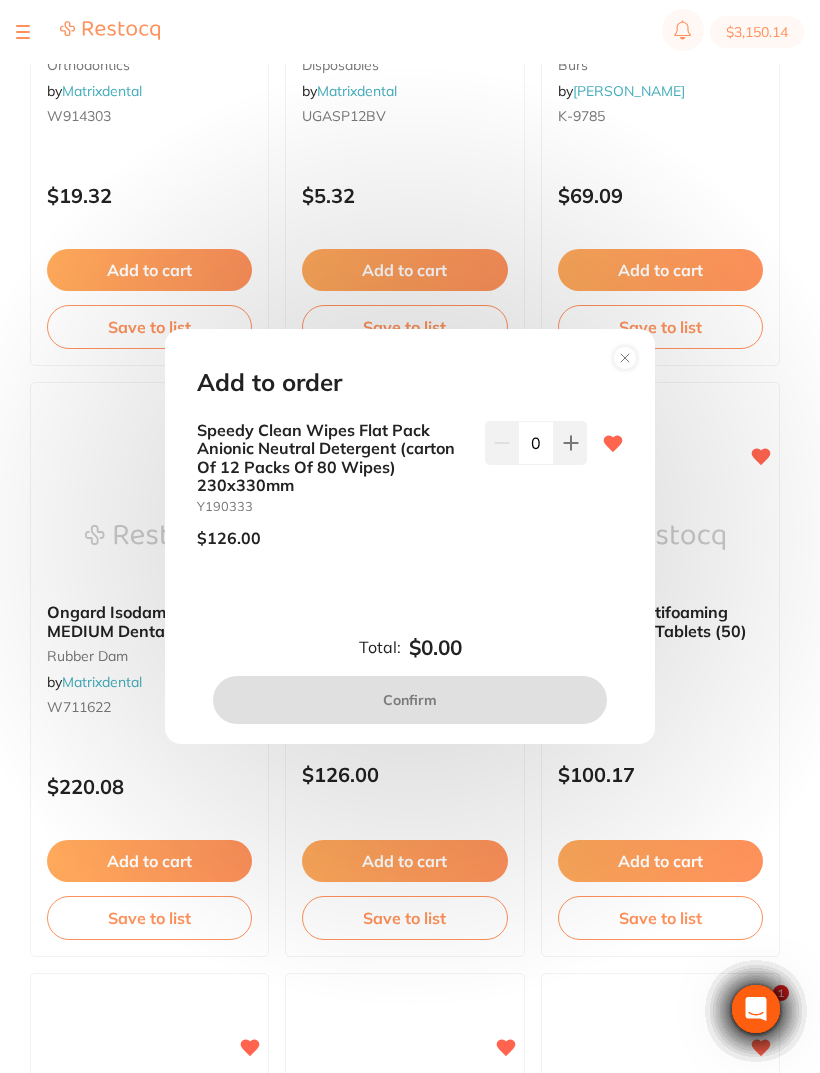 click at bounding box center [570, 443] 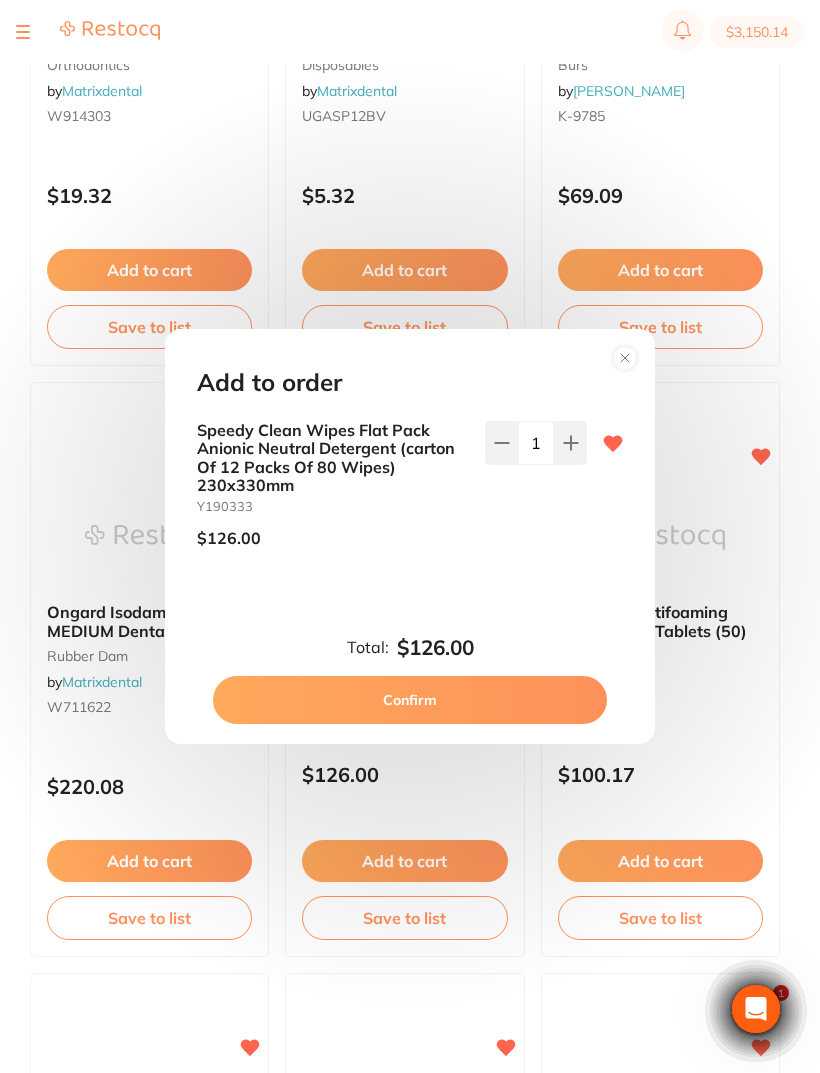click at bounding box center (570, 443) 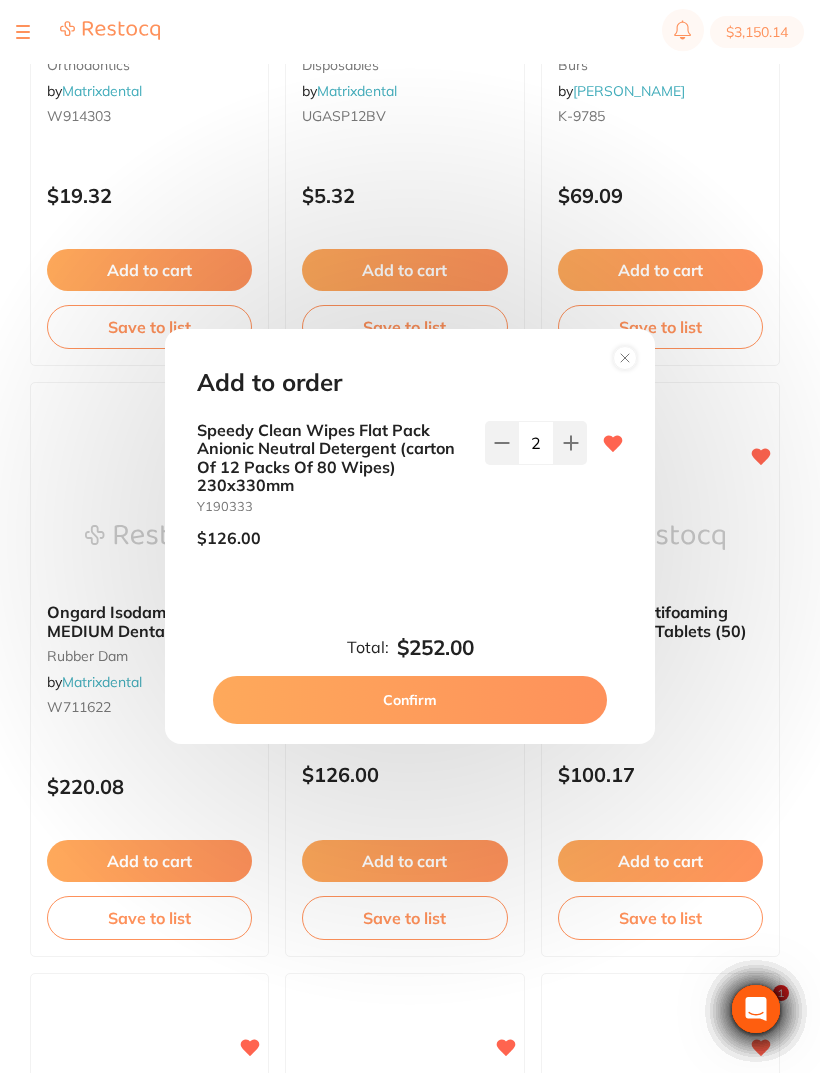 click on "Confirm" at bounding box center (410, 700) 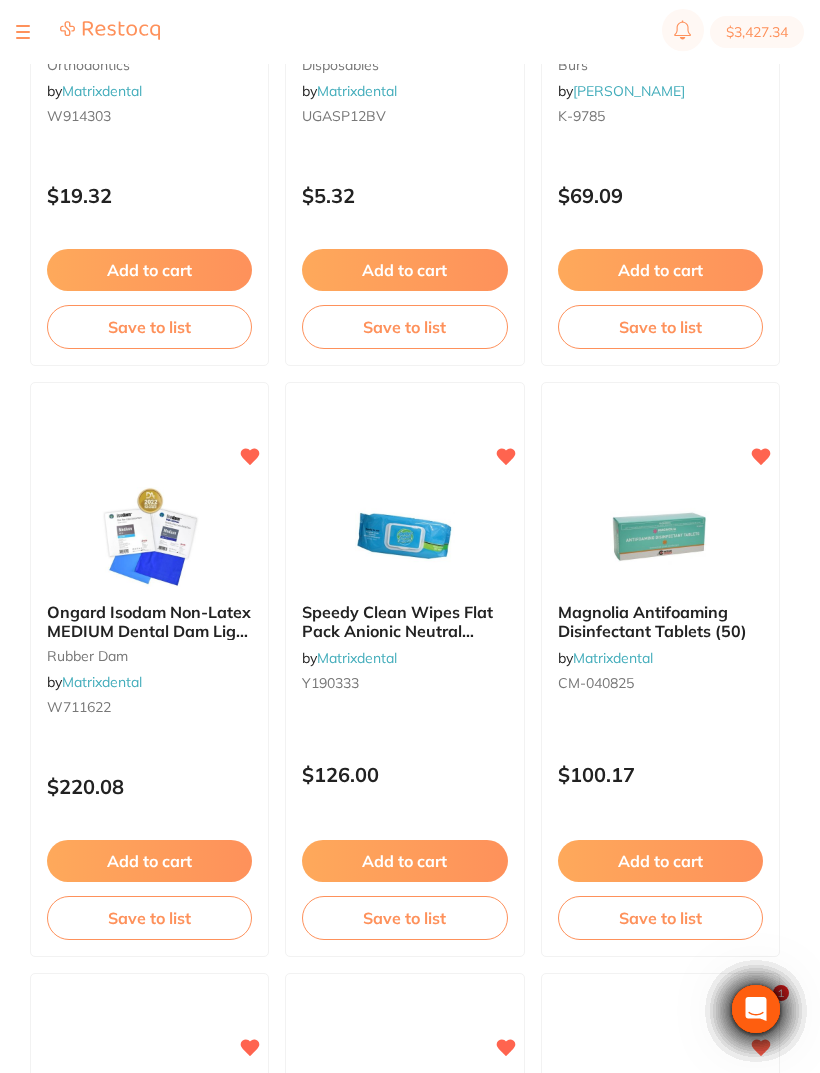 scroll, scrollTop: 0, scrollLeft: 0, axis: both 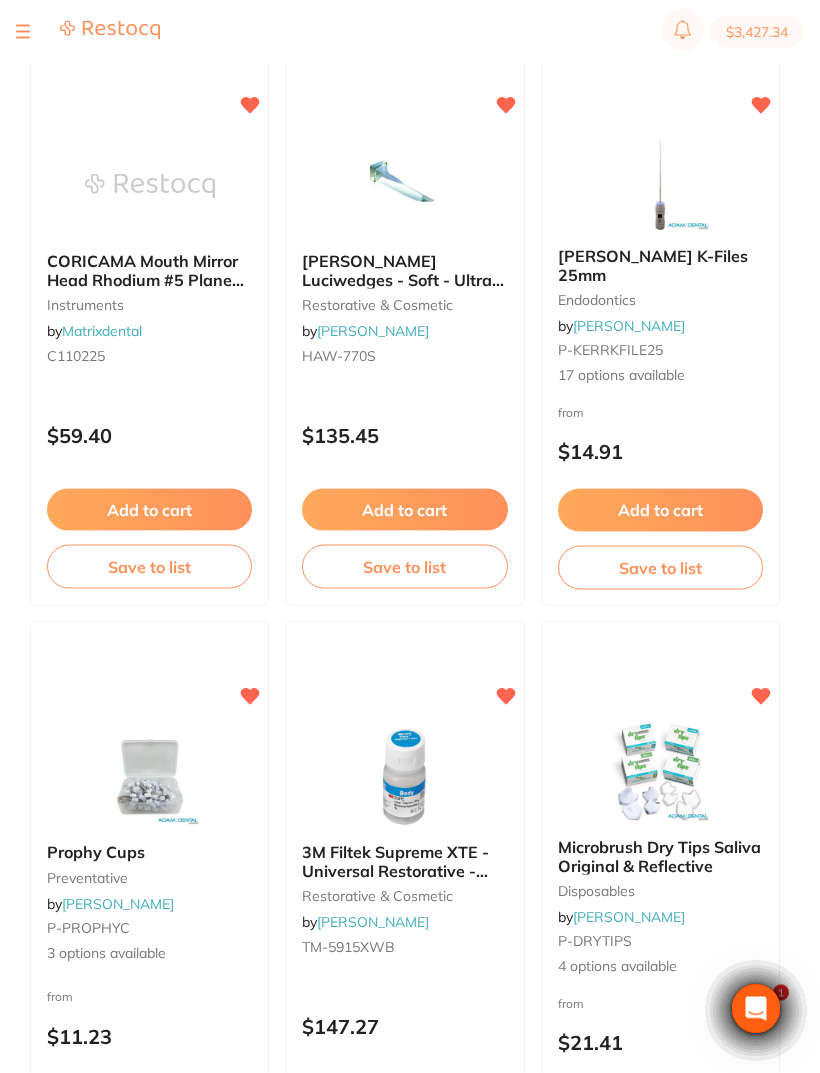 click on "Add to cart" at bounding box center (149, 1101) 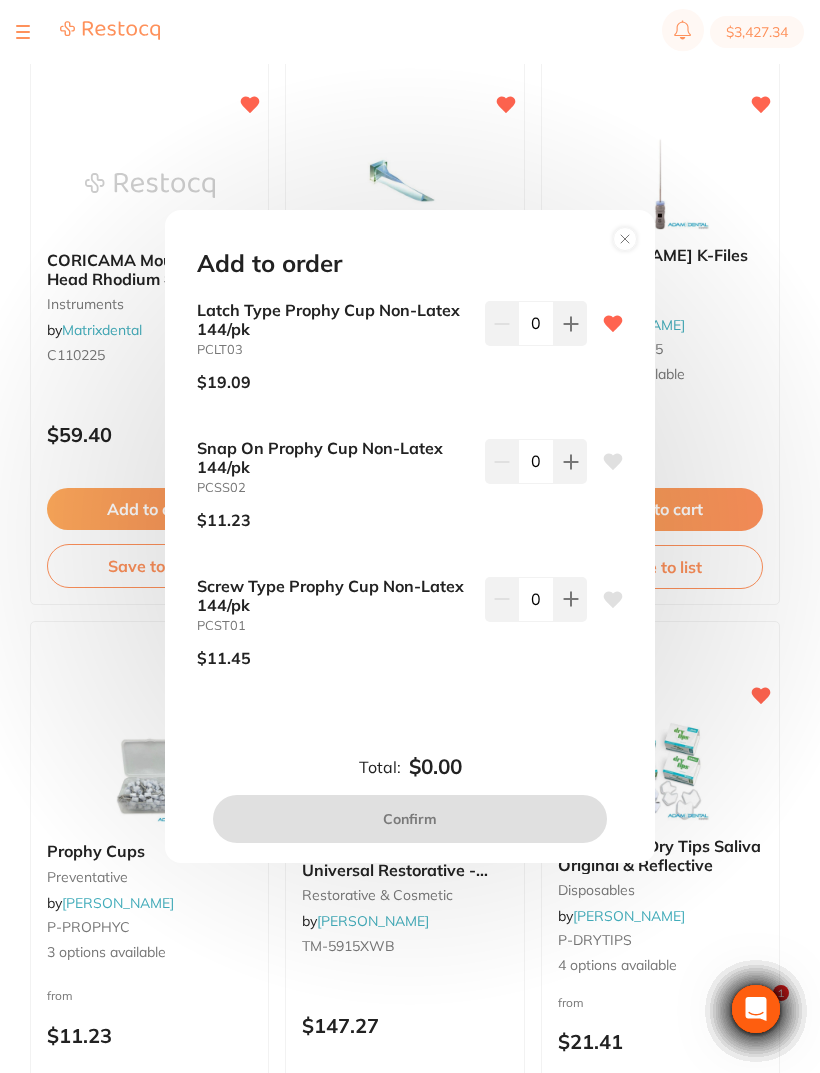 scroll, scrollTop: 0, scrollLeft: 0, axis: both 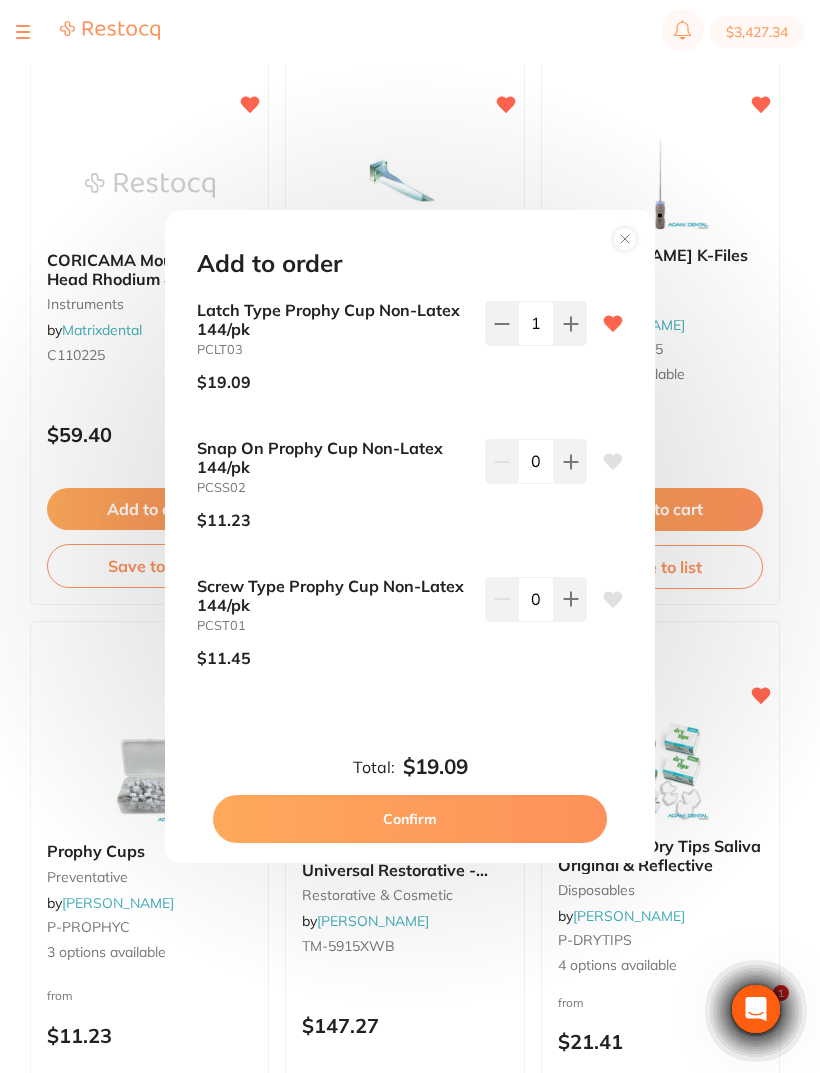 click on "Confirm" at bounding box center (410, 819) 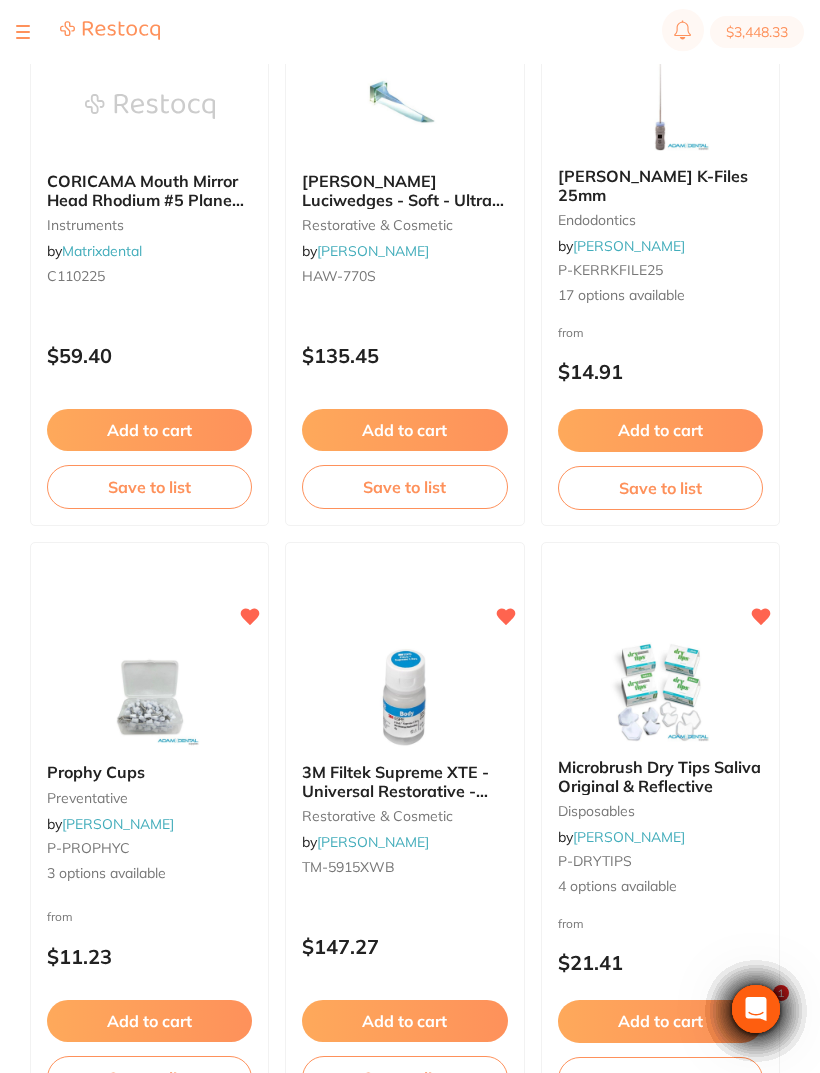 scroll, scrollTop: 0, scrollLeft: 0, axis: both 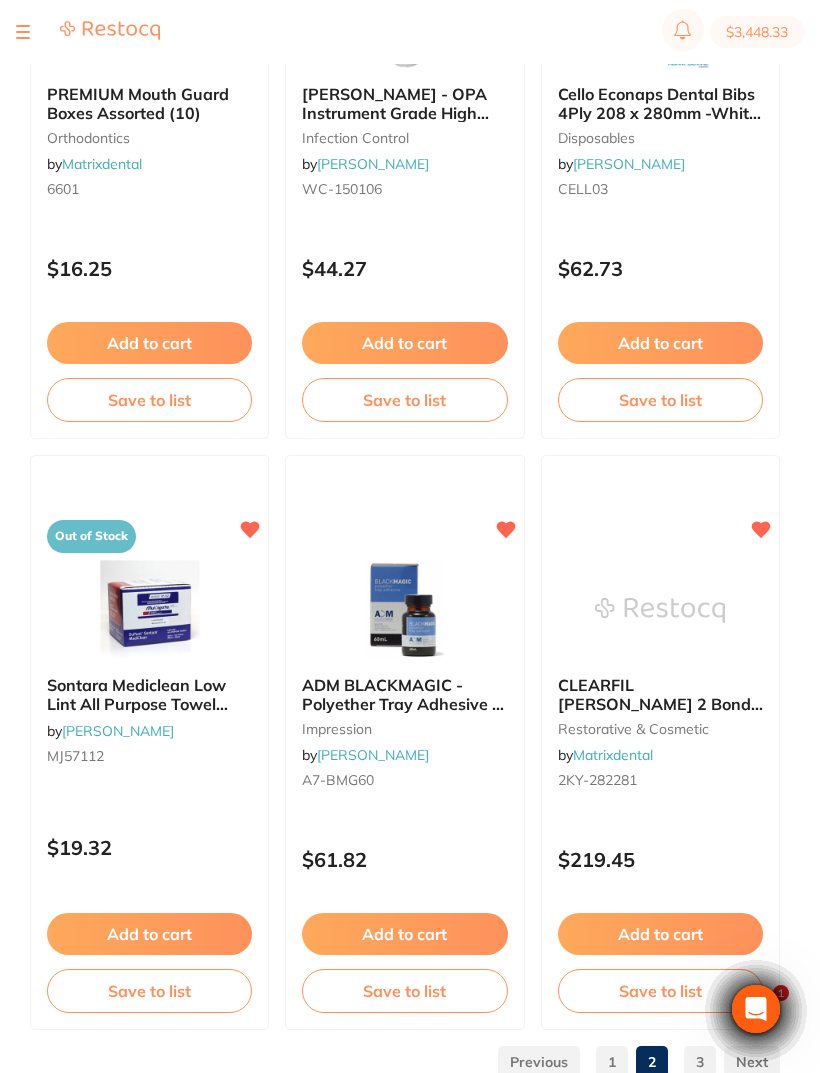 click on "3" at bounding box center (700, 1062) 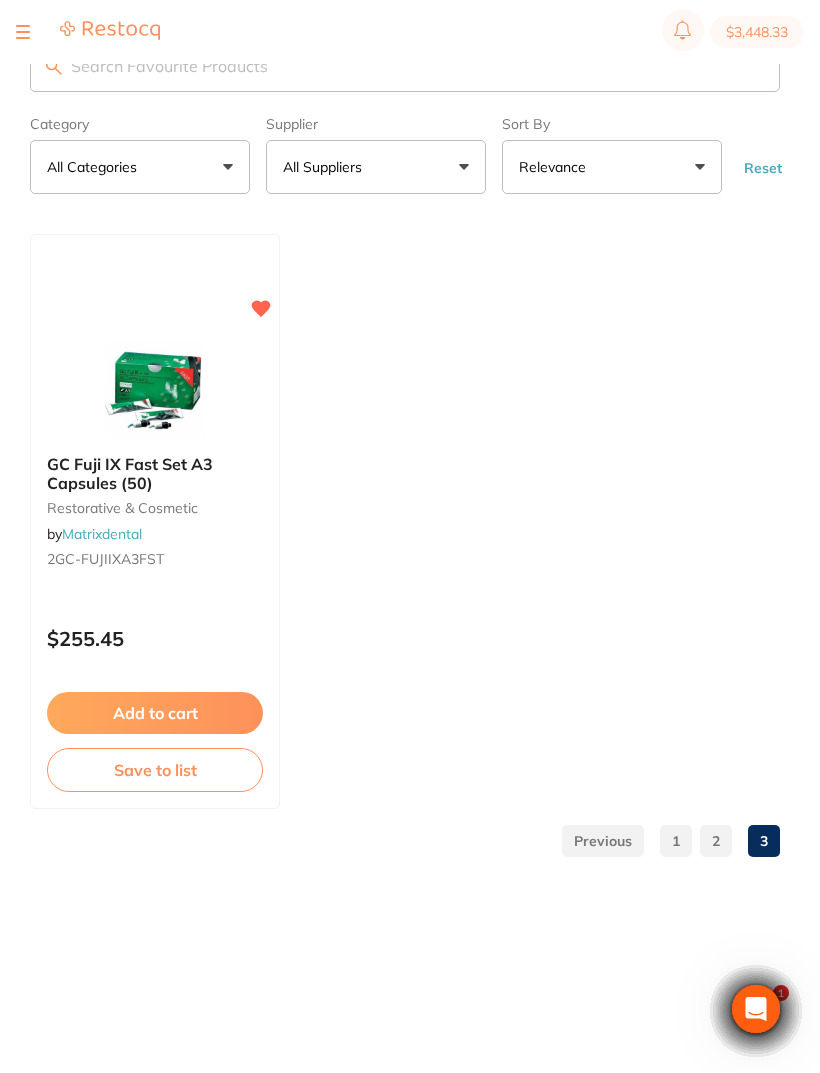 scroll, scrollTop: 0, scrollLeft: 0, axis: both 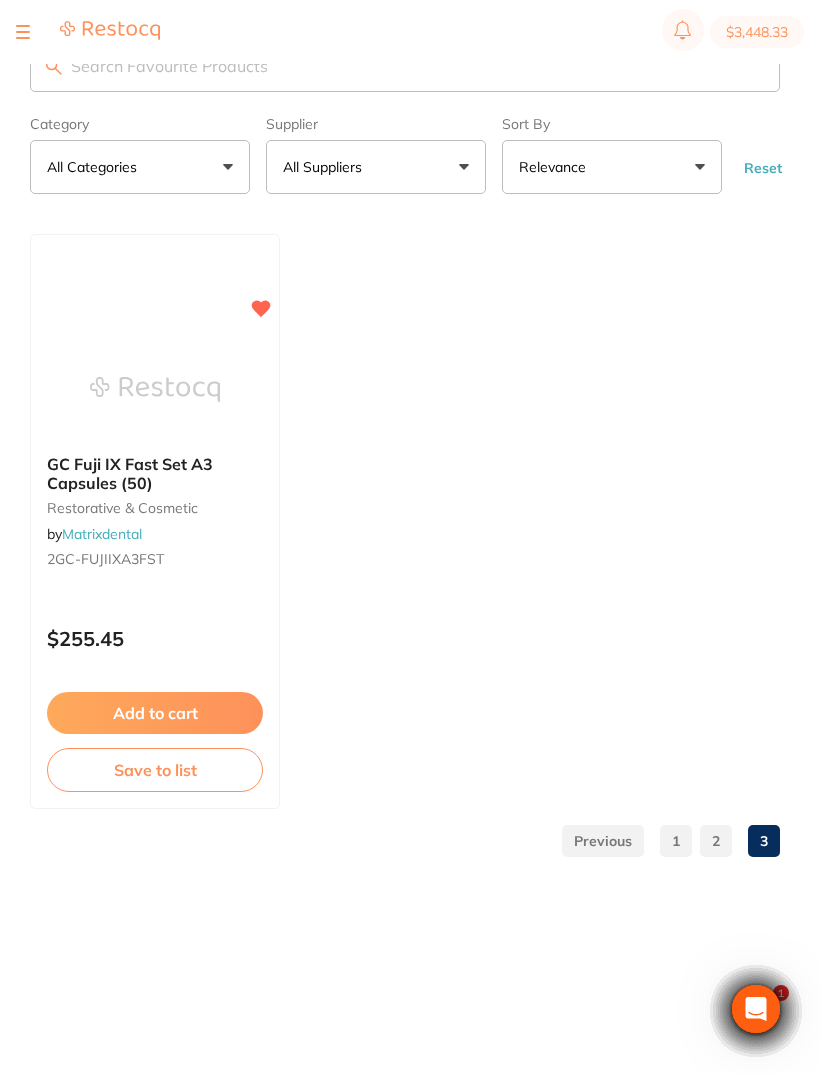 click at bounding box center (603, 841) 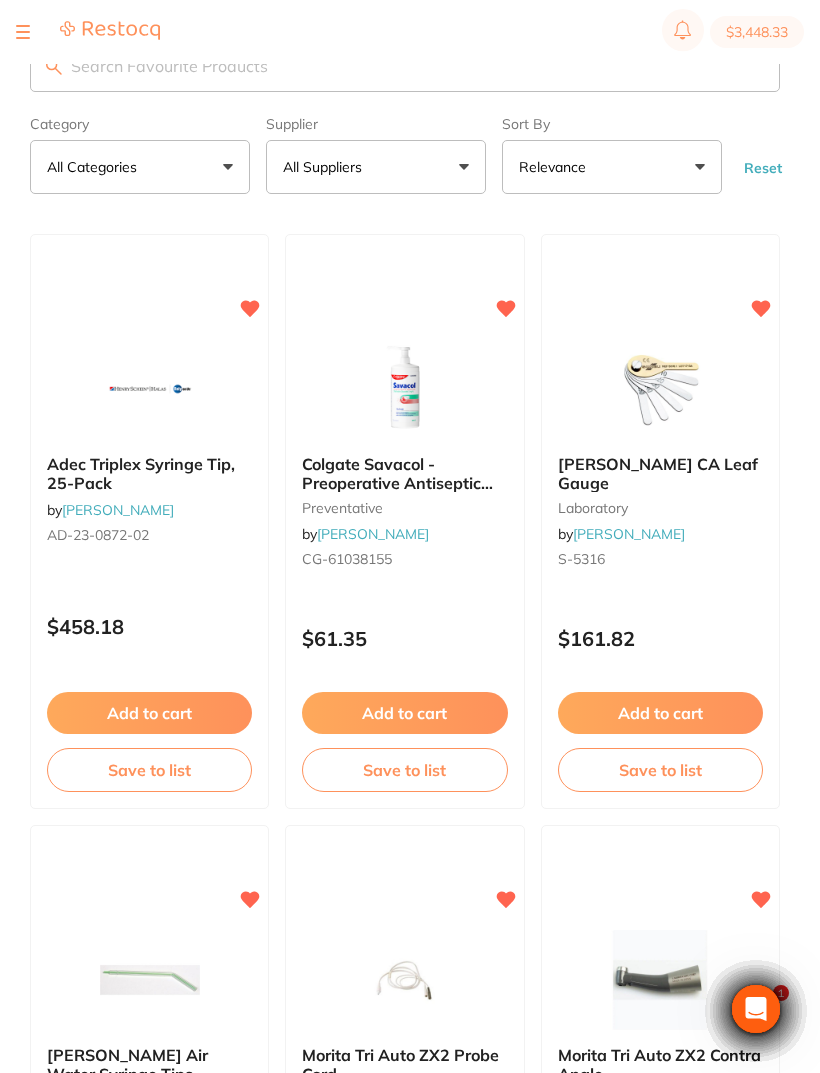 scroll, scrollTop: 0, scrollLeft: 0, axis: both 